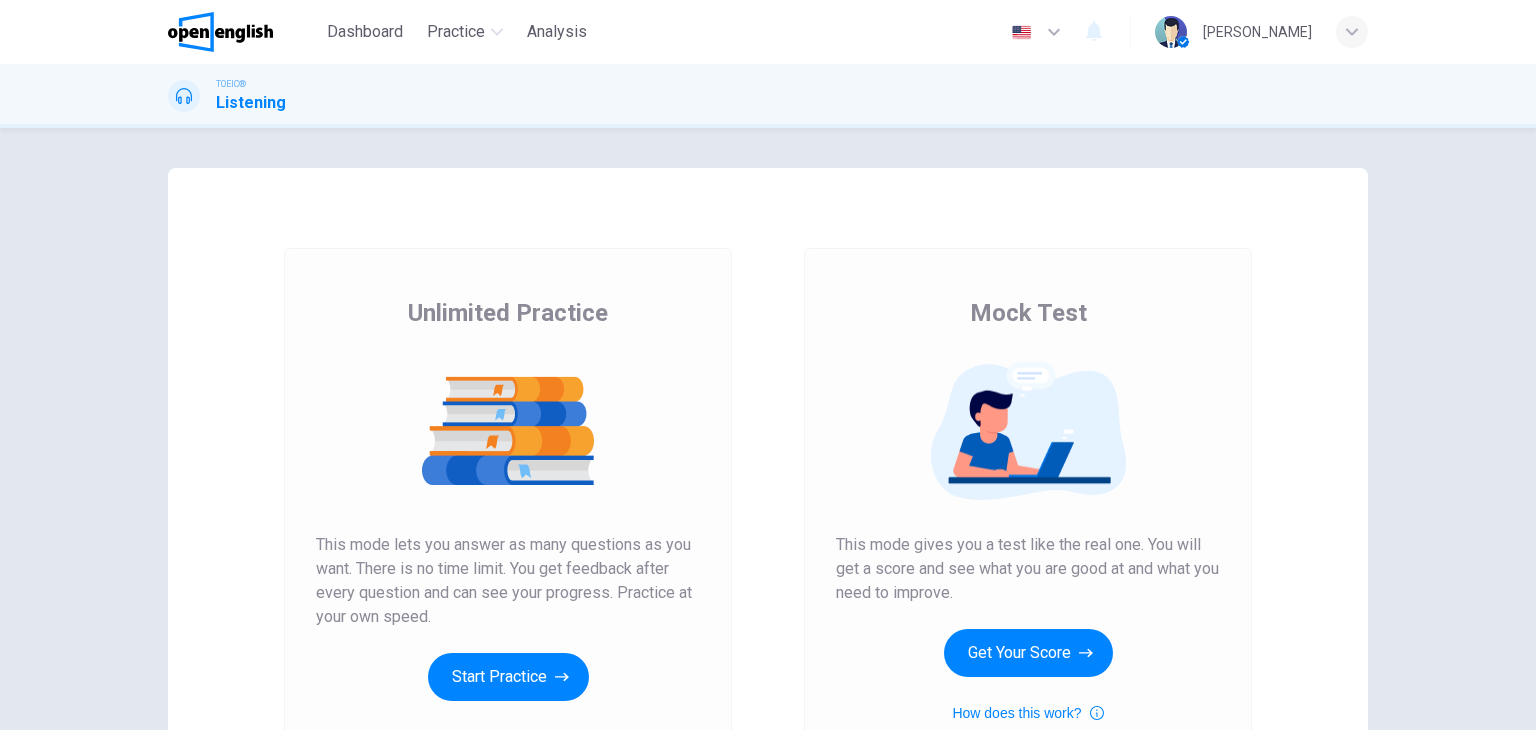 scroll, scrollTop: 0, scrollLeft: 0, axis: both 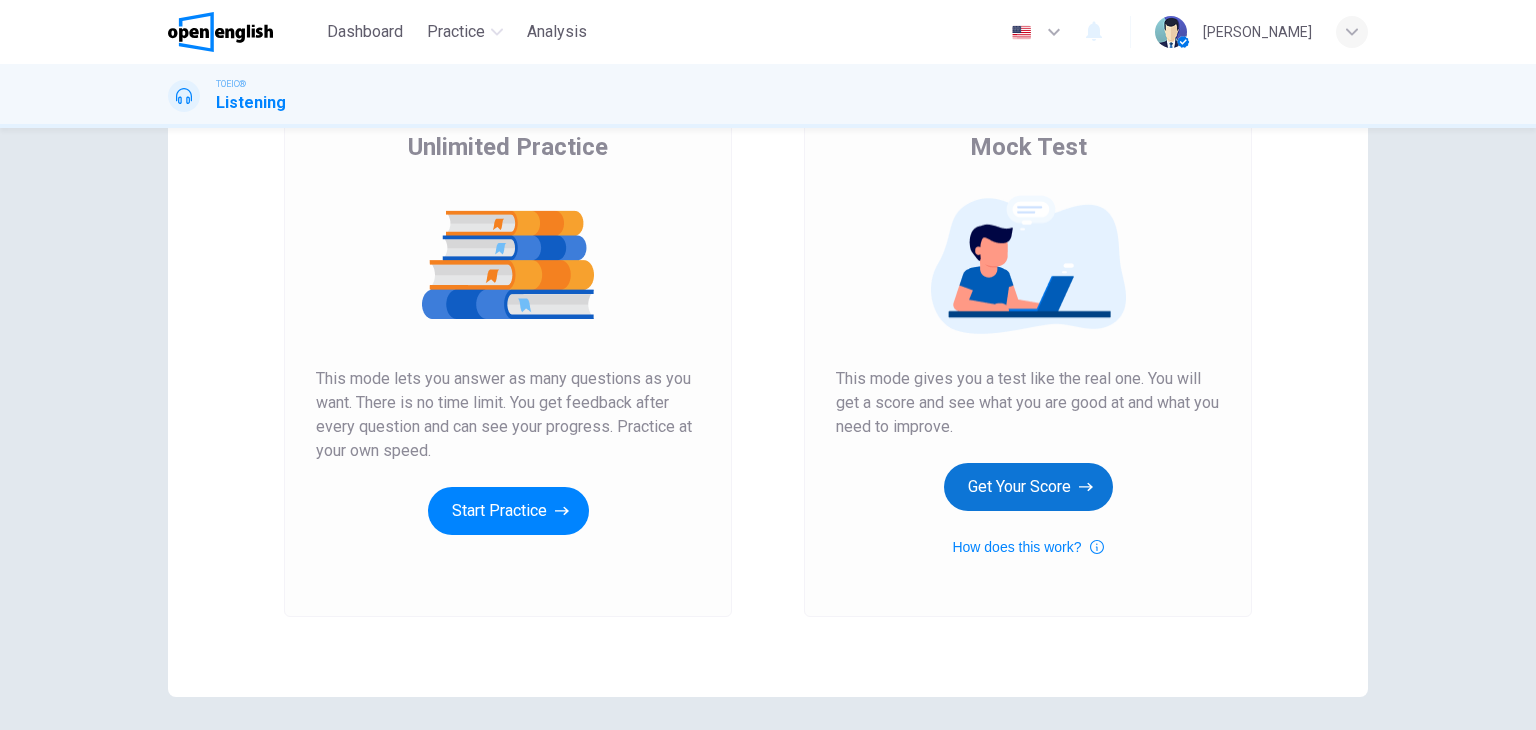 click on "Get Your Score" at bounding box center [1028, 487] 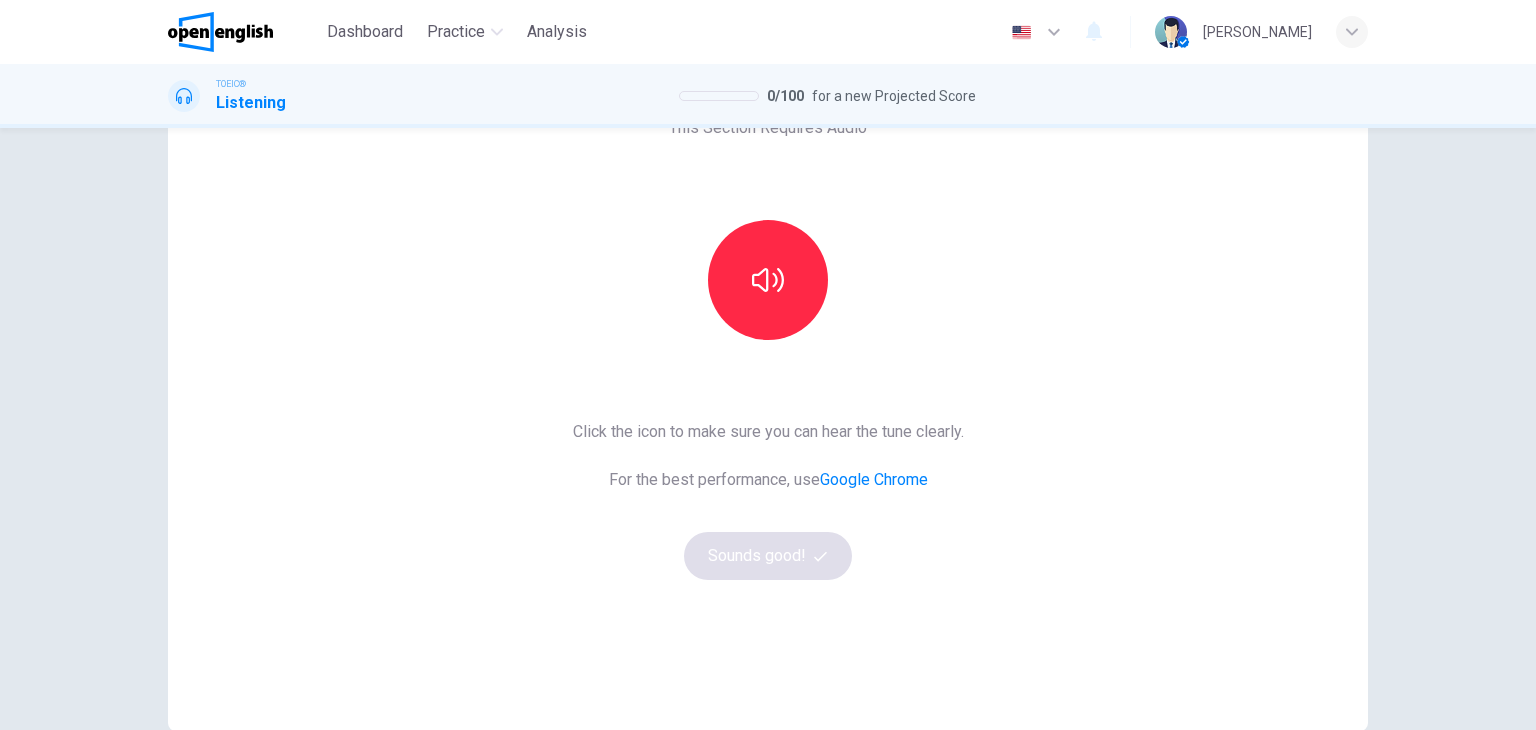 scroll, scrollTop: 166, scrollLeft: 0, axis: vertical 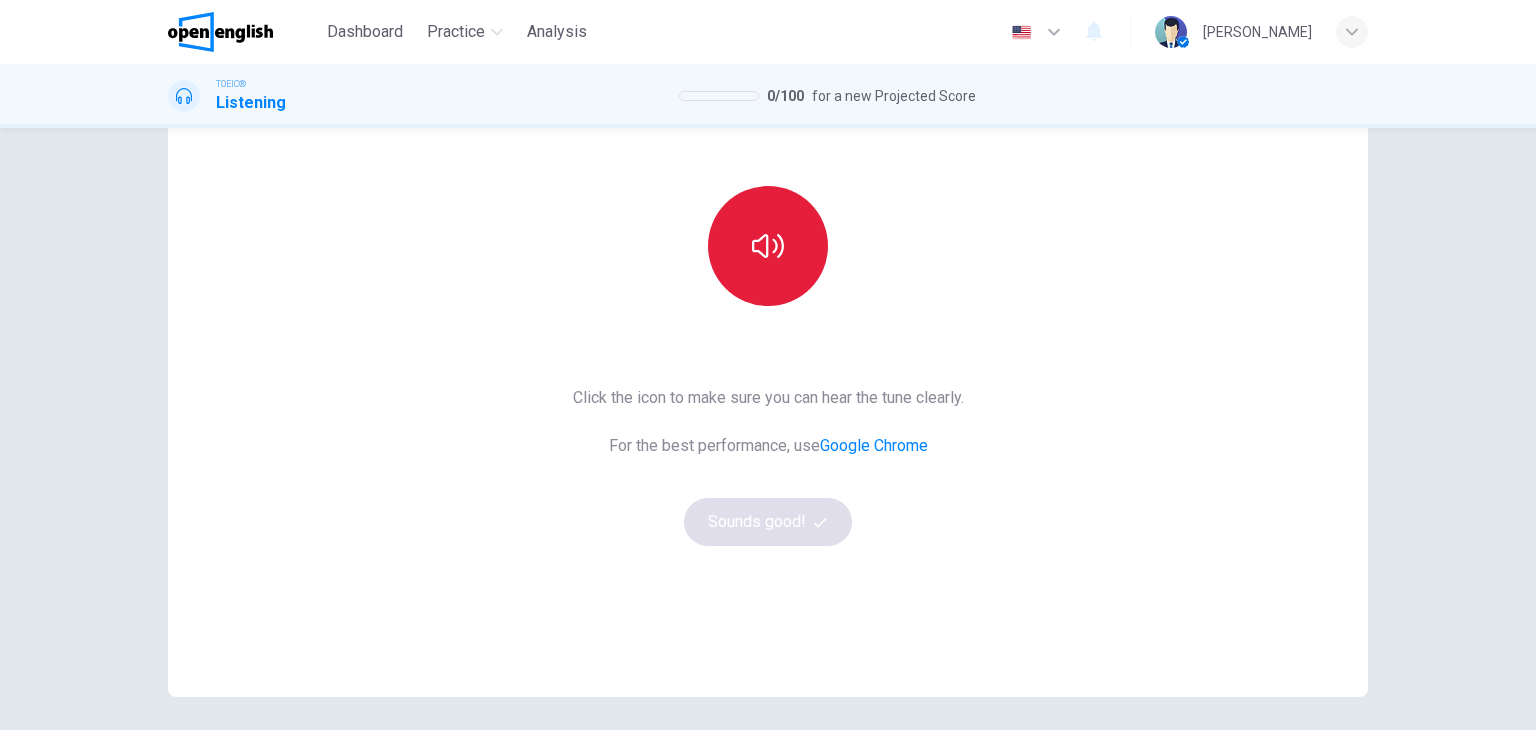click at bounding box center (768, 246) 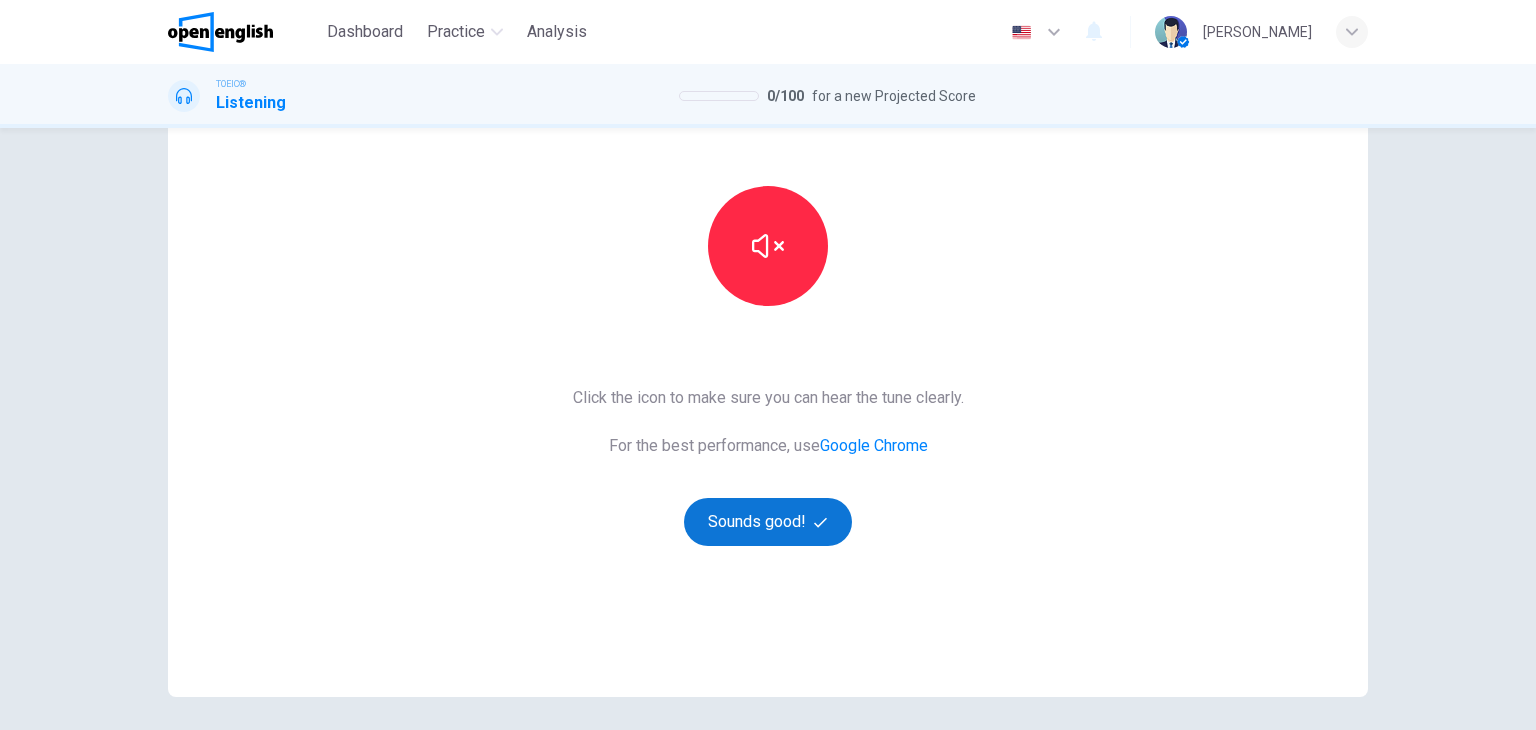 click on "Sounds good!" at bounding box center [768, 522] 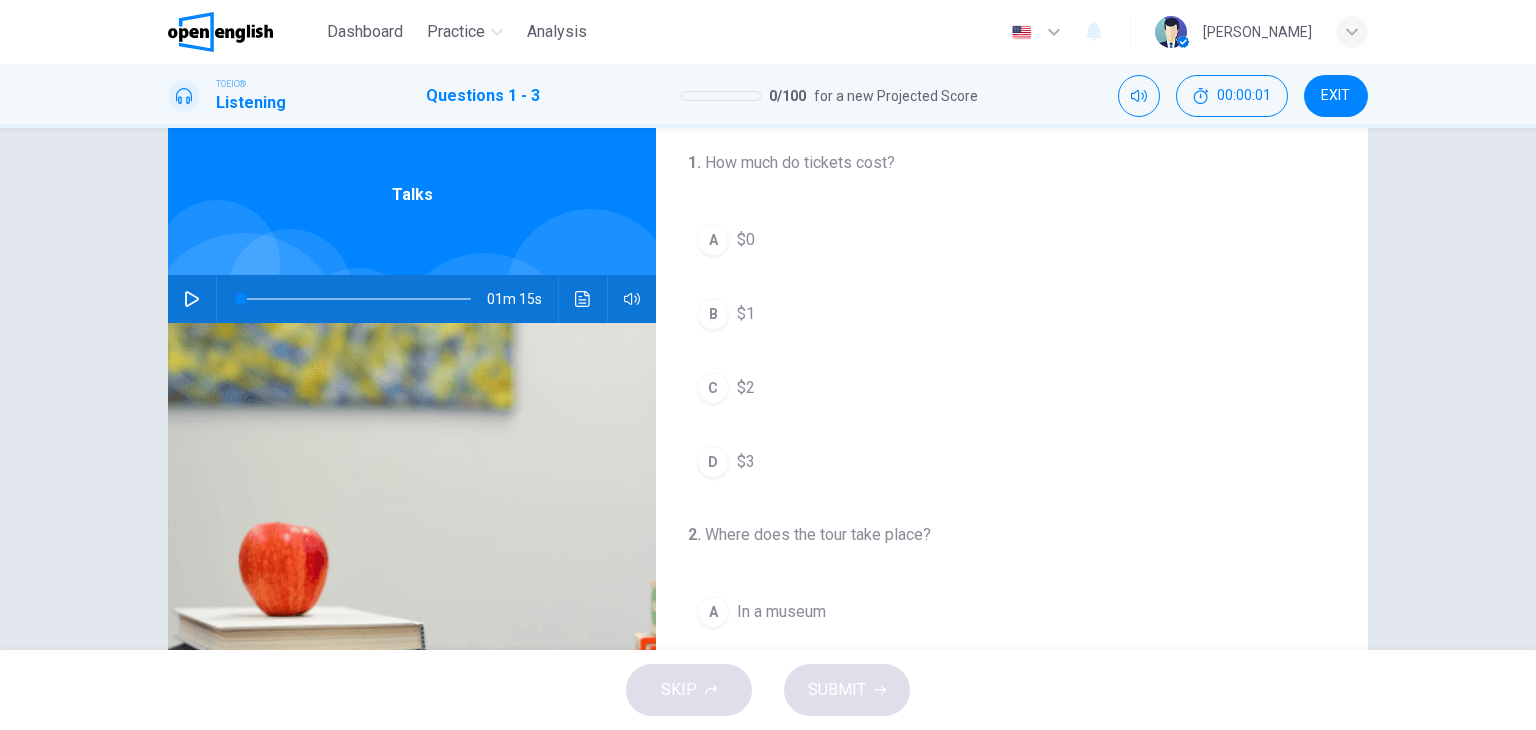 scroll, scrollTop: 0, scrollLeft: 0, axis: both 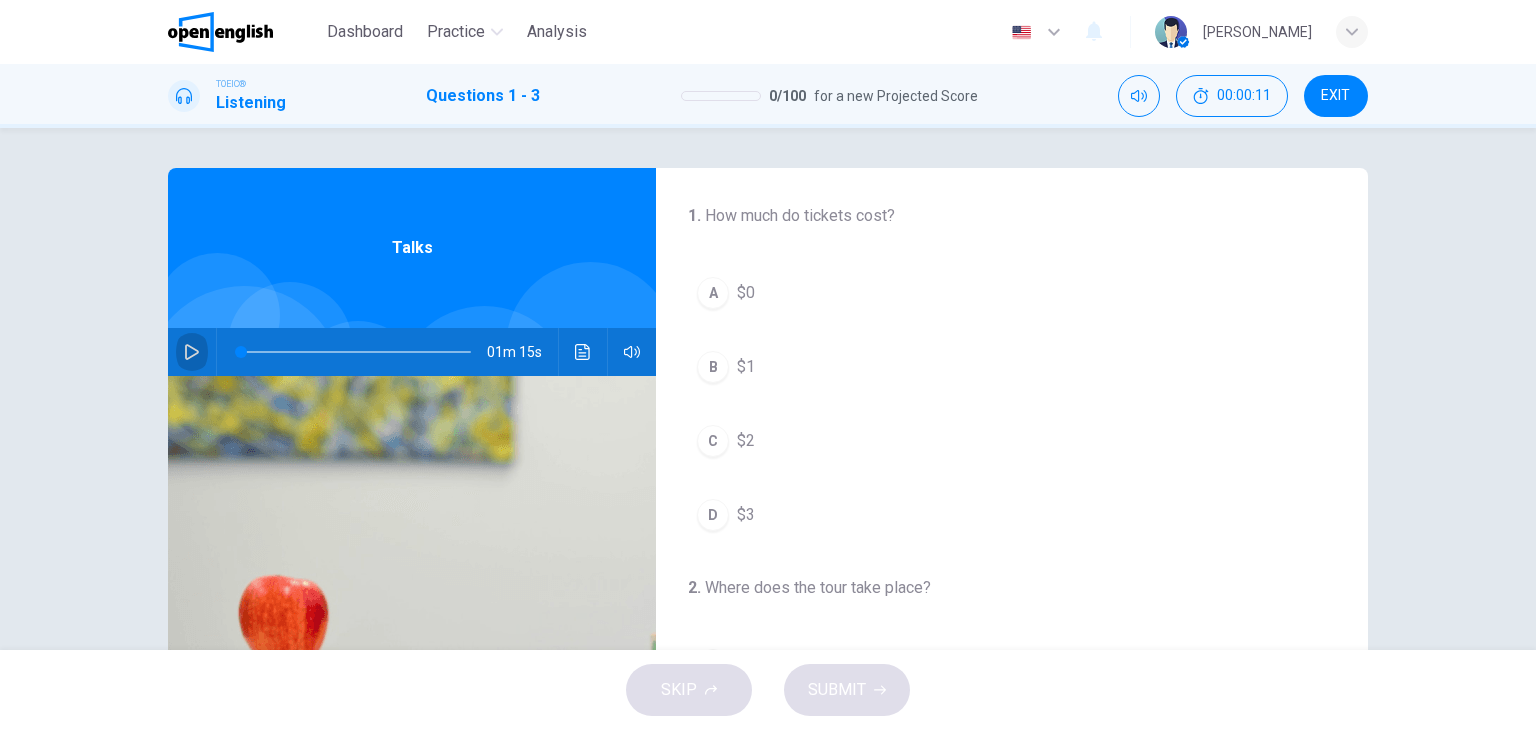 drag, startPoint x: 187, startPoint y: 349, endPoint x: 204, endPoint y: 352, distance: 17.262676 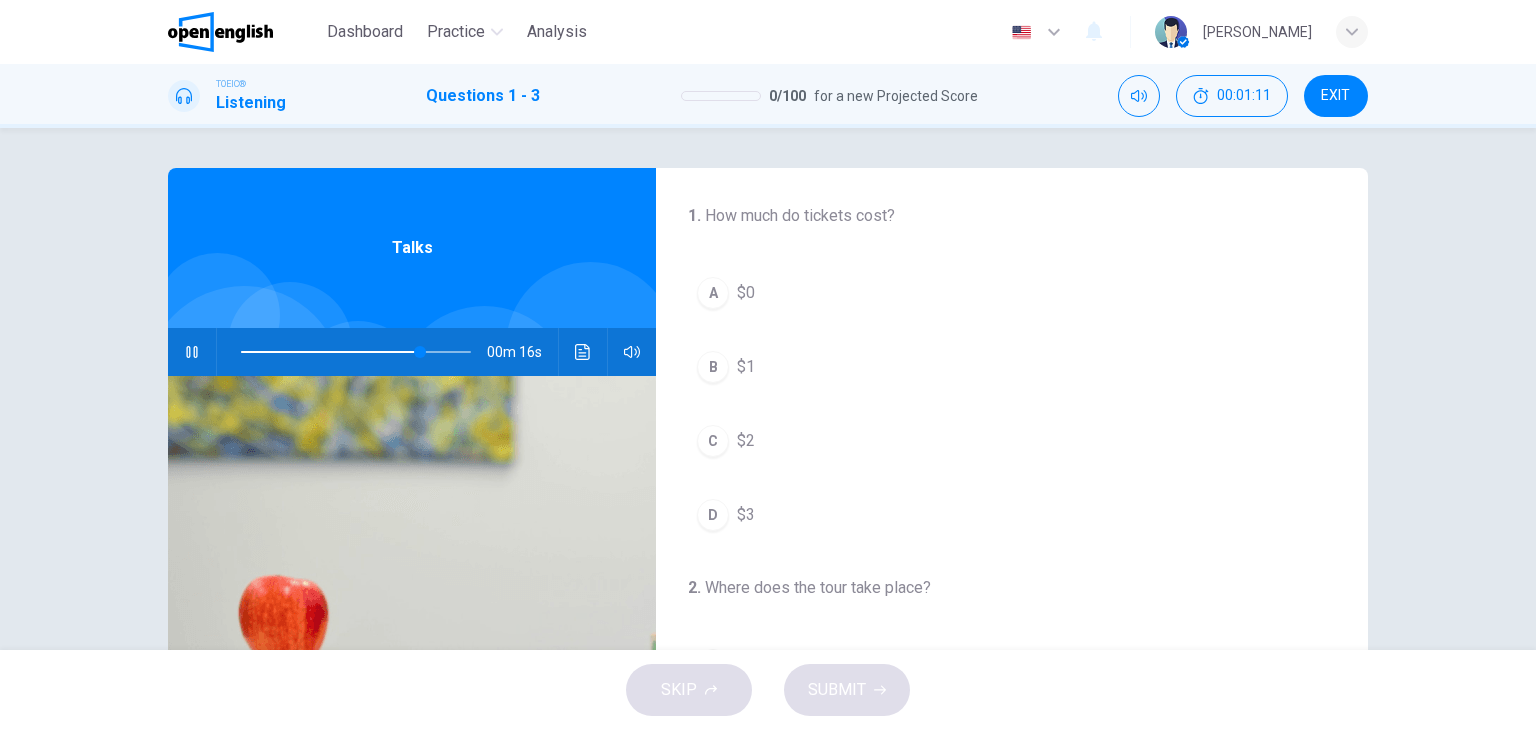 click on "A" at bounding box center [713, 293] 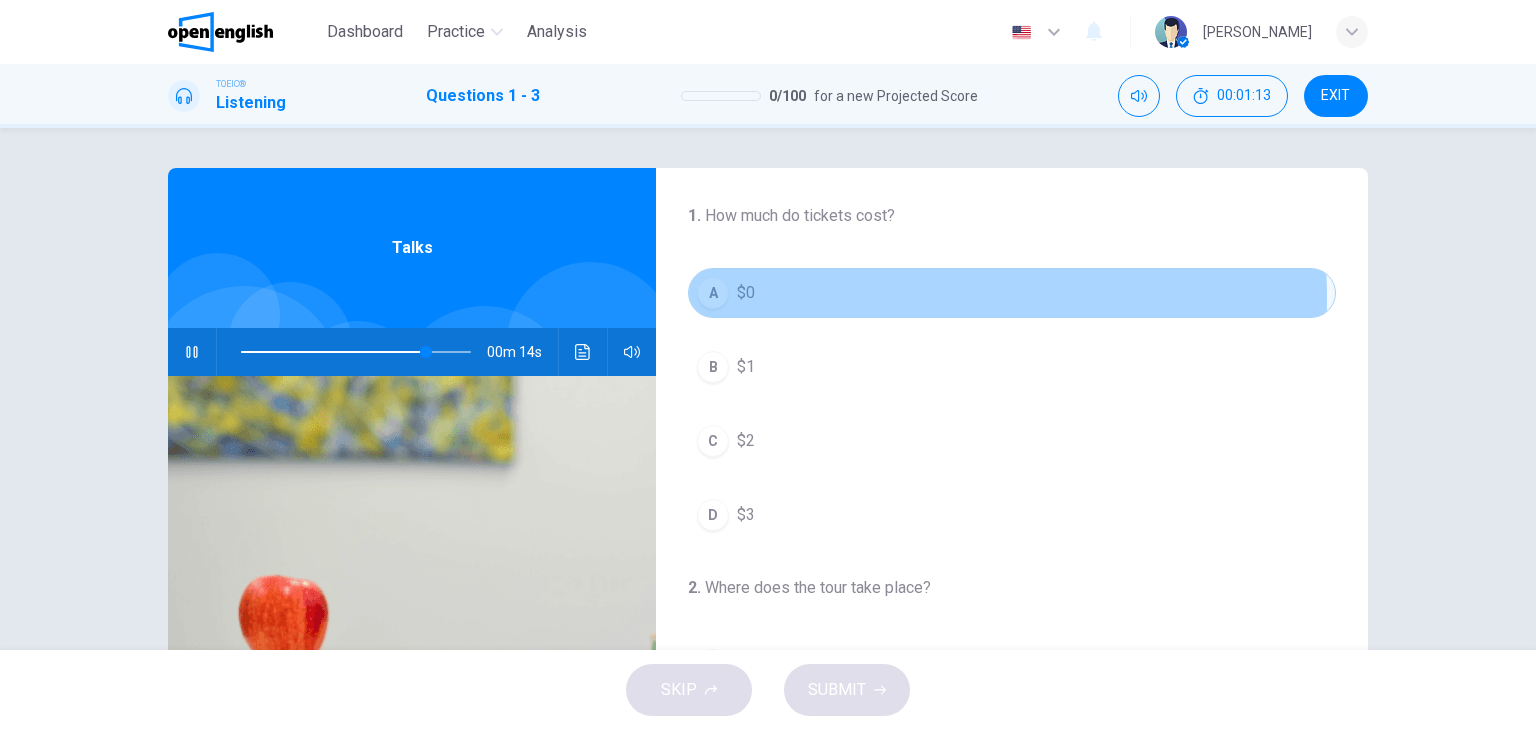 click on "$0" at bounding box center [746, 293] 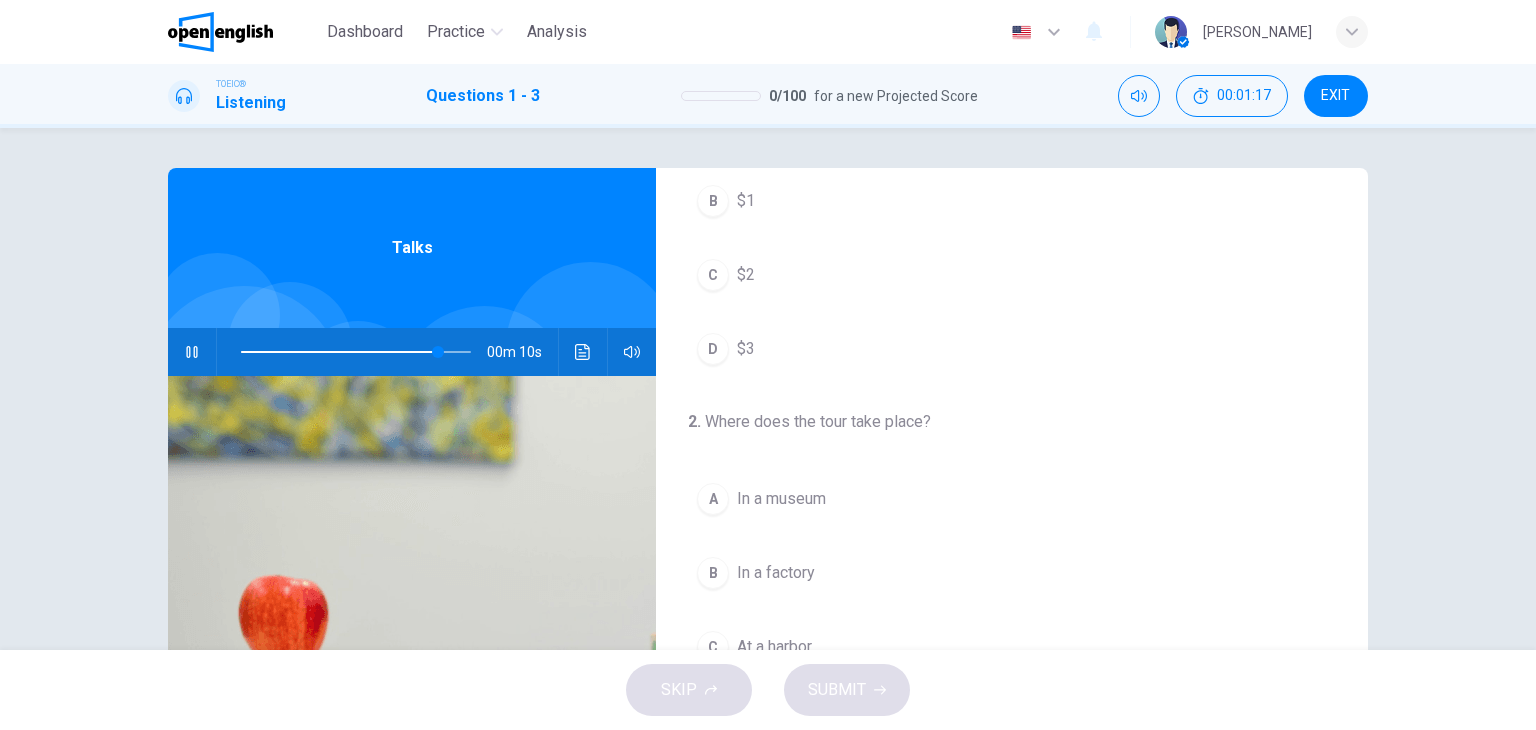scroll, scrollTop: 333, scrollLeft: 0, axis: vertical 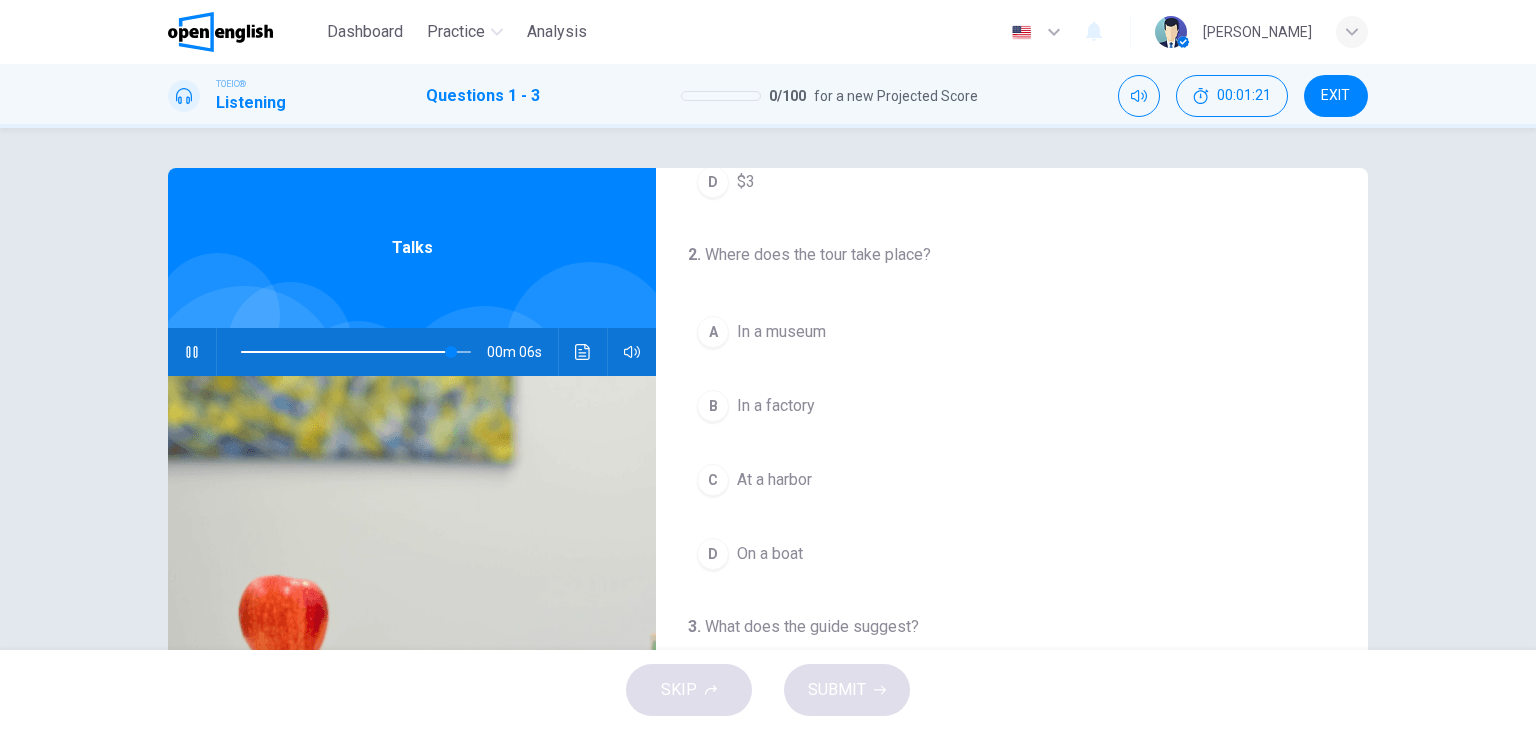 click on "A" at bounding box center [713, 332] 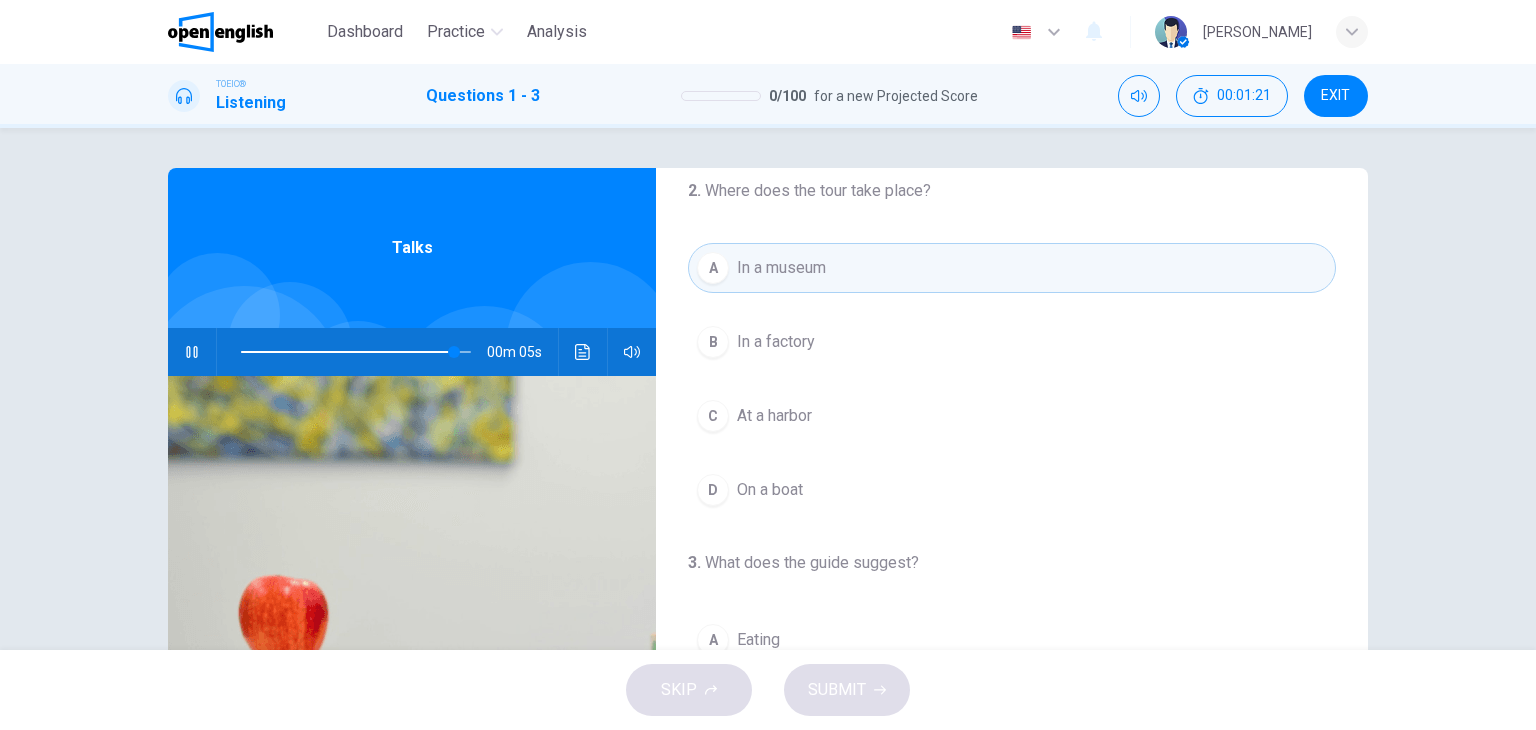 scroll, scrollTop: 452, scrollLeft: 0, axis: vertical 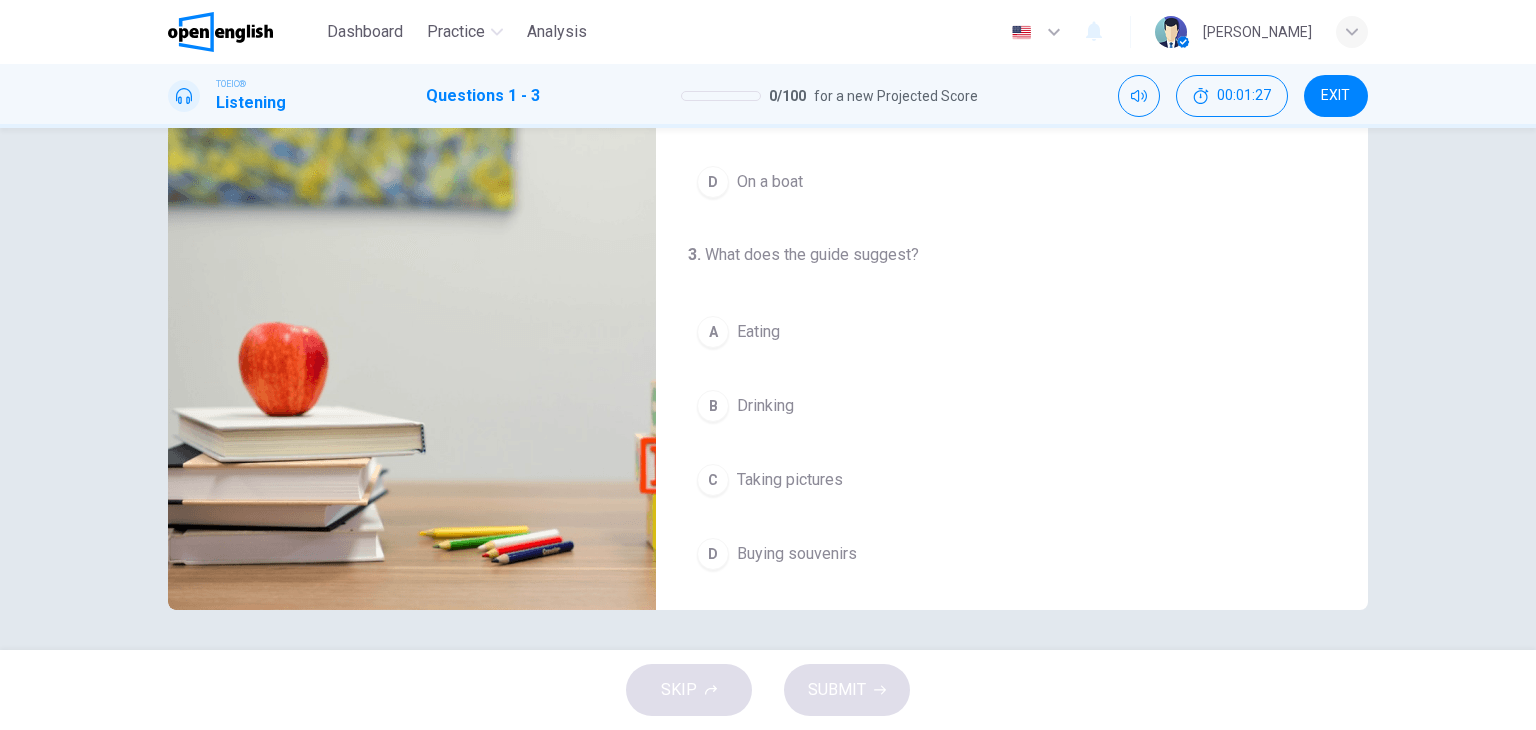 type on "*" 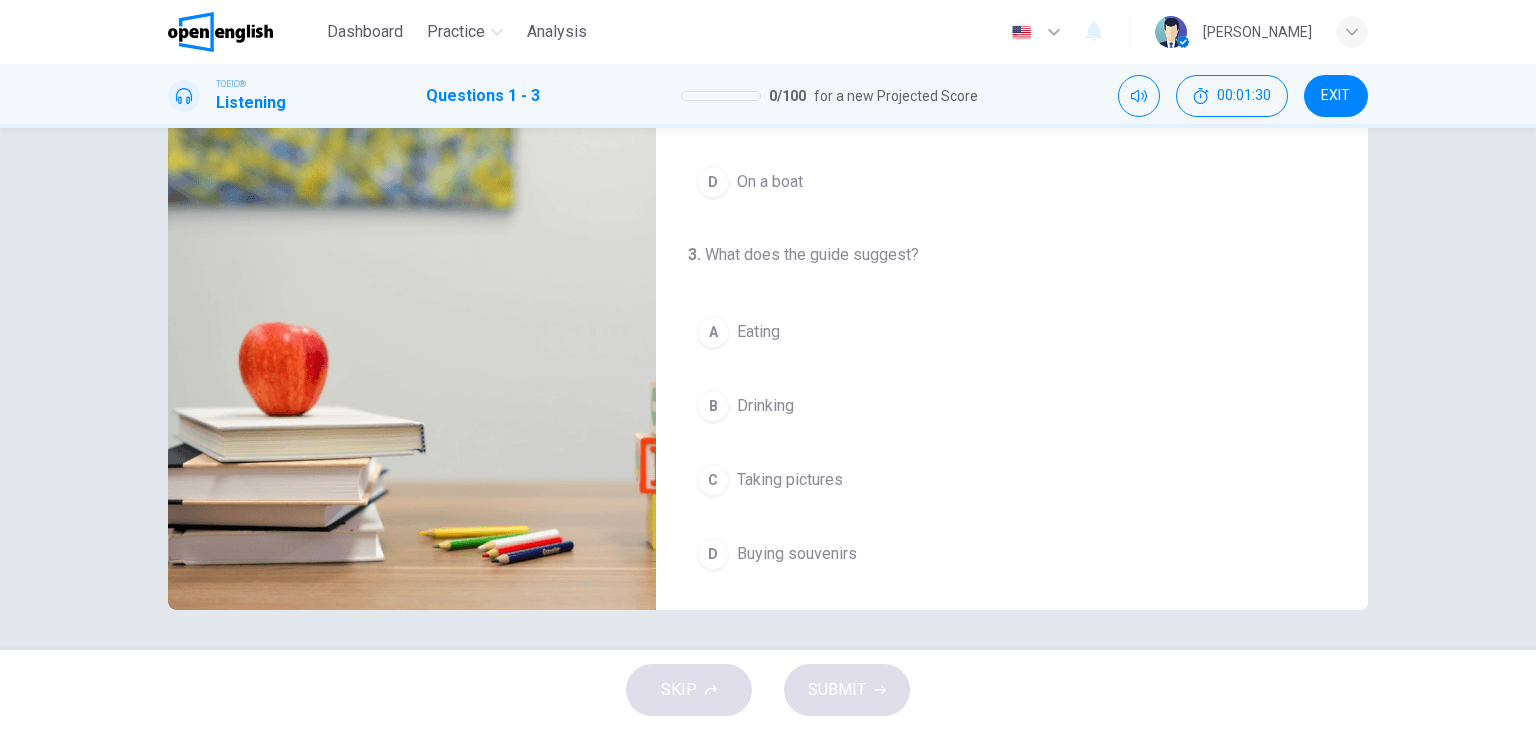 click on "Buying souvenirs" at bounding box center (797, 554) 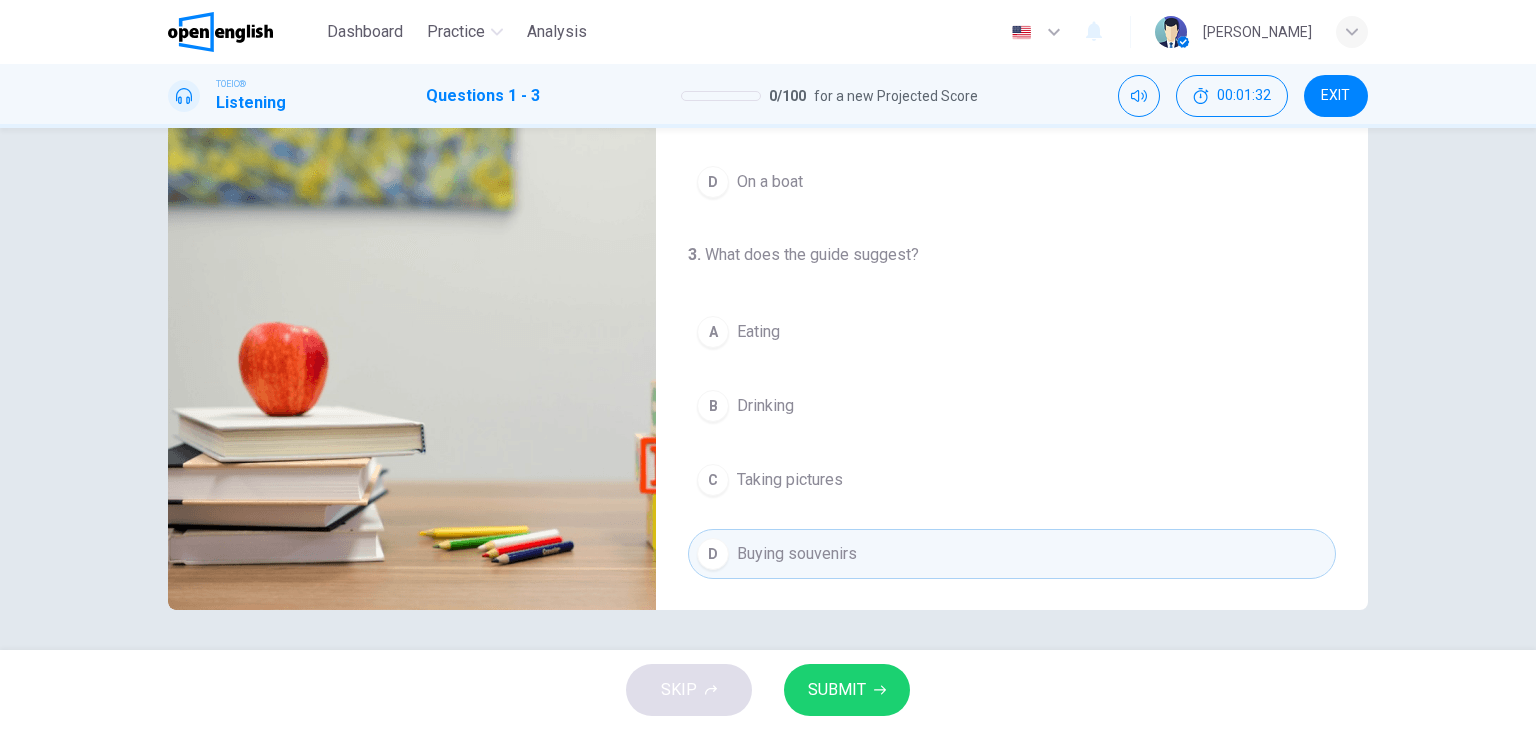 click on "SUBMIT" at bounding box center [837, 690] 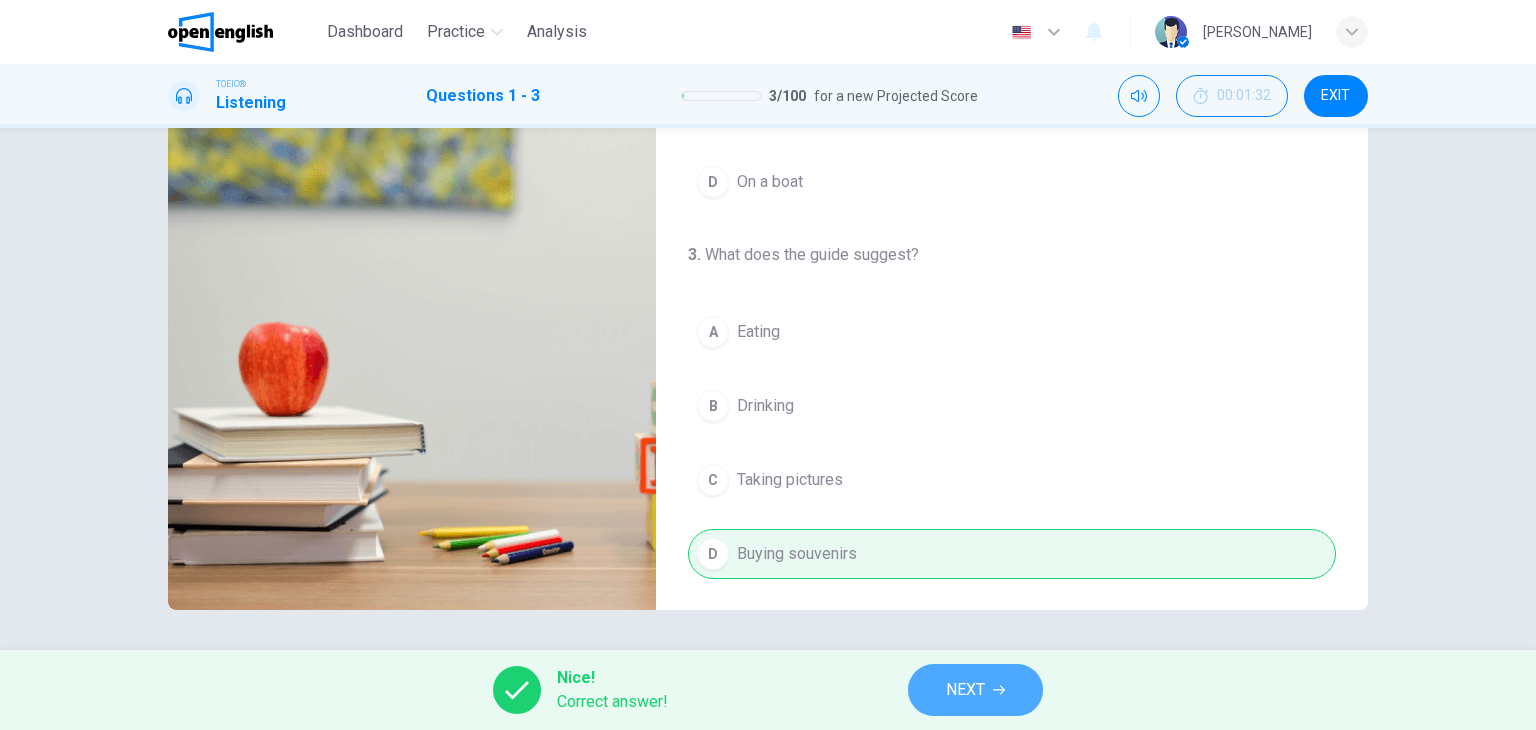 click on "NEXT" at bounding box center (975, 690) 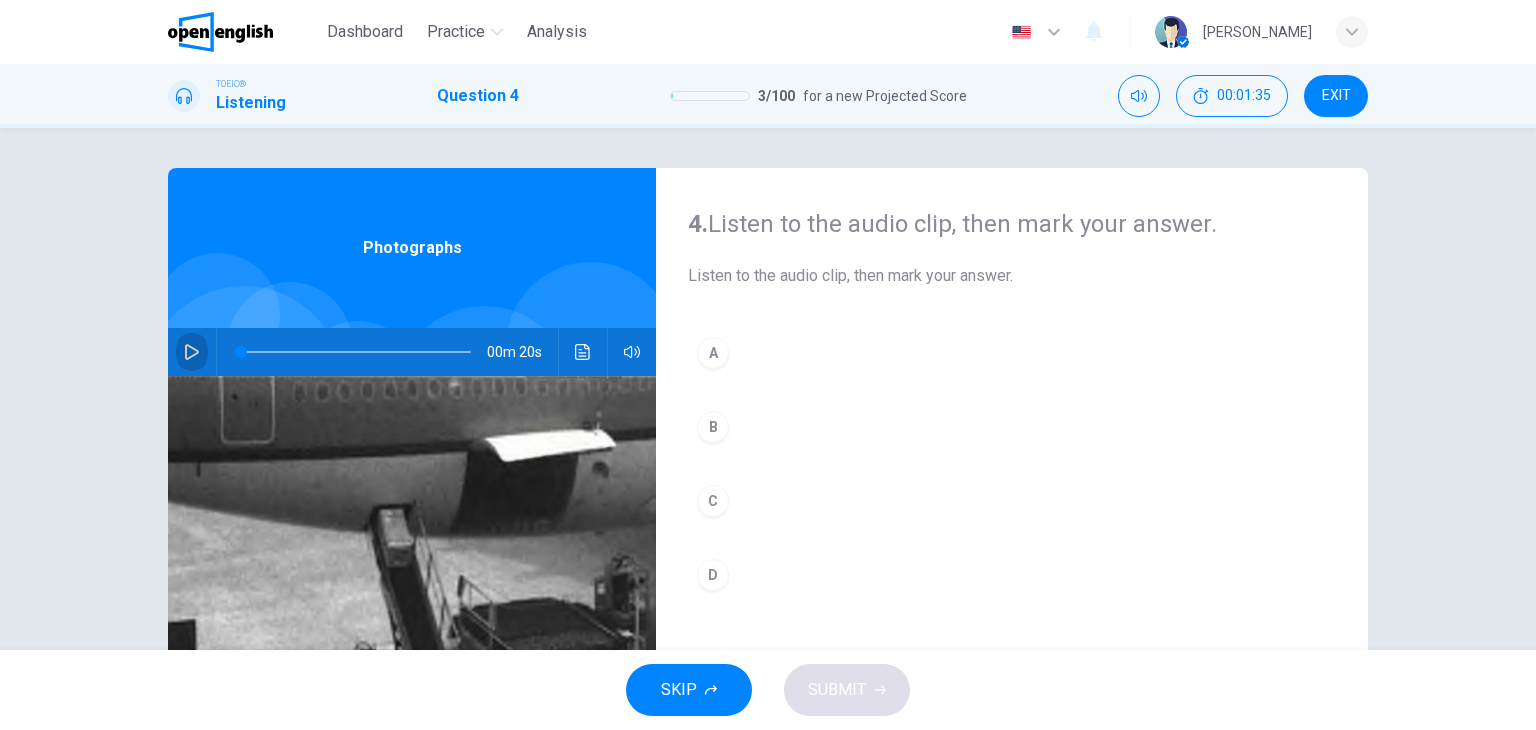click at bounding box center (192, 352) 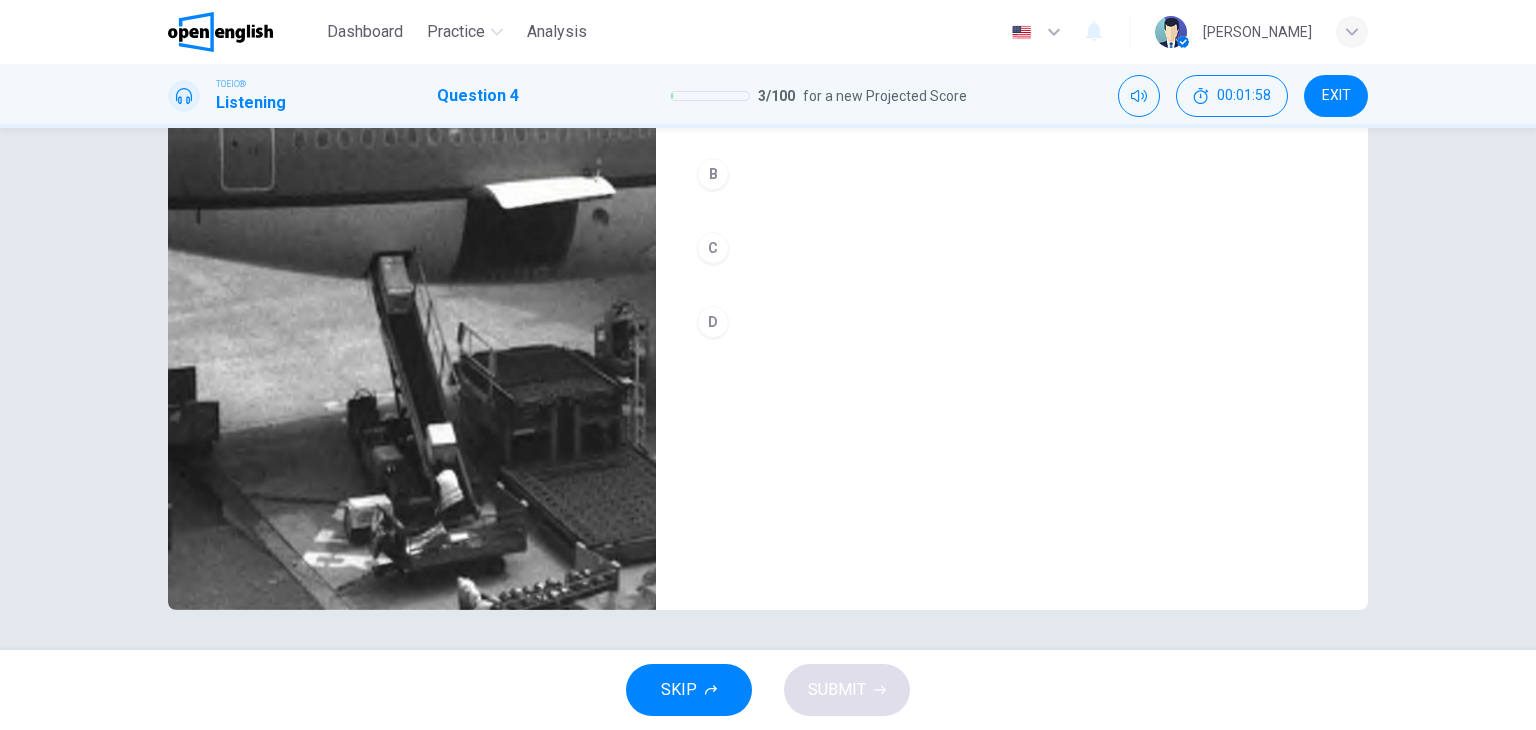 scroll, scrollTop: 87, scrollLeft: 0, axis: vertical 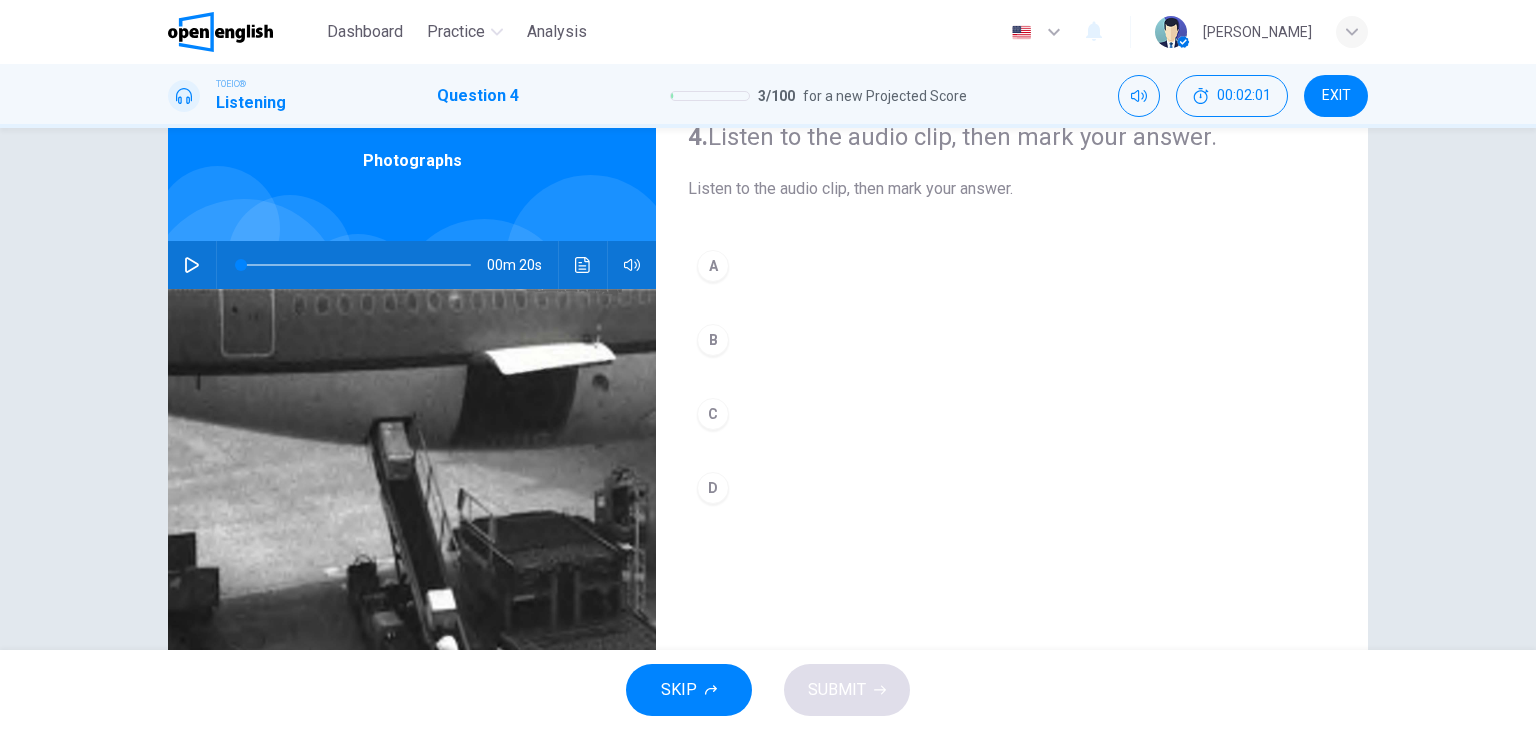 click 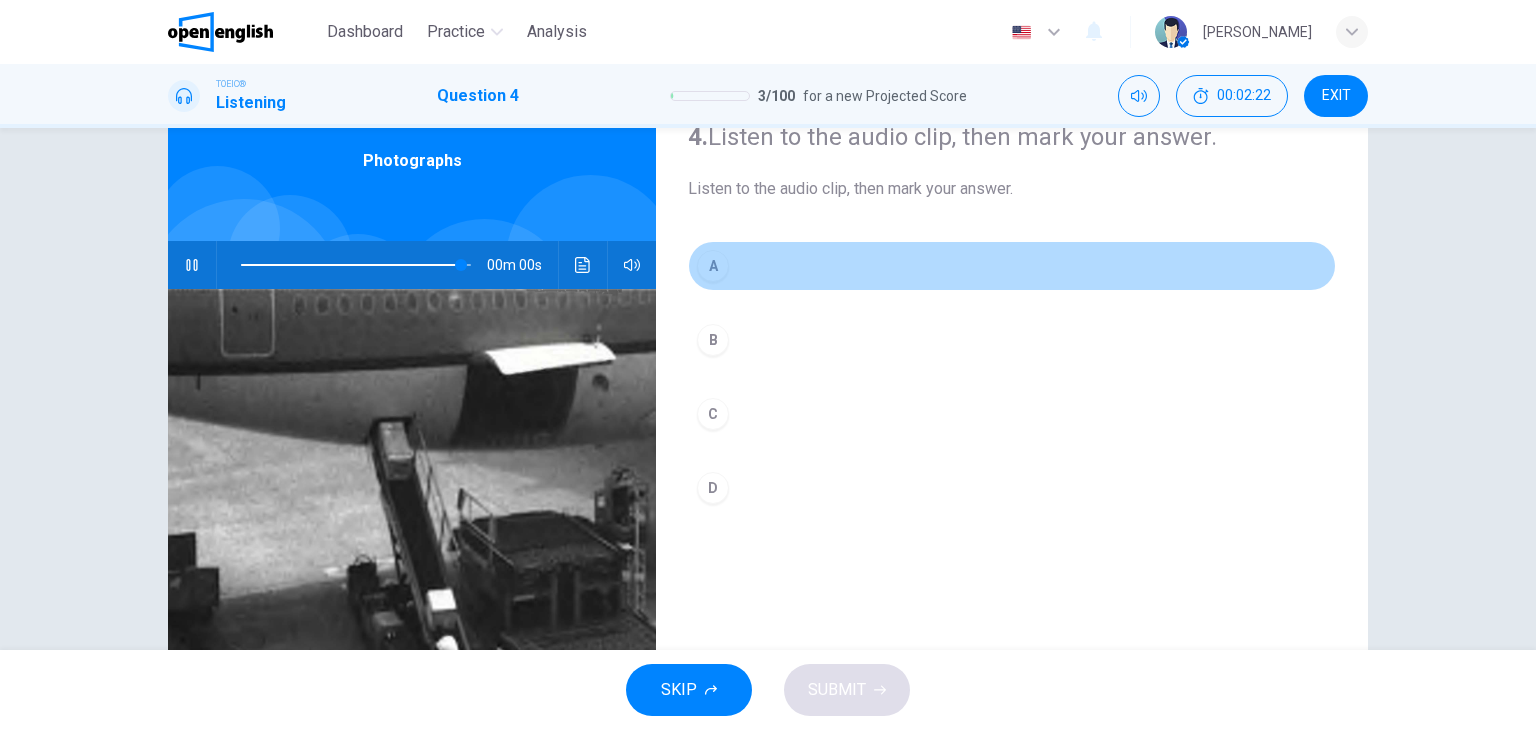 type on "*" 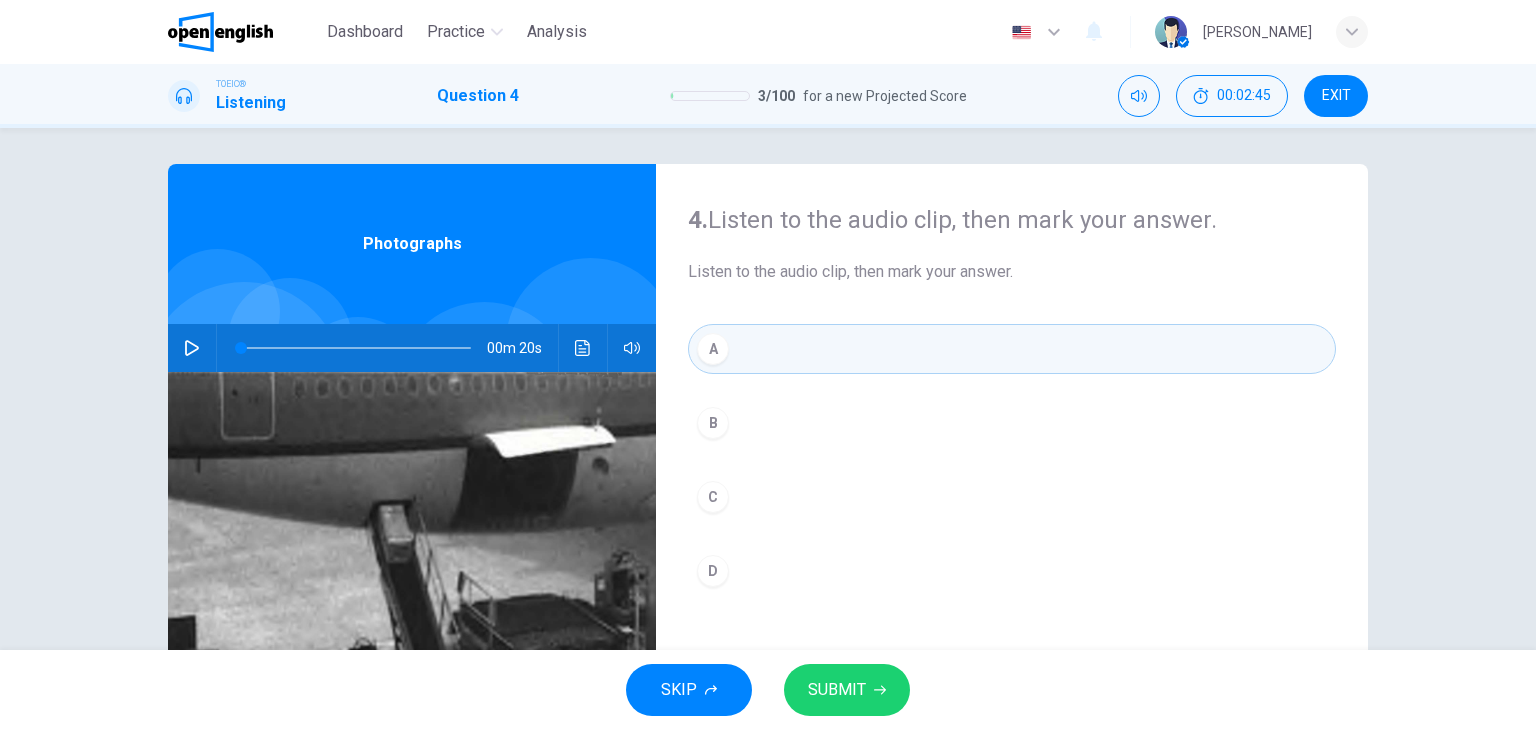 scroll, scrollTop: 0, scrollLeft: 0, axis: both 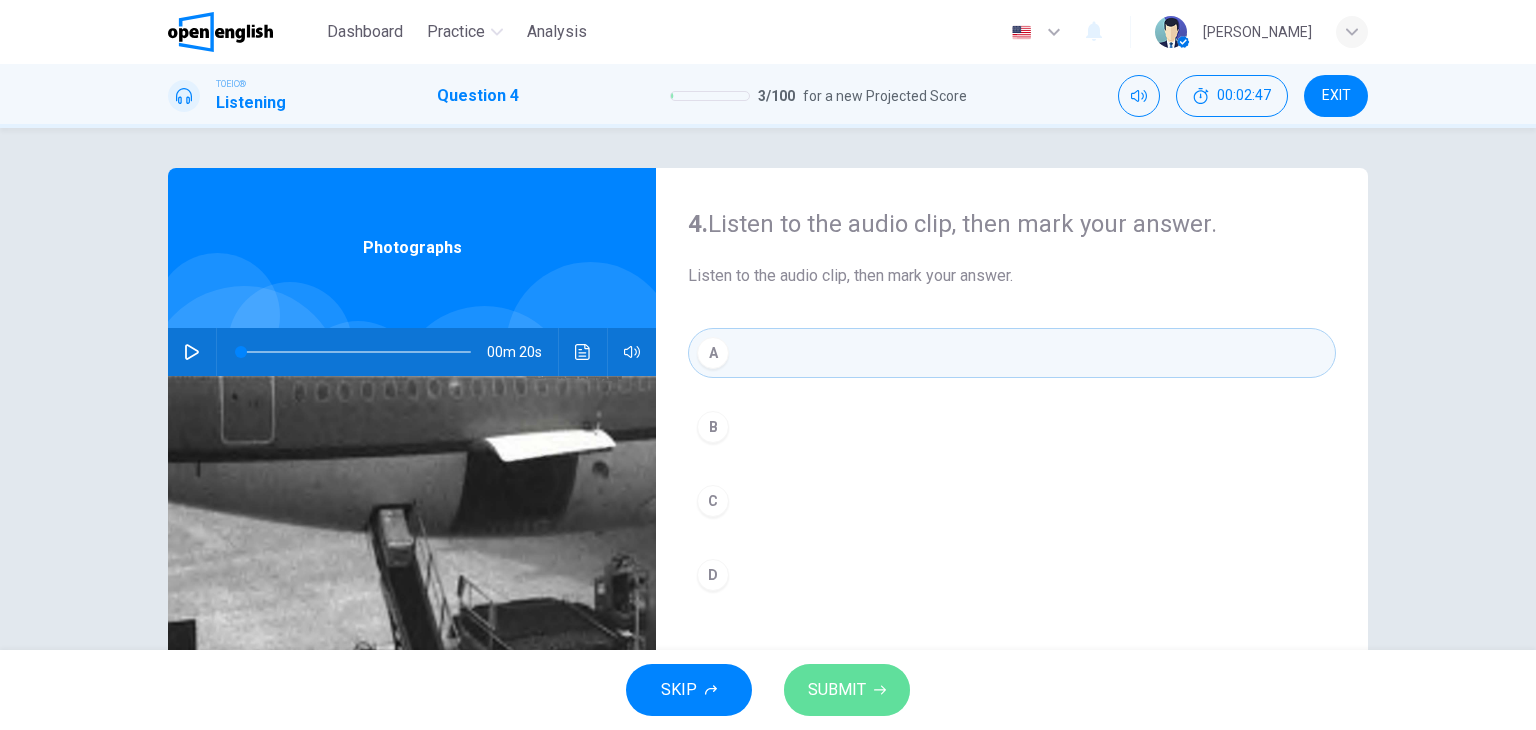 click on "SUBMIT" at bounding box center [837, 690] 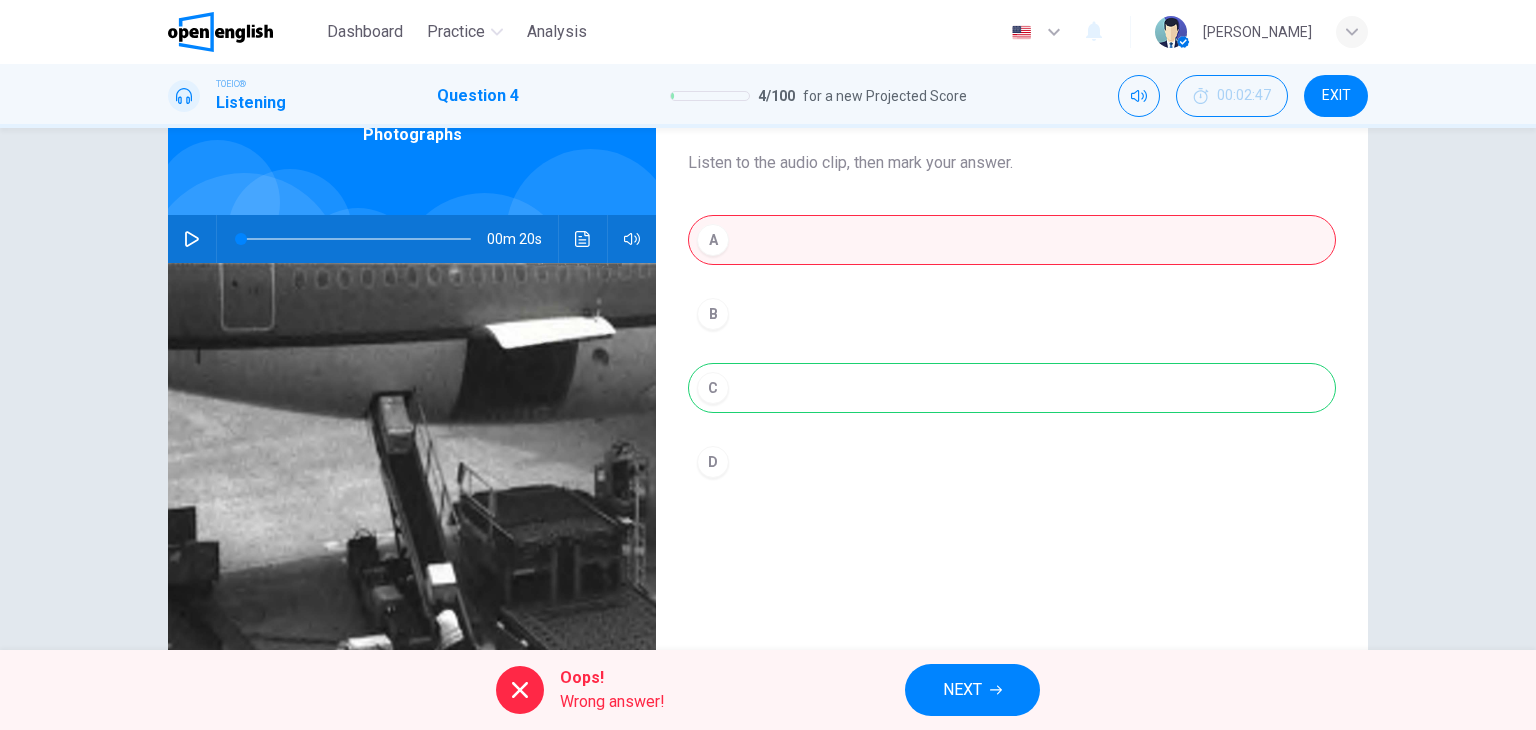 scroll, scrollTop: 166, scrollLeft: 0, axis: vertical 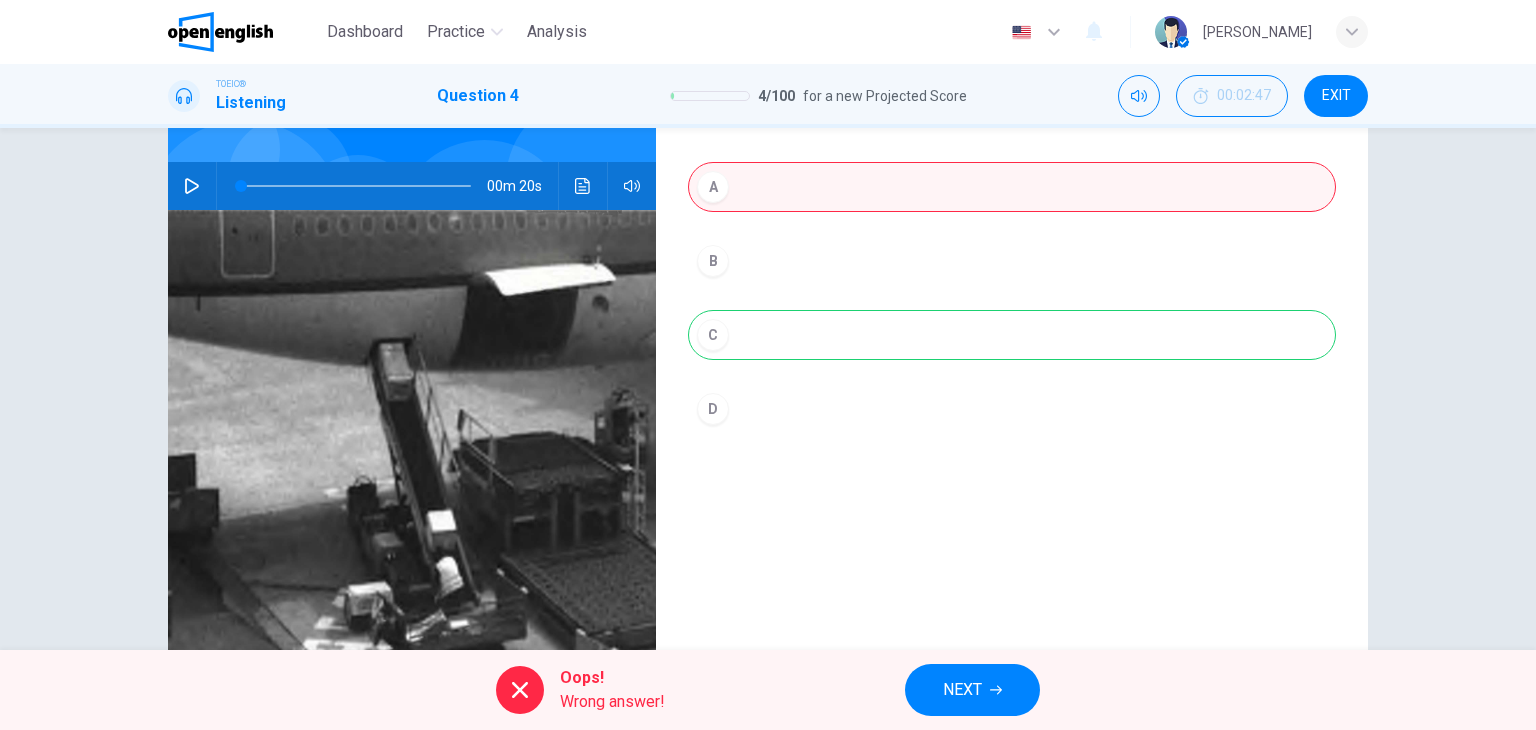 click on "A B C D" at bounding box center [1012, 318] 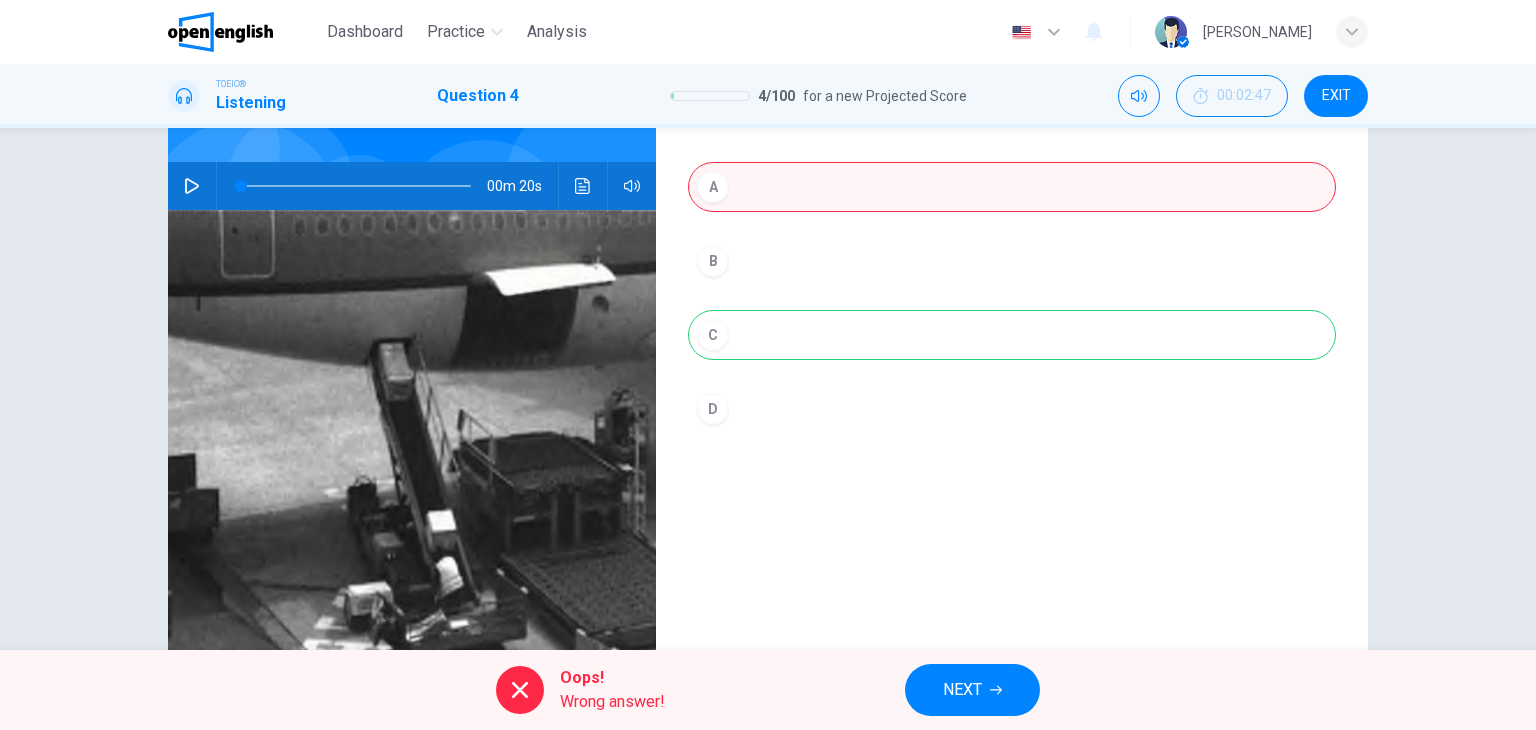 click on "NEXT" at bounding box center (962, 690) 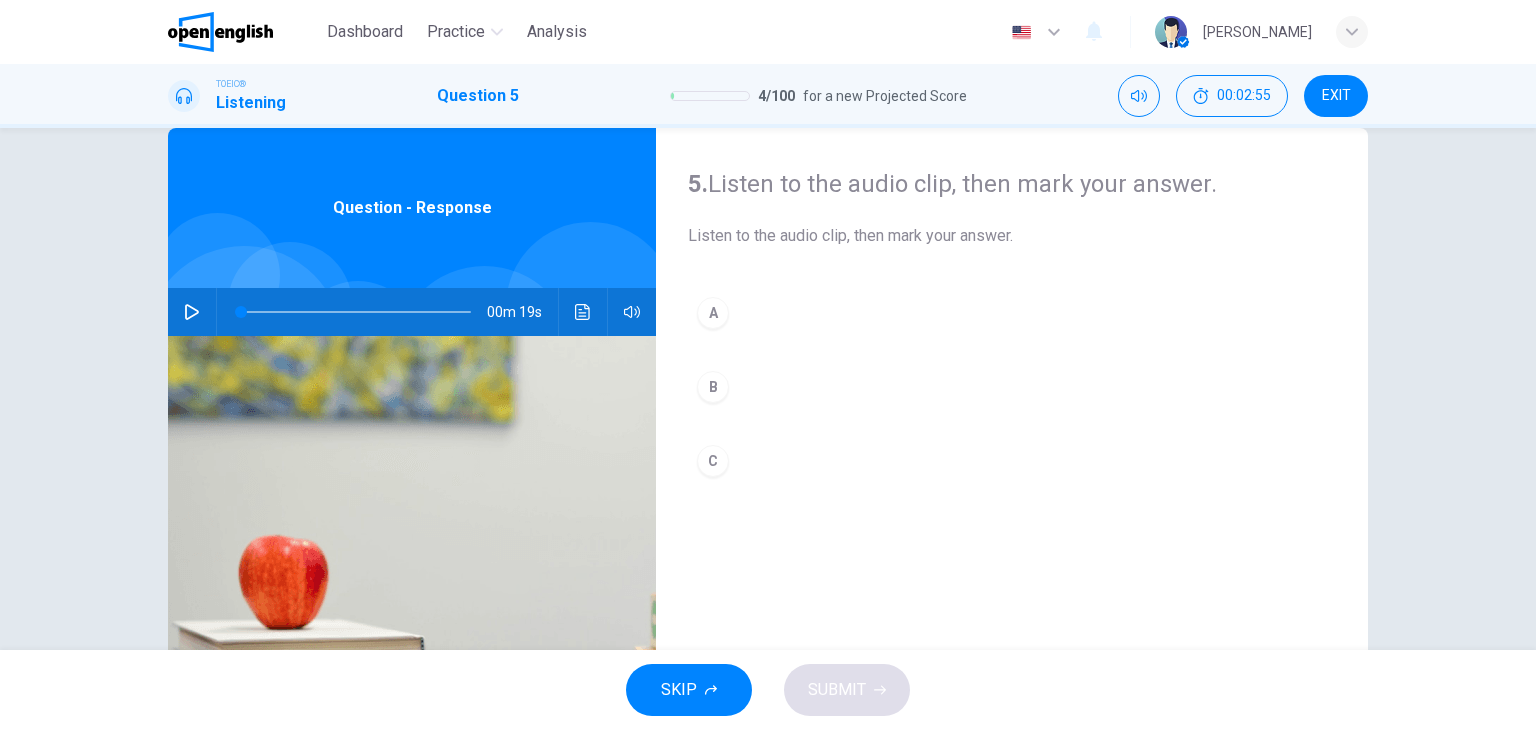 scroll, scrollTop: 0, scrollLeft: 0, axis: both 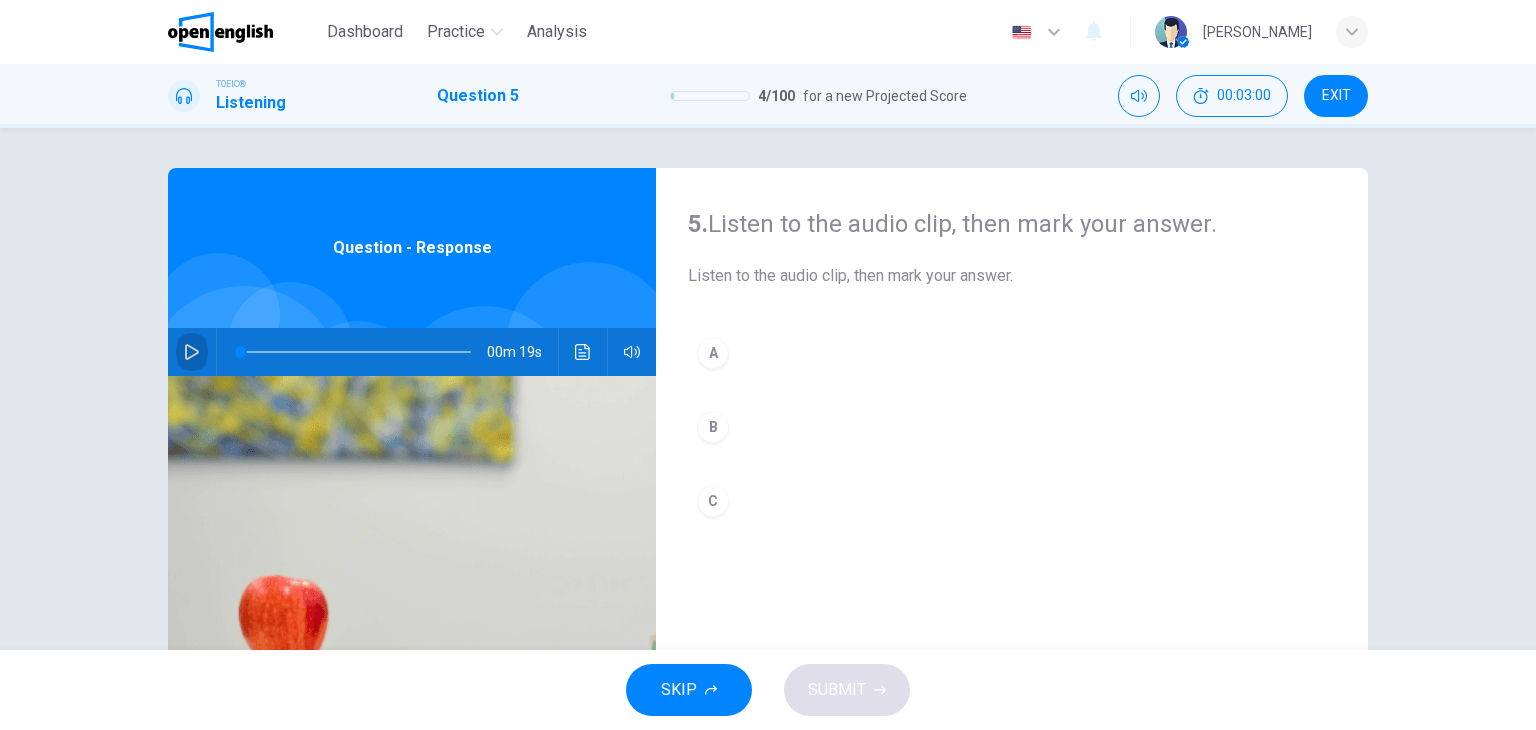 click 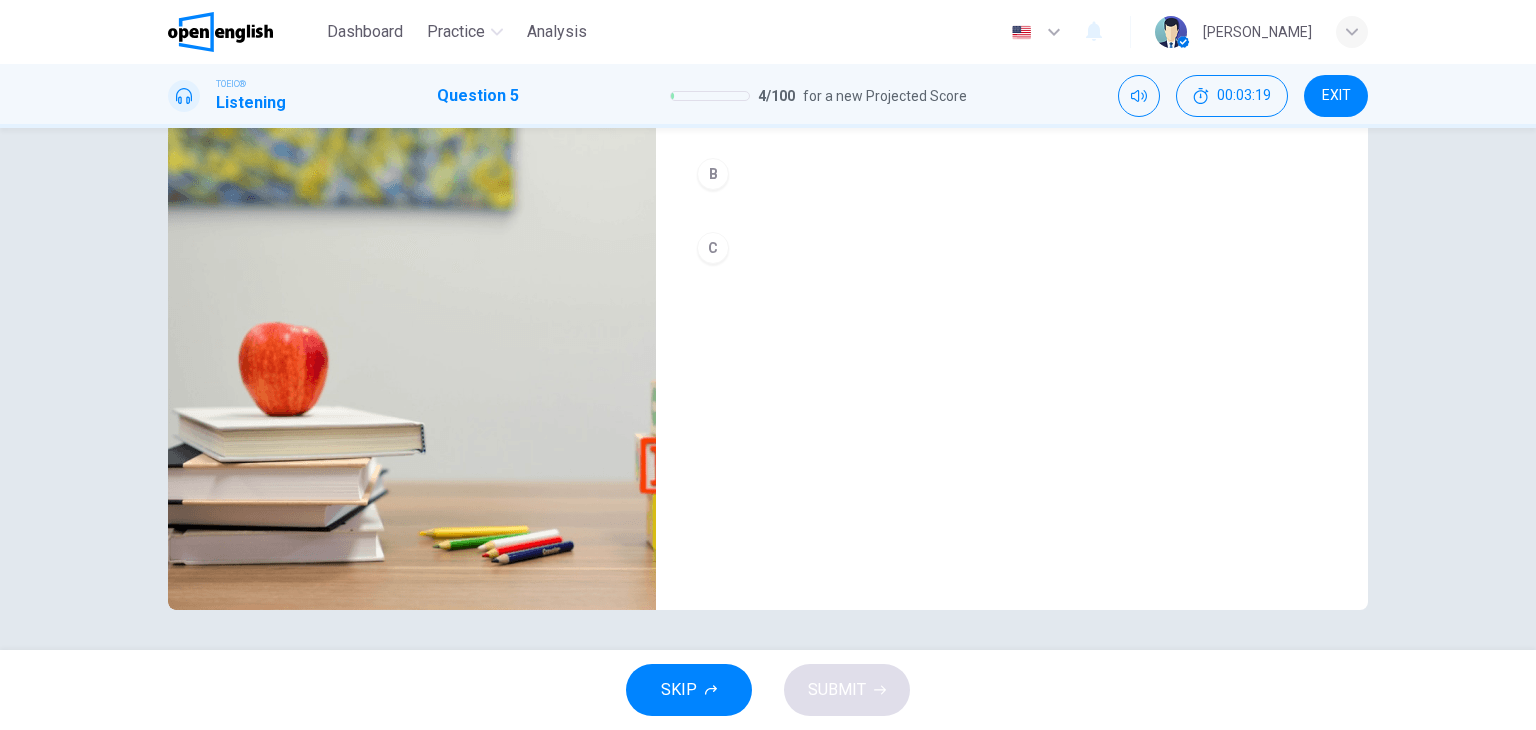 type on "*" 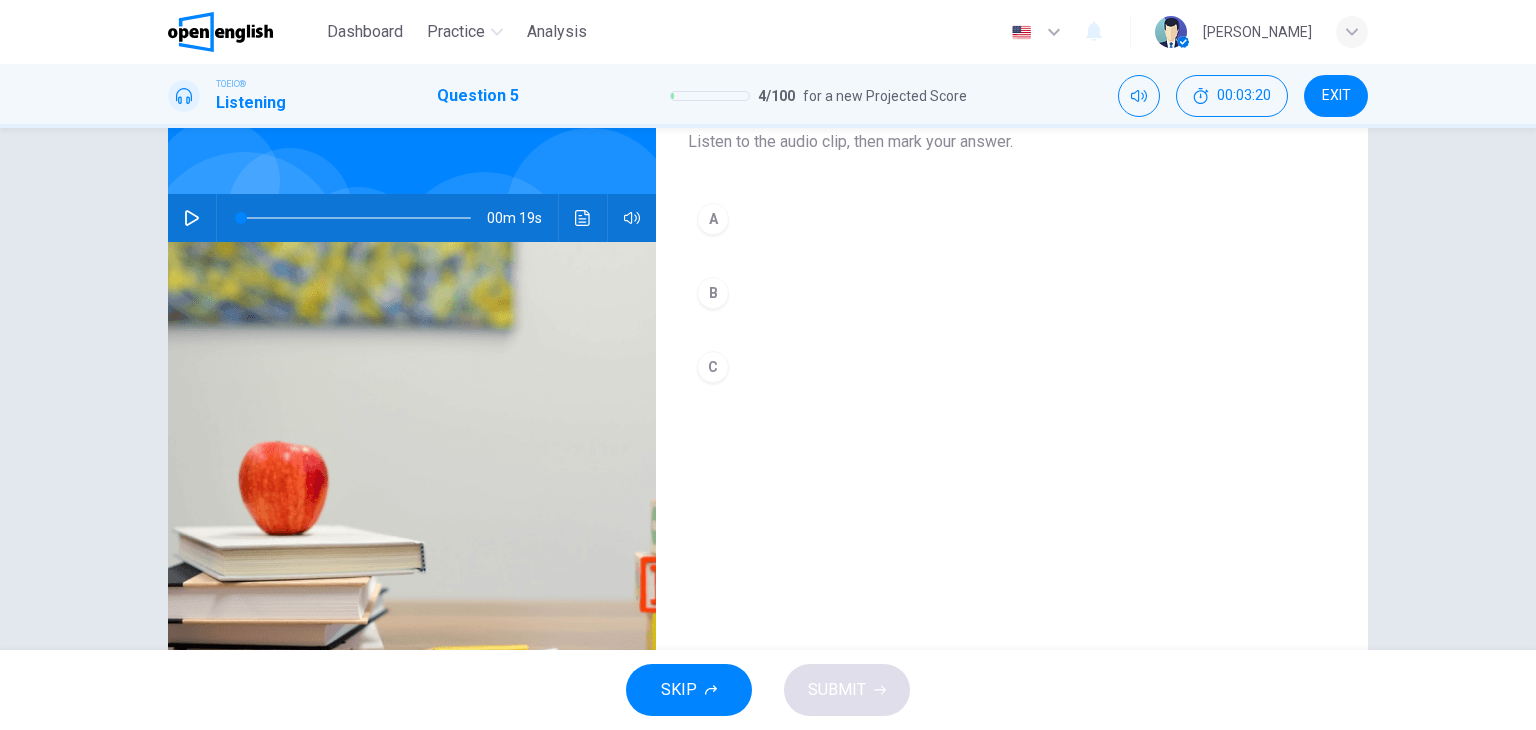 scroll, scrollTop: 0, scrollLeft: 0, axis: both 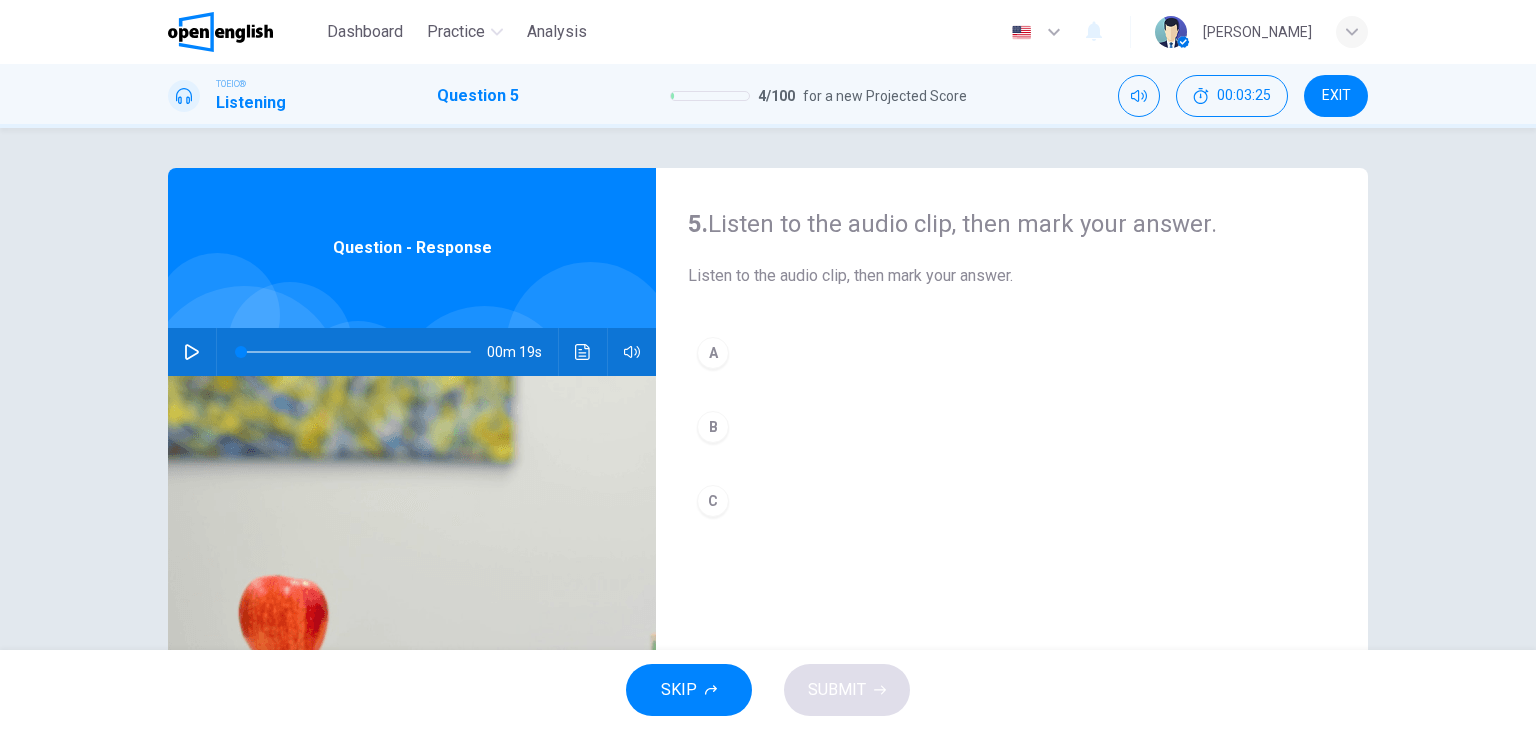 click on "EXIT" at bounding box center [1336, 96] 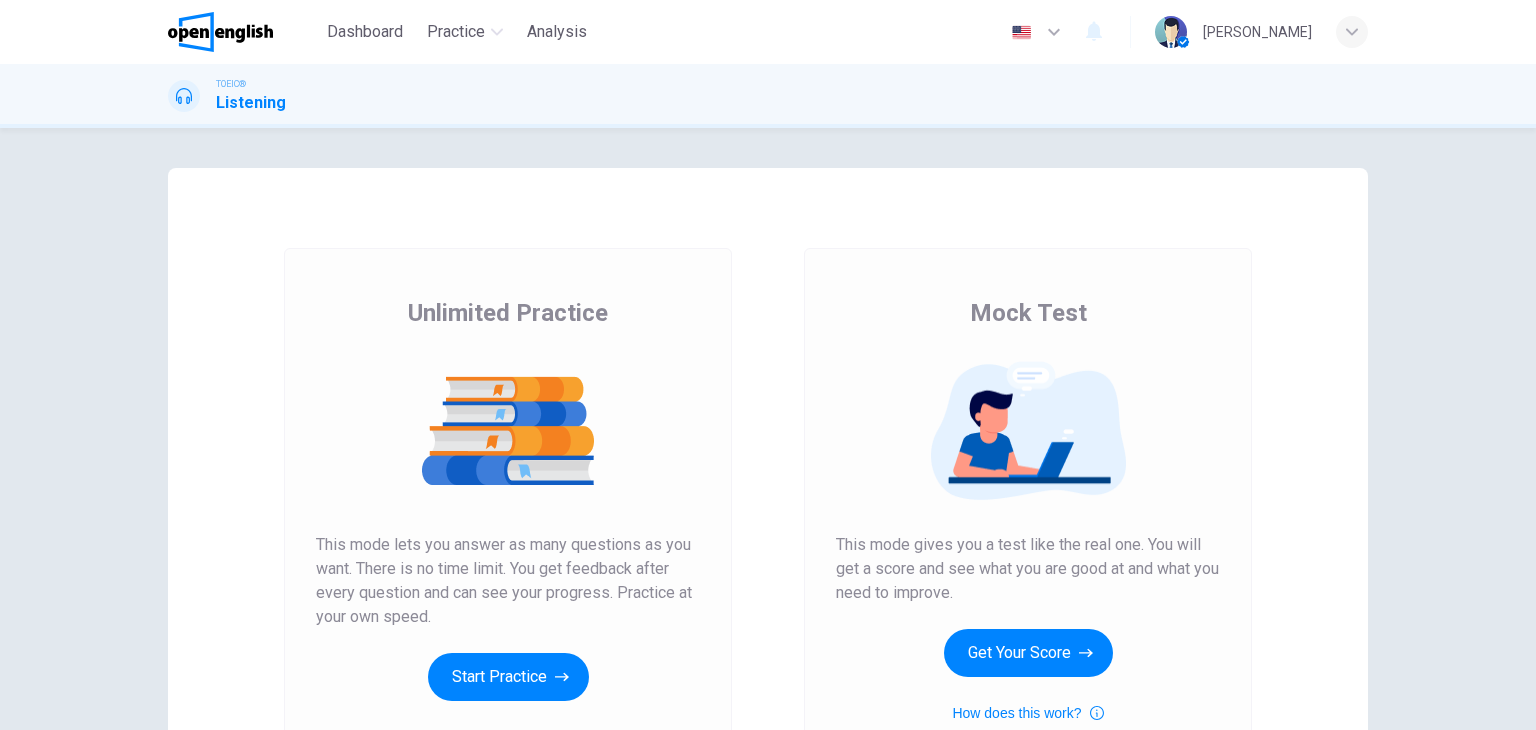 scroll, scrollTop: 0, scrollLeft: 0, axis: both 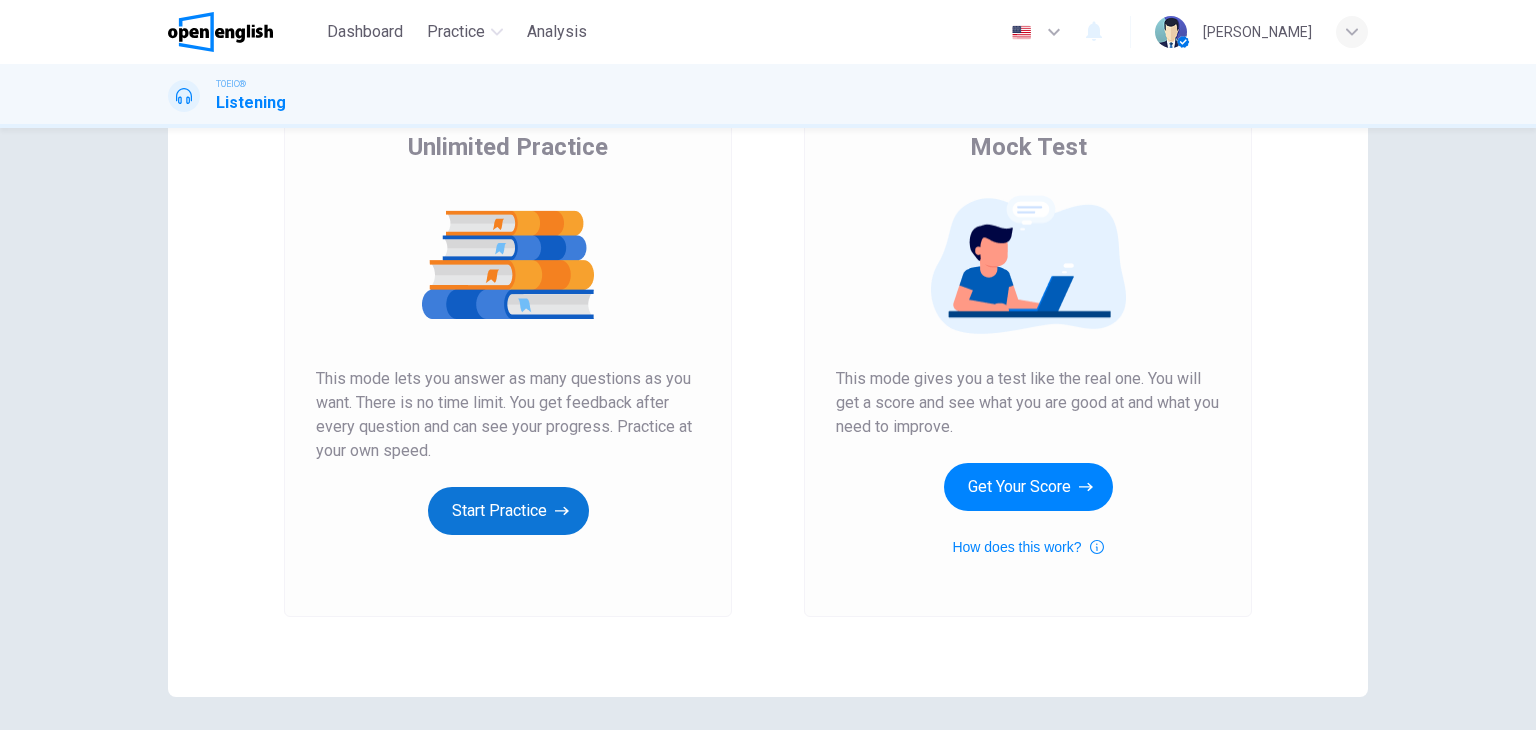 click on "Start Practice" at bounding box center (508, 511) 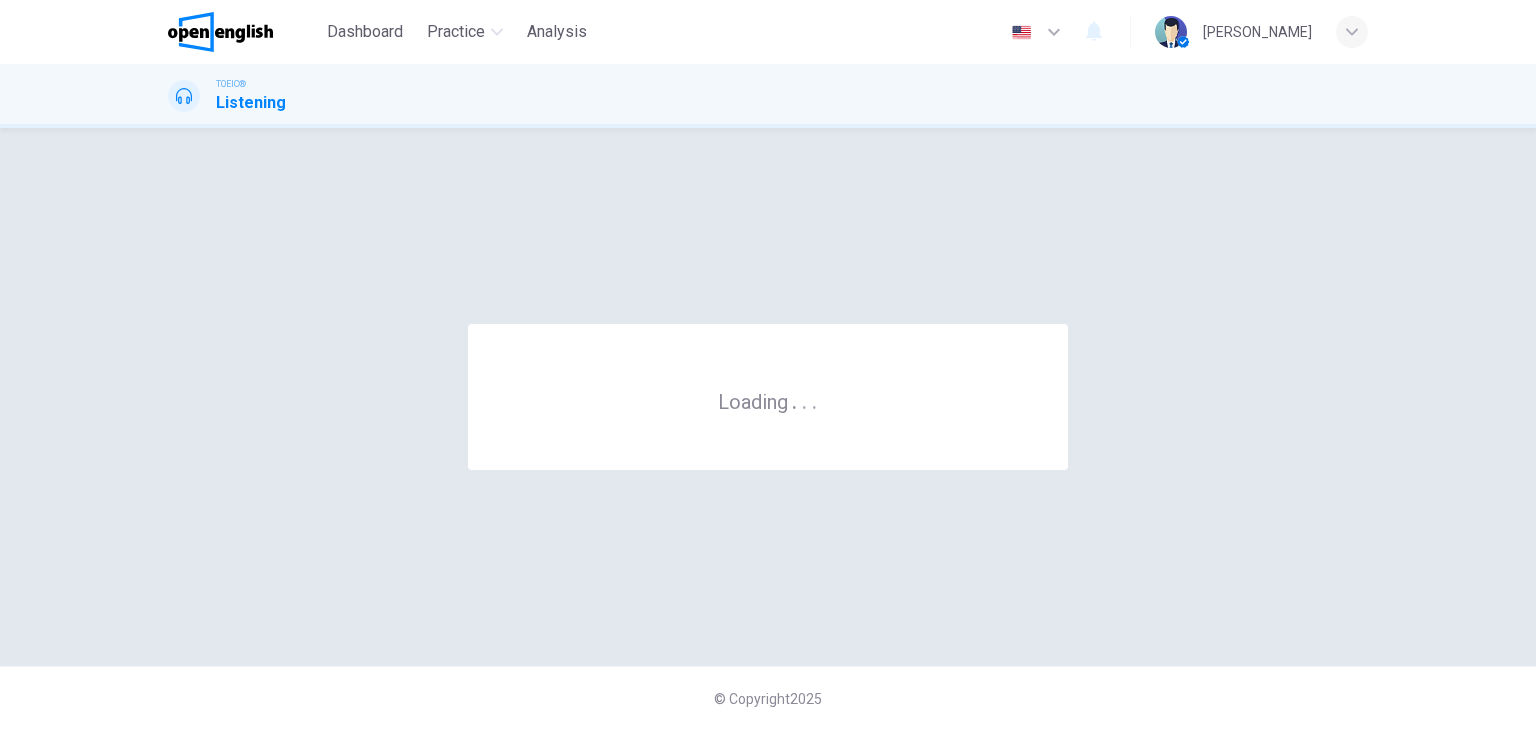 scroll, scrollTop: 0, scrollLeft: 0, axis: both 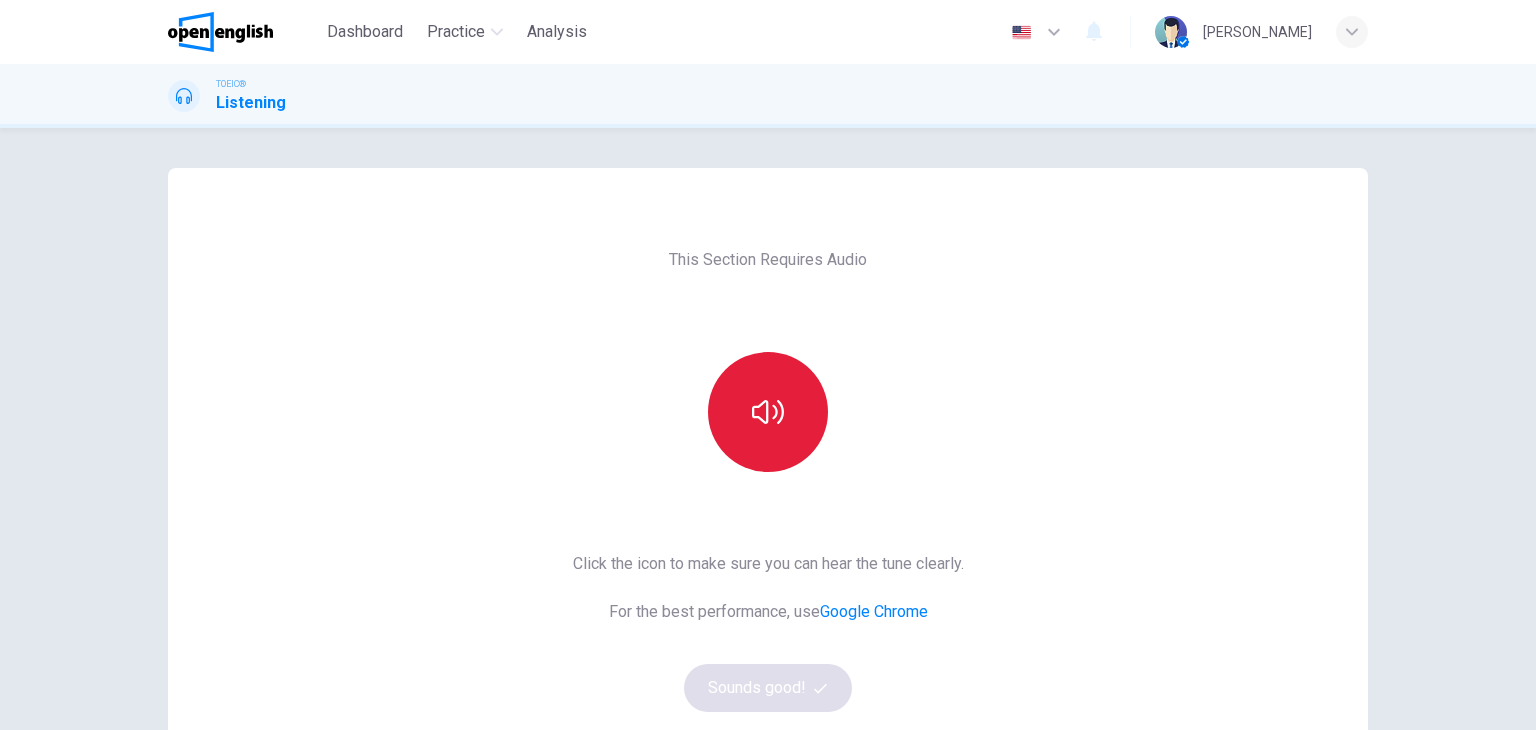 click 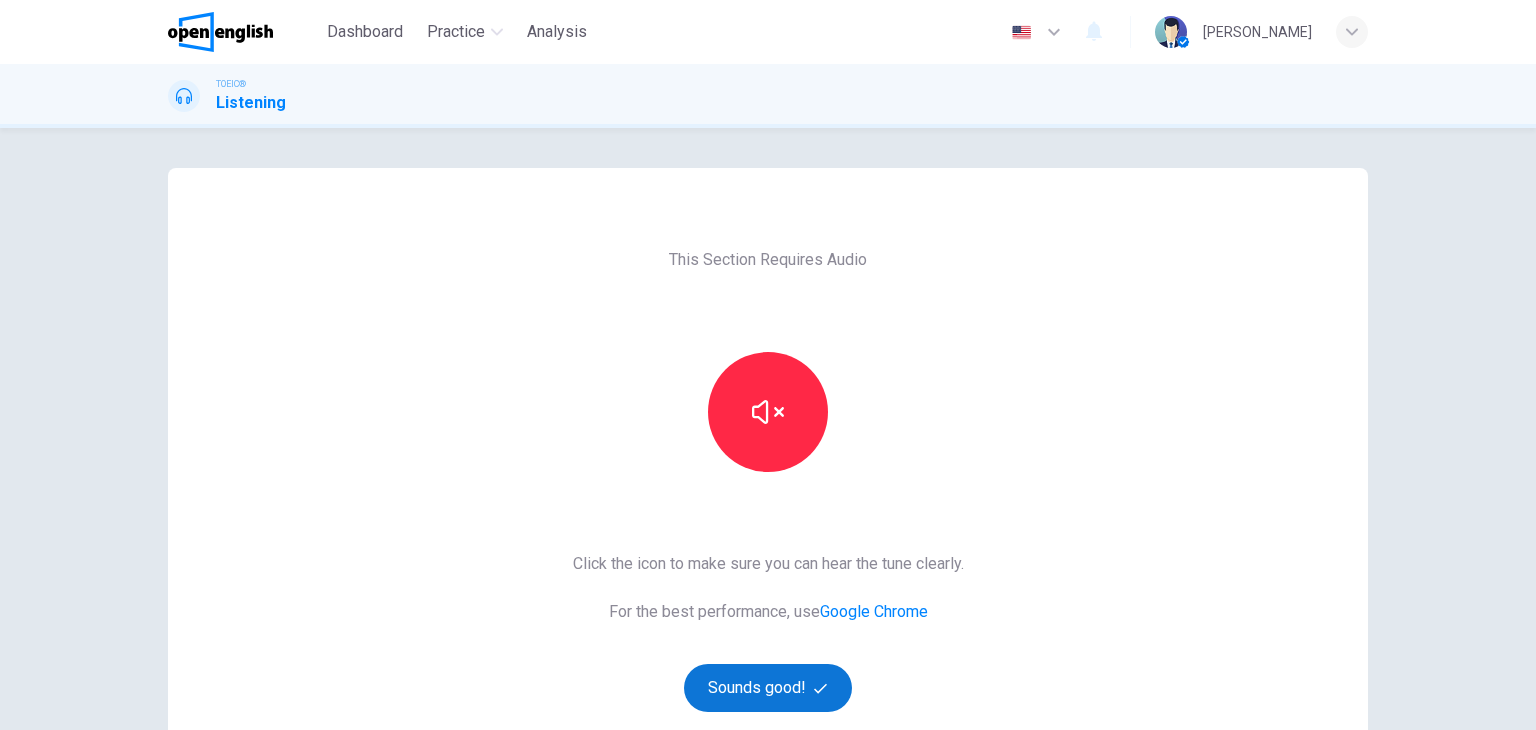 click on "Sounds good!" at bounding box center [768, 688] 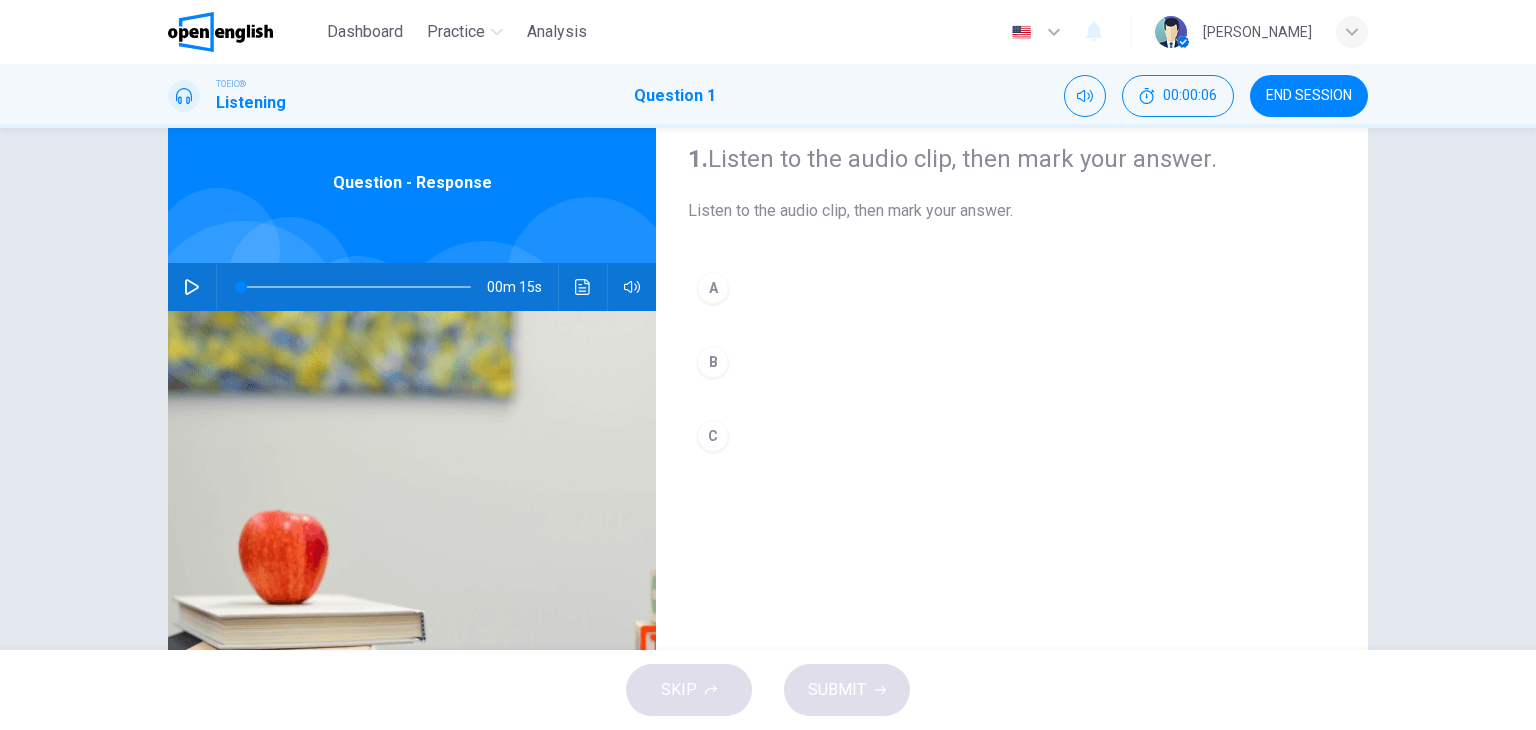 scroll, scrollTop: 0, scrollLeft: 0, axis: both 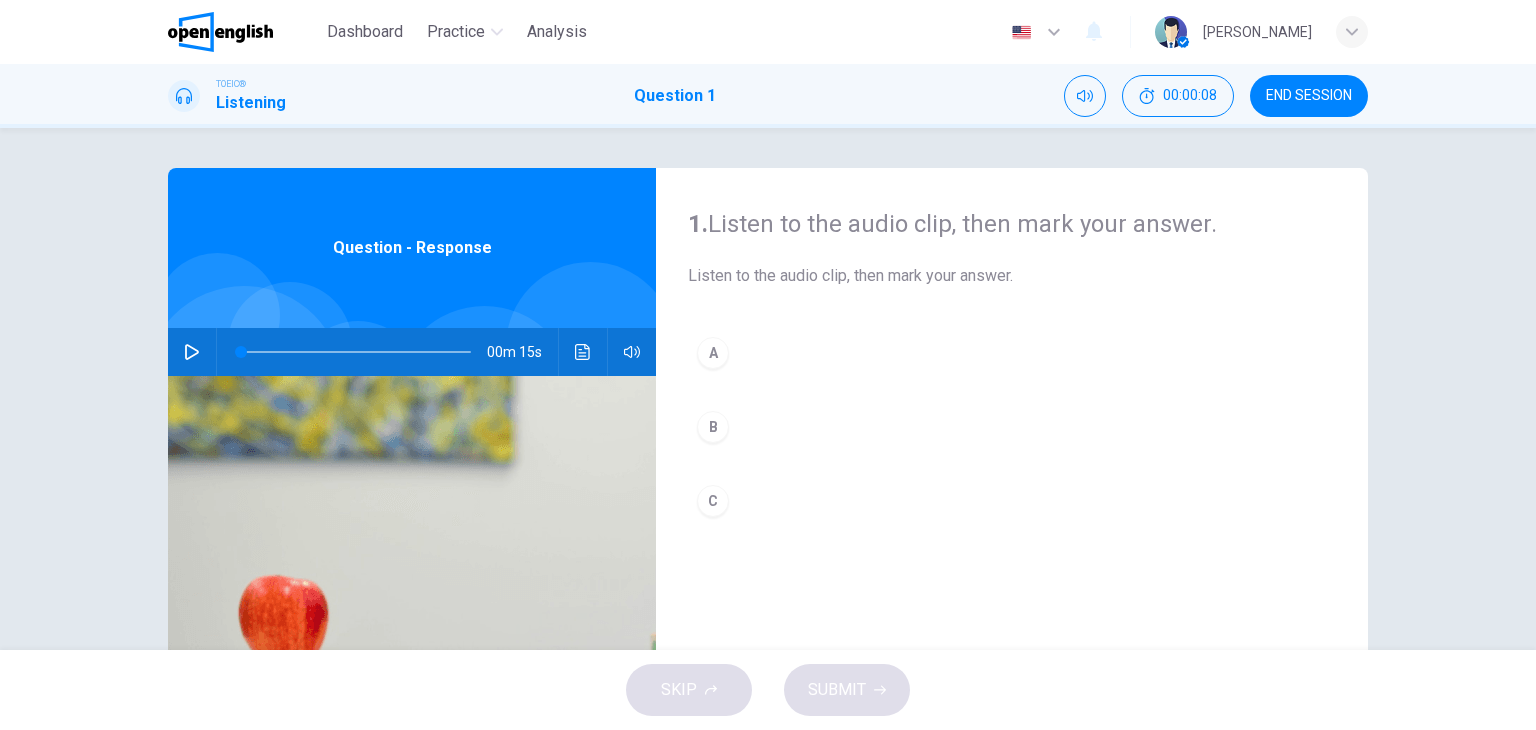 click on "Question - Response" at bounding box center [412, 248] 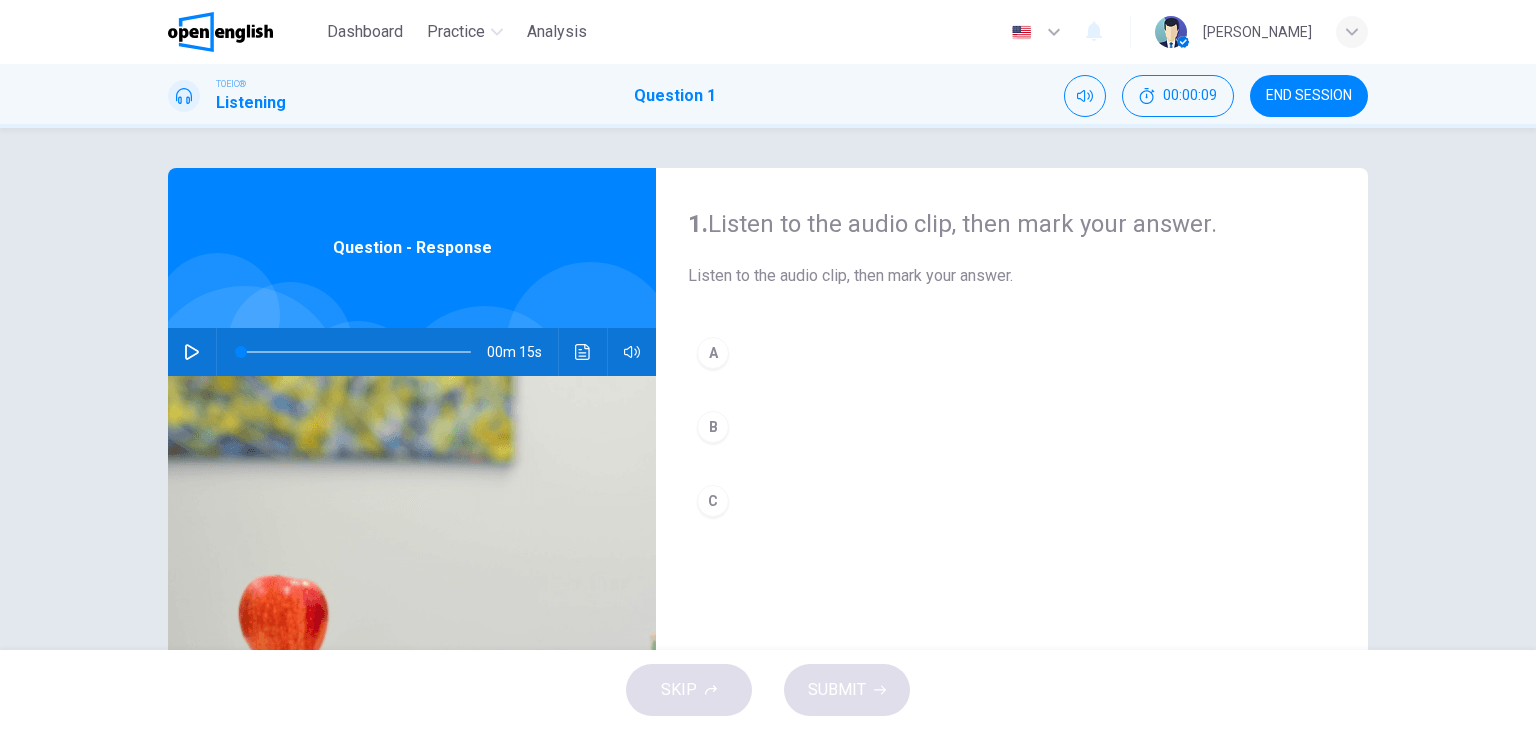 click 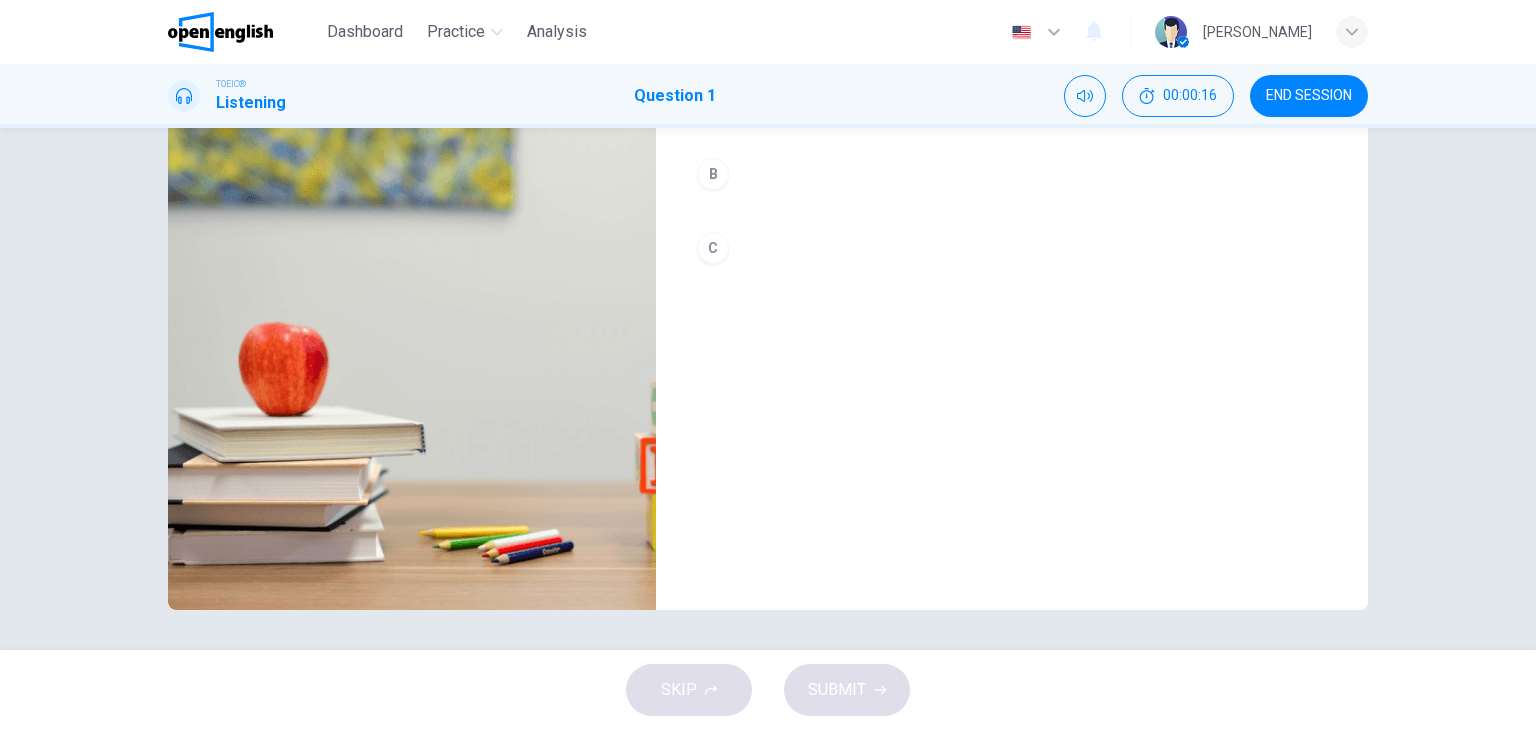 scroll, scrollTop: 0, scrollLeft: 0, axis: both 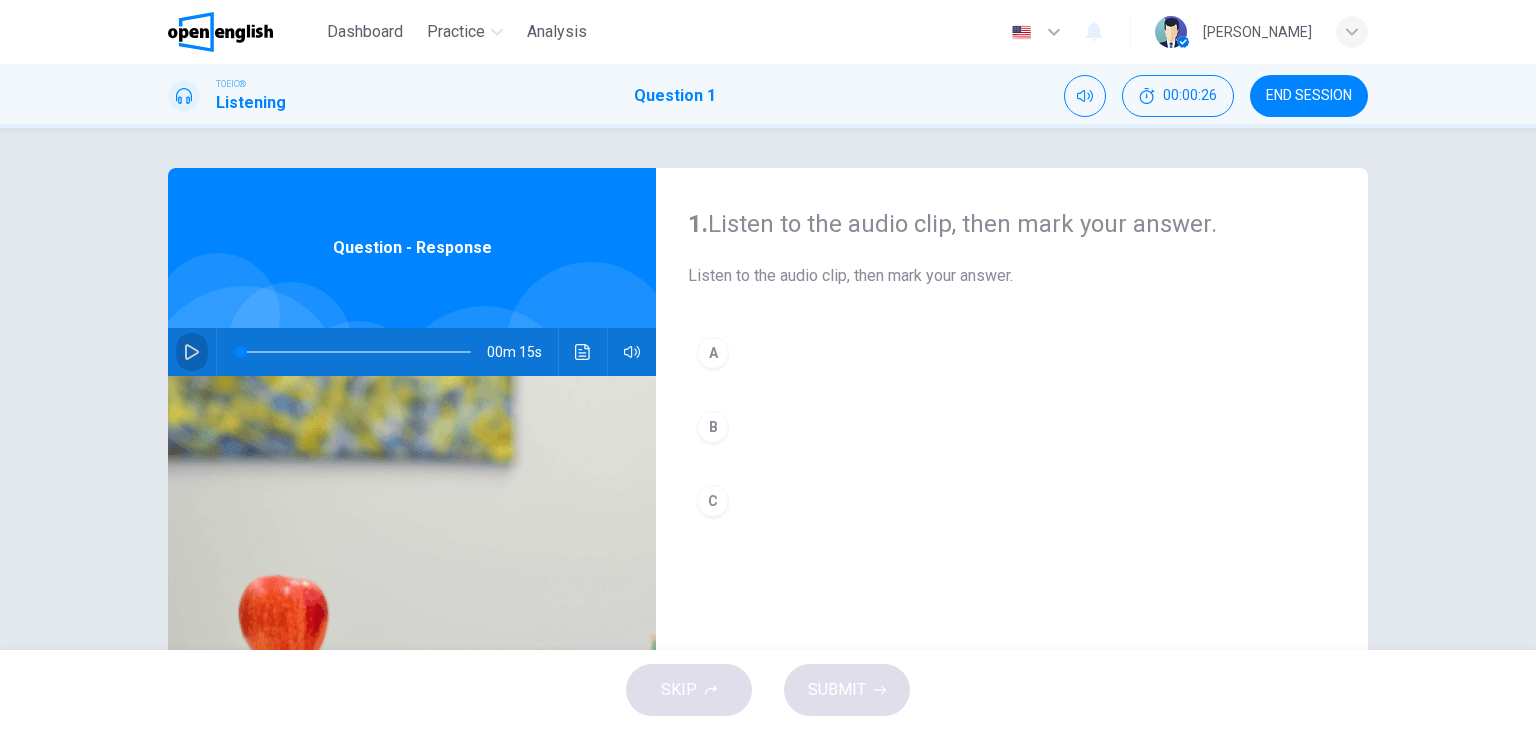 click 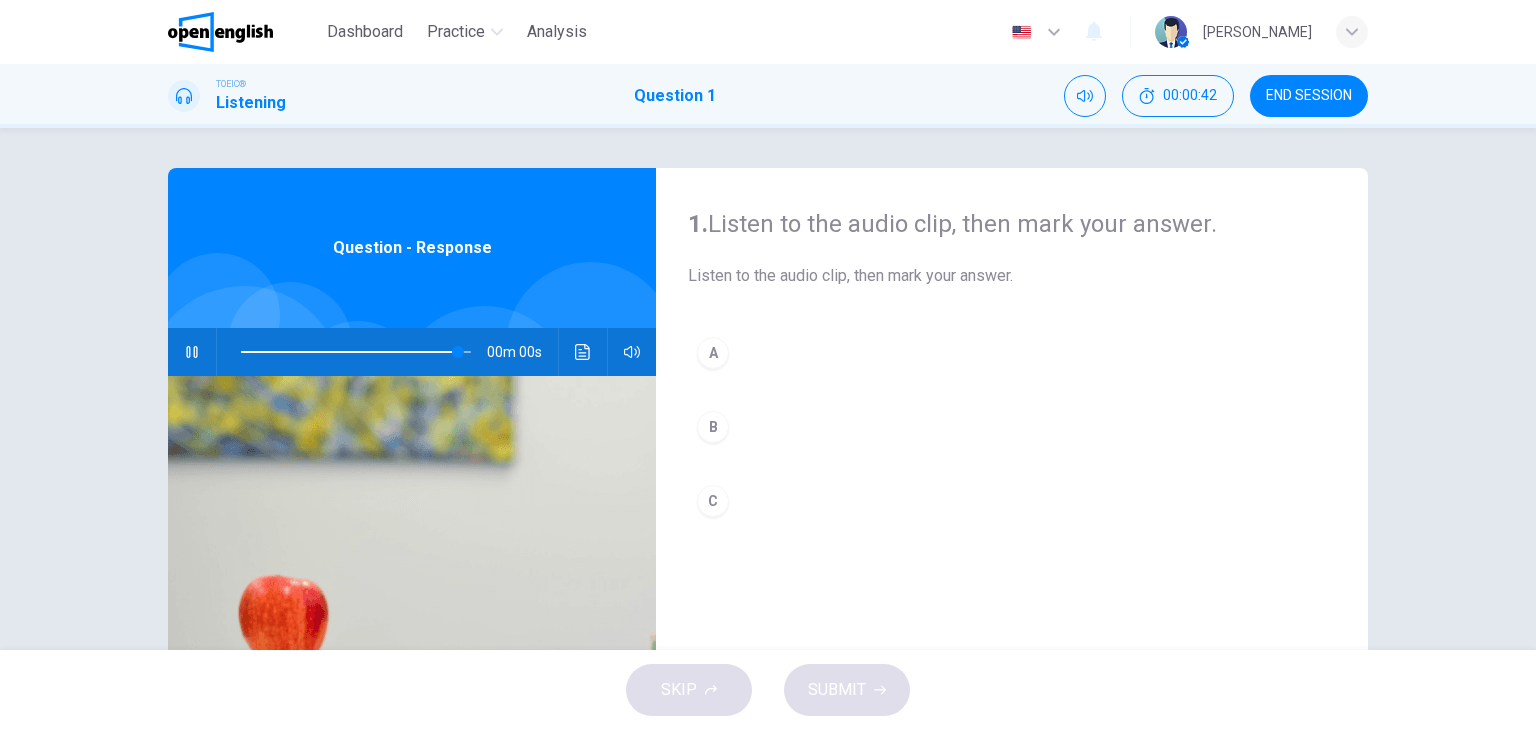 click on "C" at bounding box center (713, 501) 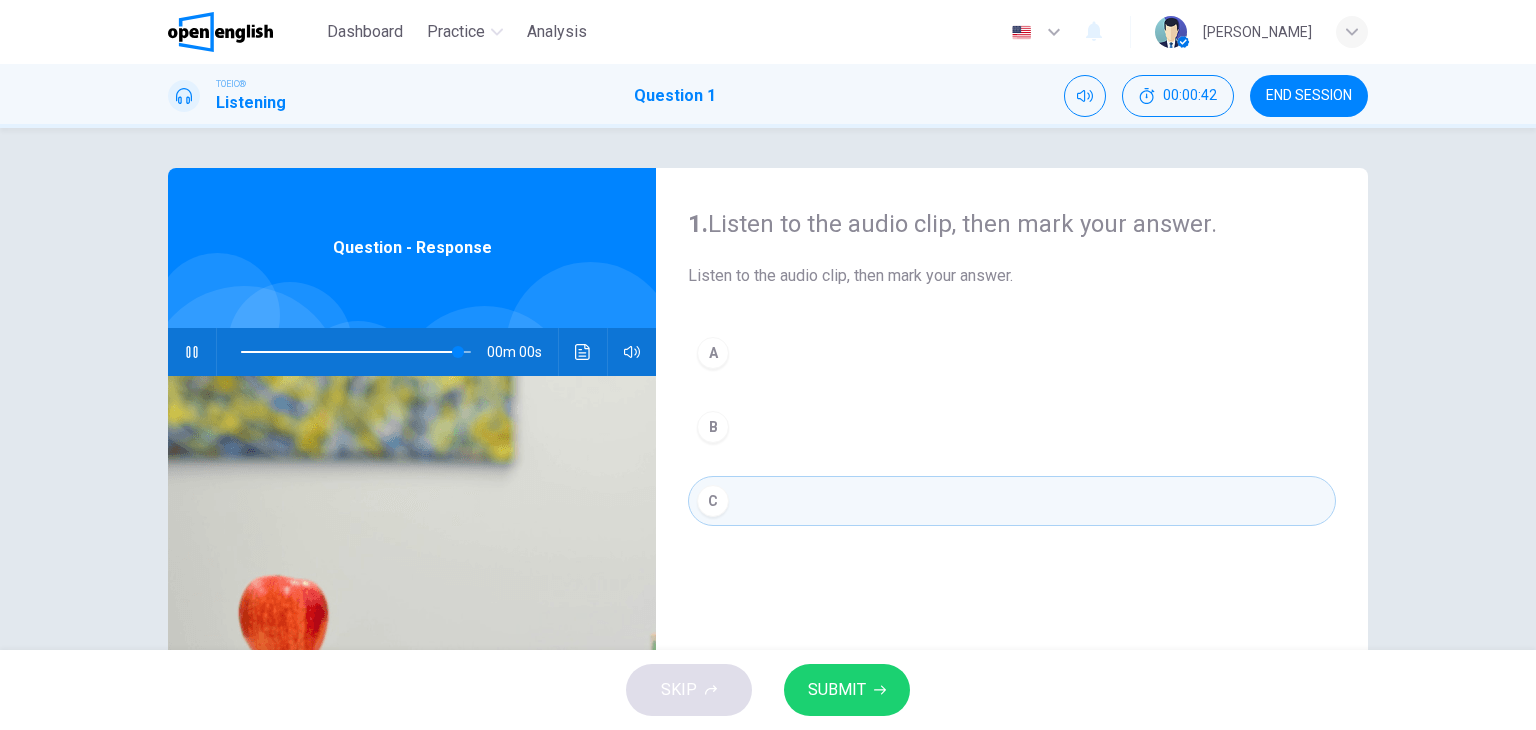 type on "*" 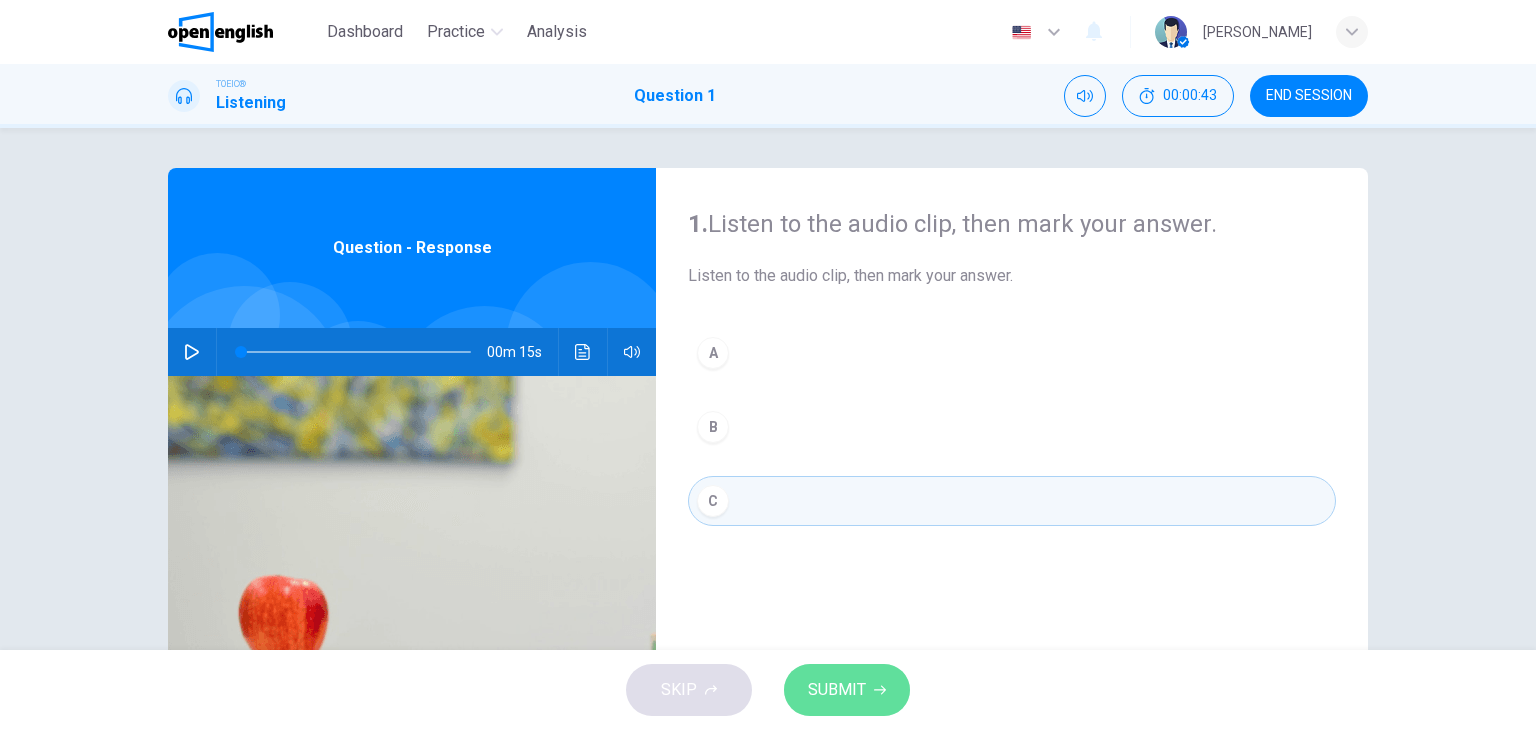 click on "SUBMIT" at bounding box center (847, 690) 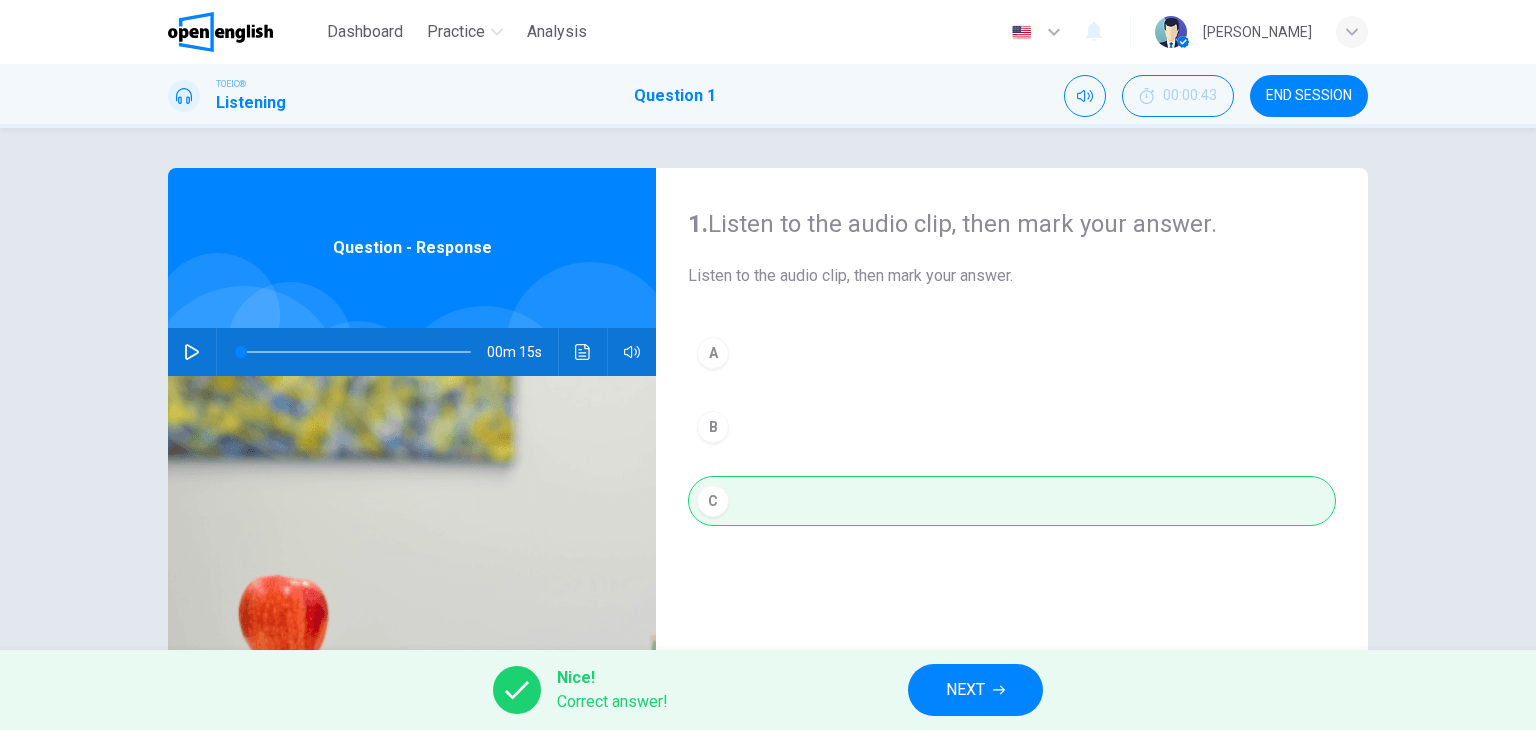 click on "NEXT" at bounding box center [975, 690] 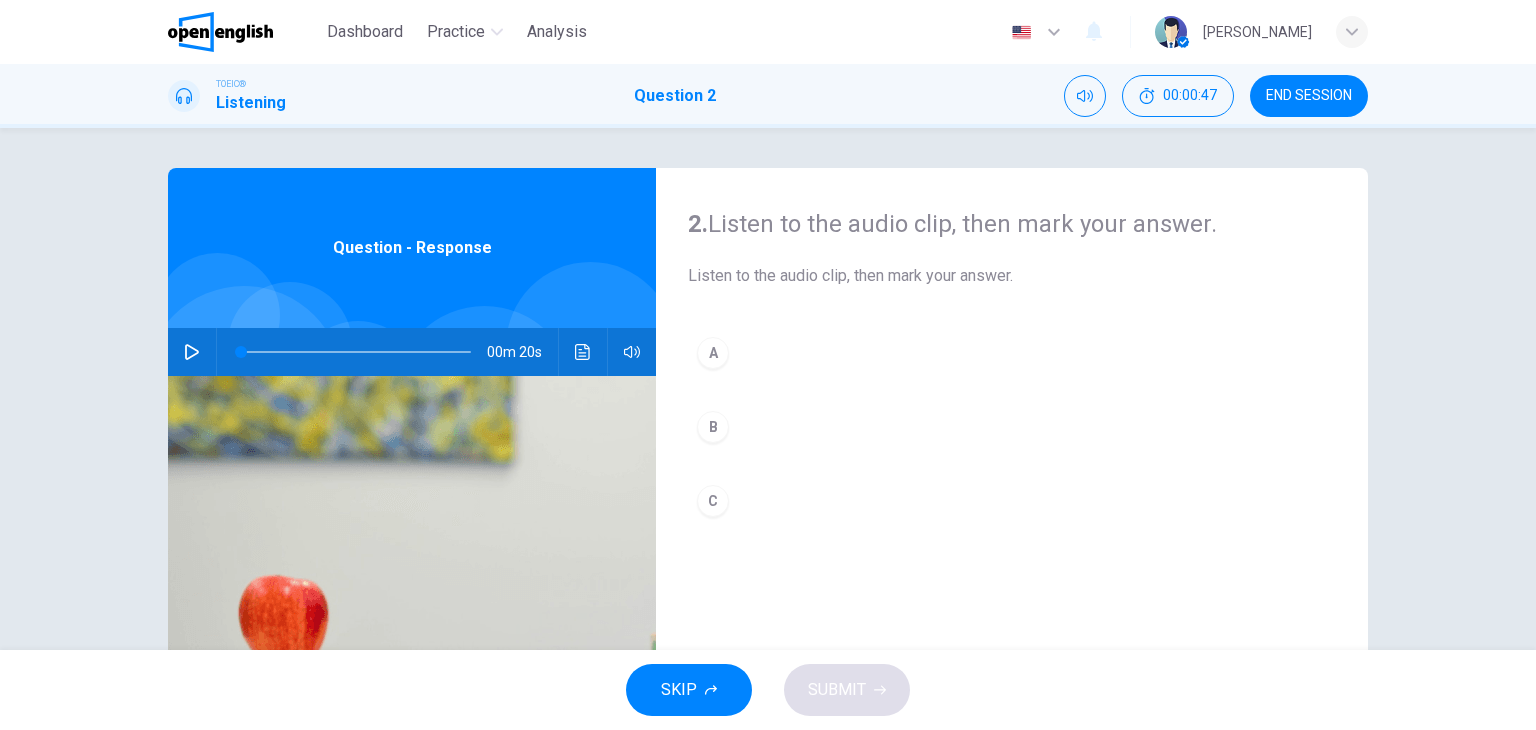 click 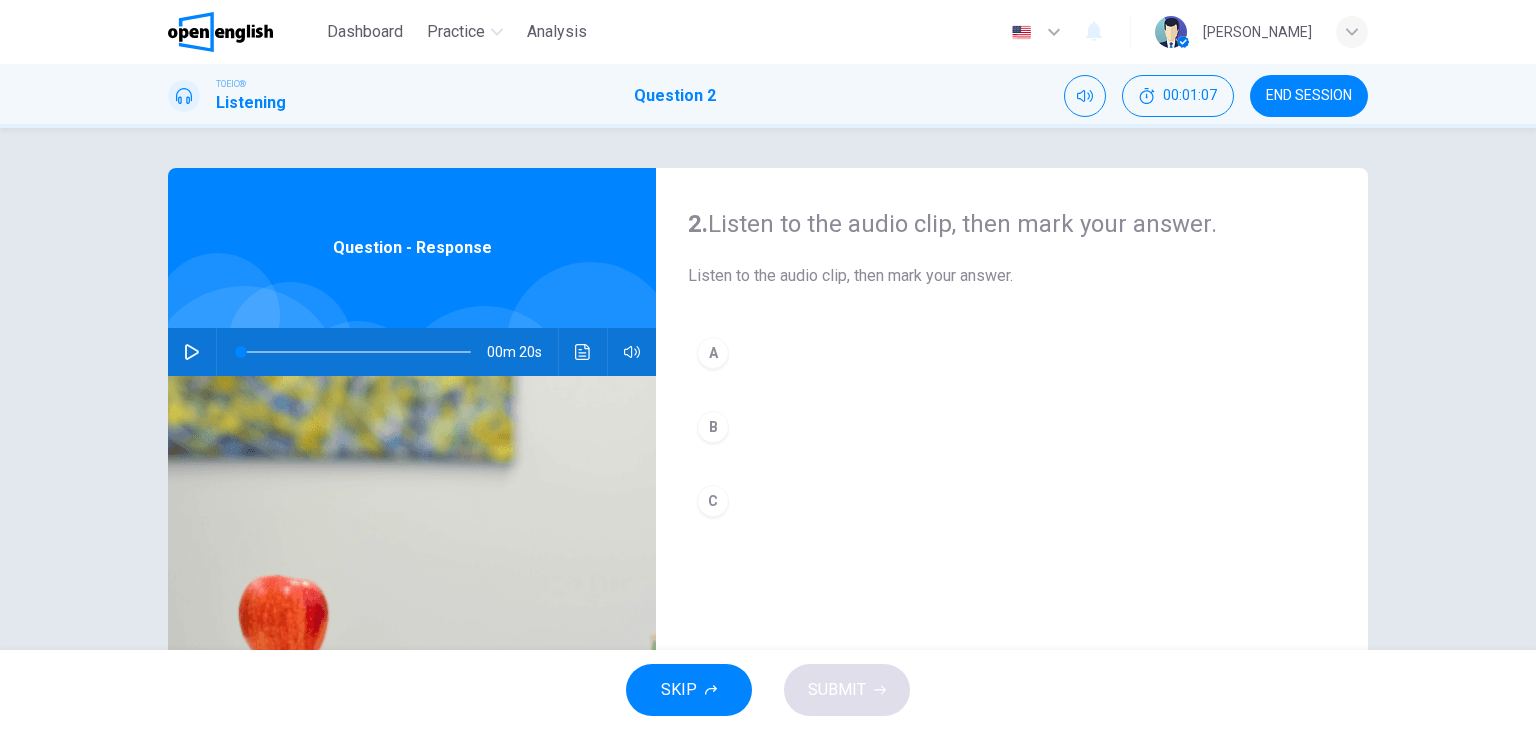 type on "*" 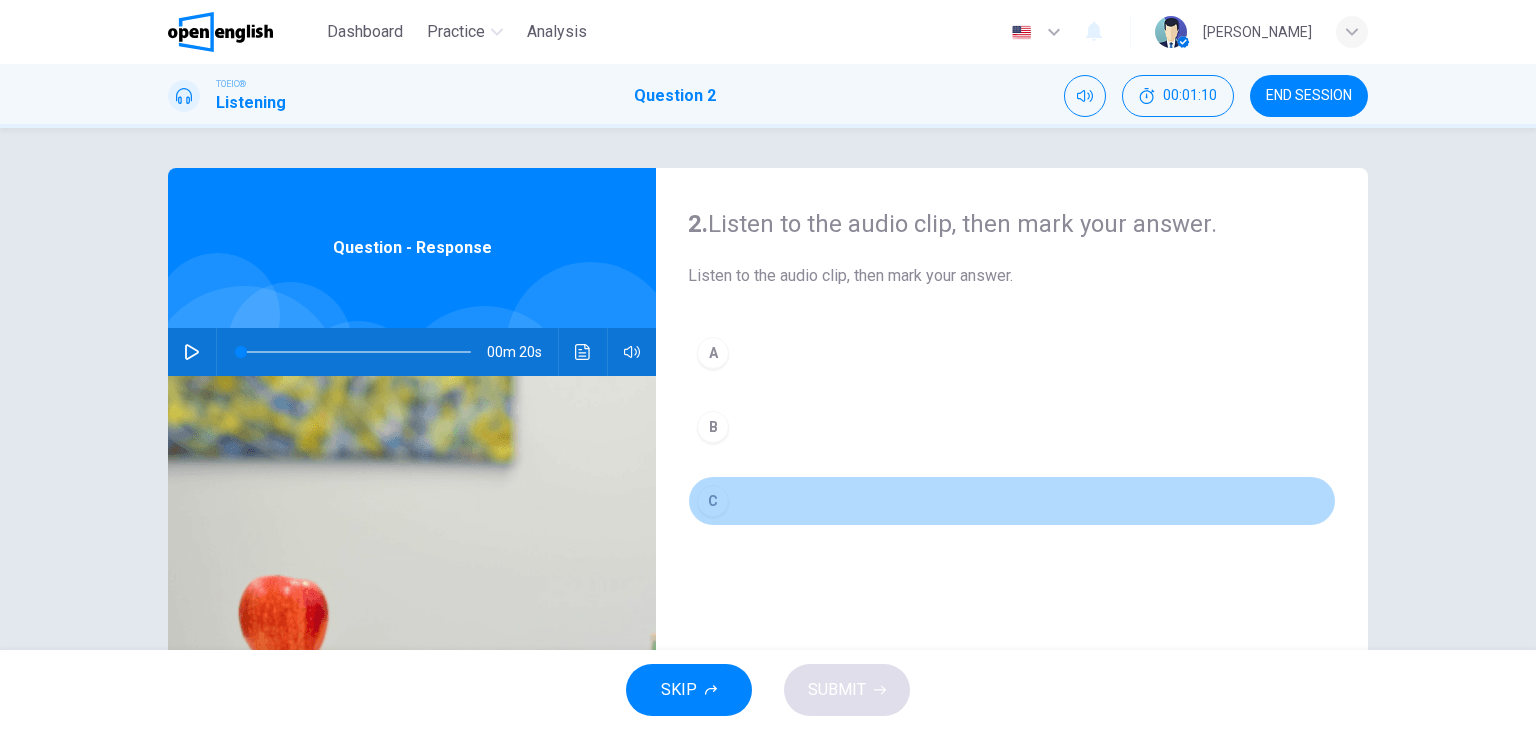 click on "C" at bounding box center [713, 501] 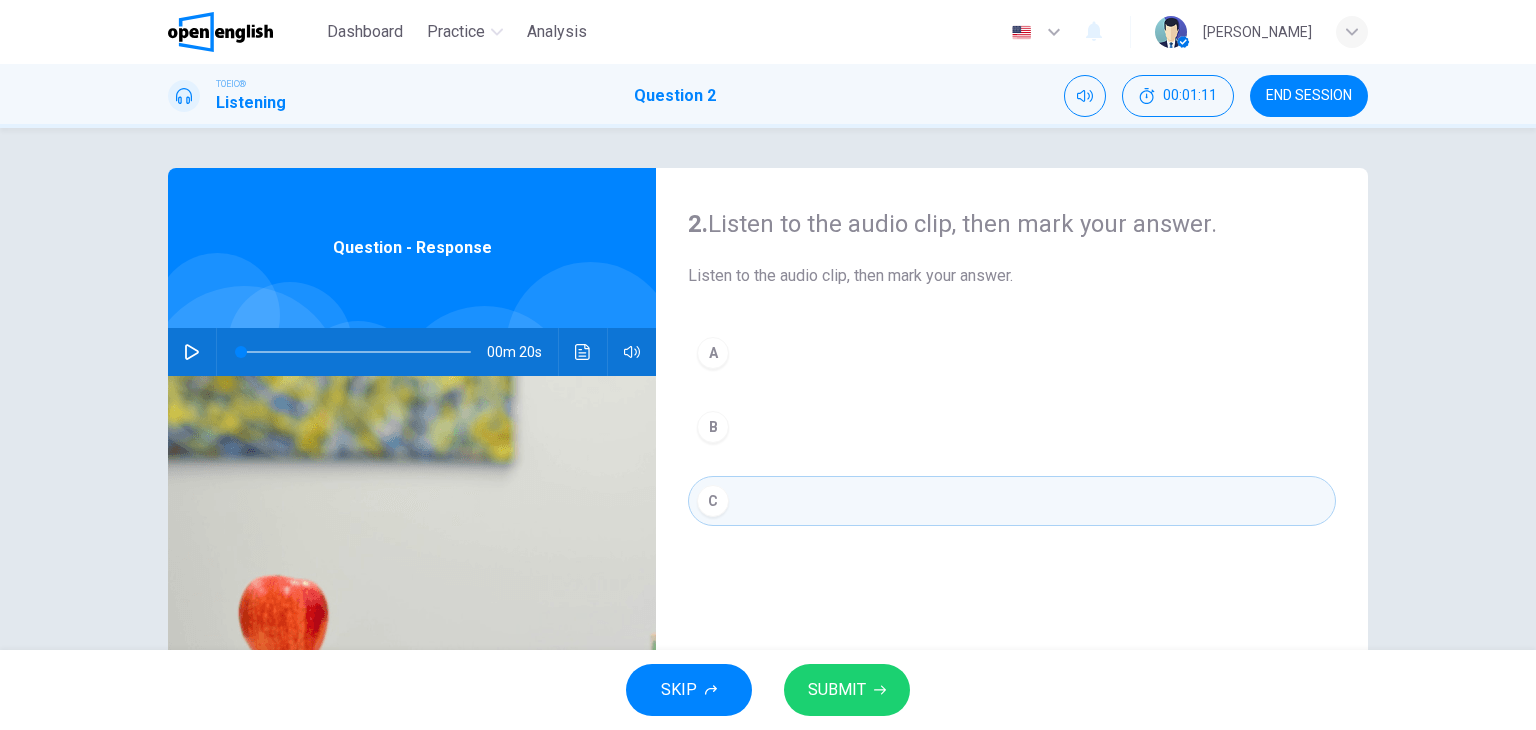 click on "SUBMIT" at bounding box center (837, 690) 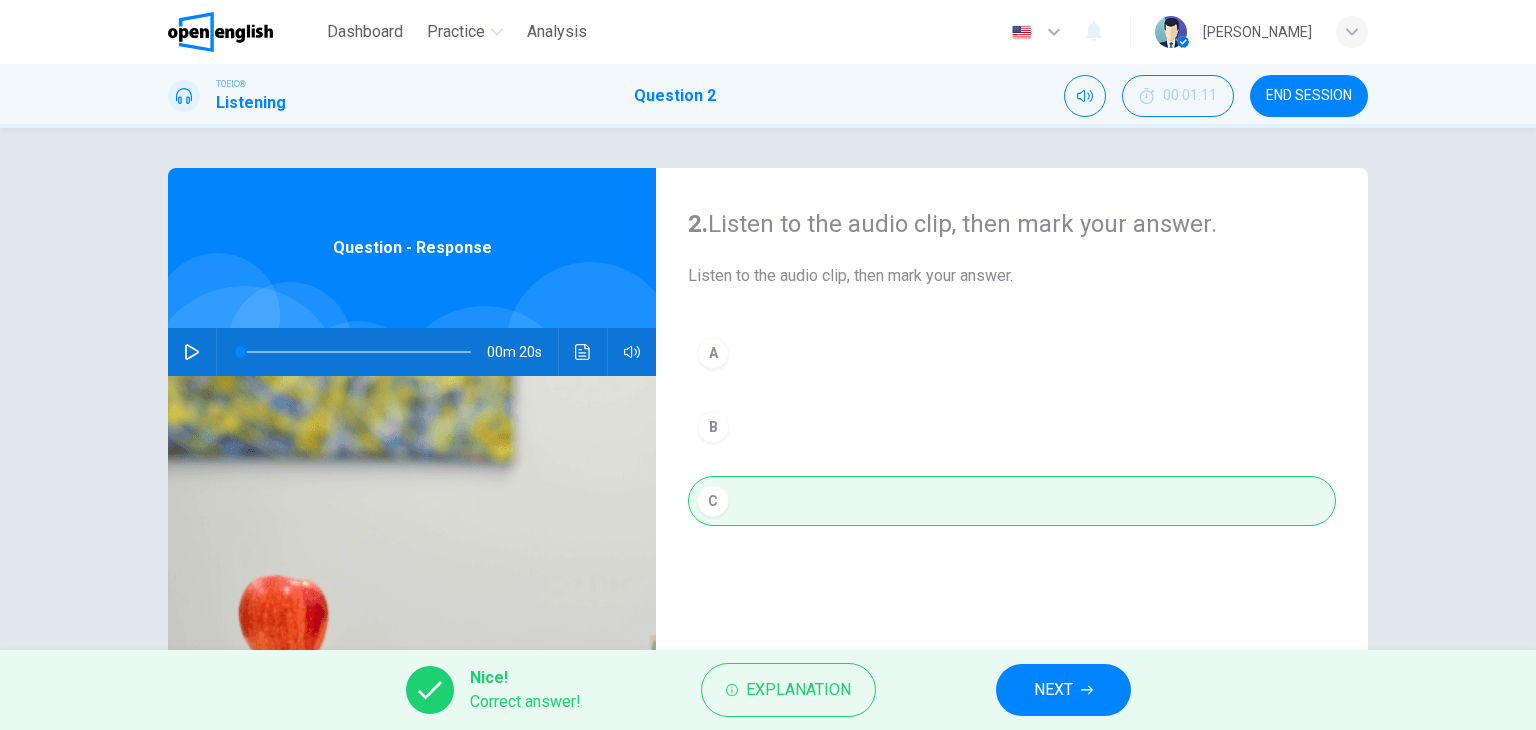 click 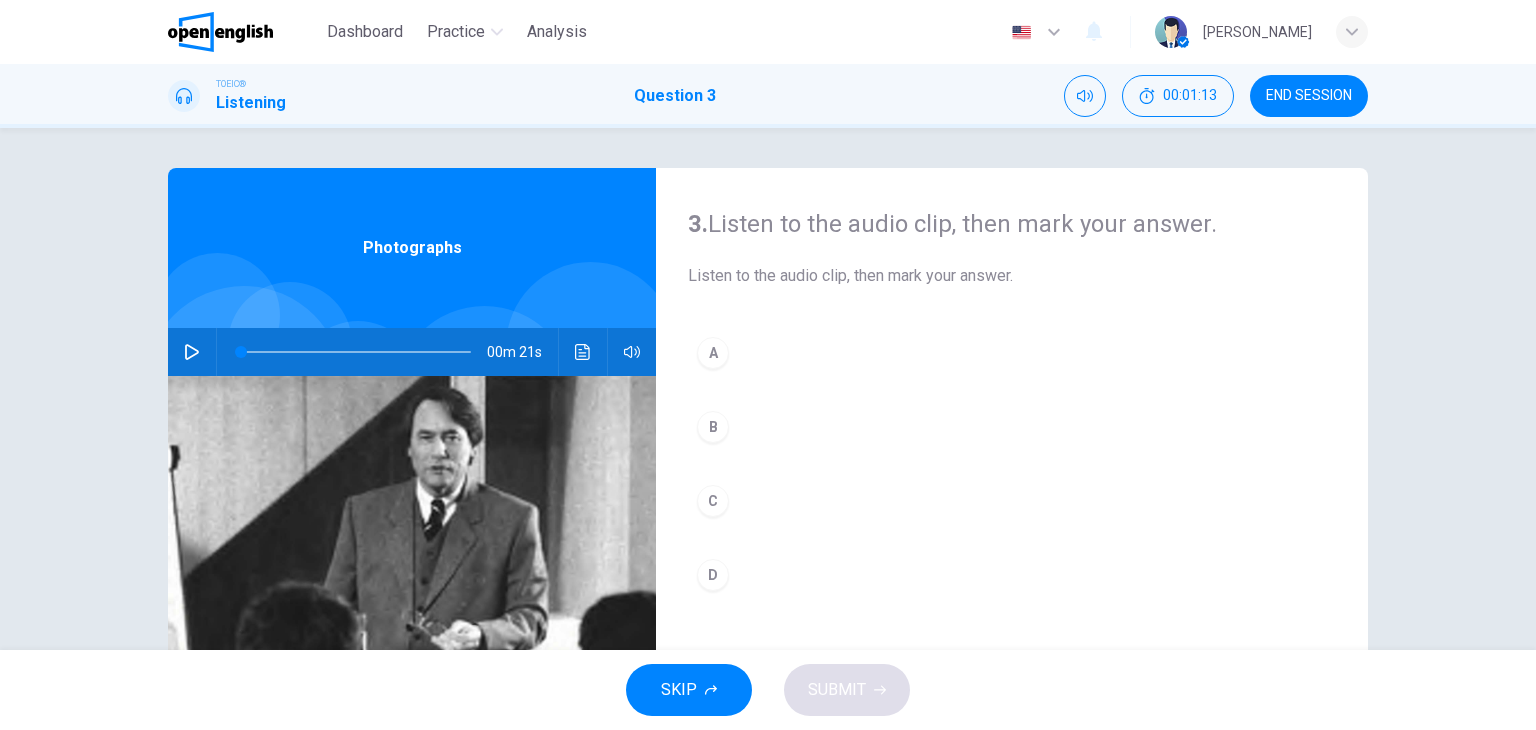 click 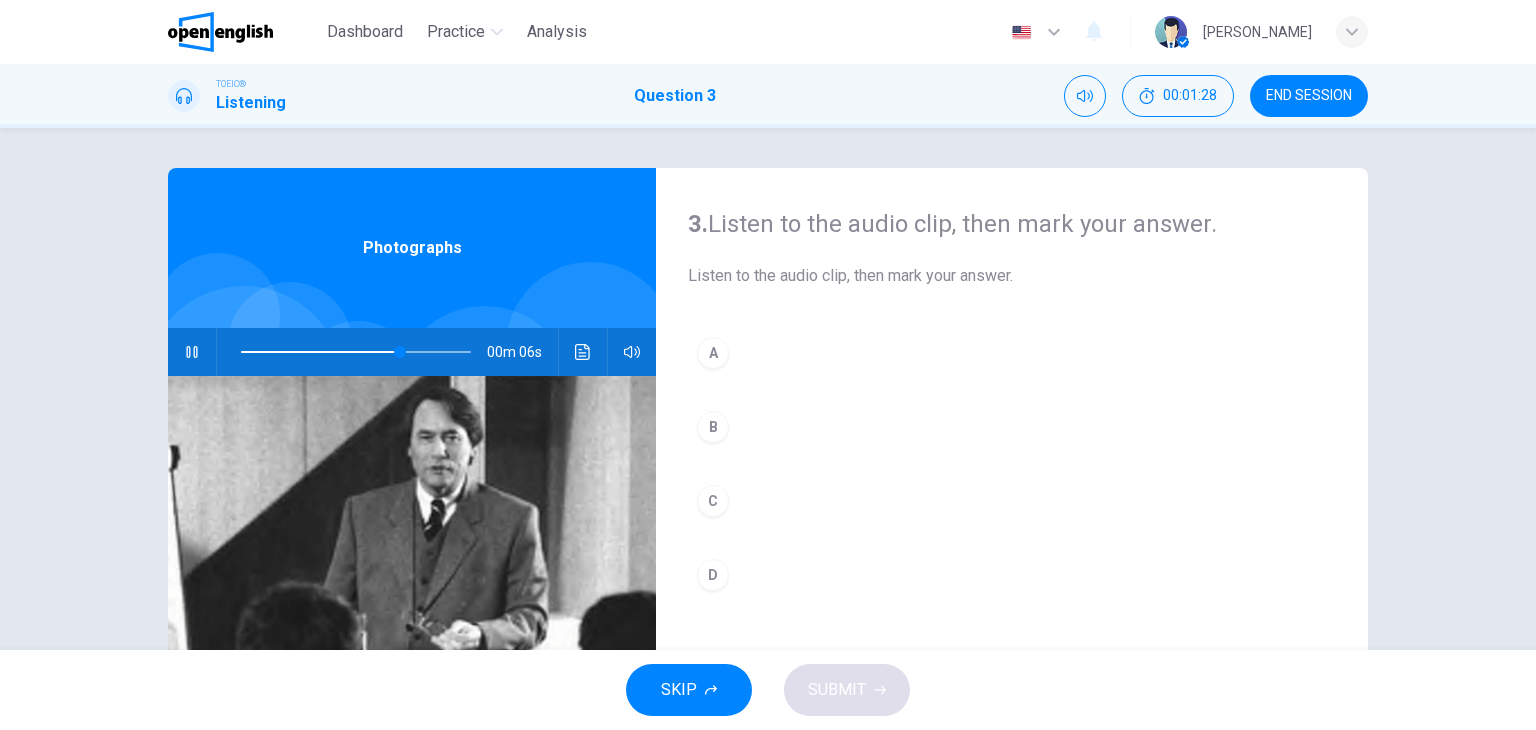 scroll, scrollTop: 166, scrollLeft: 0, axis: vertical 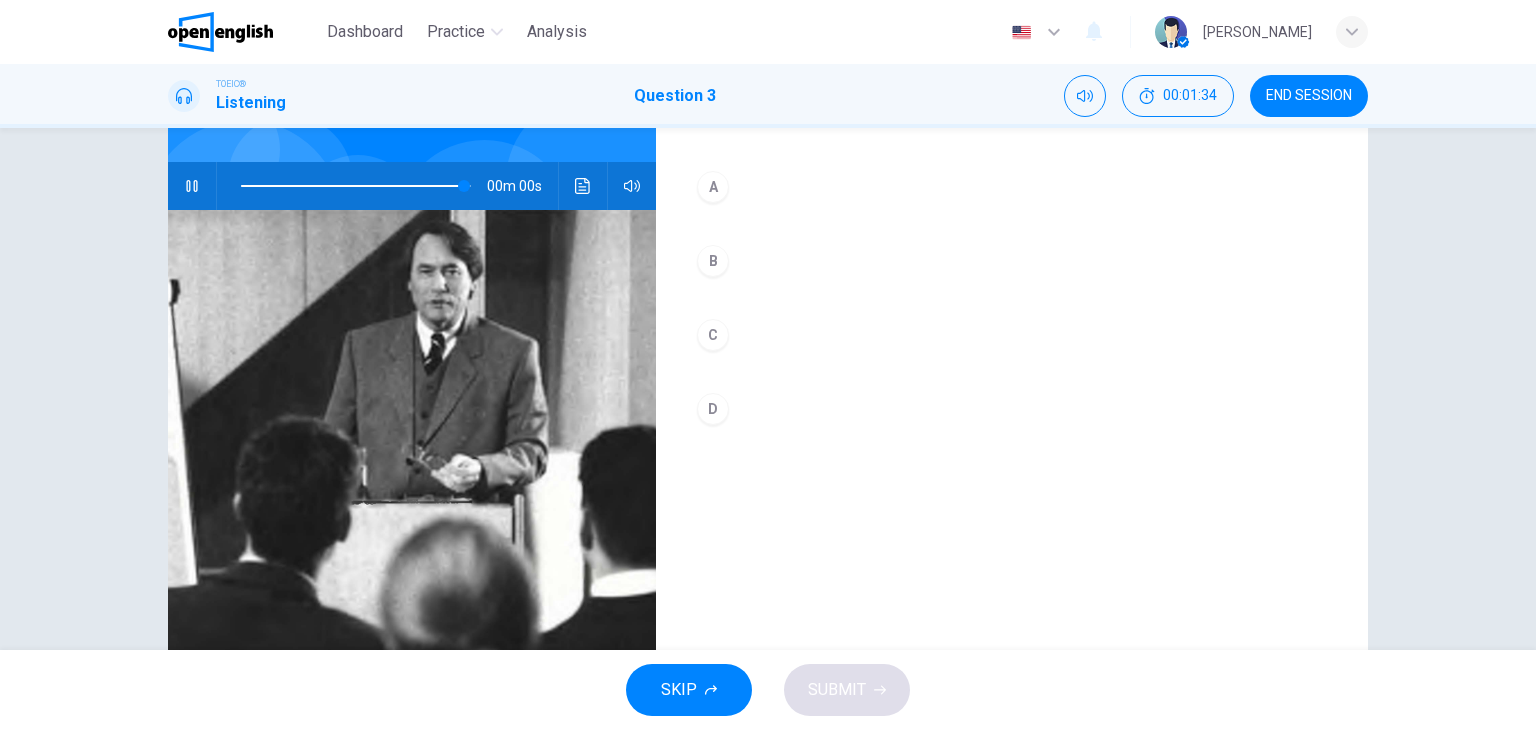 click on "D" at bounding box center [713, 409] 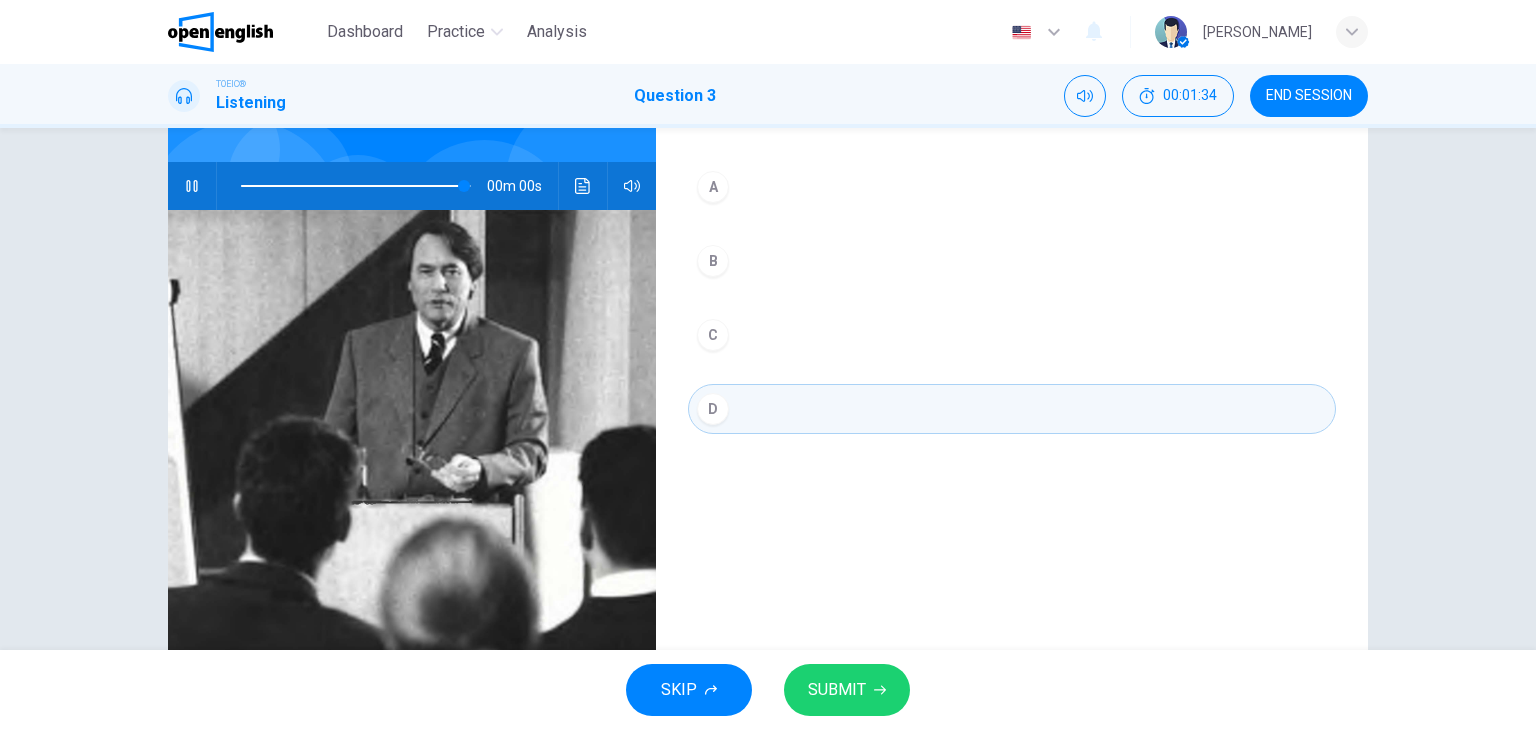 type on "*" 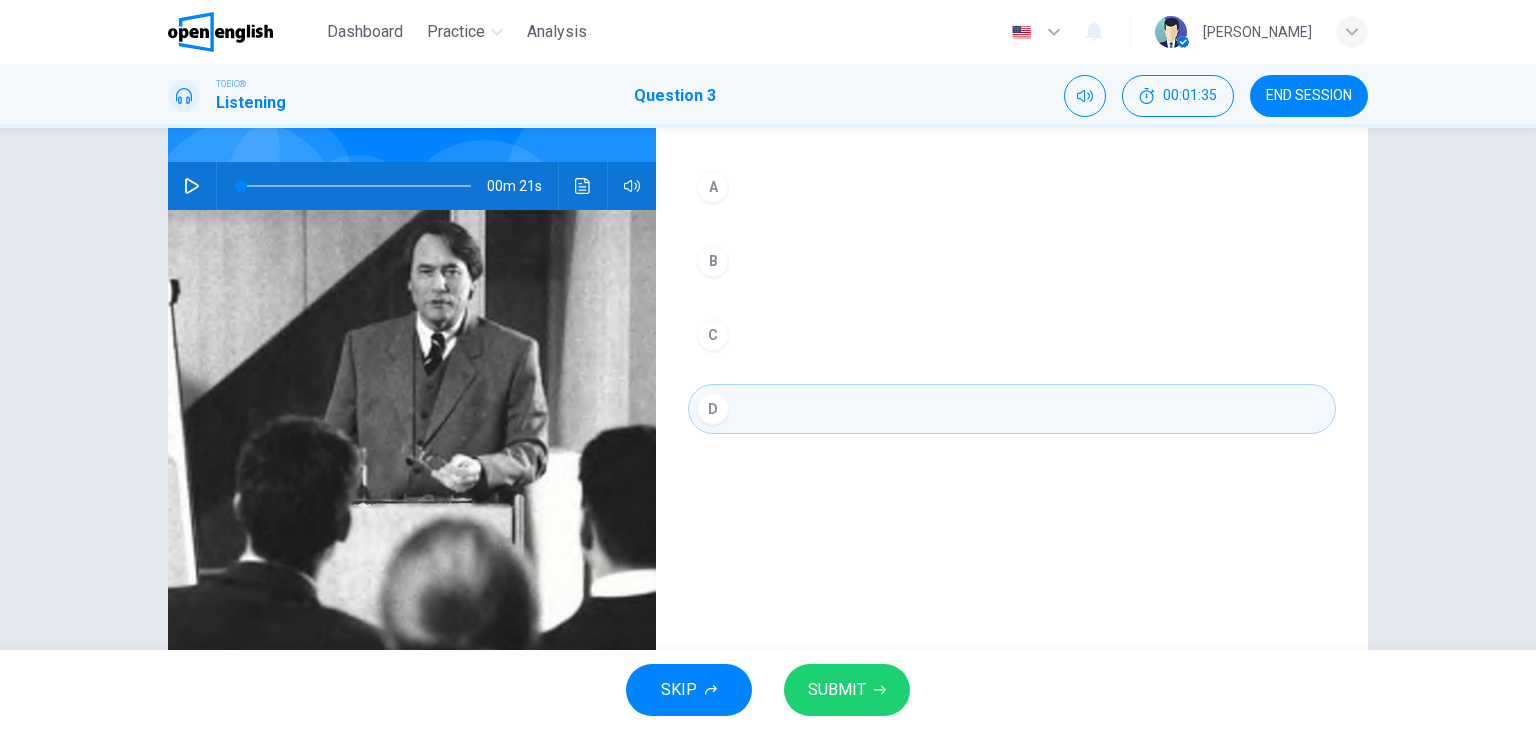 click on "SKIP SUBMIT" at bounding box center [768, 690] 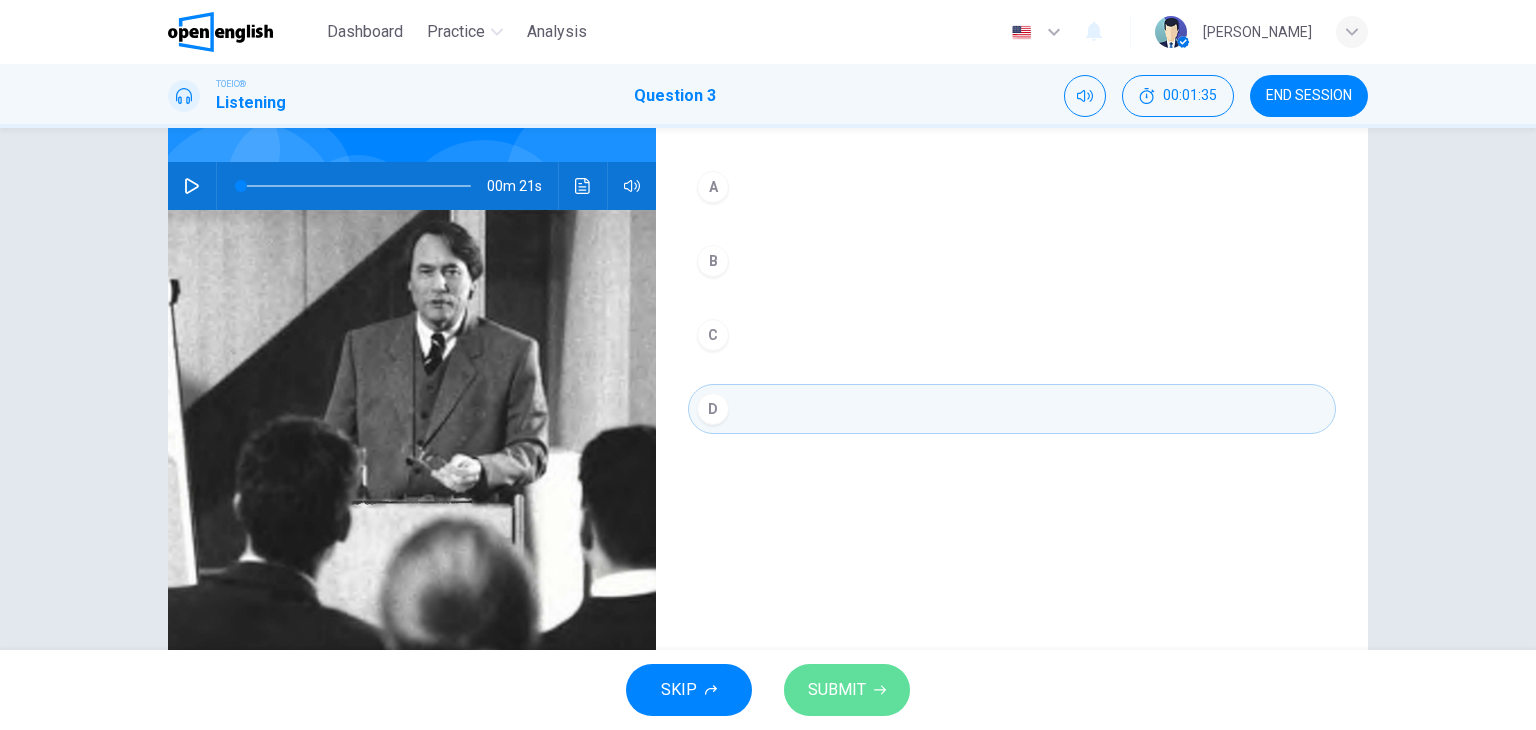 click 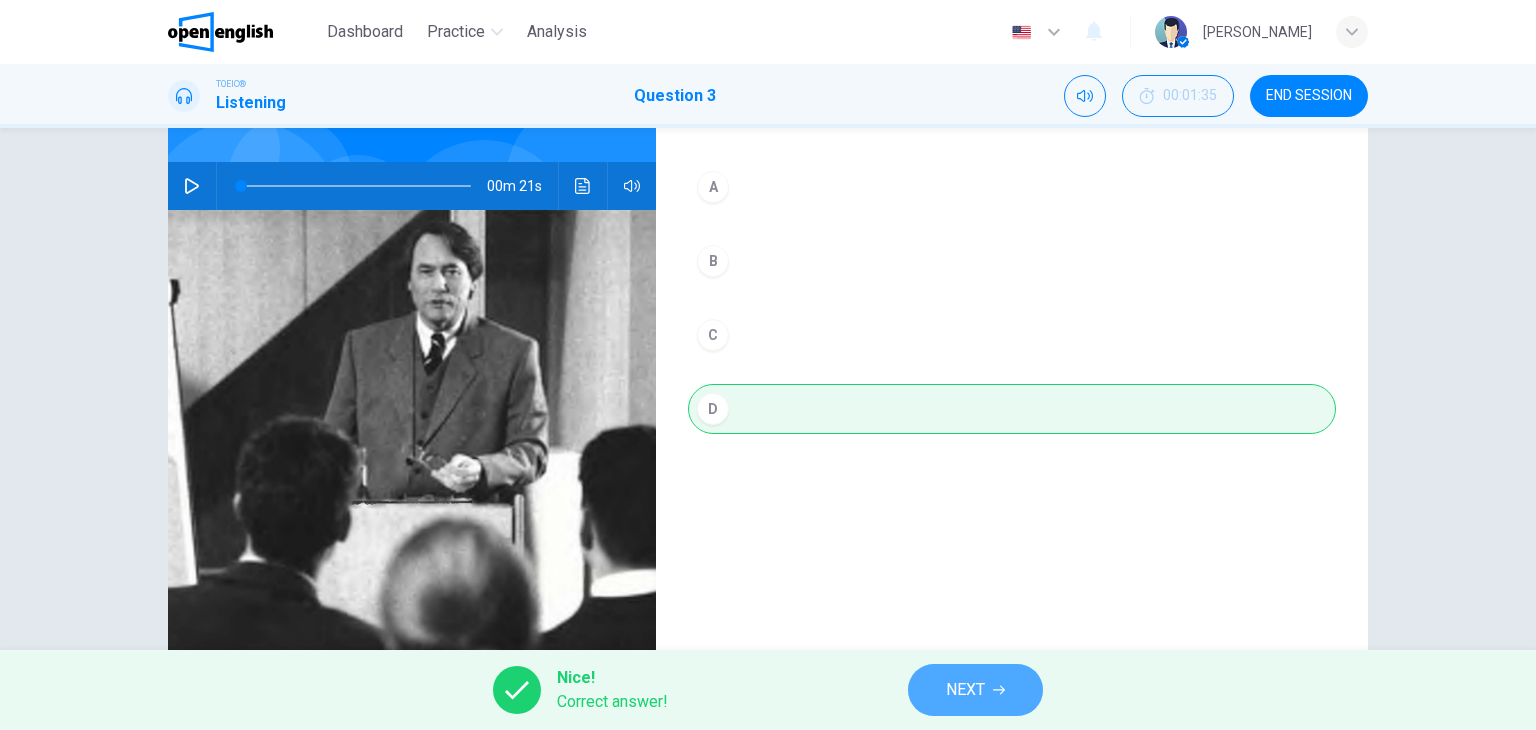 click on "NEXT" at bounding box center [965, 690] 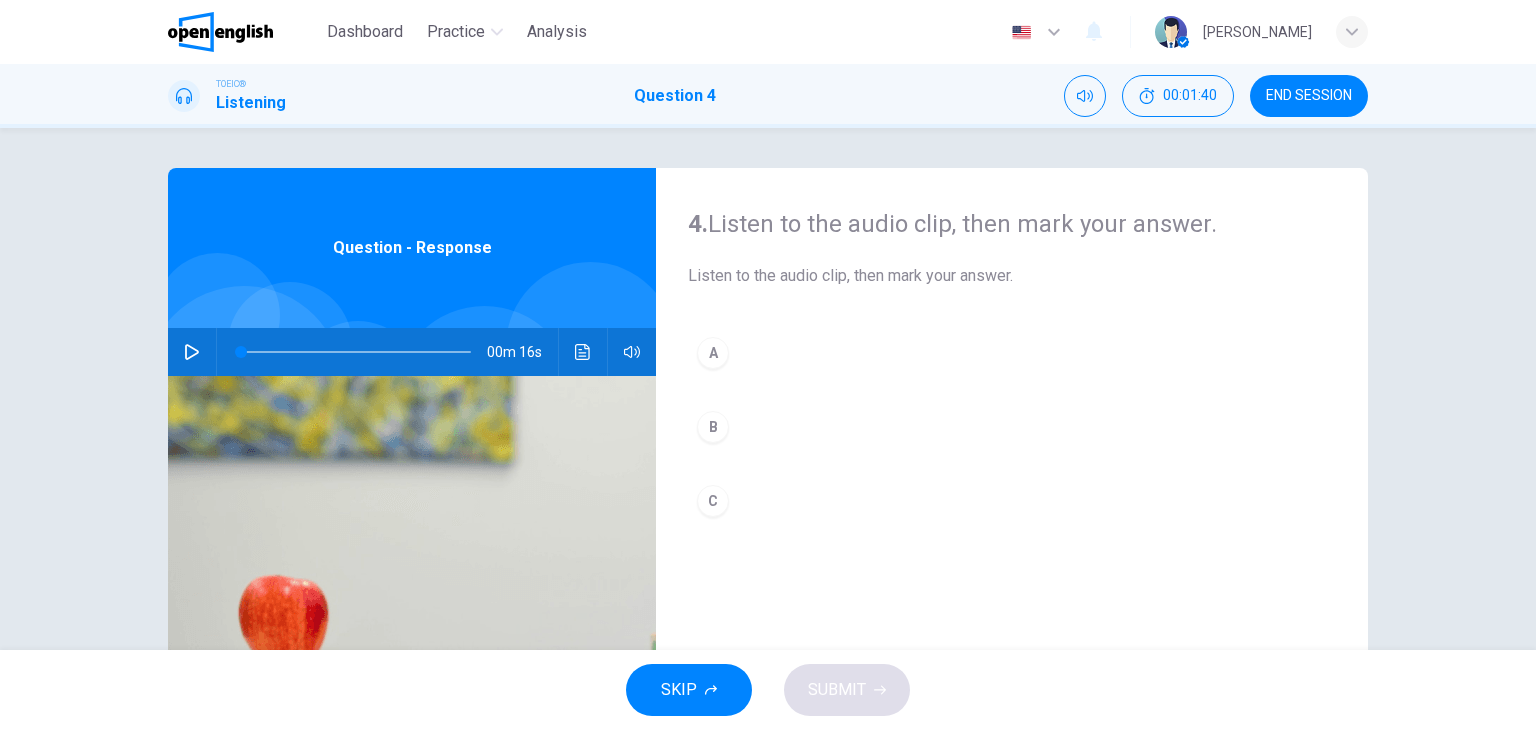 click 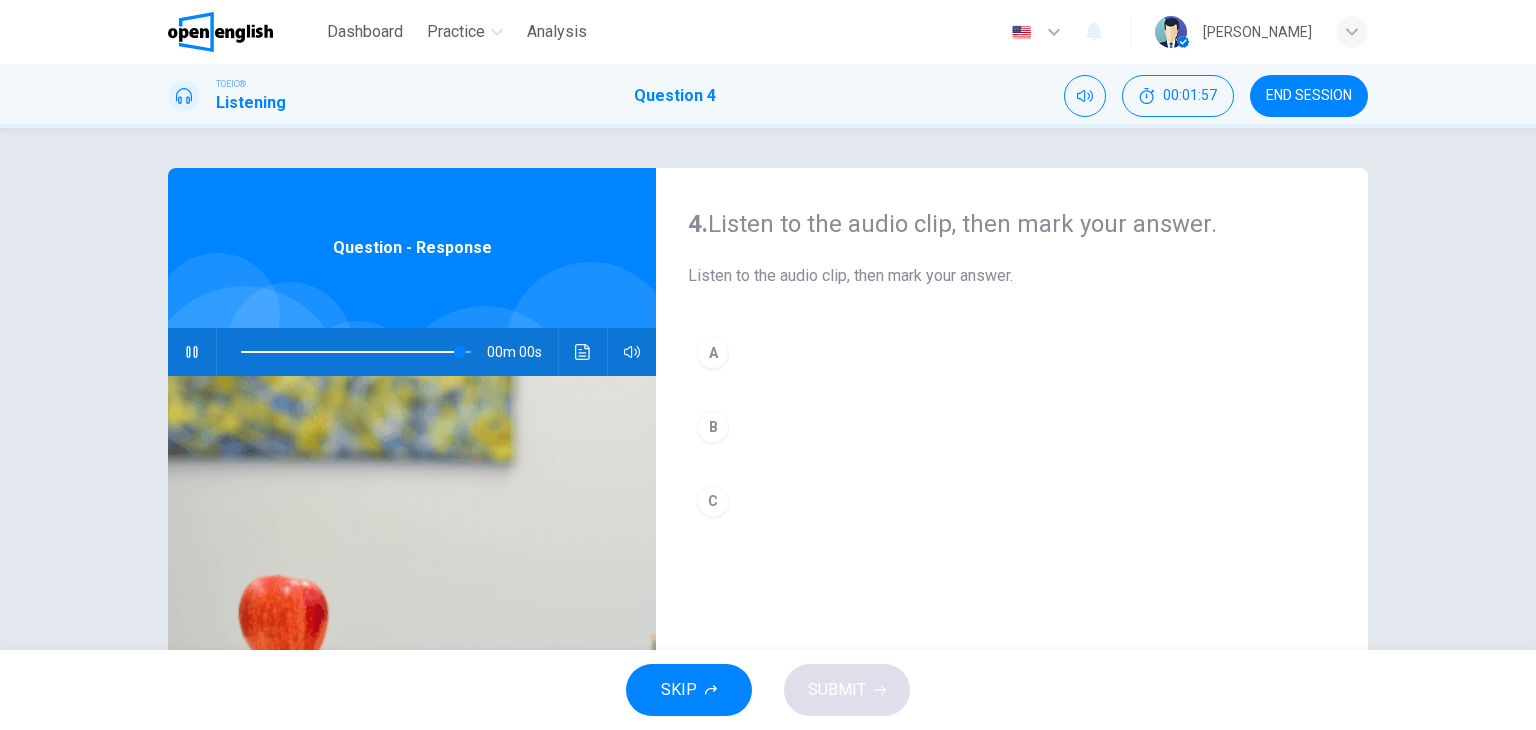 type on "*" 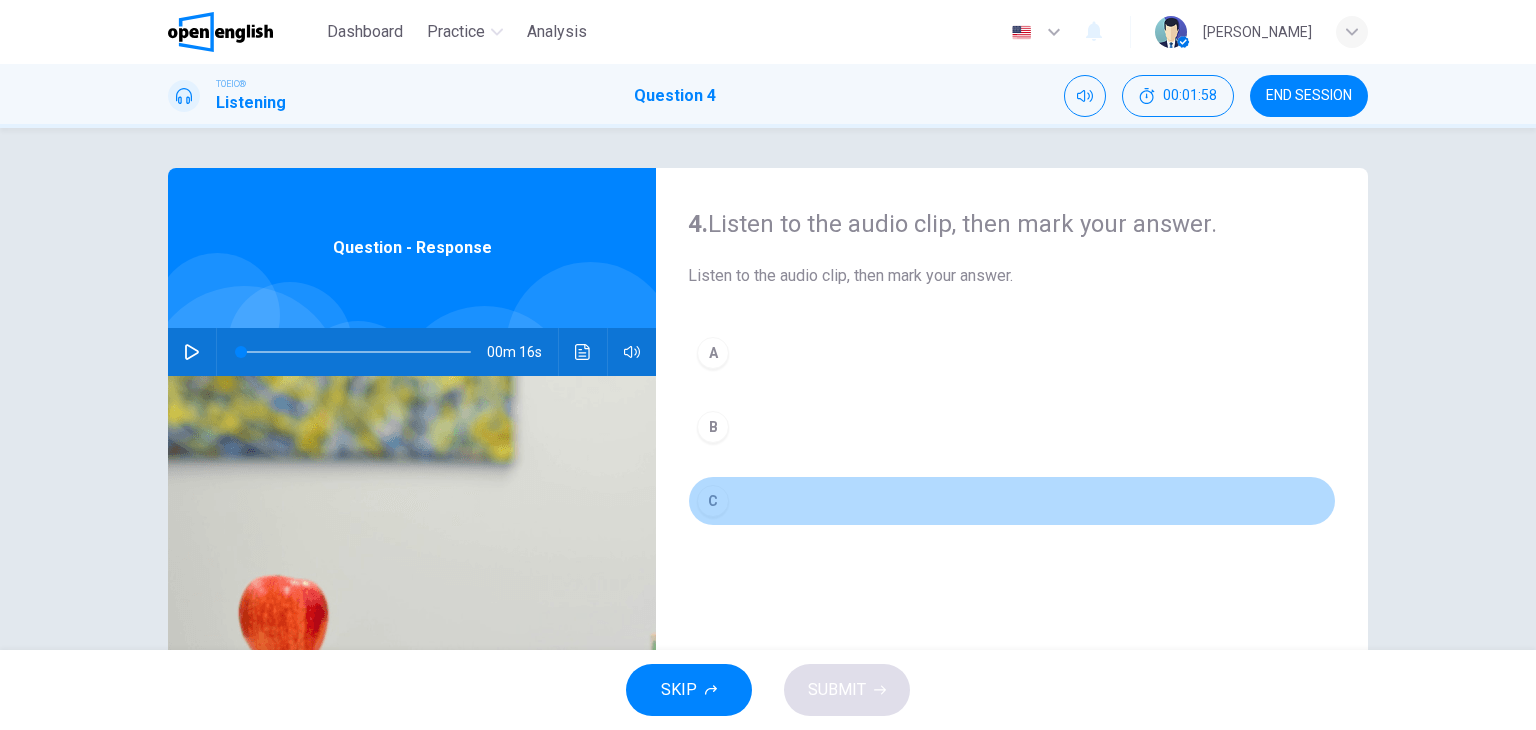 click on "C" at bounding box center [713, 501] 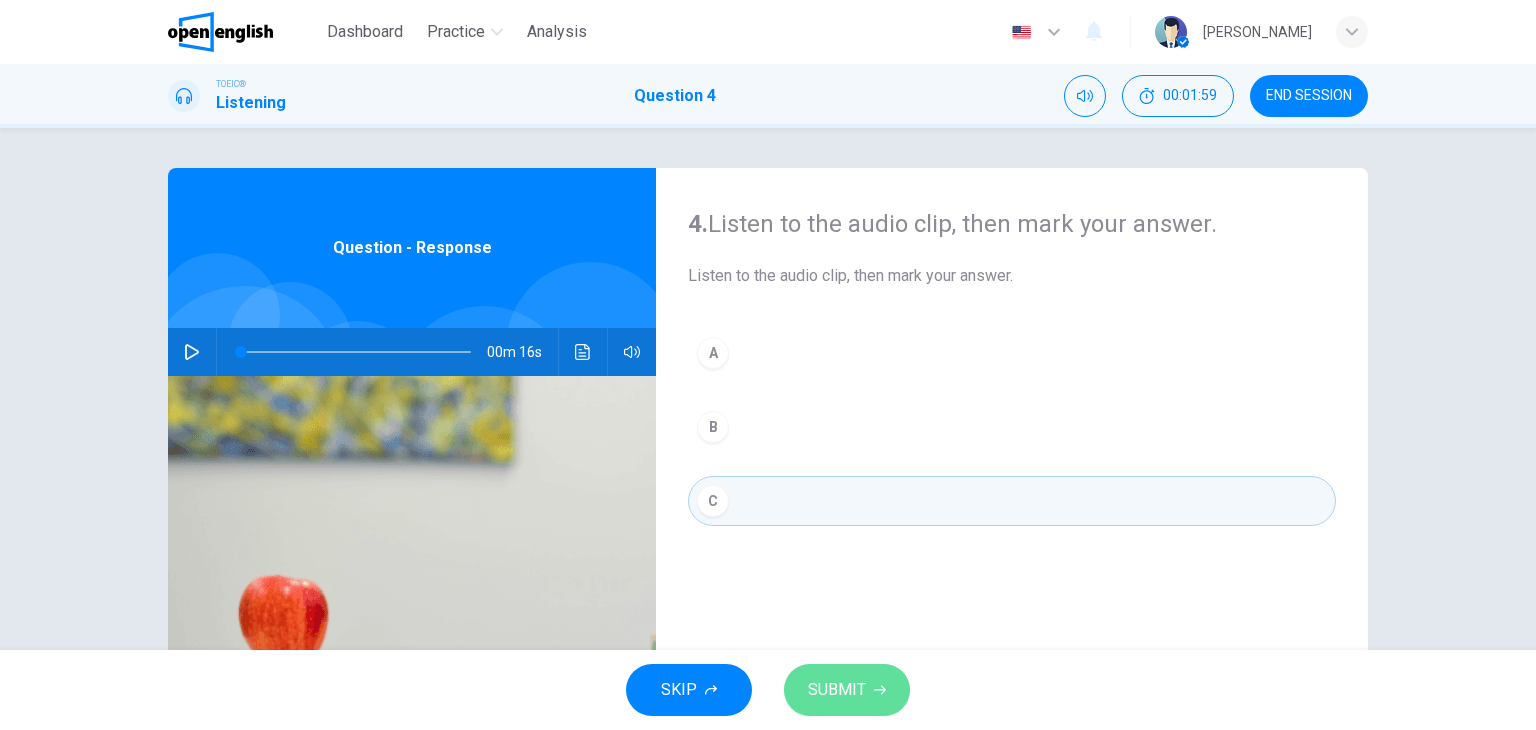click on "SUBMIT" at bounding box center [837, 690] 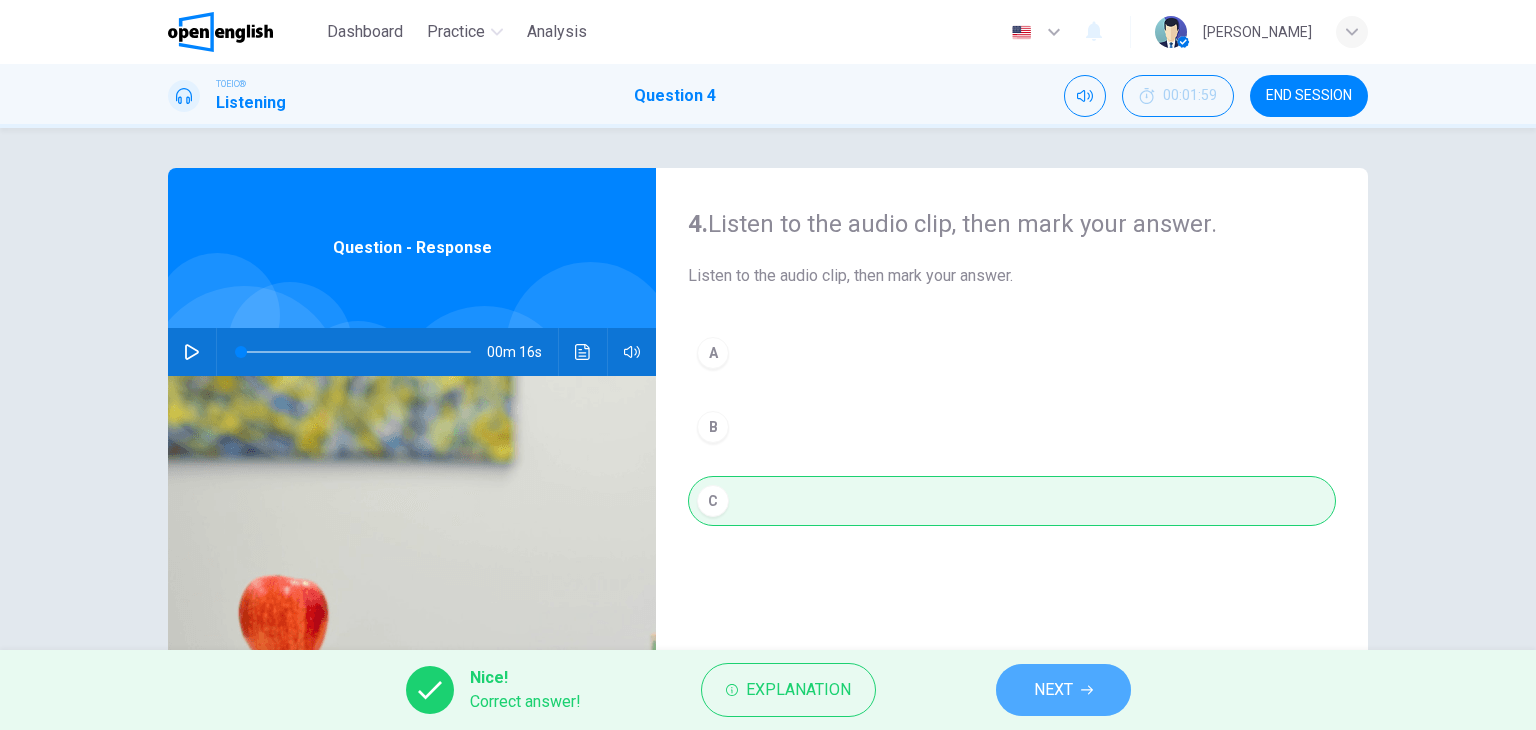 drag, startPoint x: 1072, startPoint y: 680, endPoint x: 959, endPoint y: 633, distance: 122.384636 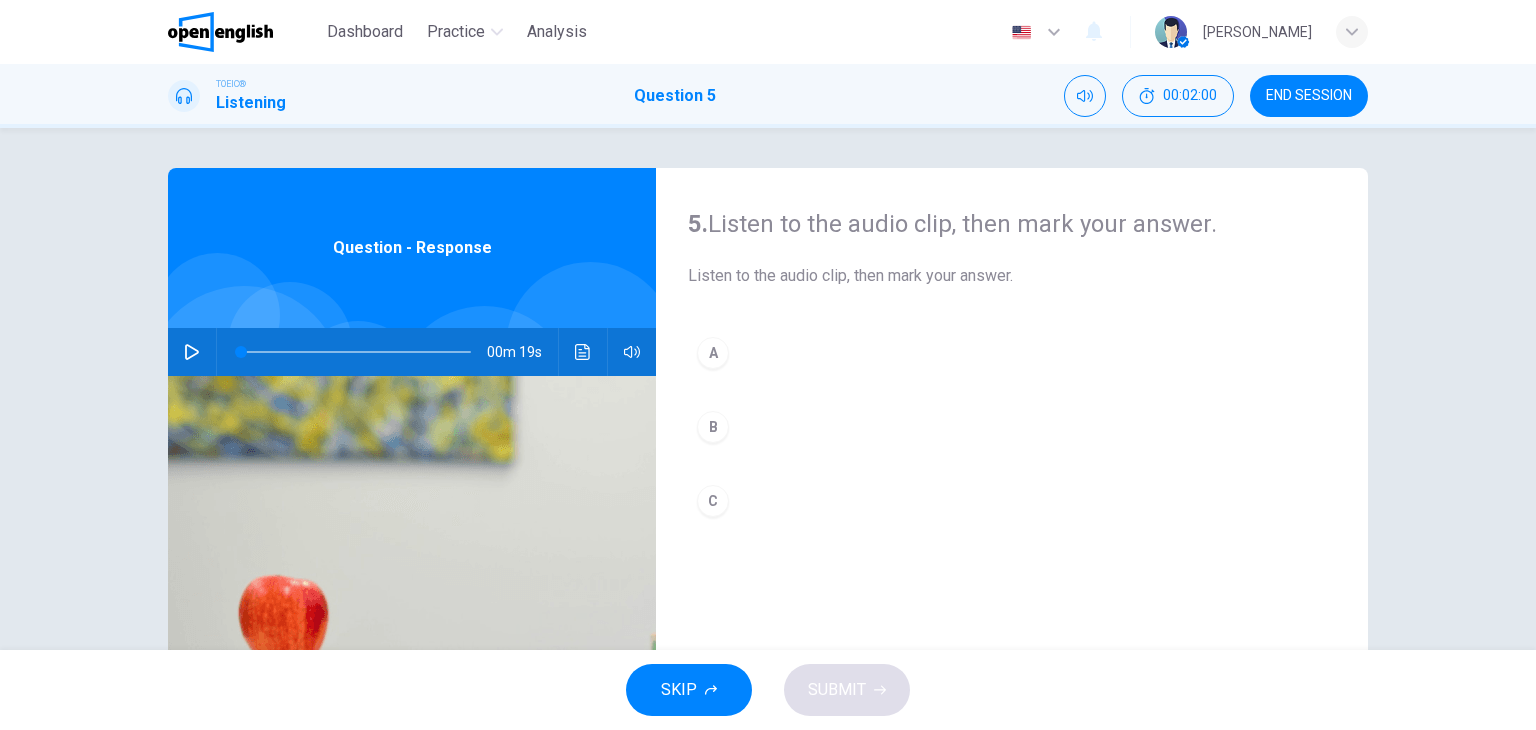 click 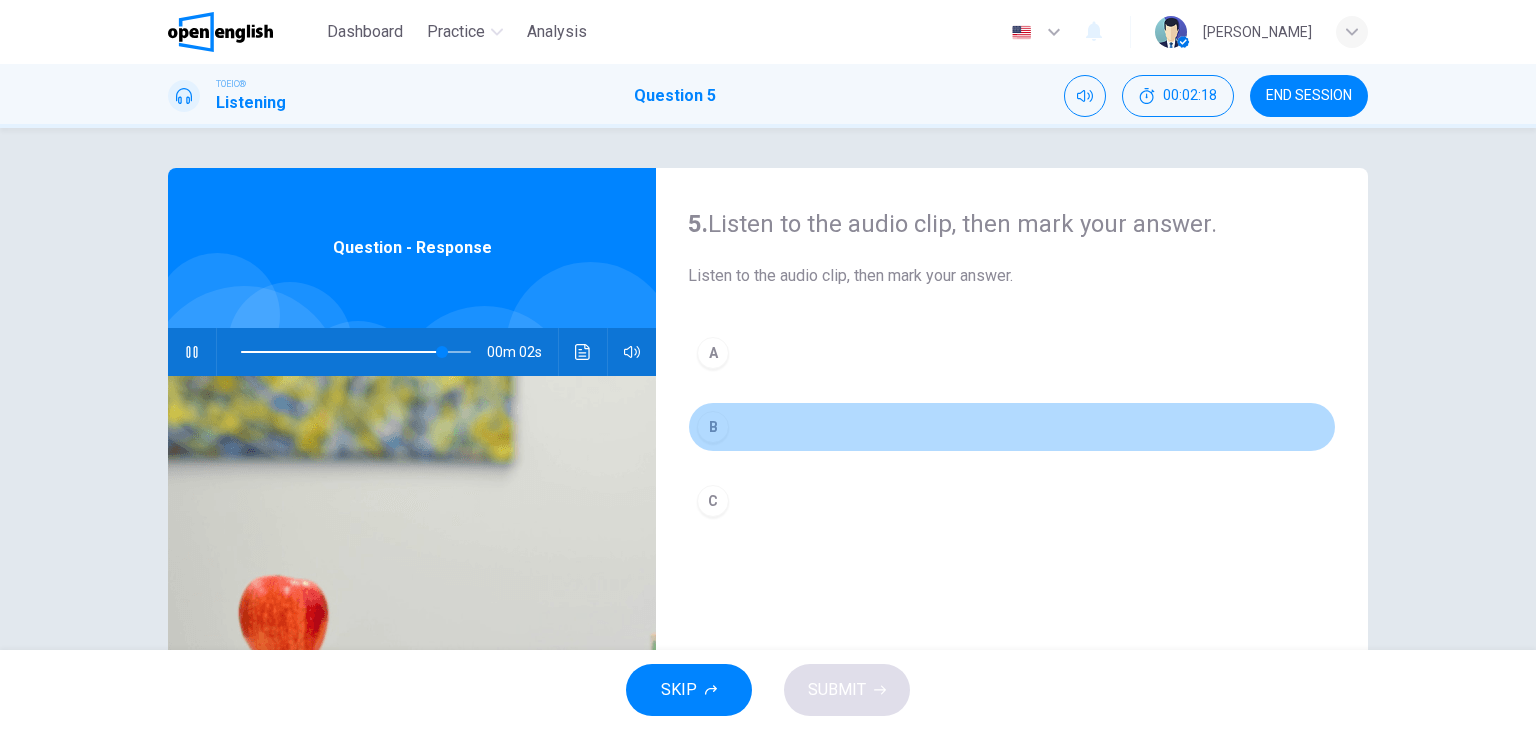click on "B" at bounding box center [713, 427] 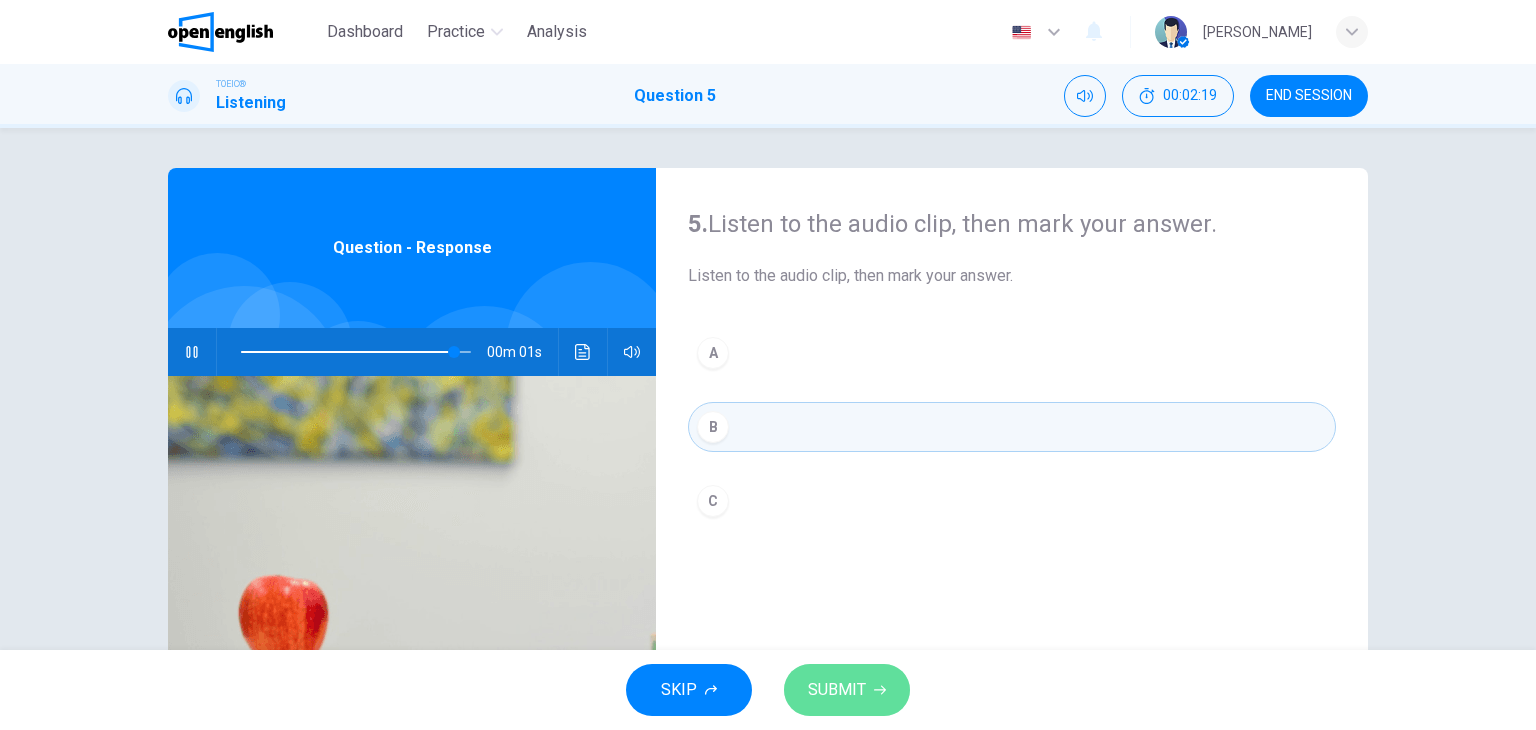 click on "SUBMIT" at bounding box center (847, 690) 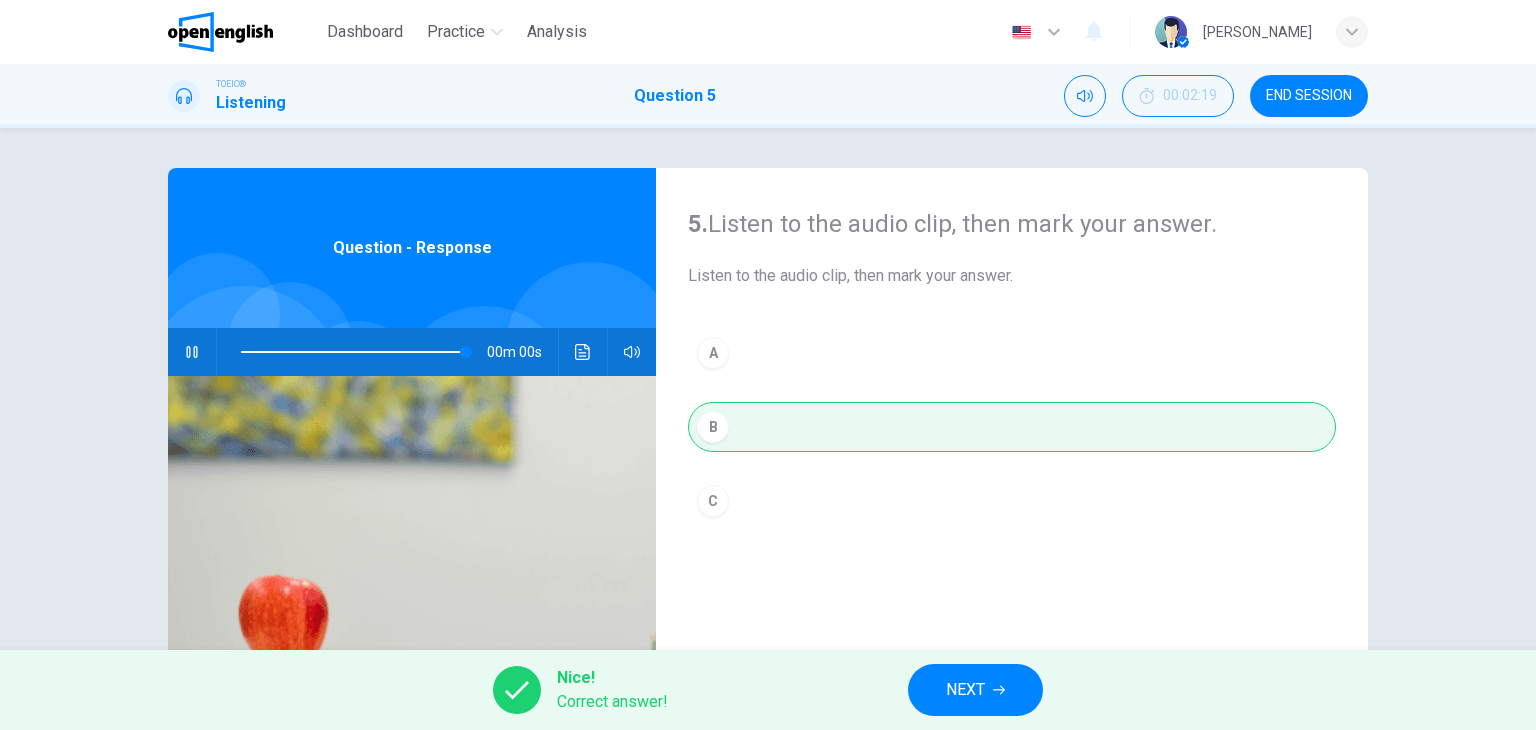 type on "*" 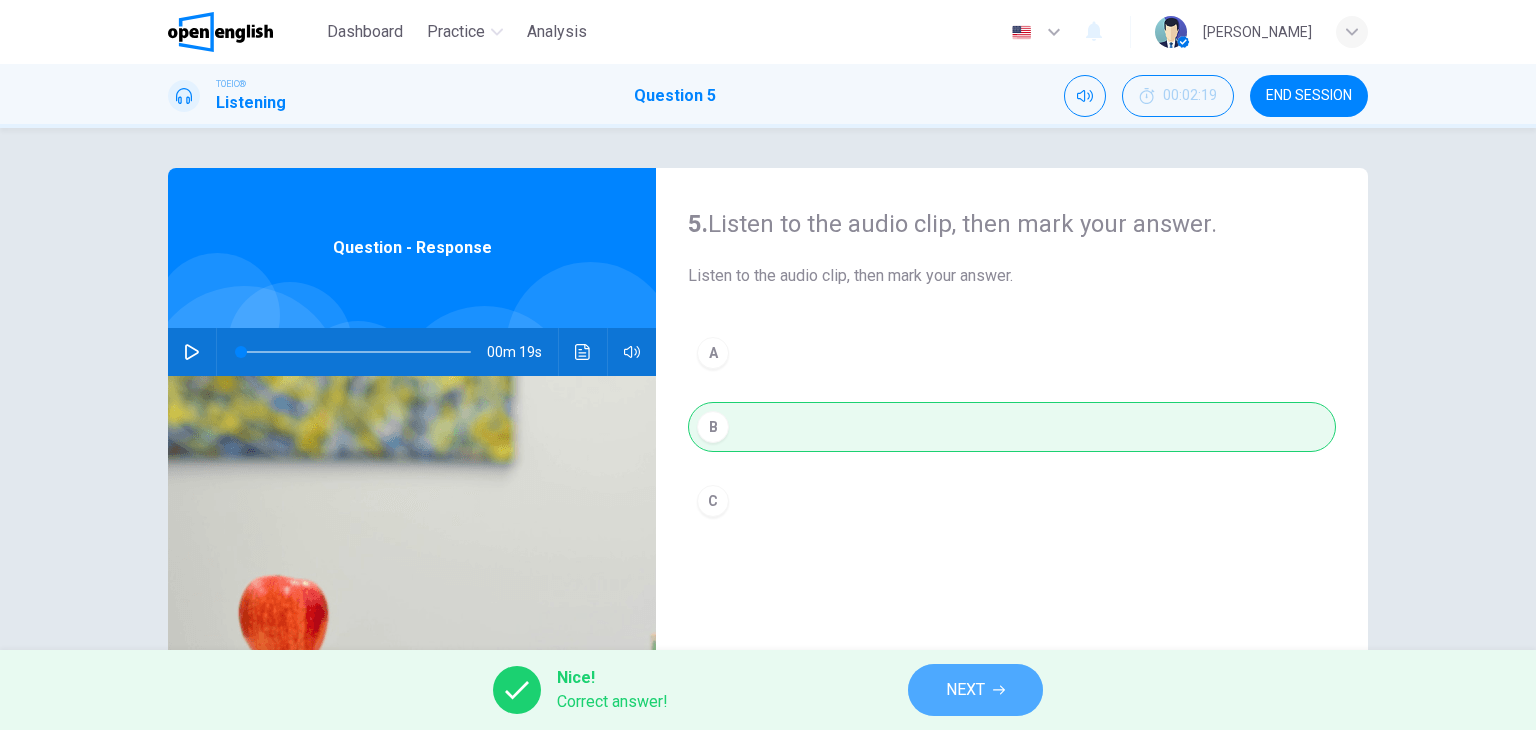 click on "NEXT" at bounding box center [965, 690] 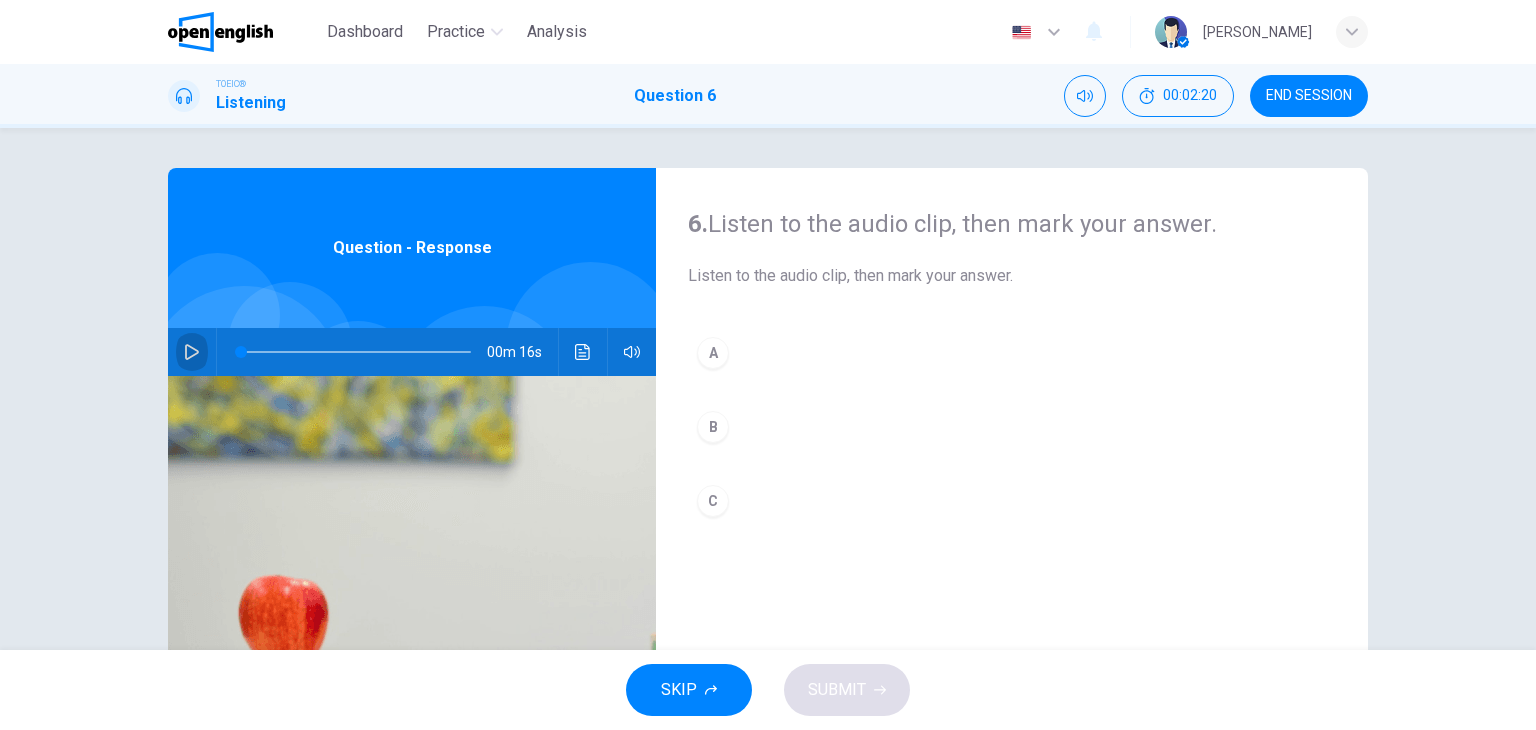 click 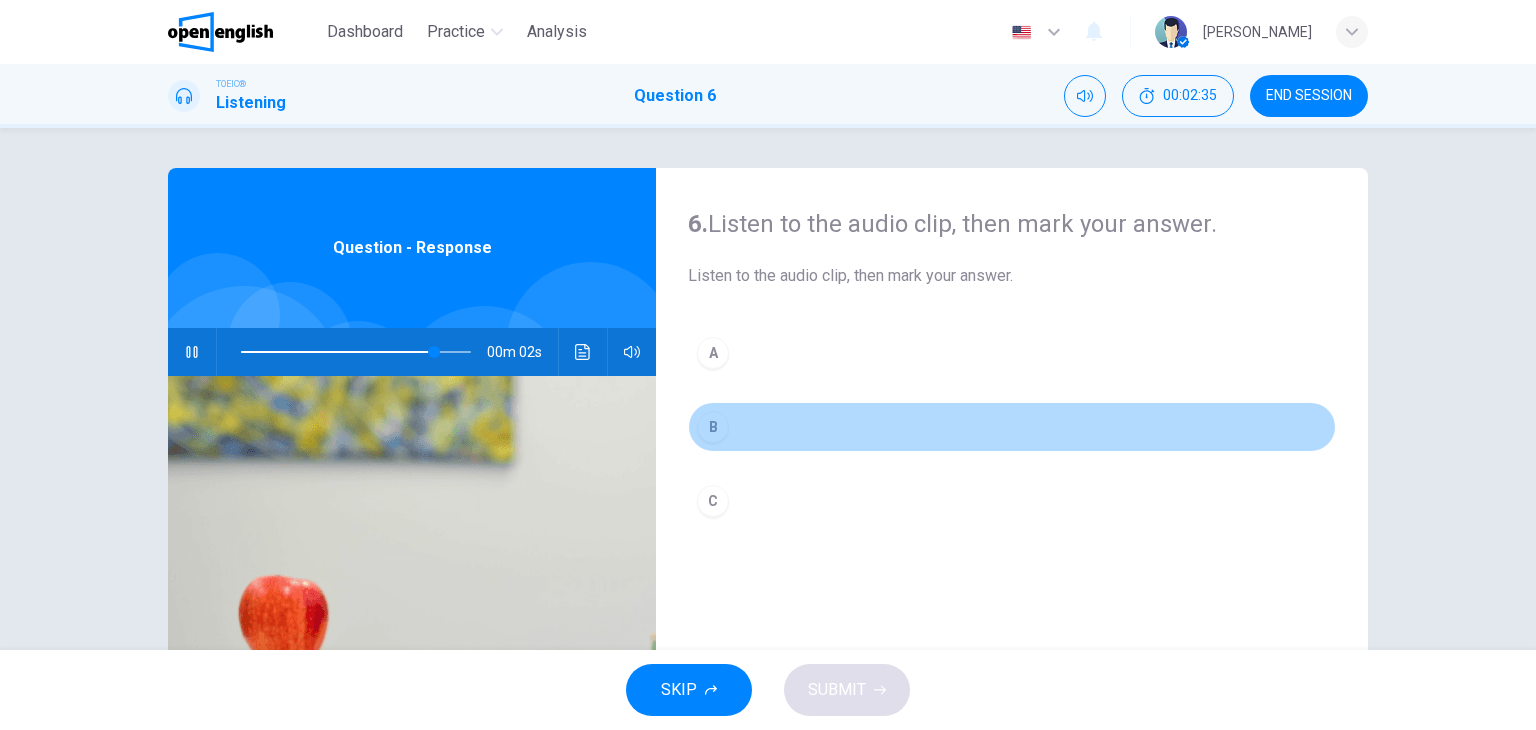 click on "B" at bounding box center [1012, 427] 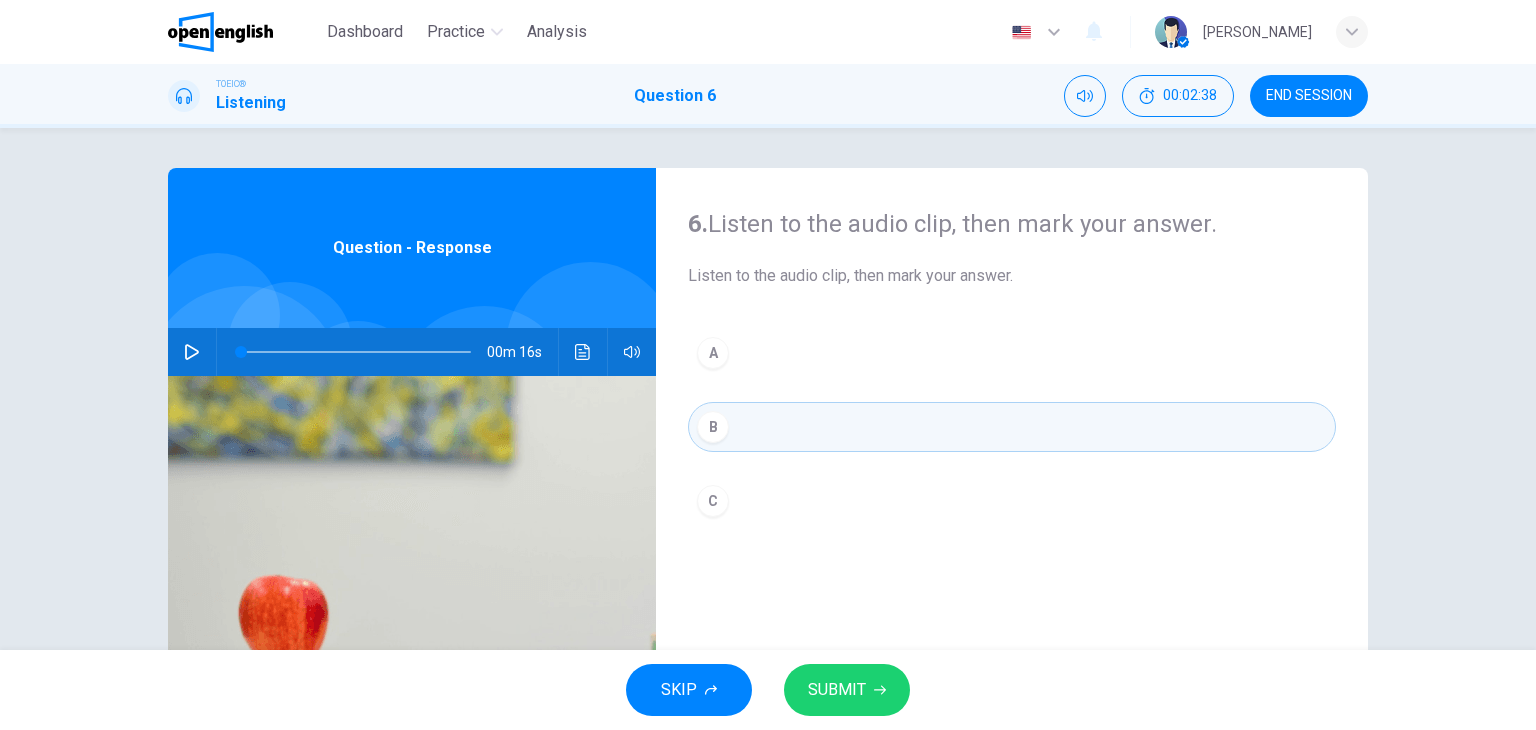click 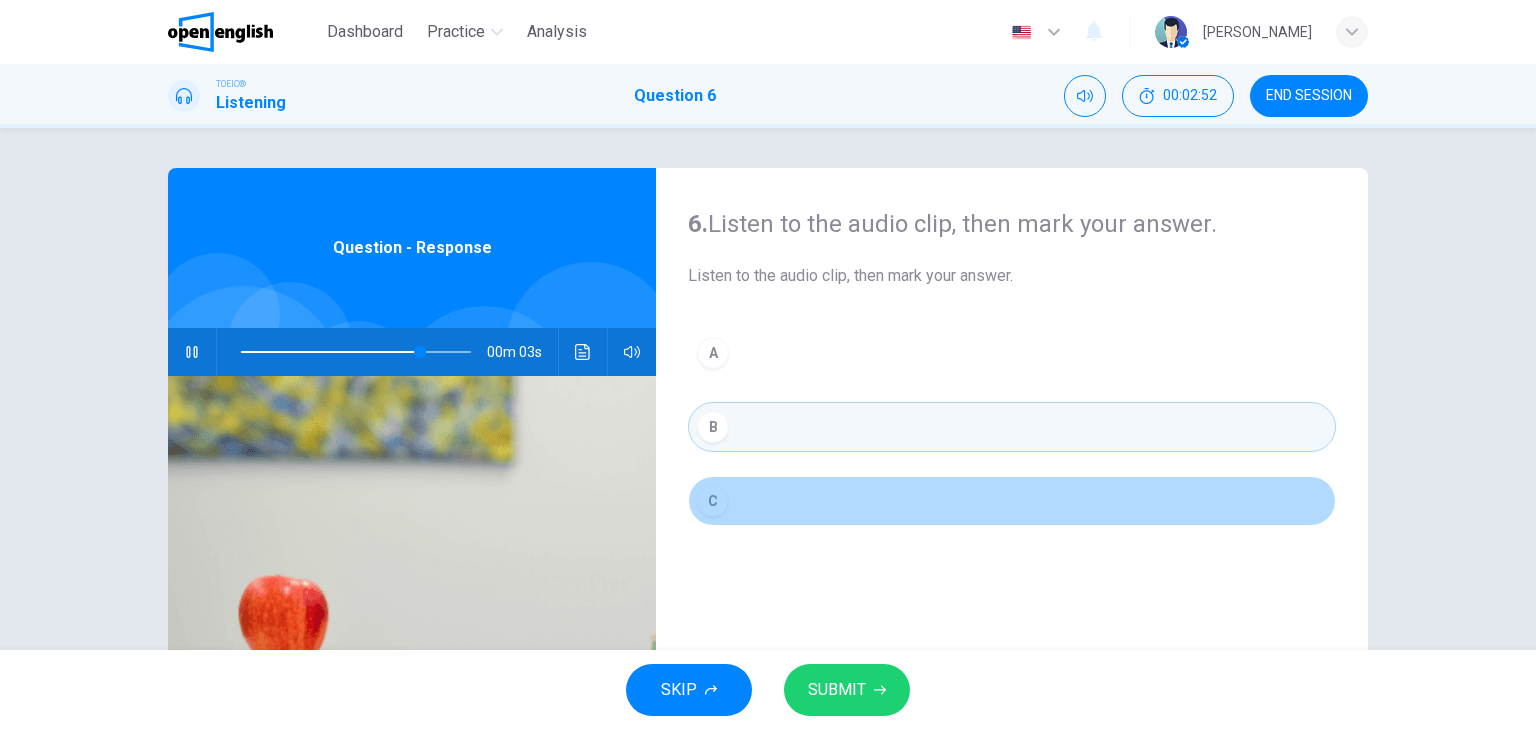 drag, startPoint x: 721, startPoint y: 503, endPoint x: 912, endPoint y: 624, distance: 226.10175 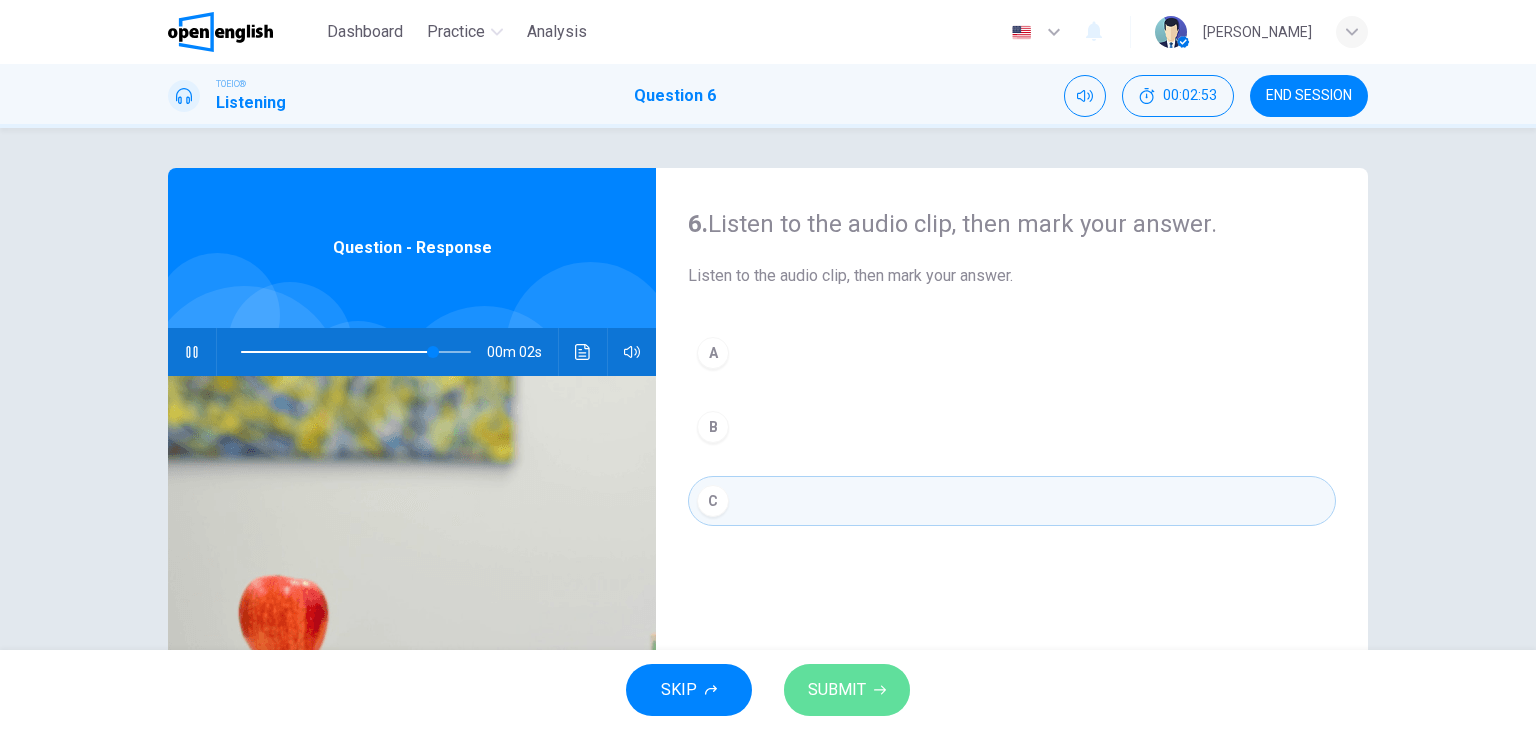 click on "SUBMIT" at bounding box center (847, 690) 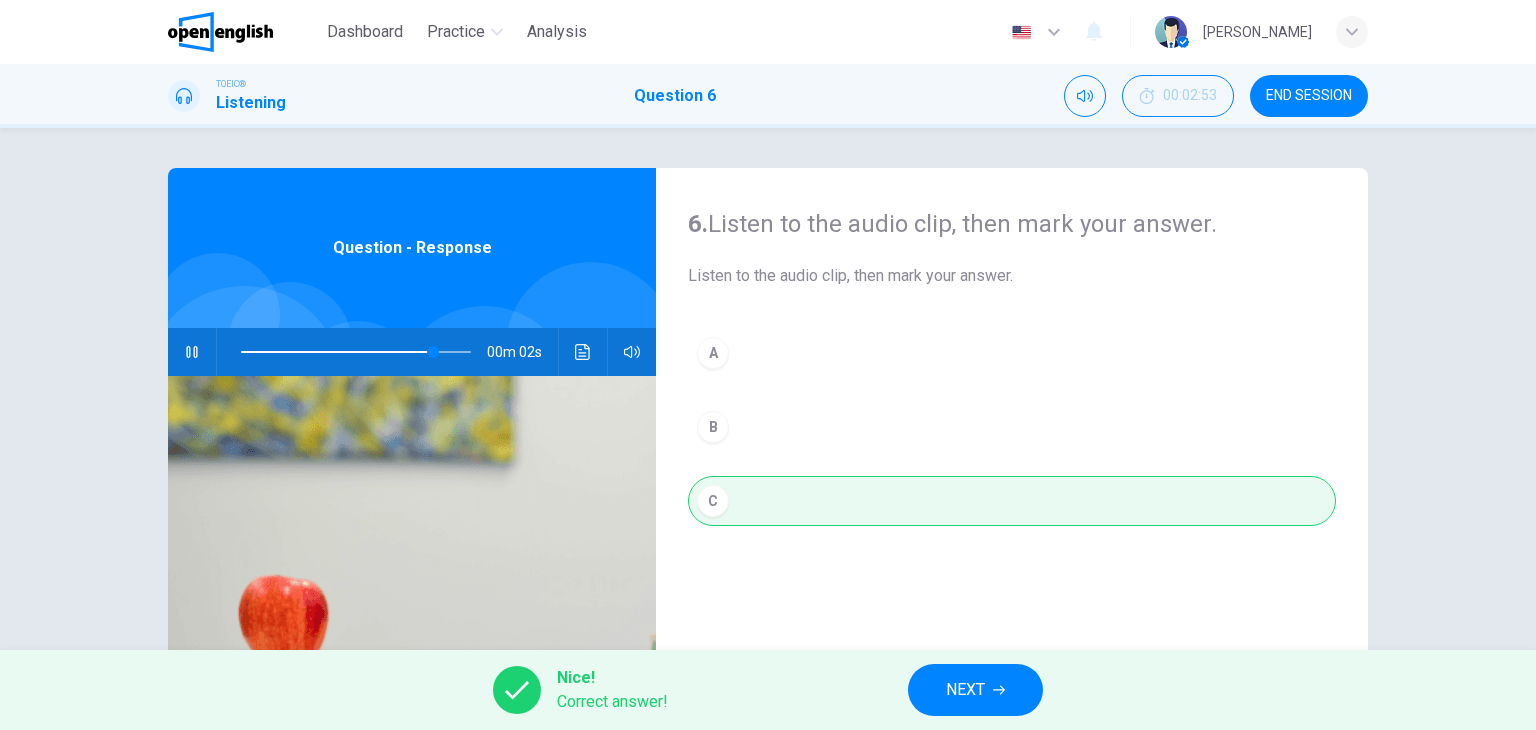type on "**" 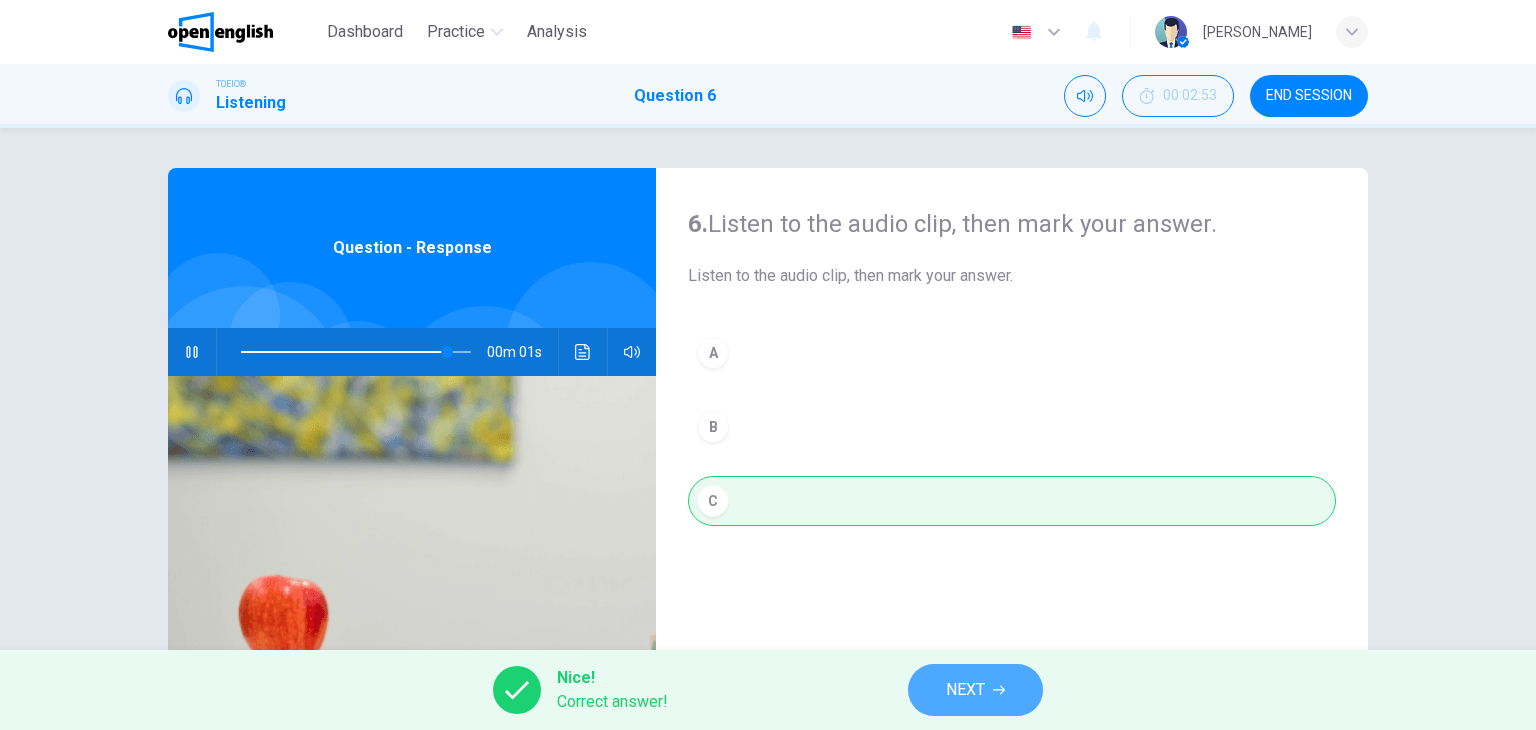 click on "NEXT" at bounding box center [975, 690] 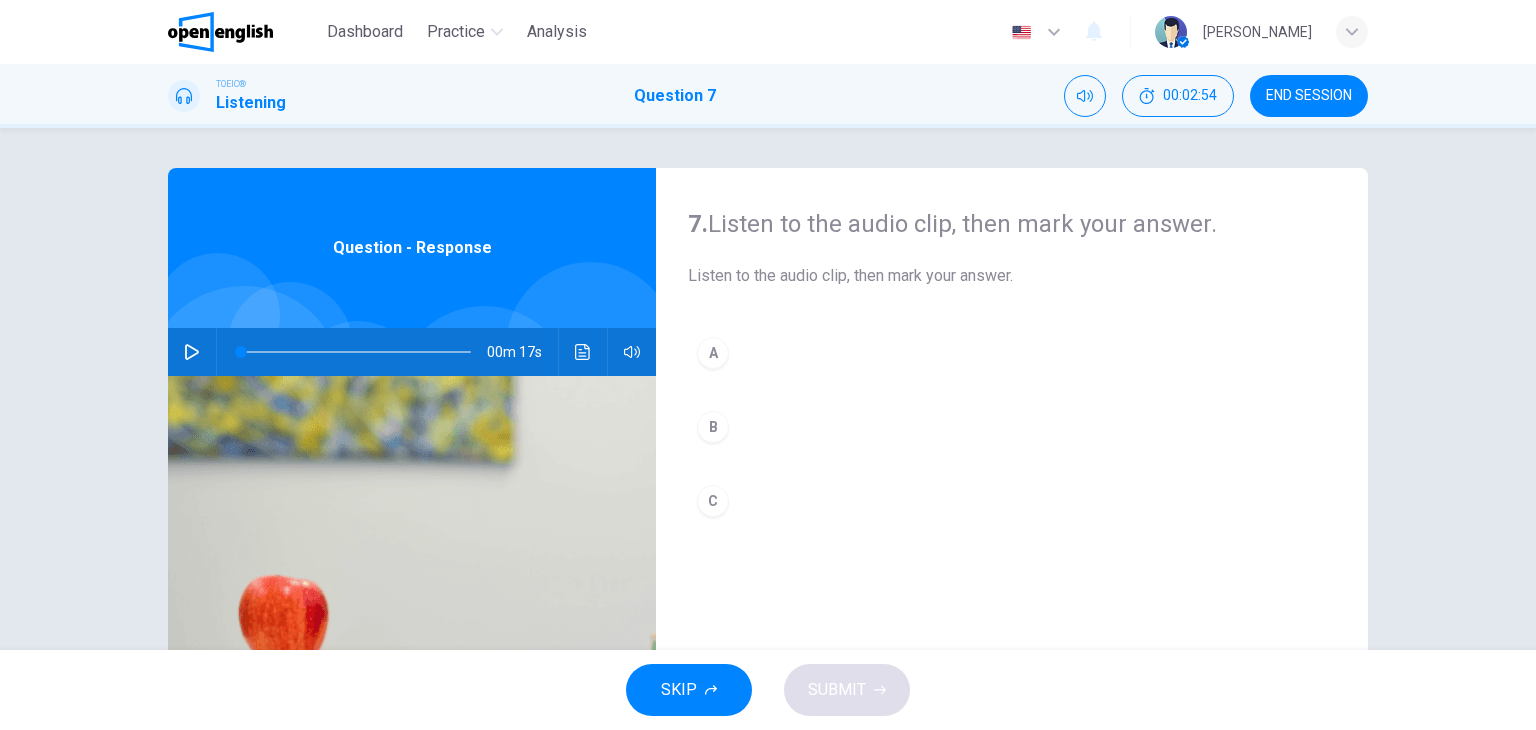 click 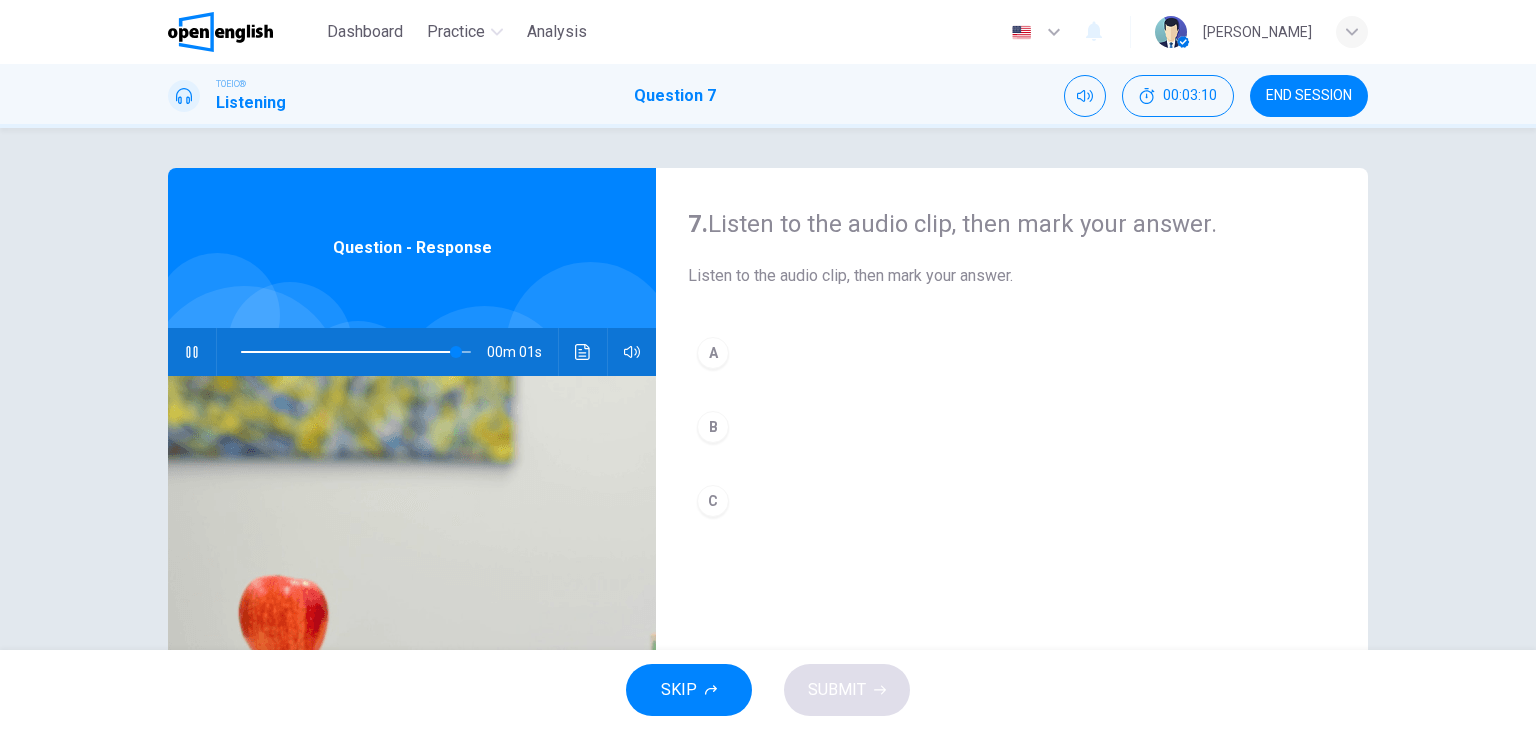 click on "A" at bounding box center [713, 353] 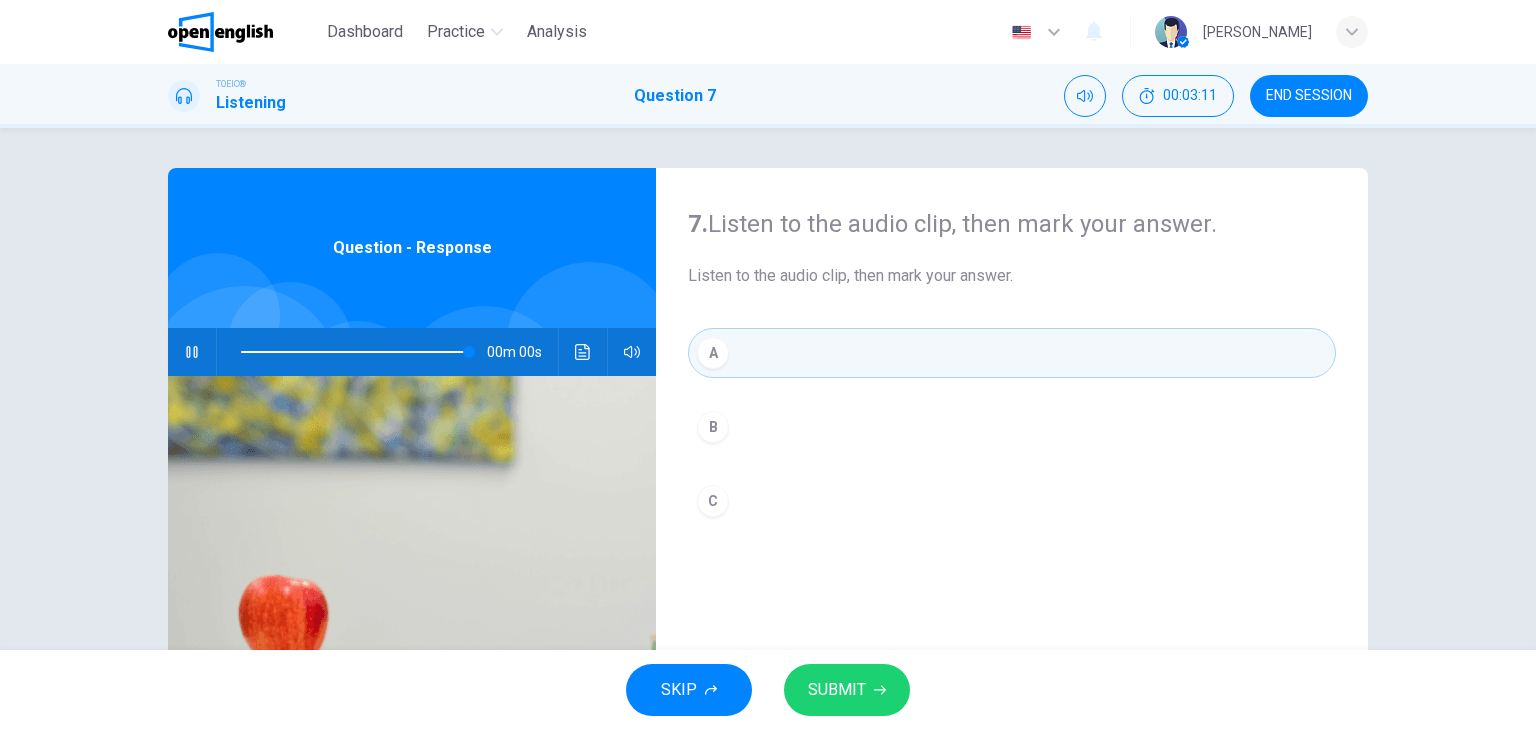 type on "*" 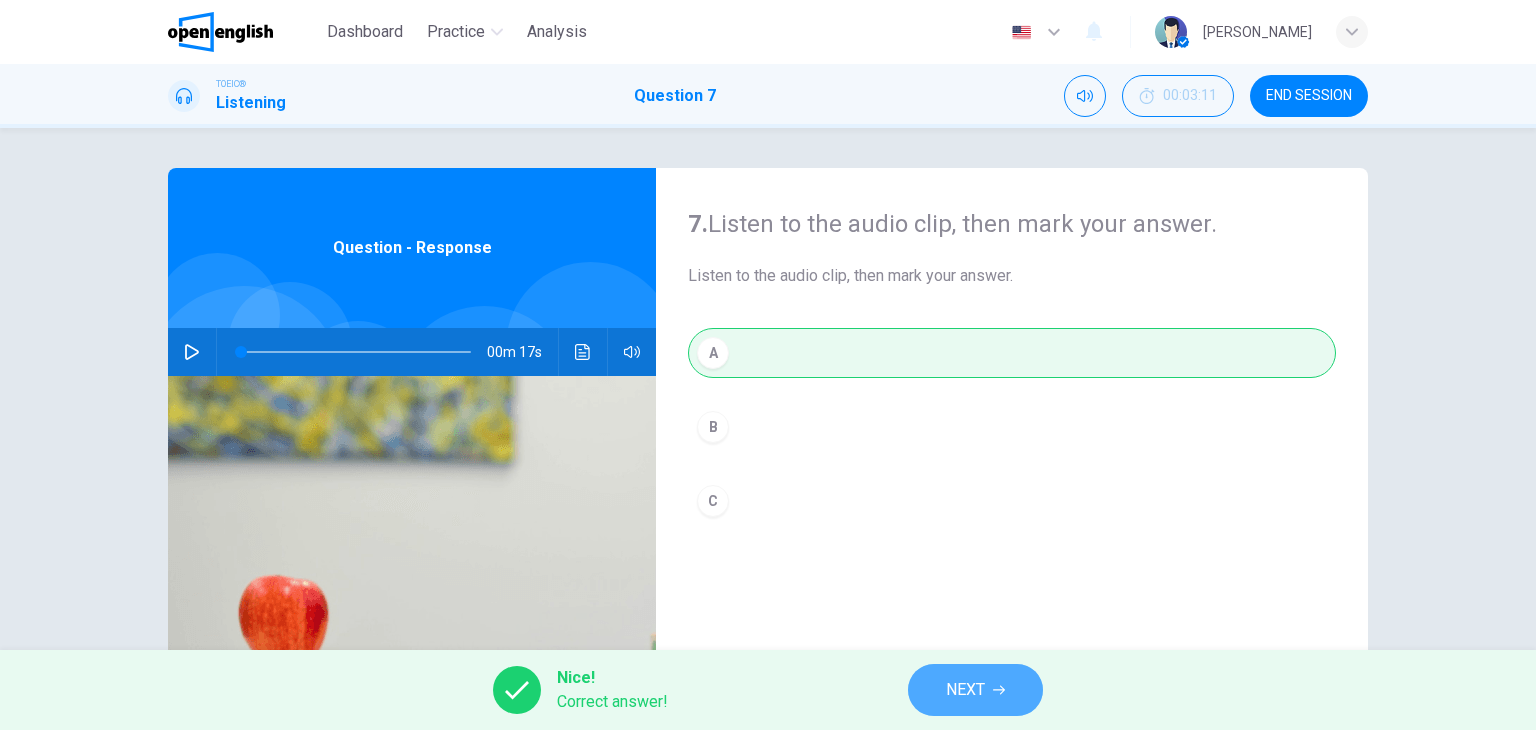 click on "NEXT" at bounding box center (975, 690) 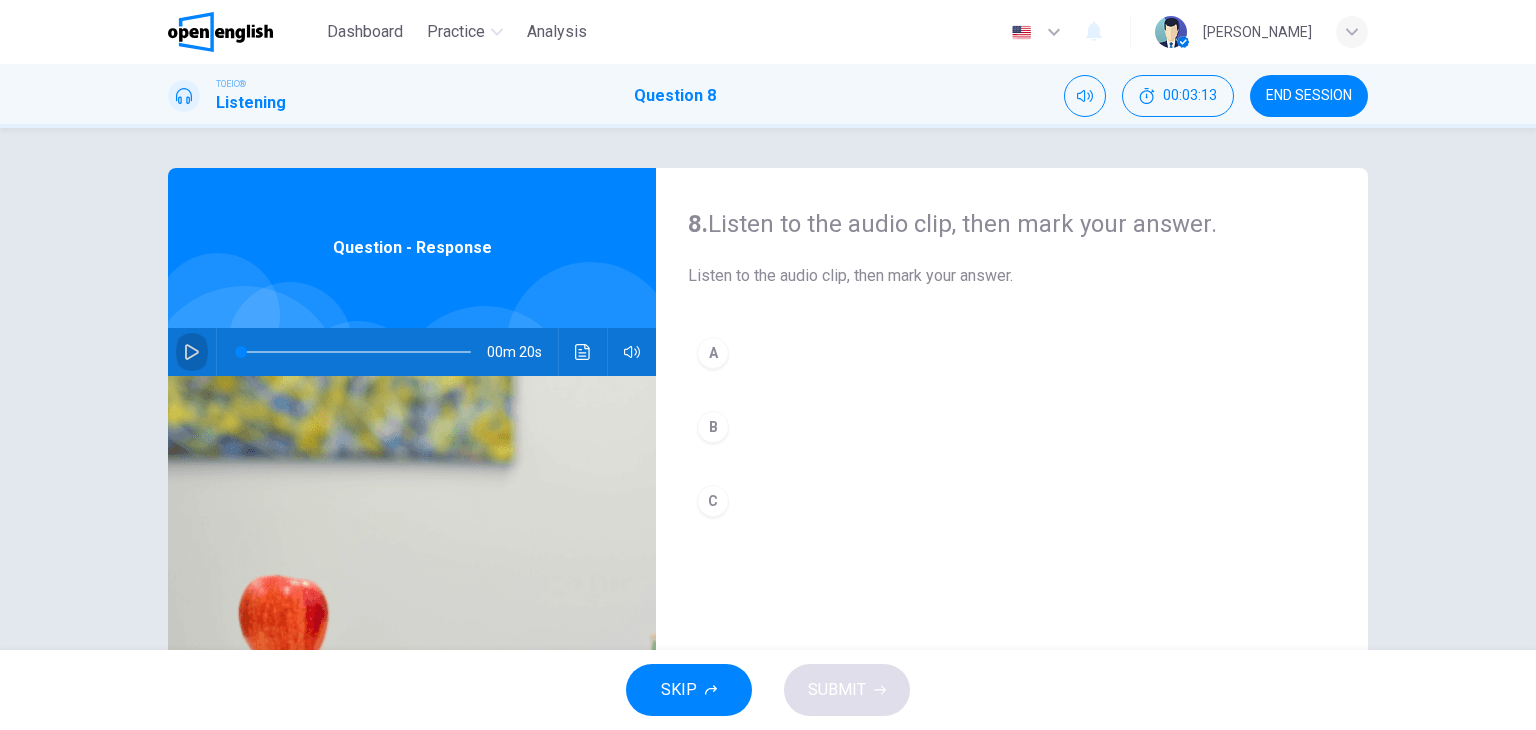 click at bounding box center (192, 352) 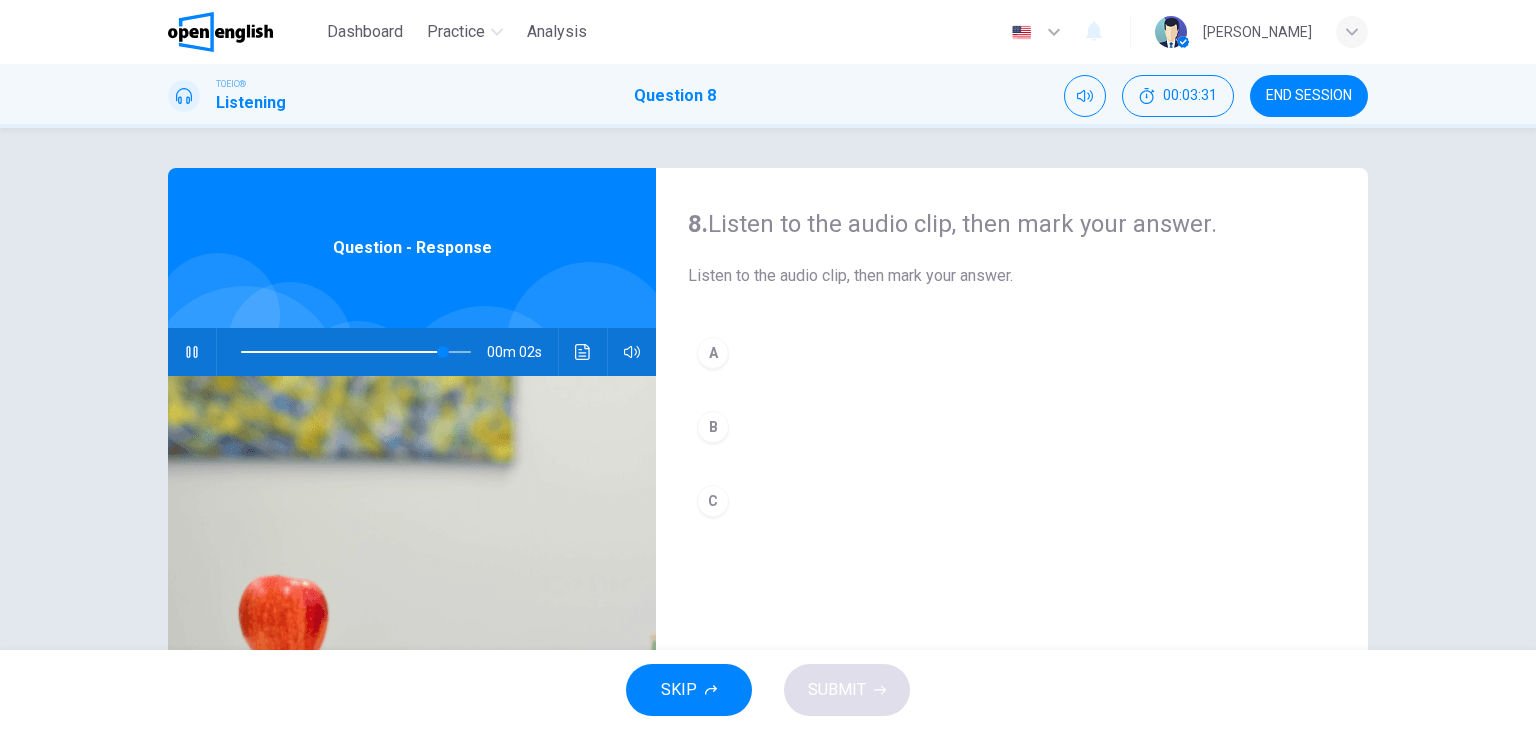 click on "B" at bounding box center (713, 427) 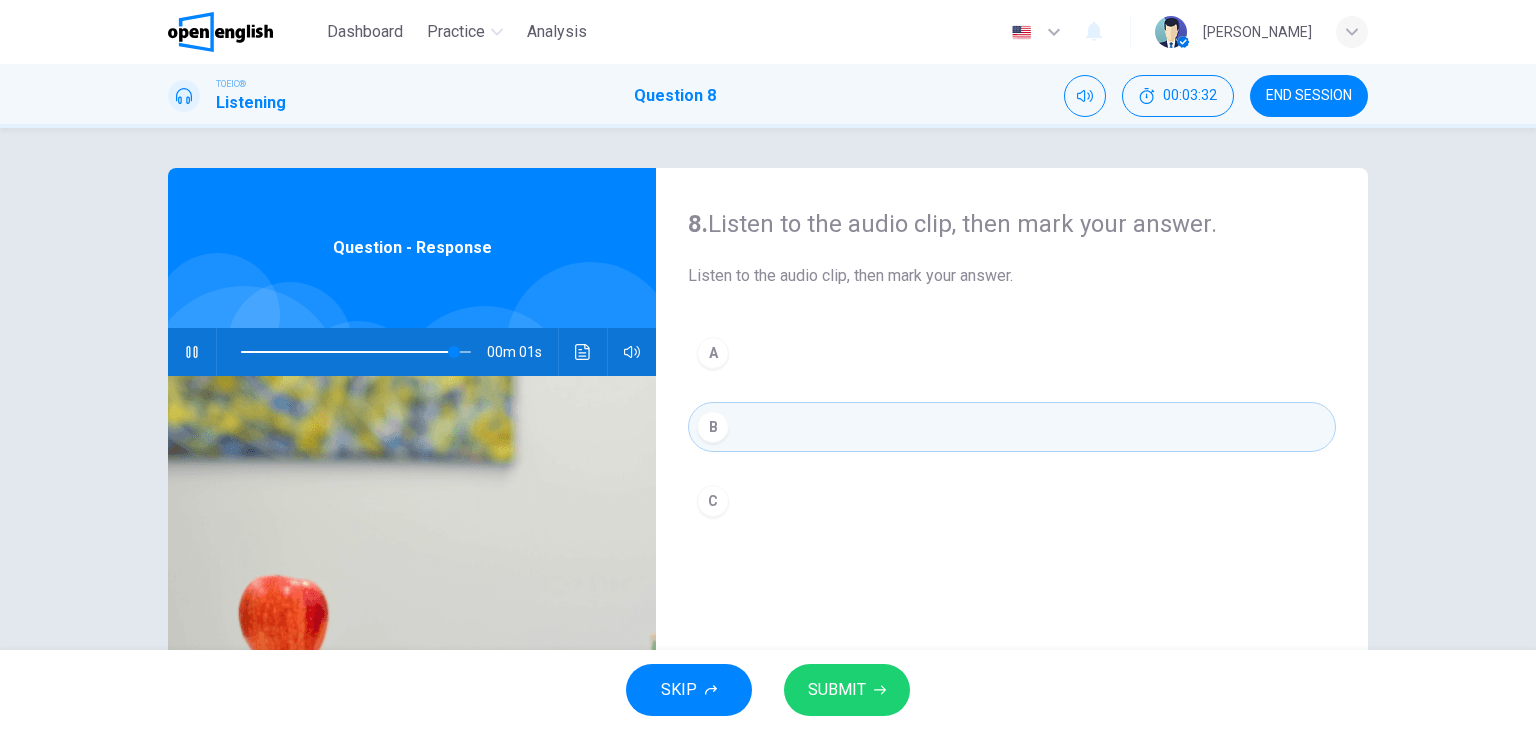 click on "SUBMIT" at bounding box center [847, 690] 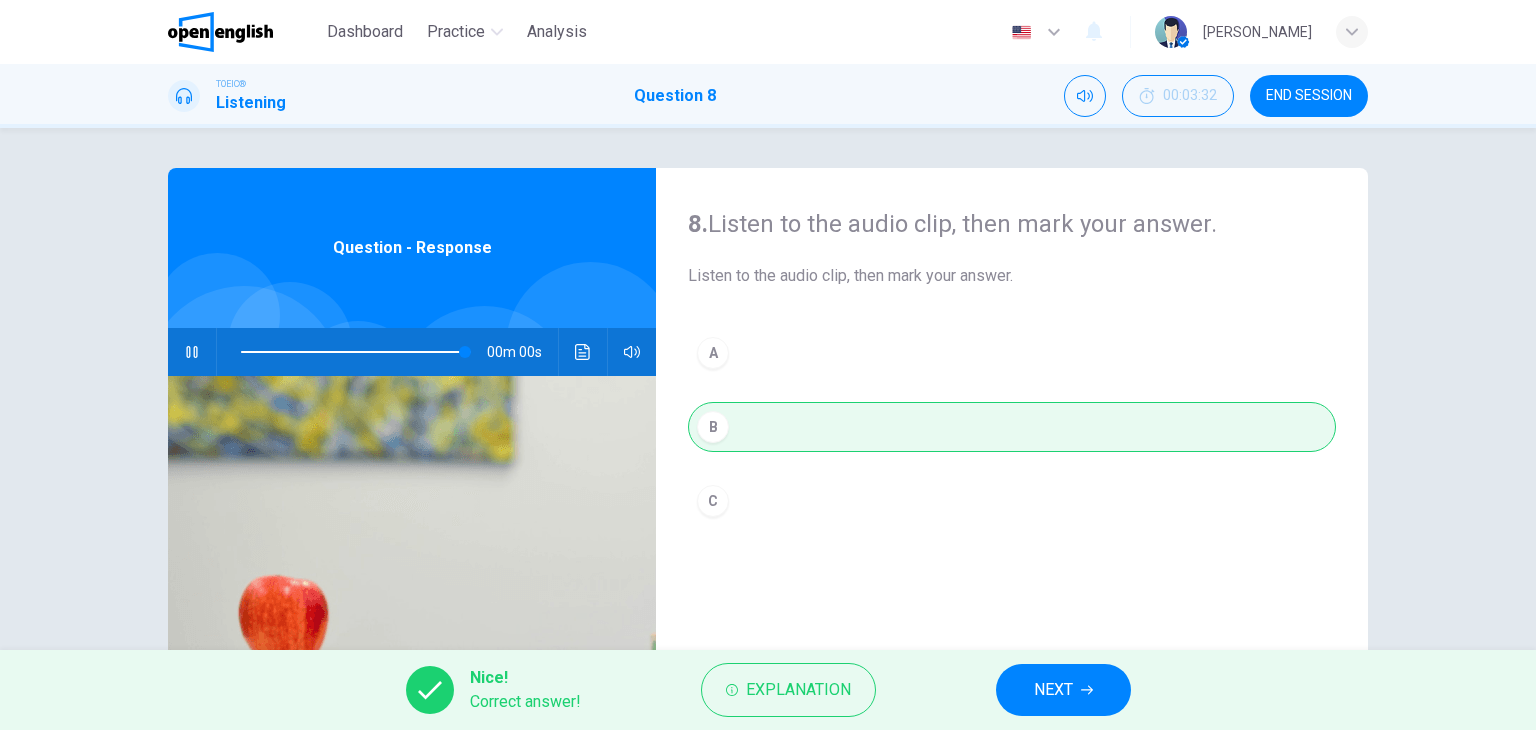 type on "*" 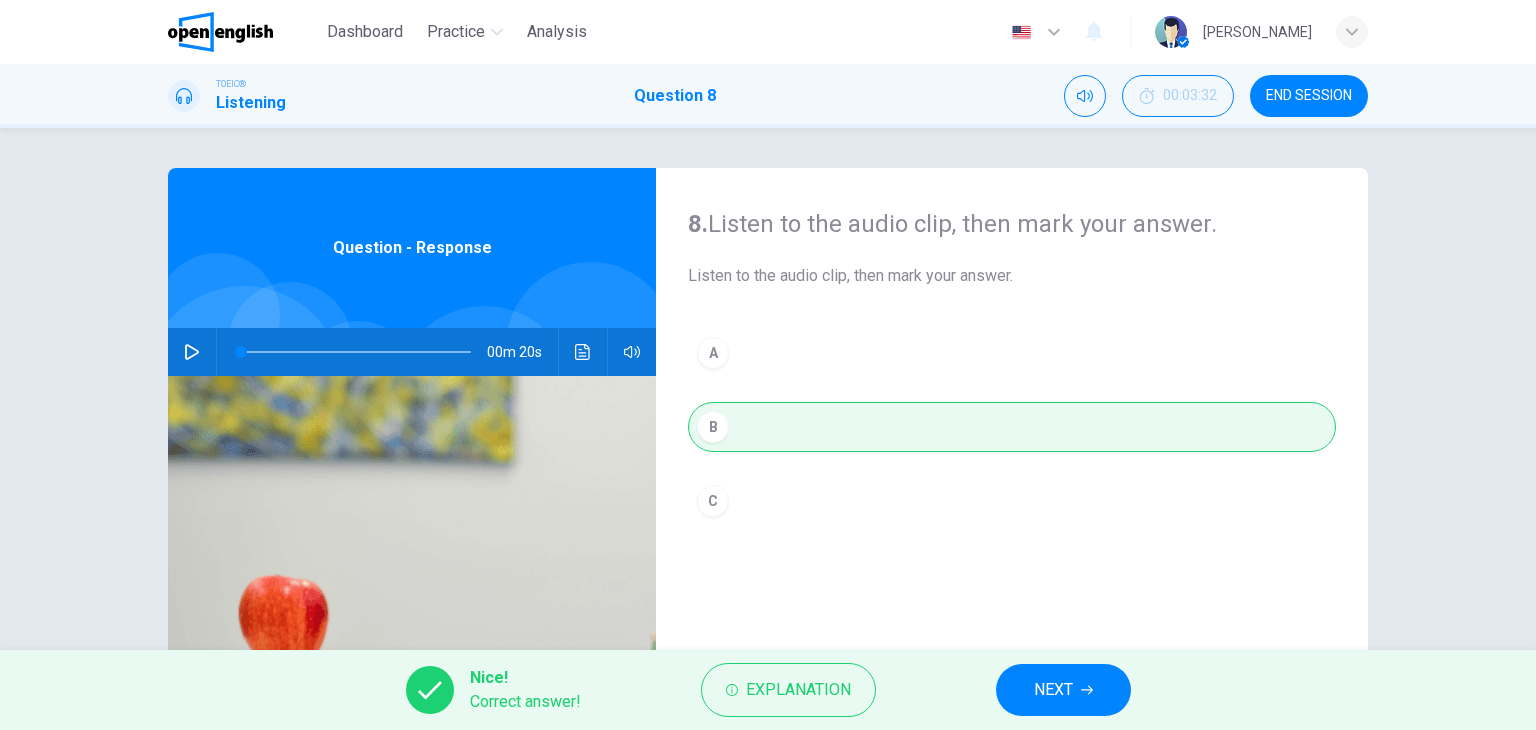 click 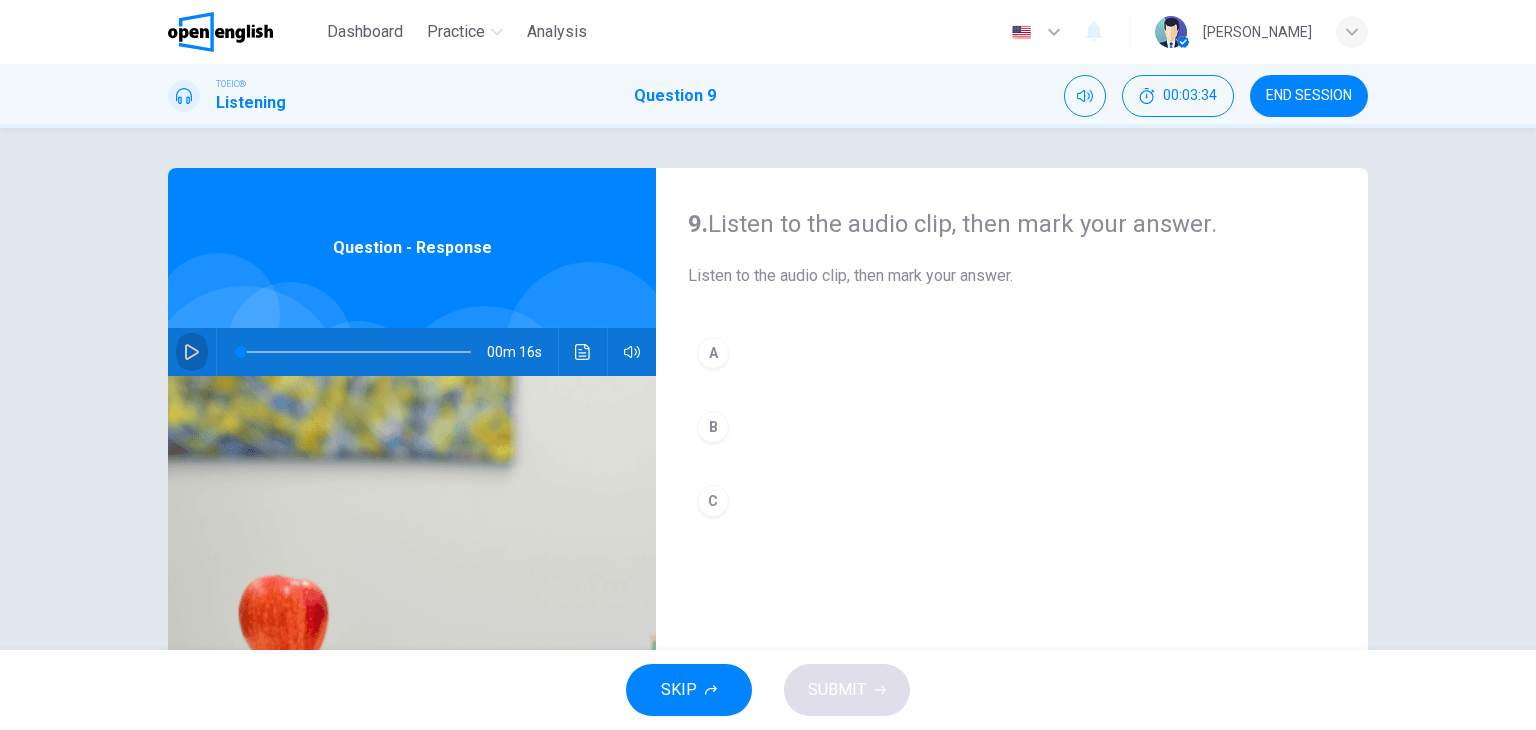 click 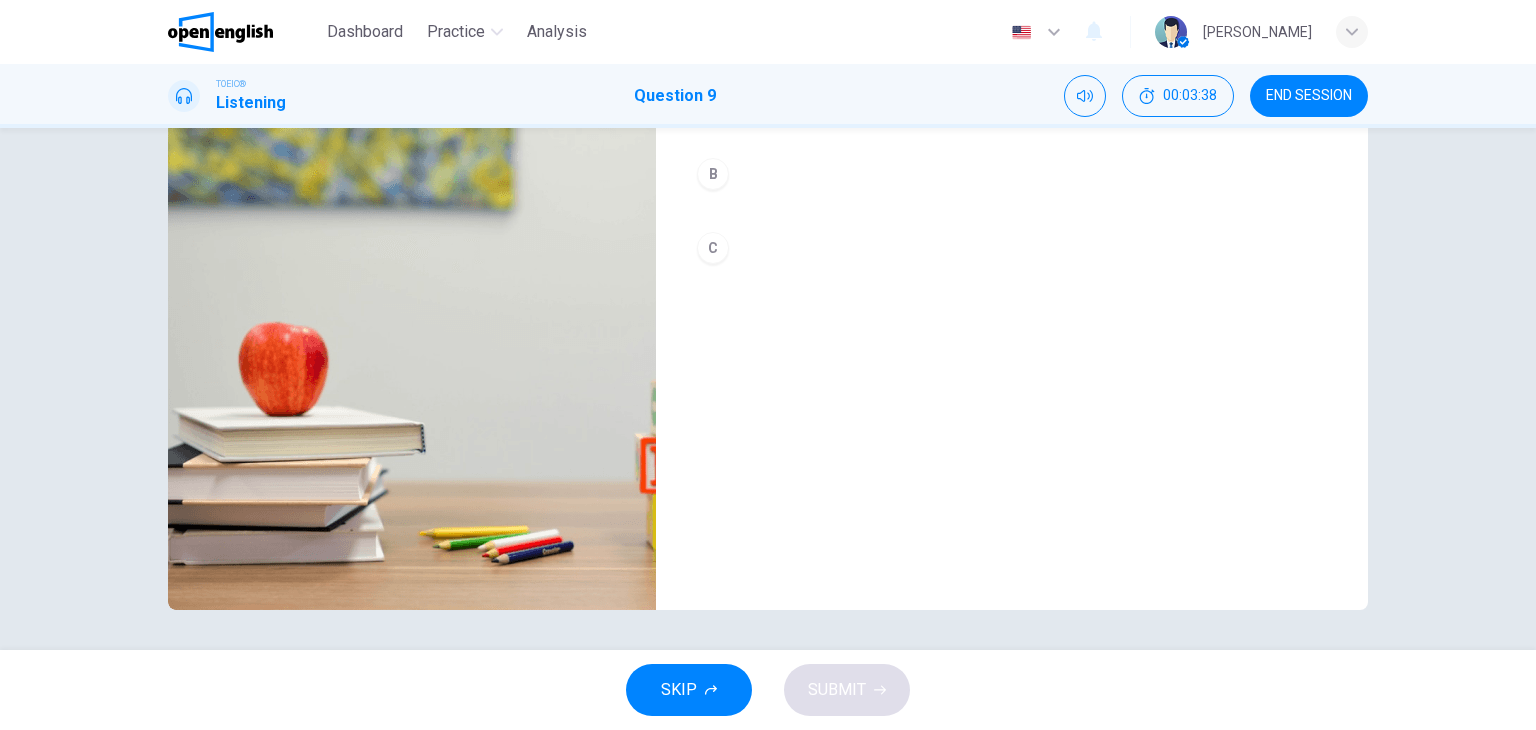 scroll, scrollTop: 0, scrollLeft: 0, axis: both 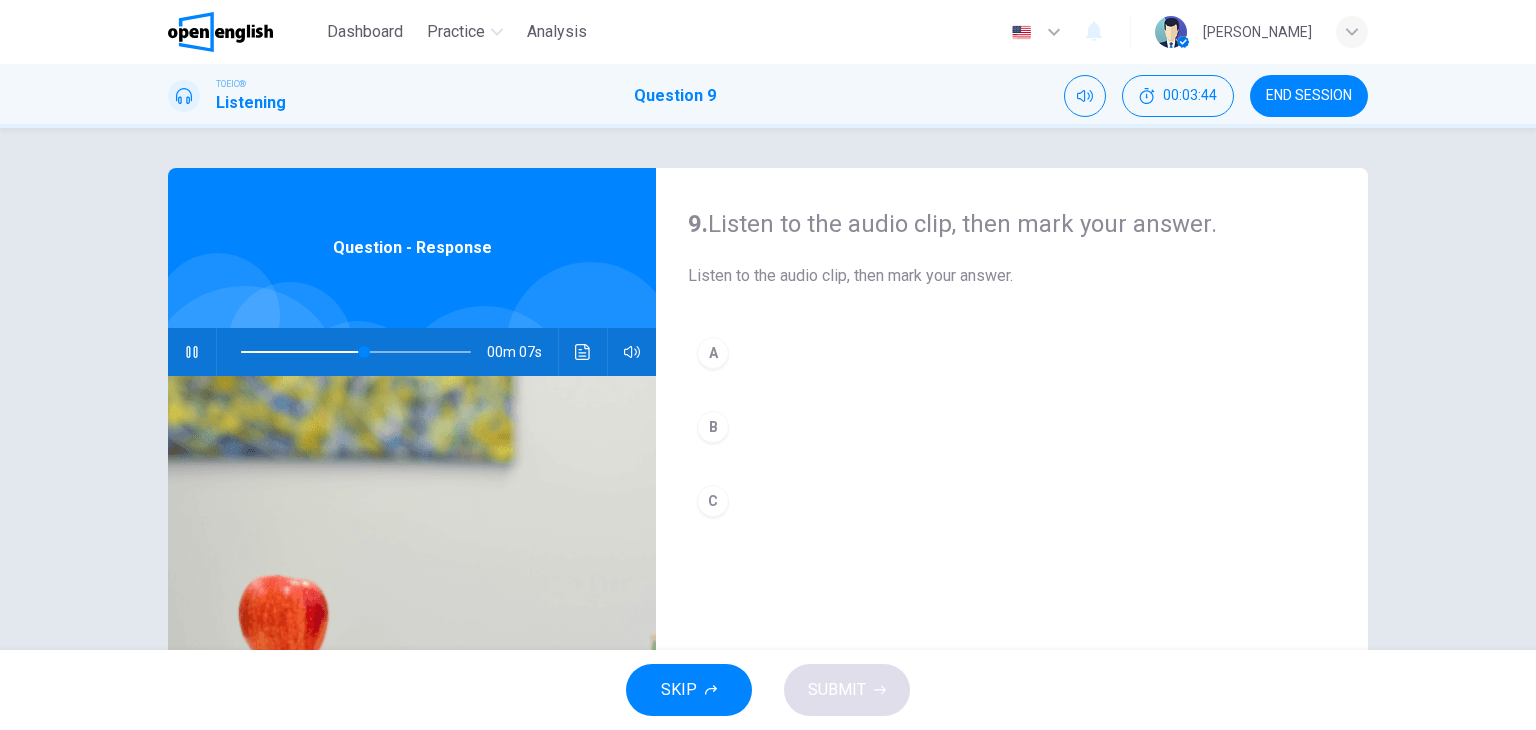 click on "A" at bounding box center (713, 353) 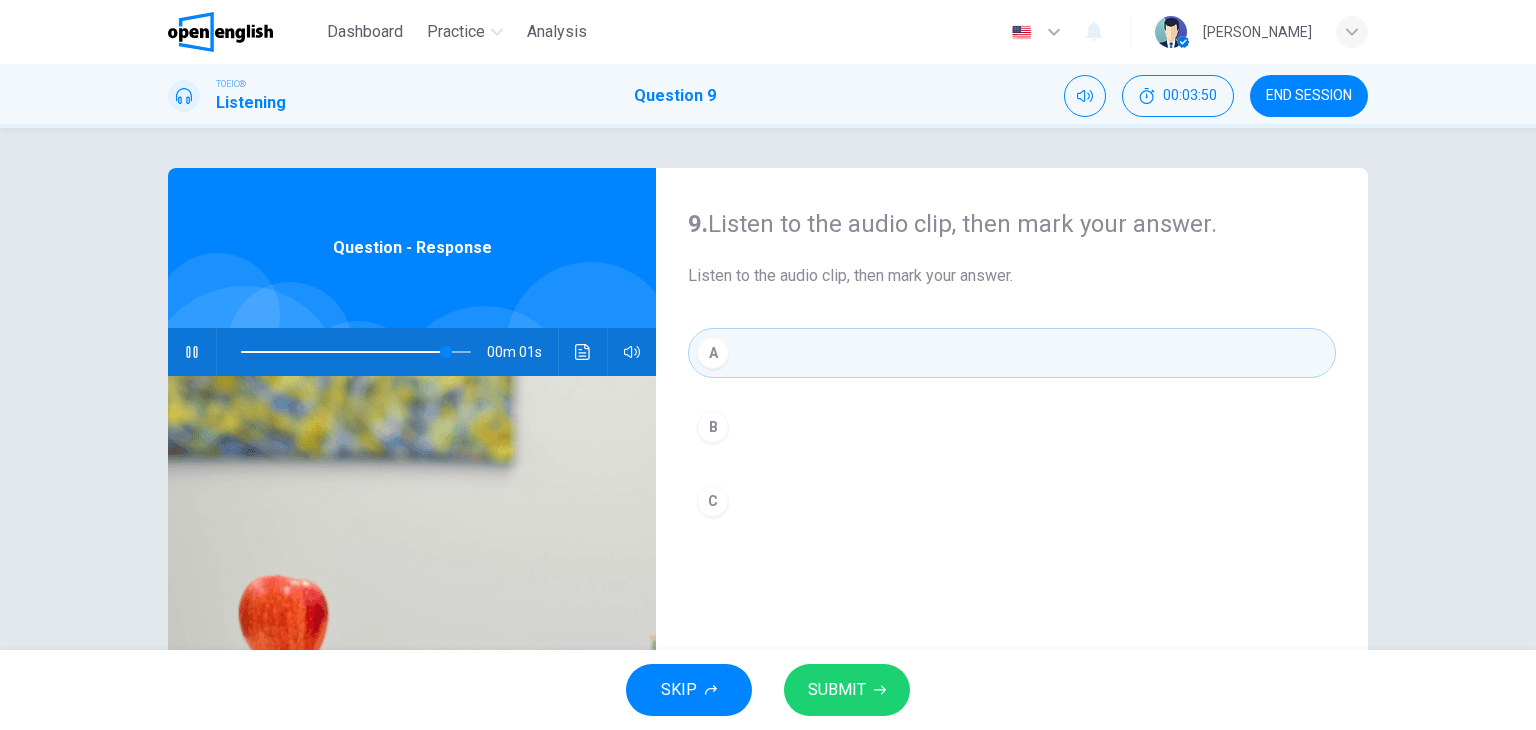 click on "SUBMIT" at bounding box center (847, 690) 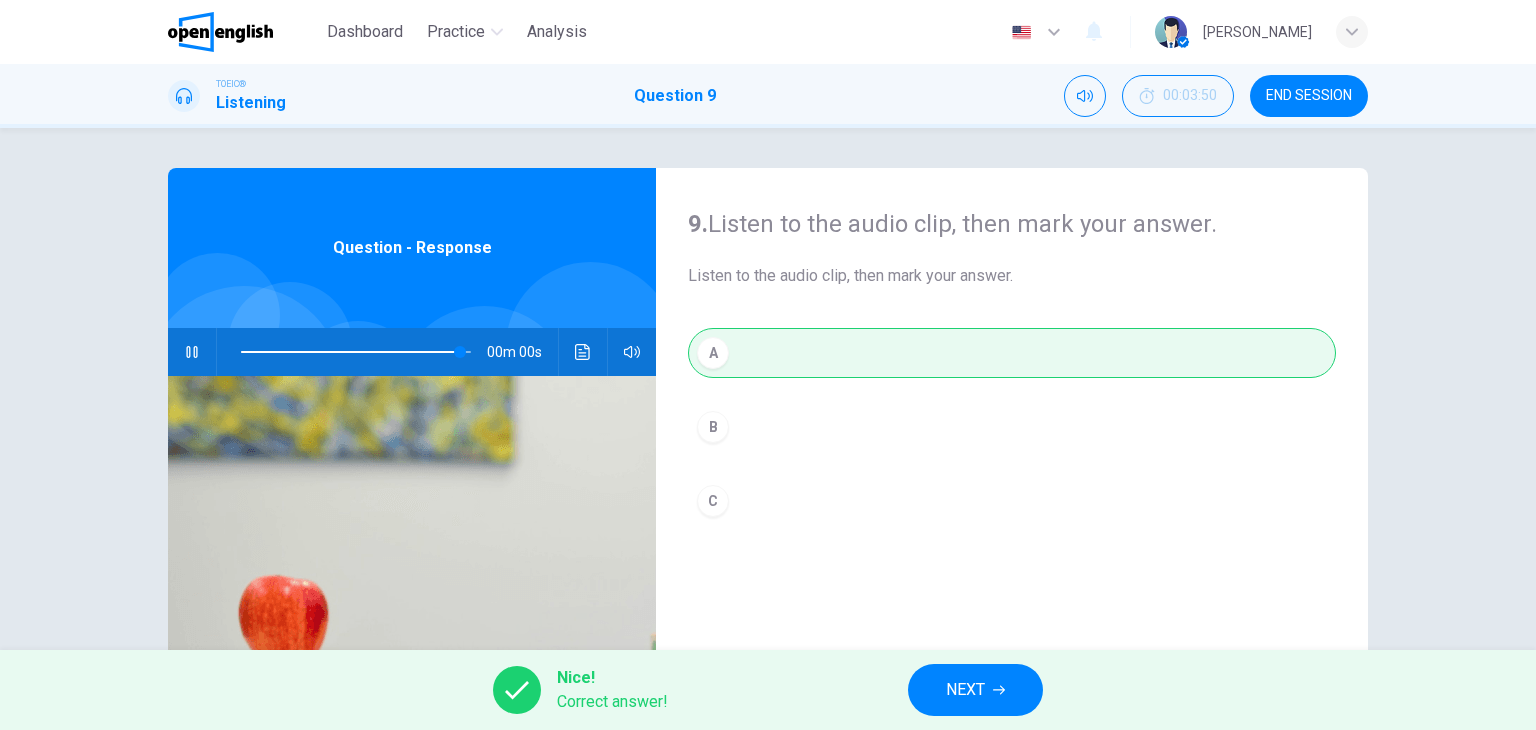 type on "*" 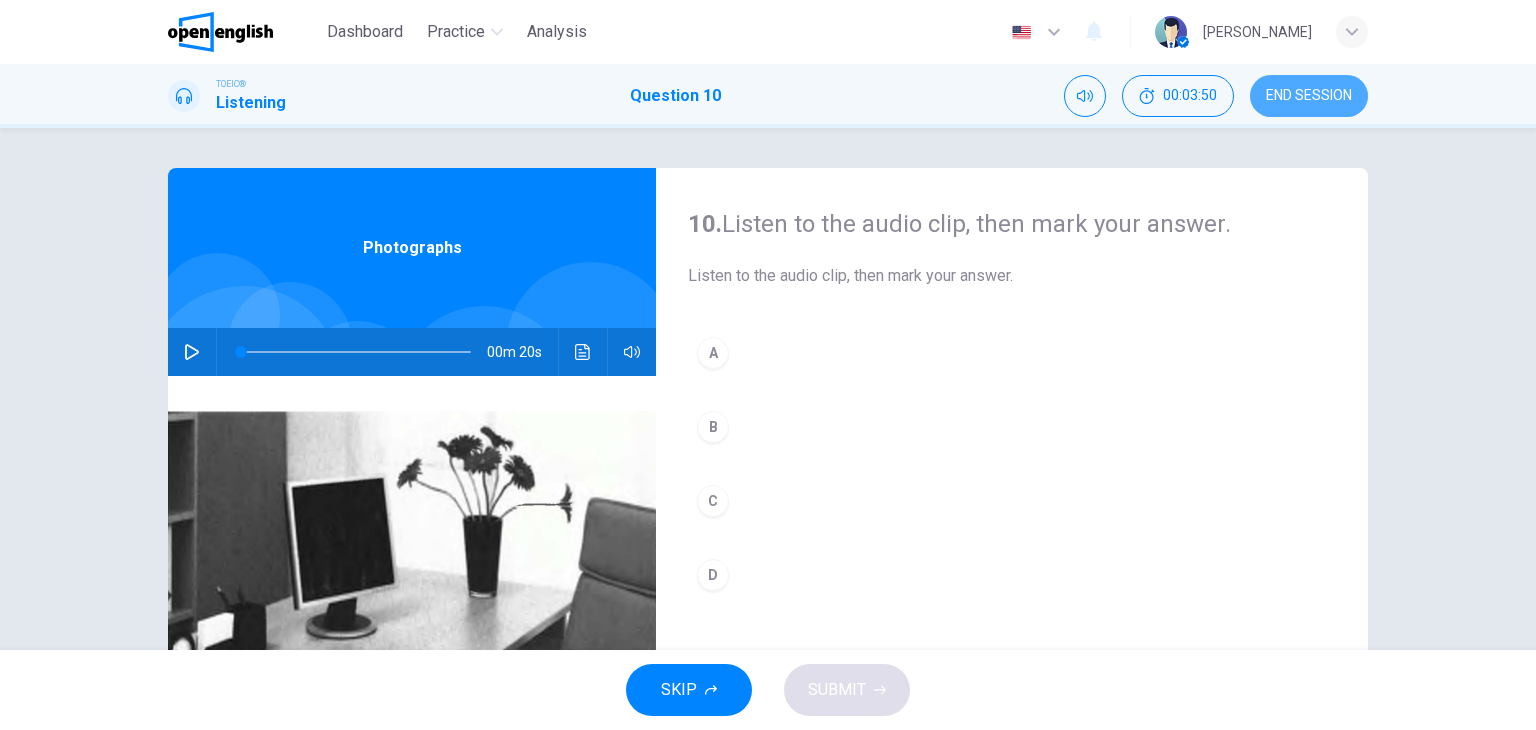 click on "END SESSION" at bounding box center (1309, 96) 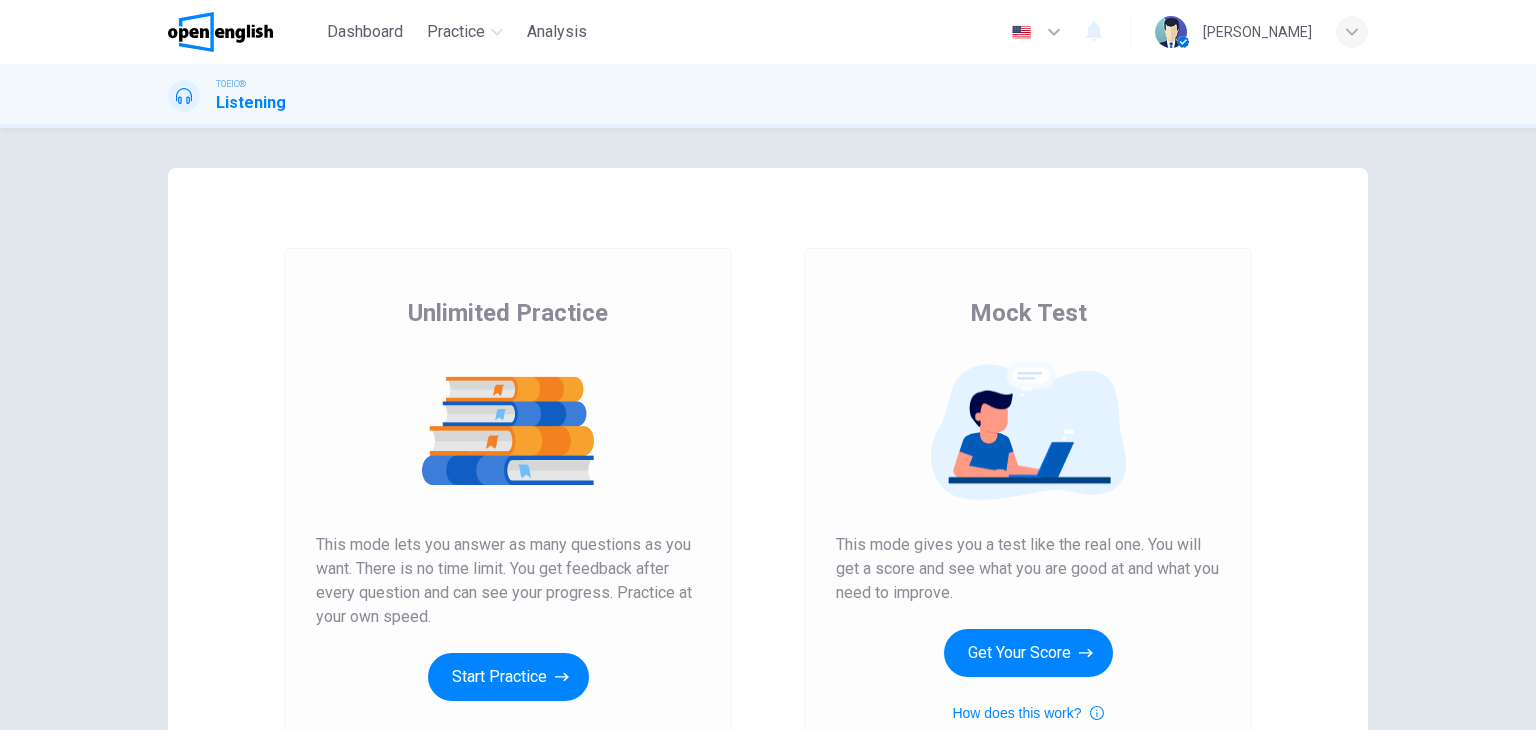 scroll, scrollTop: 0, scrollLeft: 0, axis: both 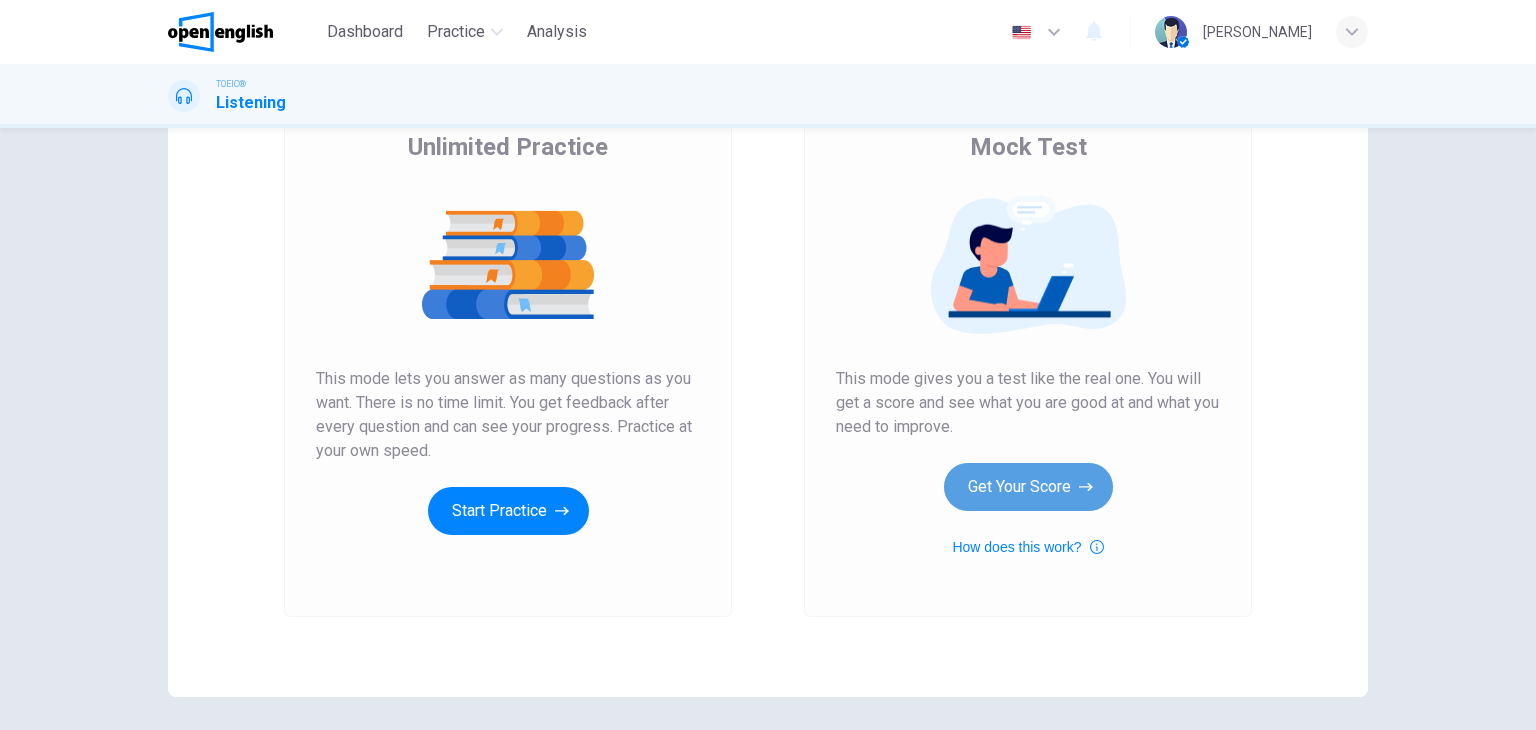 click on "Get Your Score" at bounding box center (1028, 487) 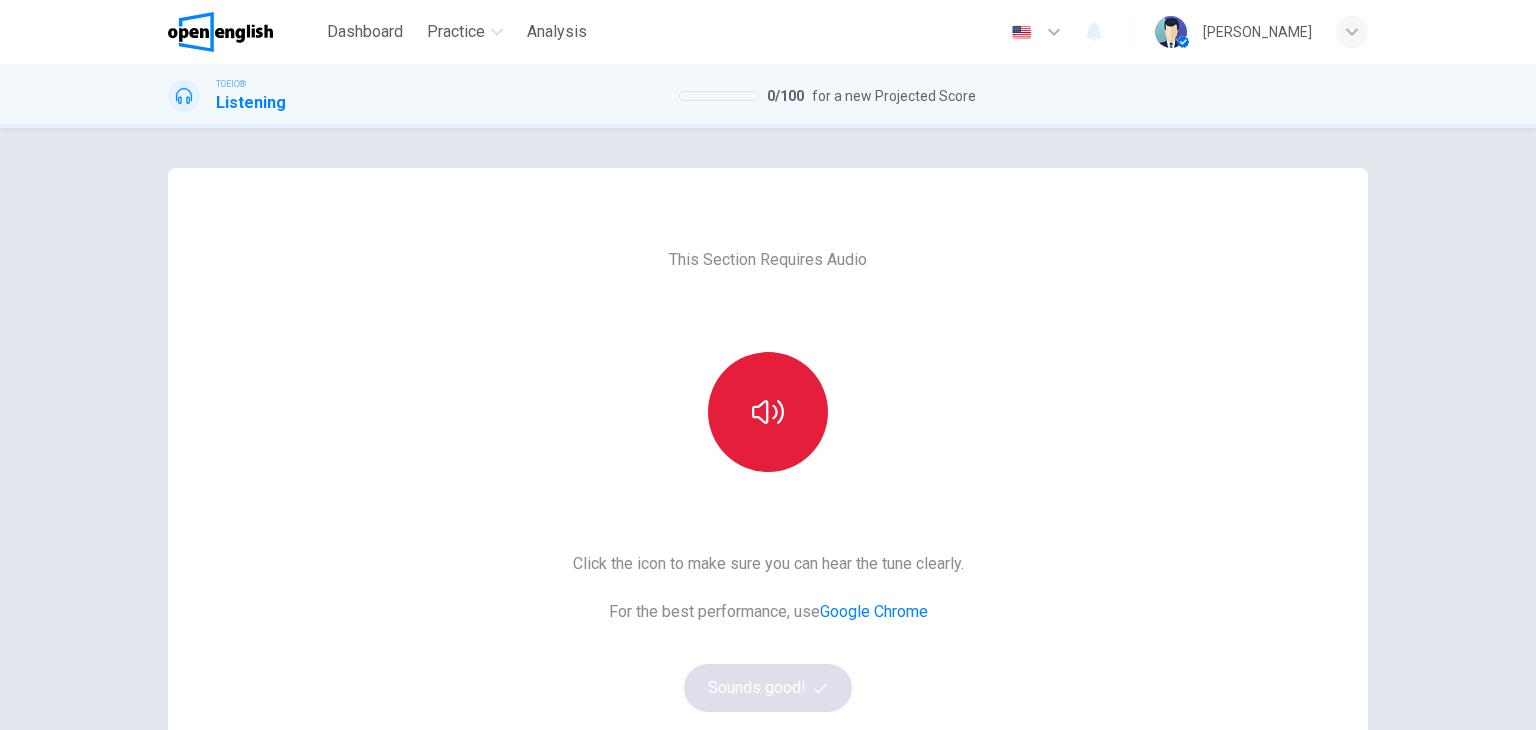 click at bounding box center (768, 412) 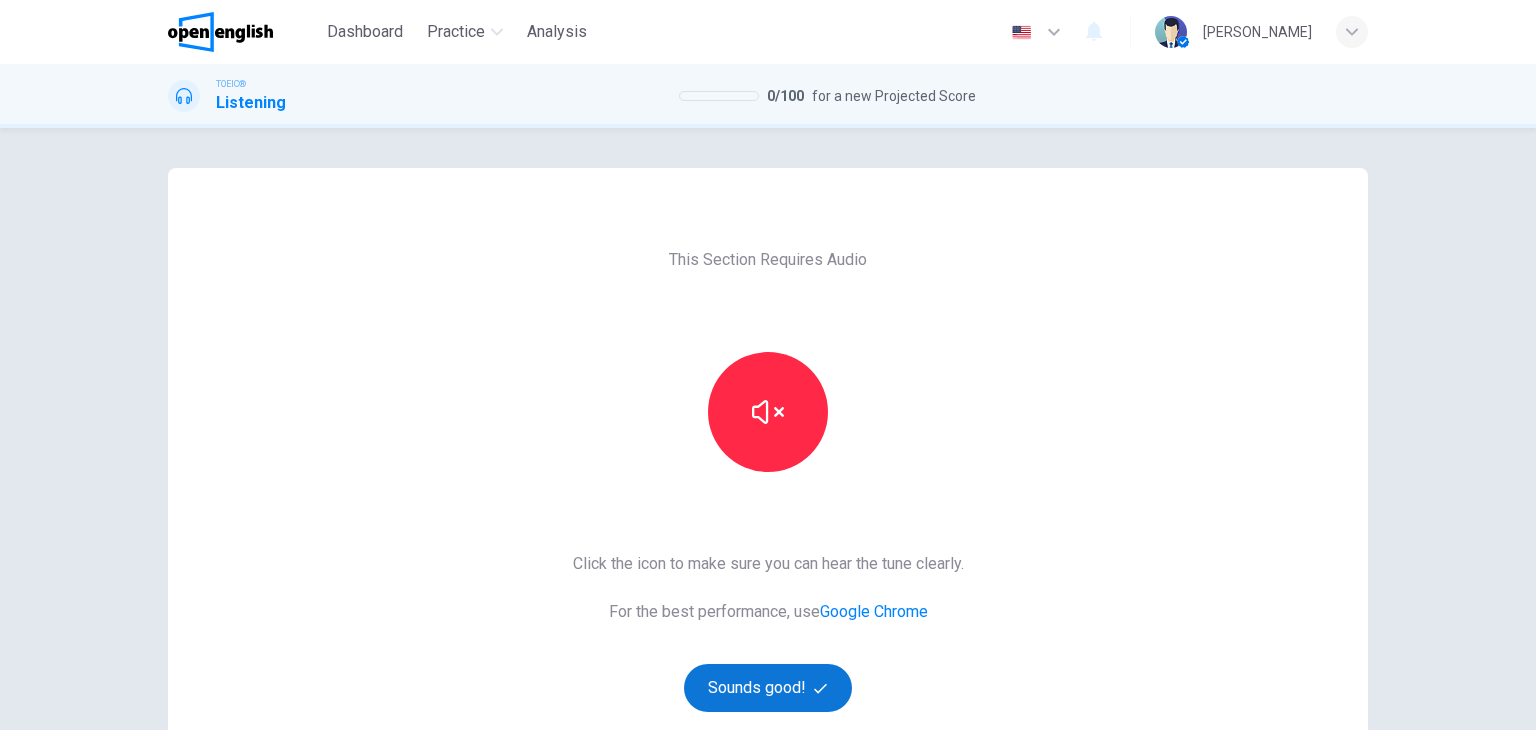 click at bounding box center (823, 688) 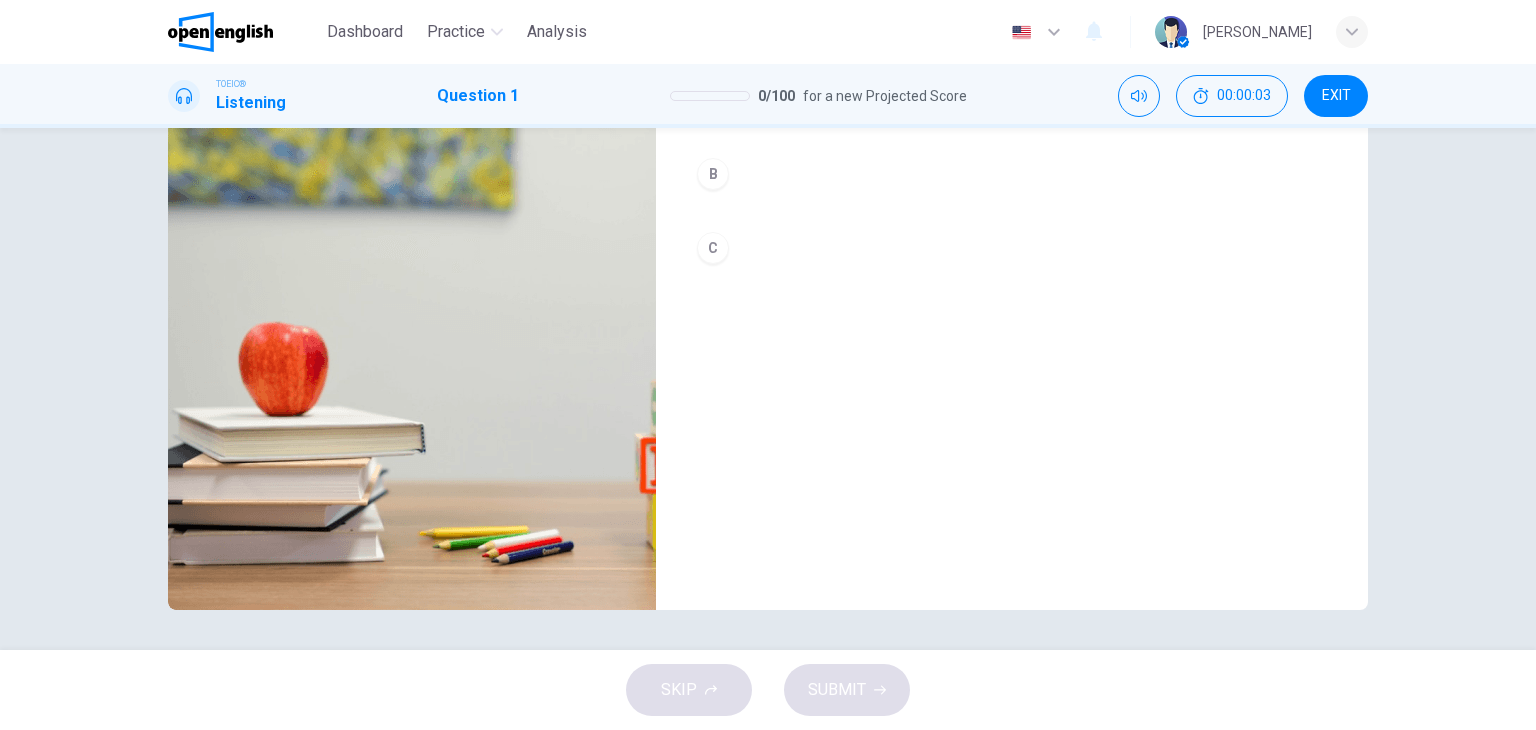 scroll, scrollTop: 0, scrollLeft: 0, axis: both 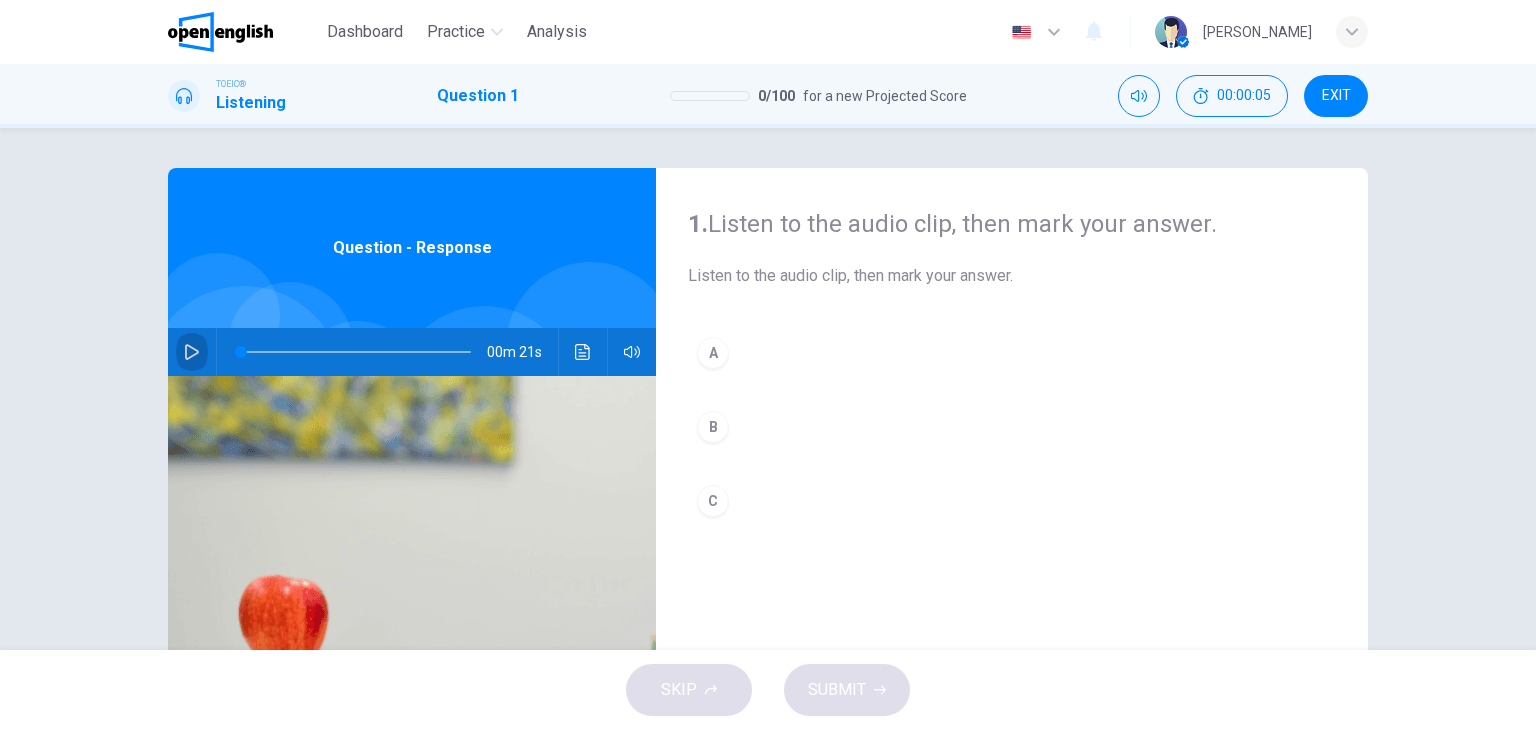 click 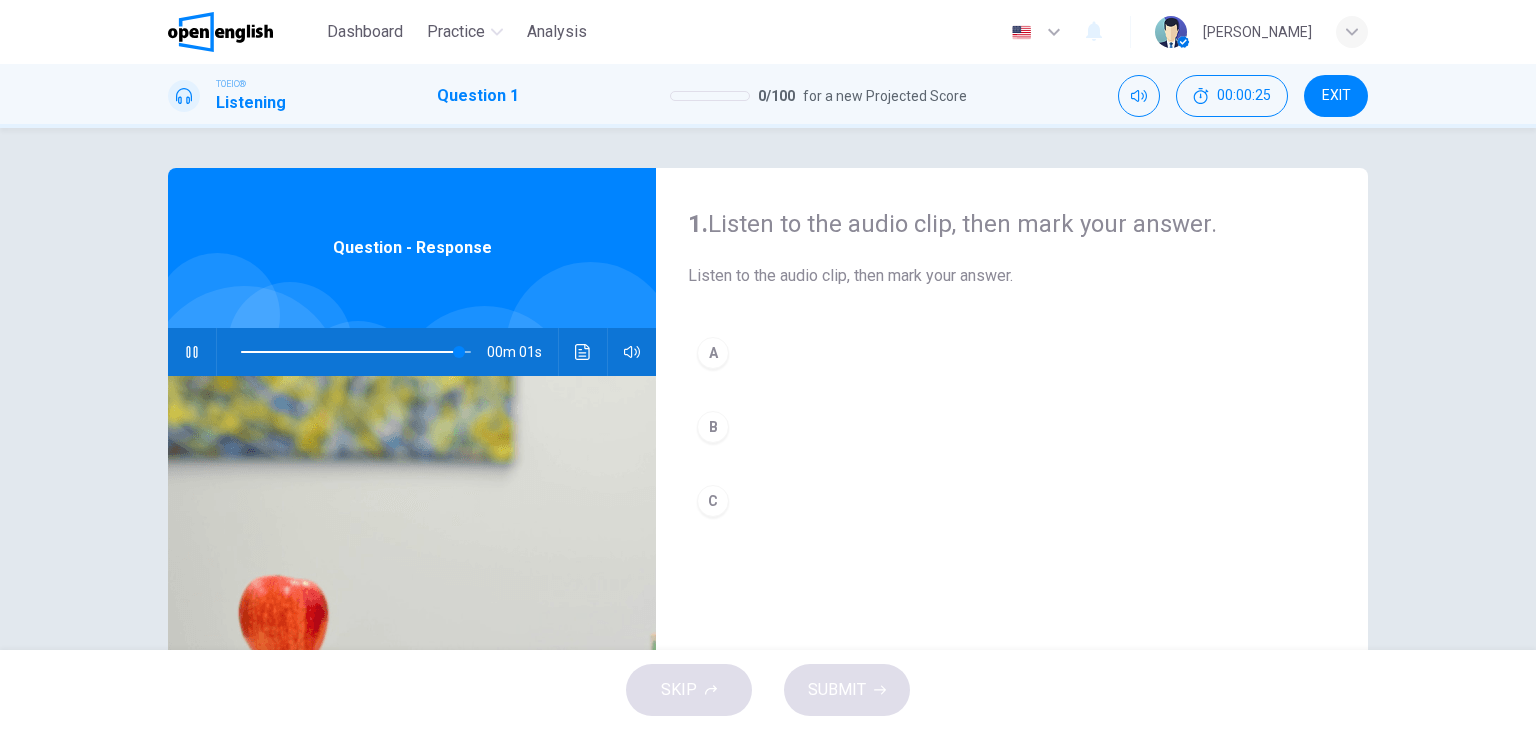 click on "C" at bounding box center (713, 501) 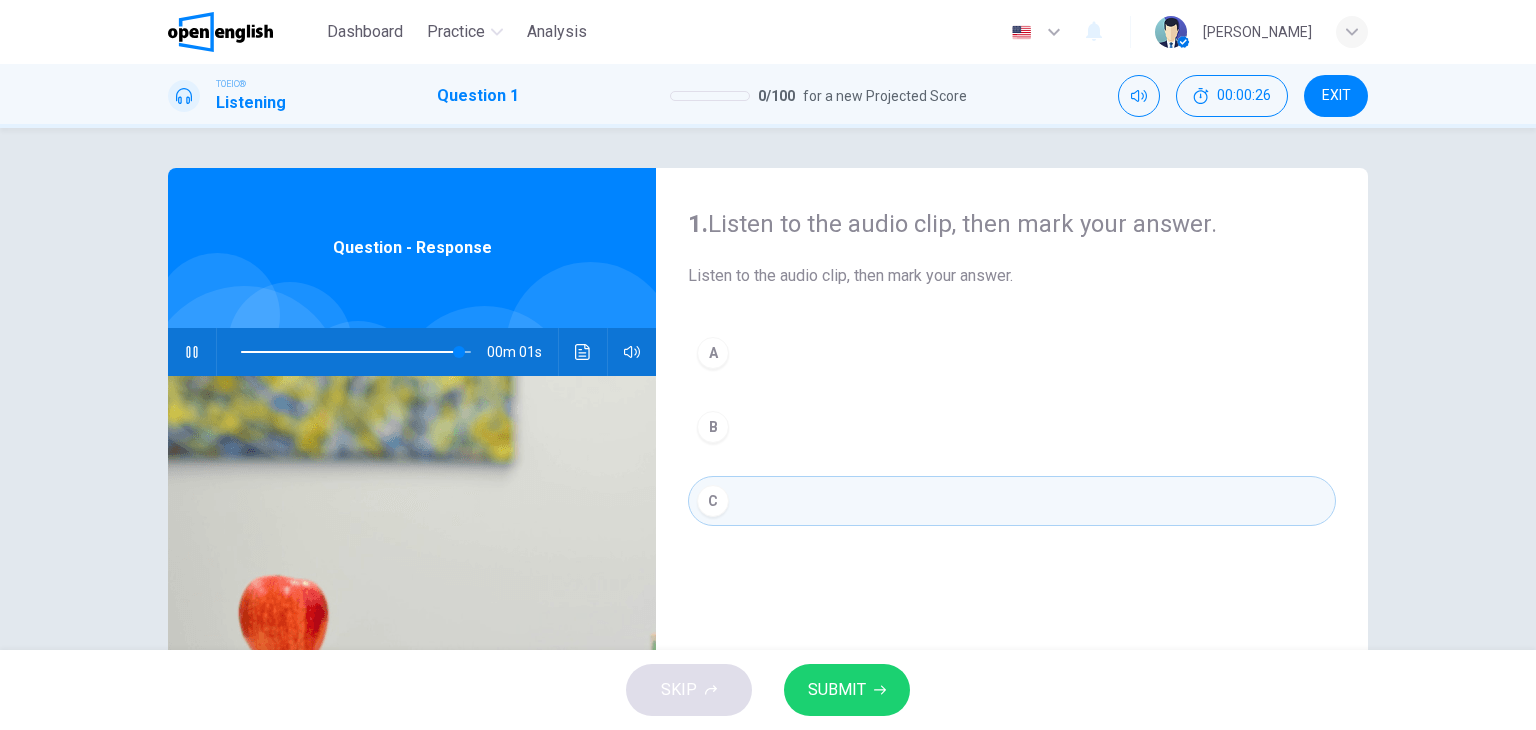 type on "*" 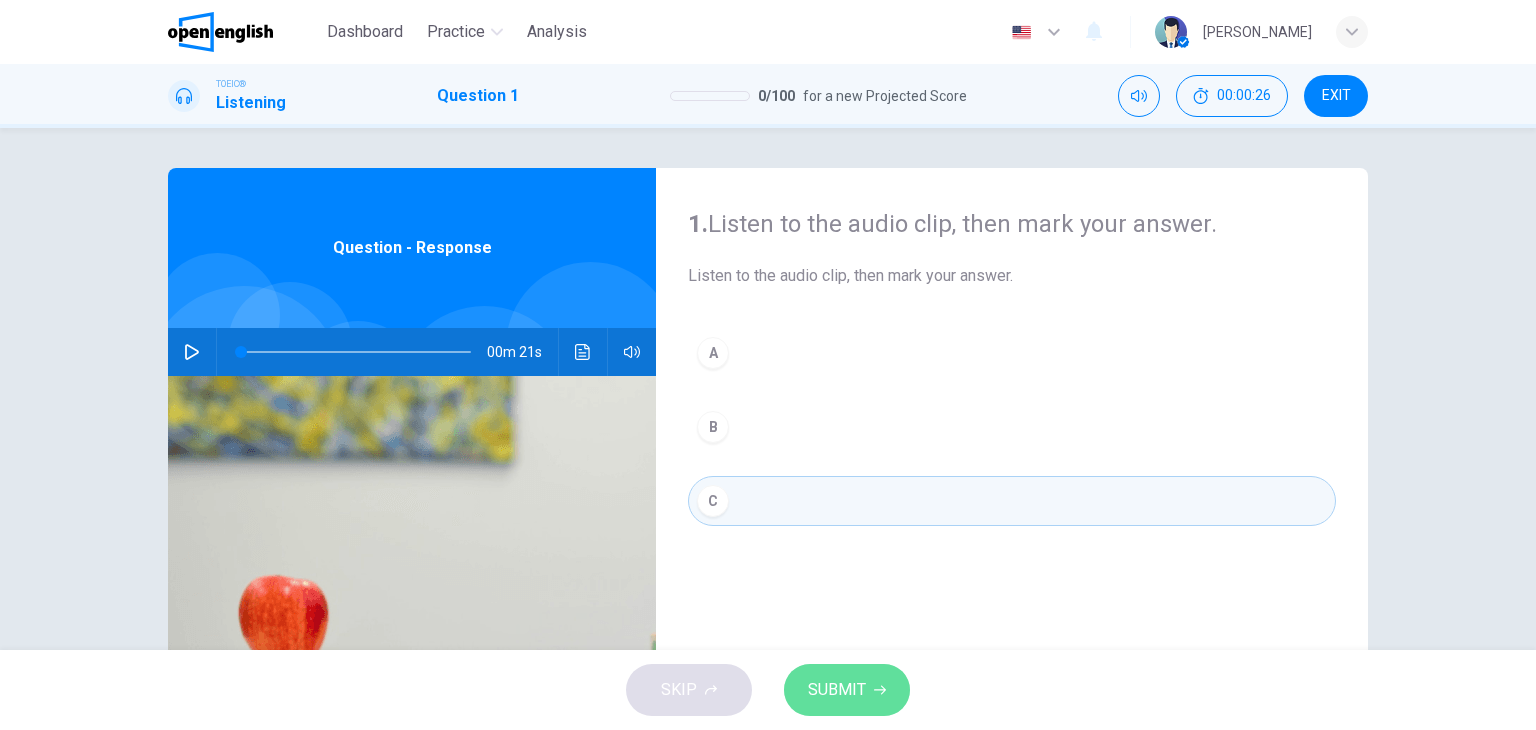 click on "SUBMIT" at bounding box center [837, 690] 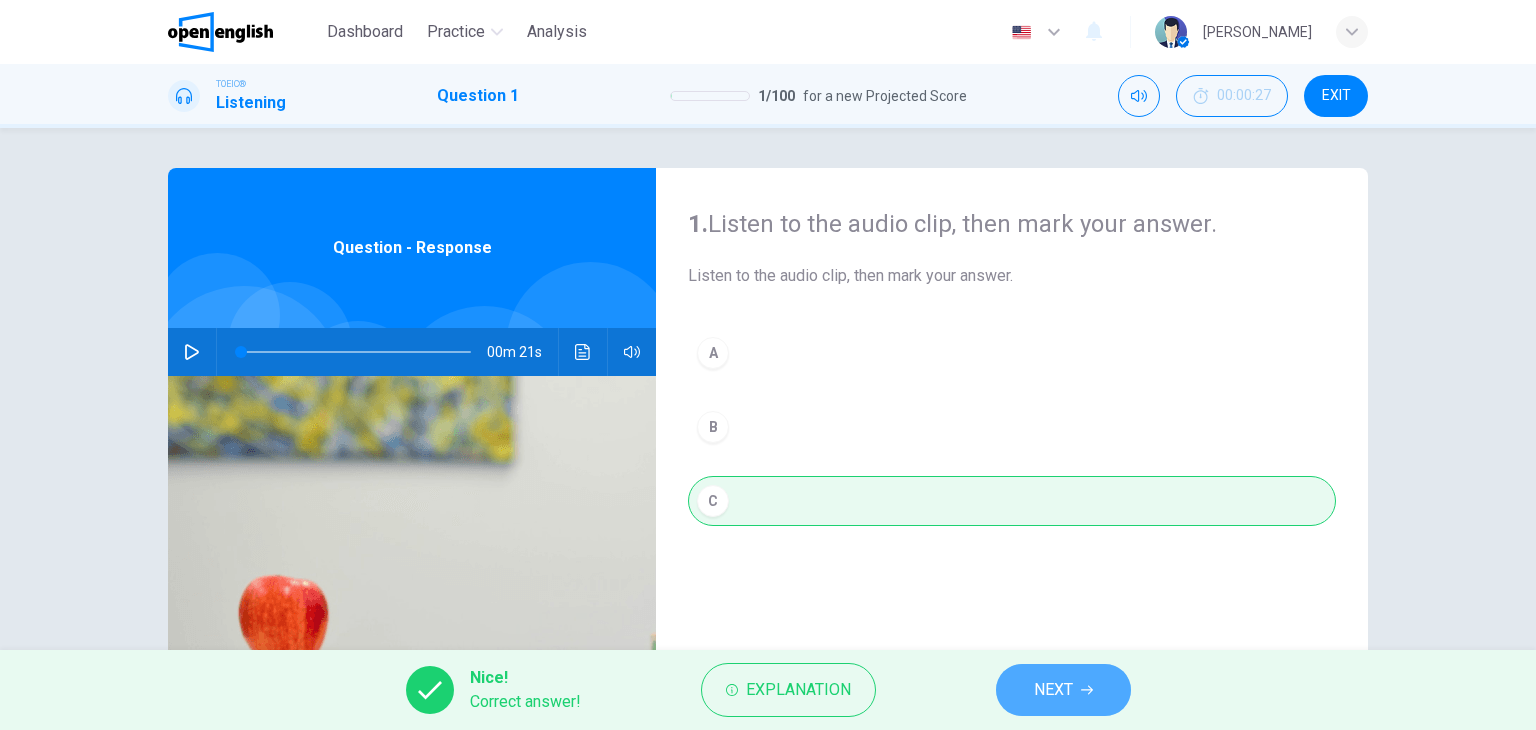click on "NEXT" at bounding box center (1053, 690) 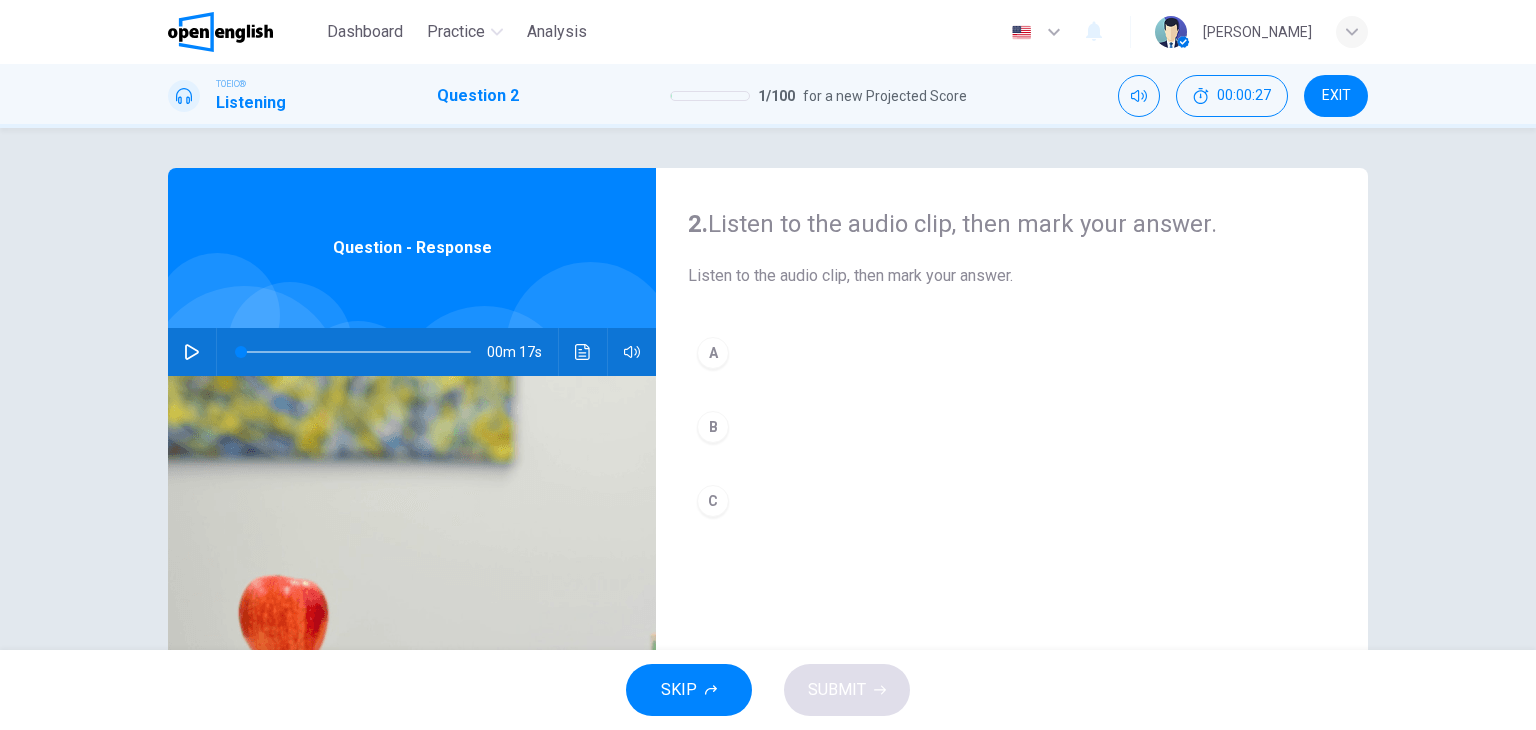 click 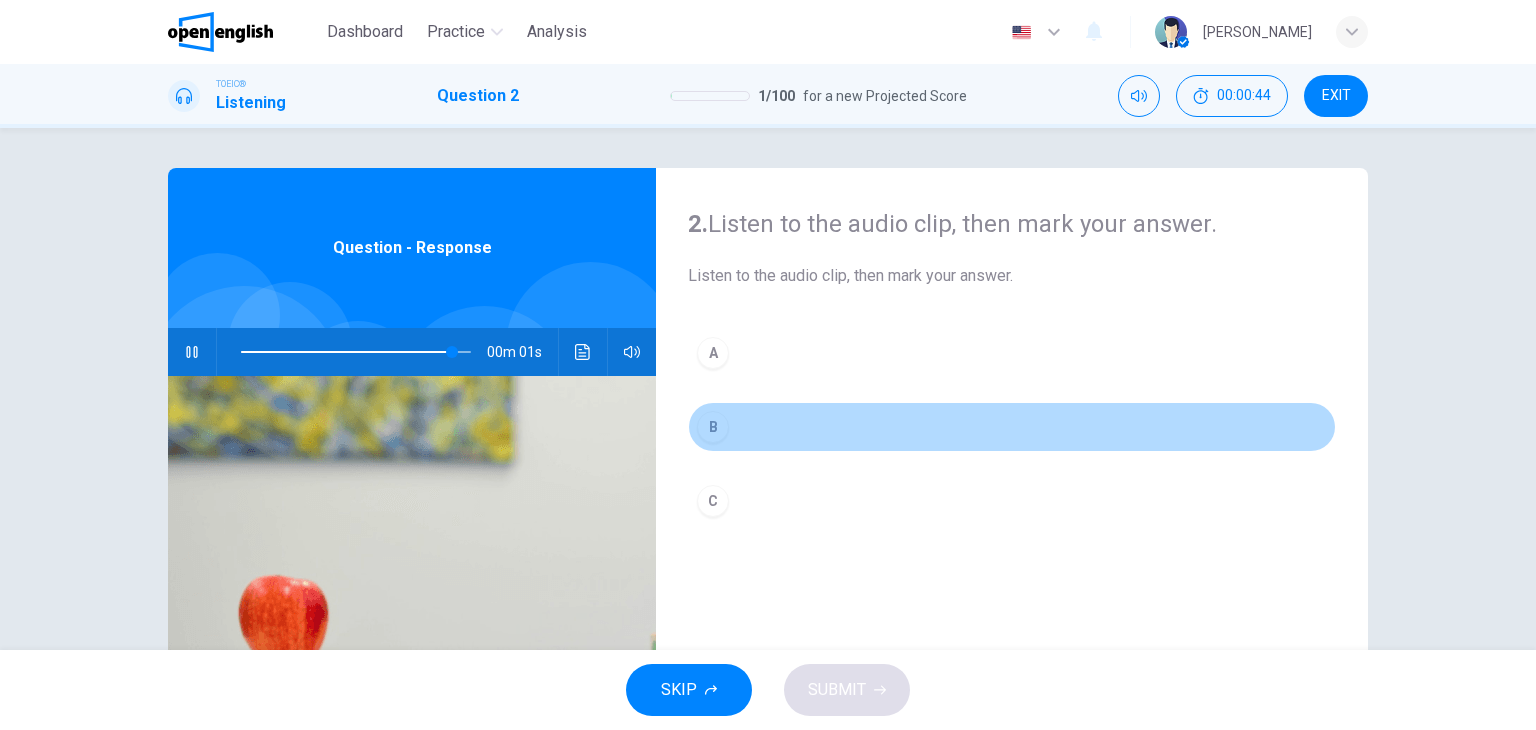 click on "B" at bounding box center [713, 427] 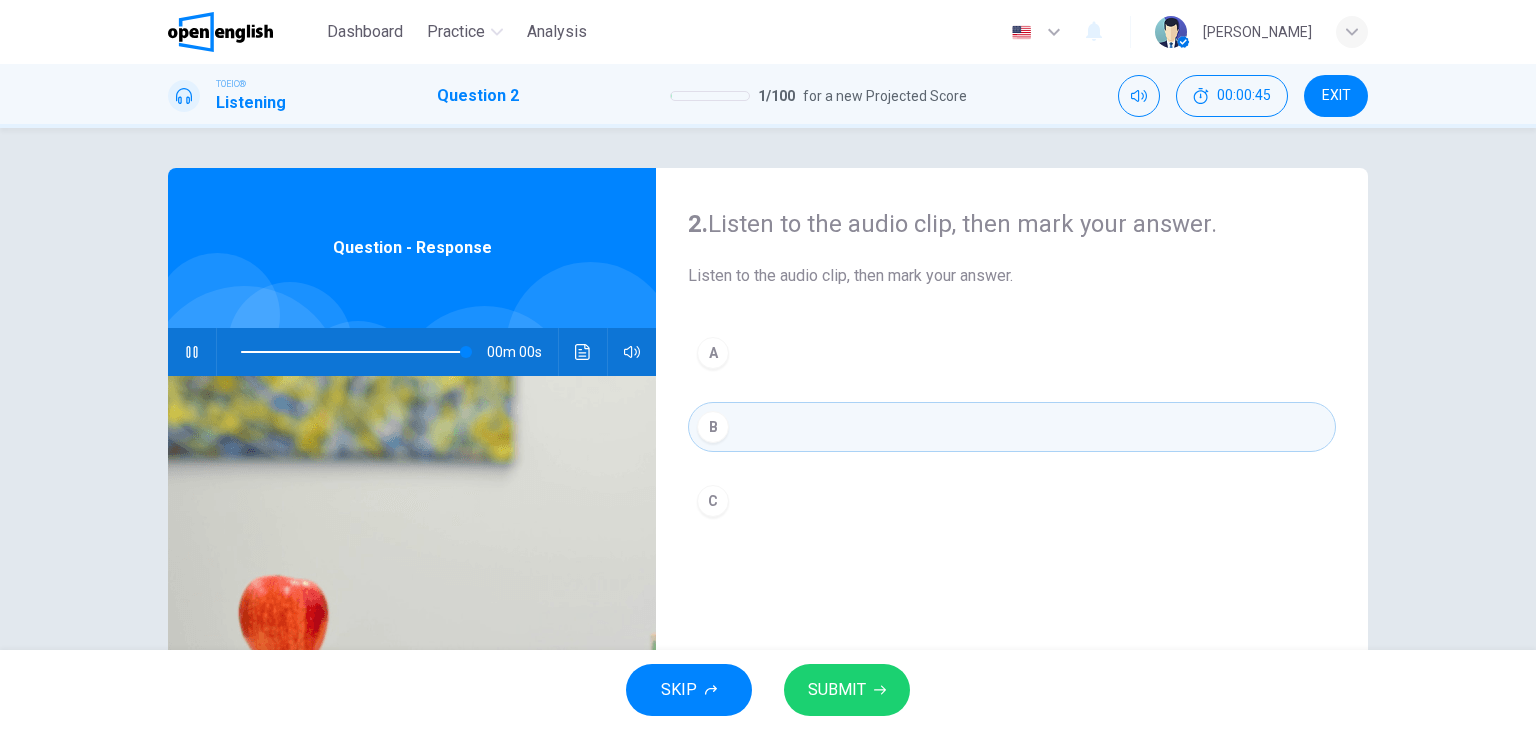 type on "*" 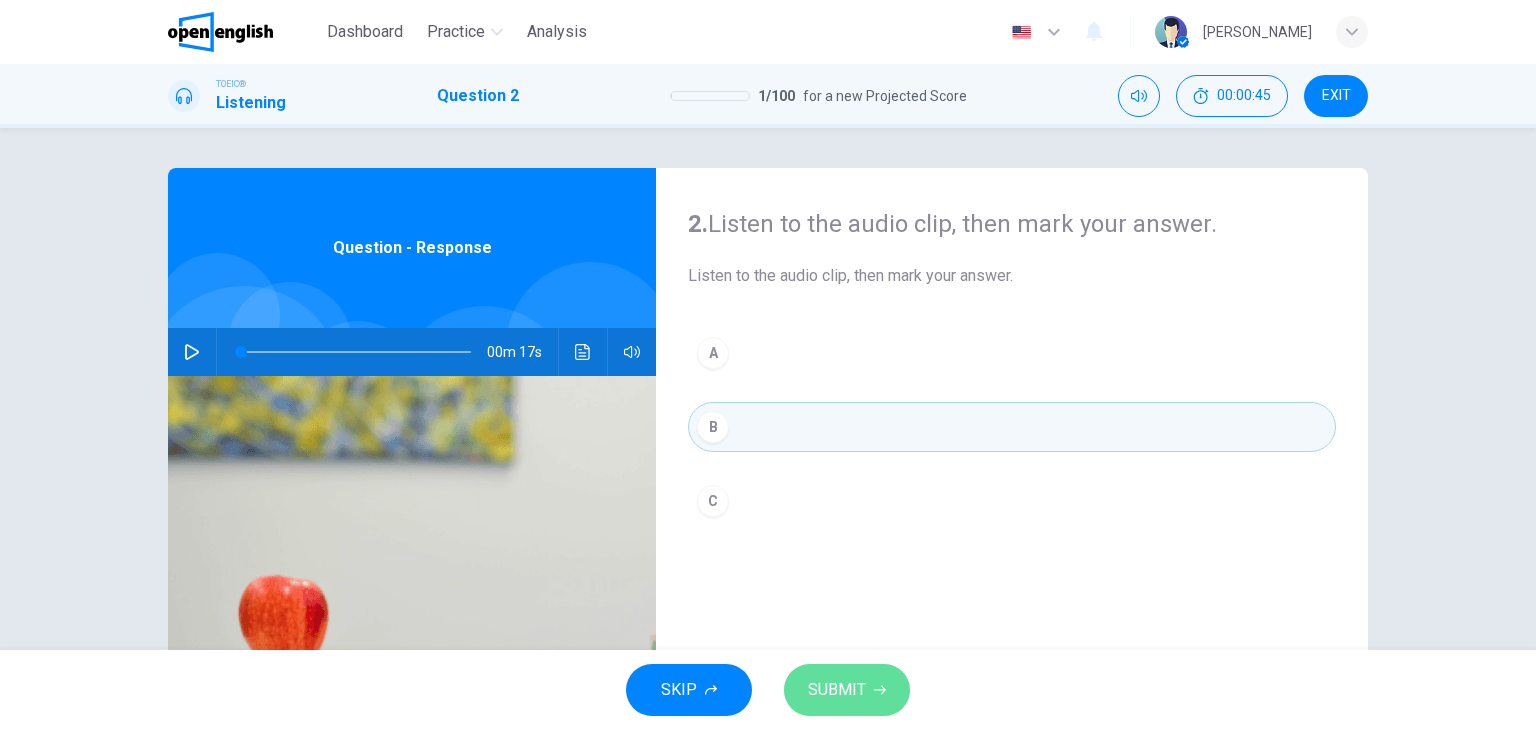 click on "SUBMIT" at bounding box center [847, 690] 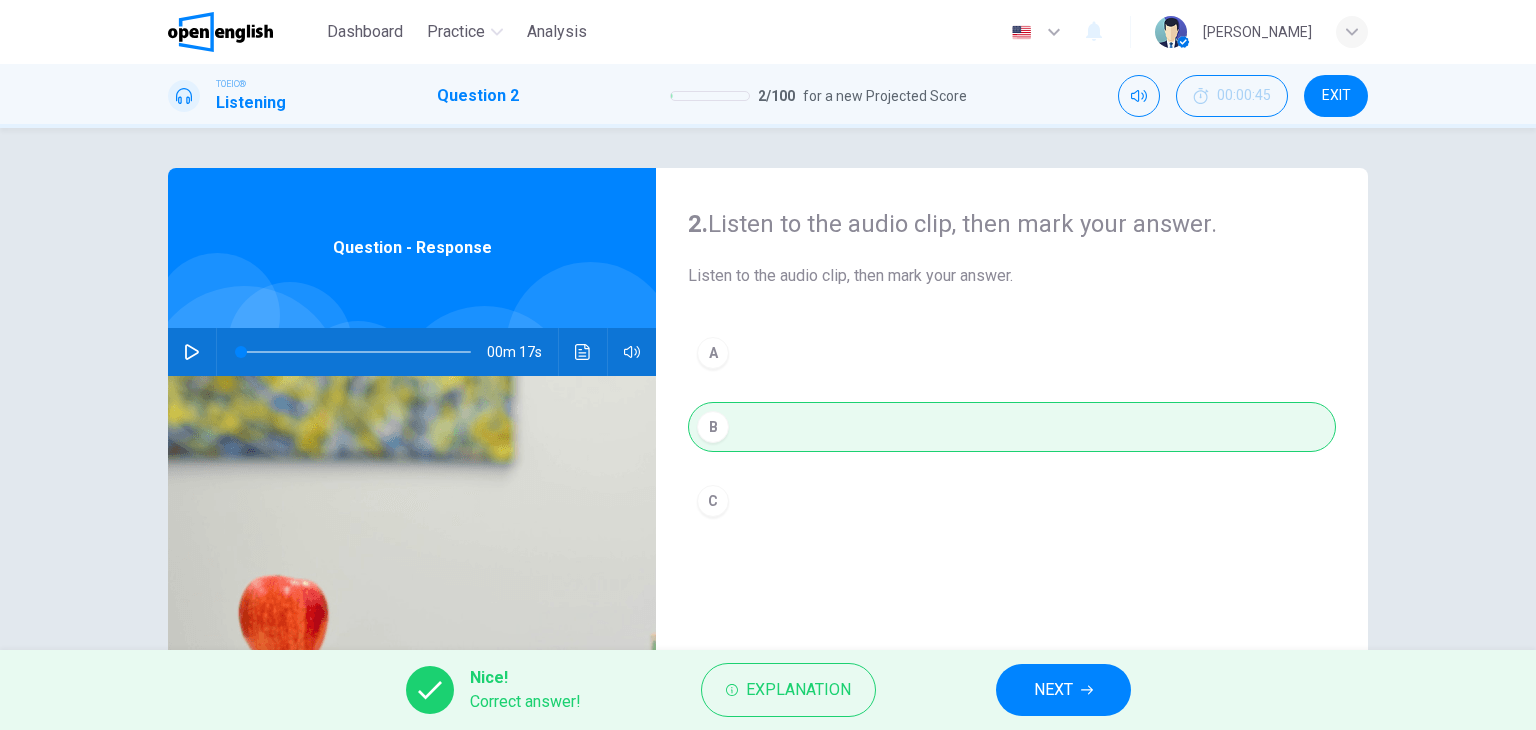click on "NEXT" at bounding box center [1063, 690] 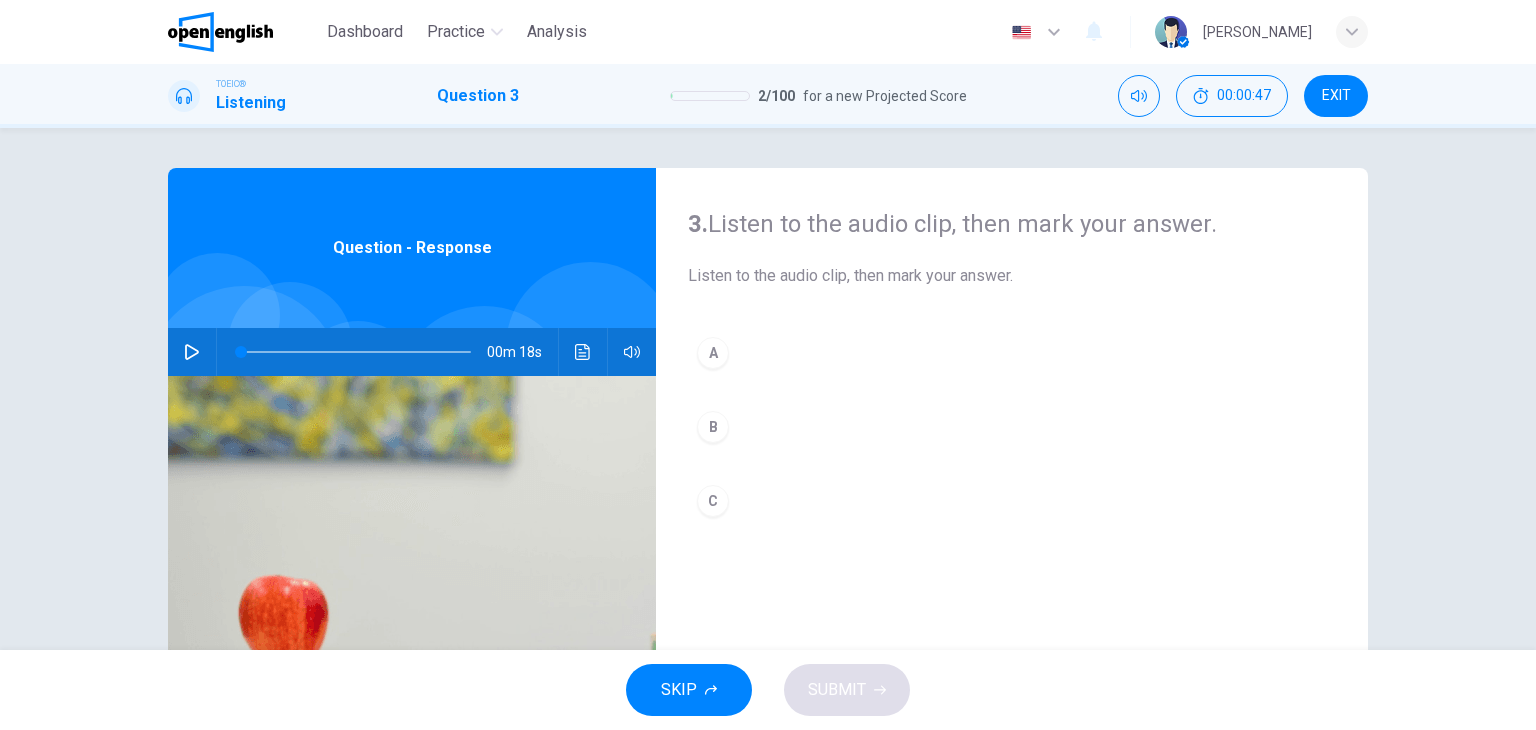 click 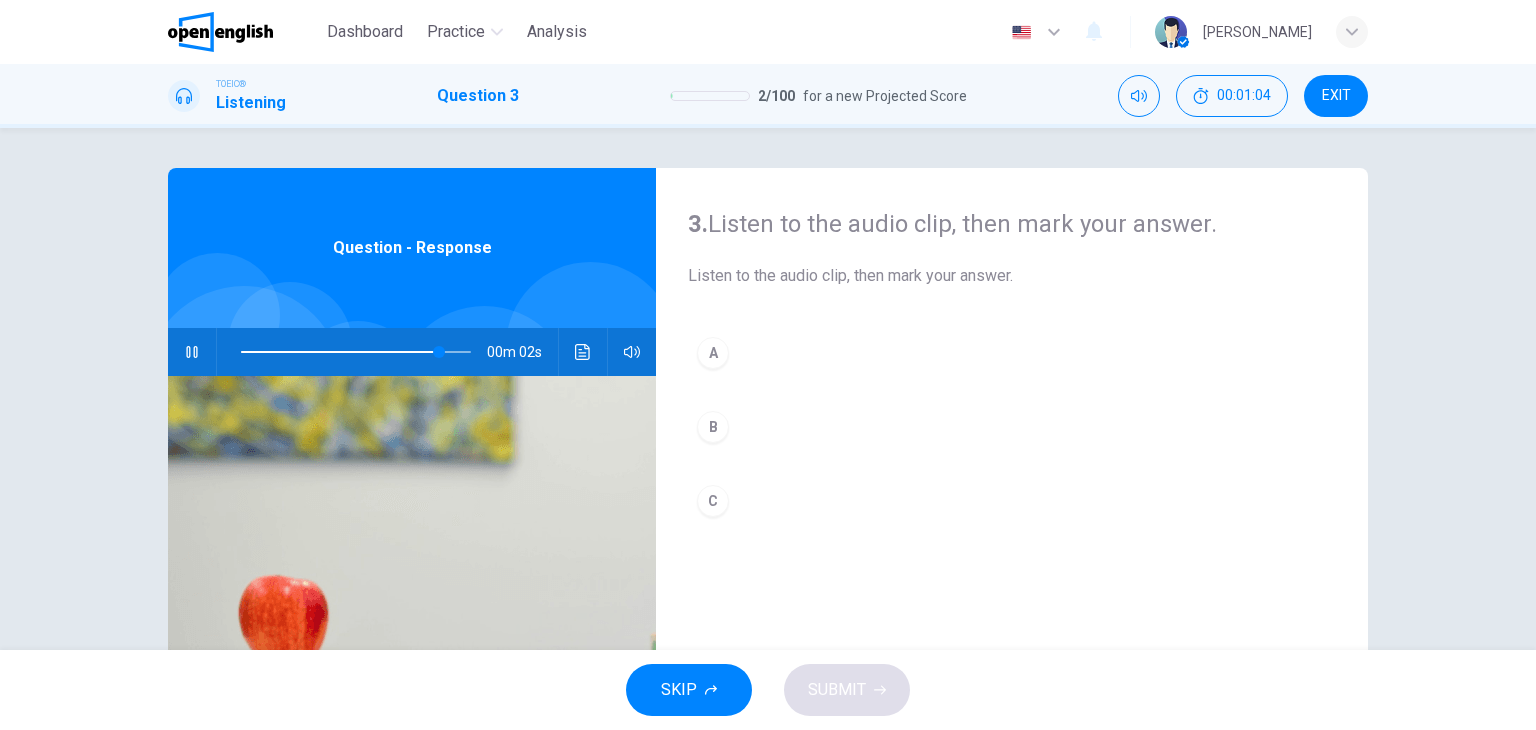 click on "A" at bounding box center (713, 353) 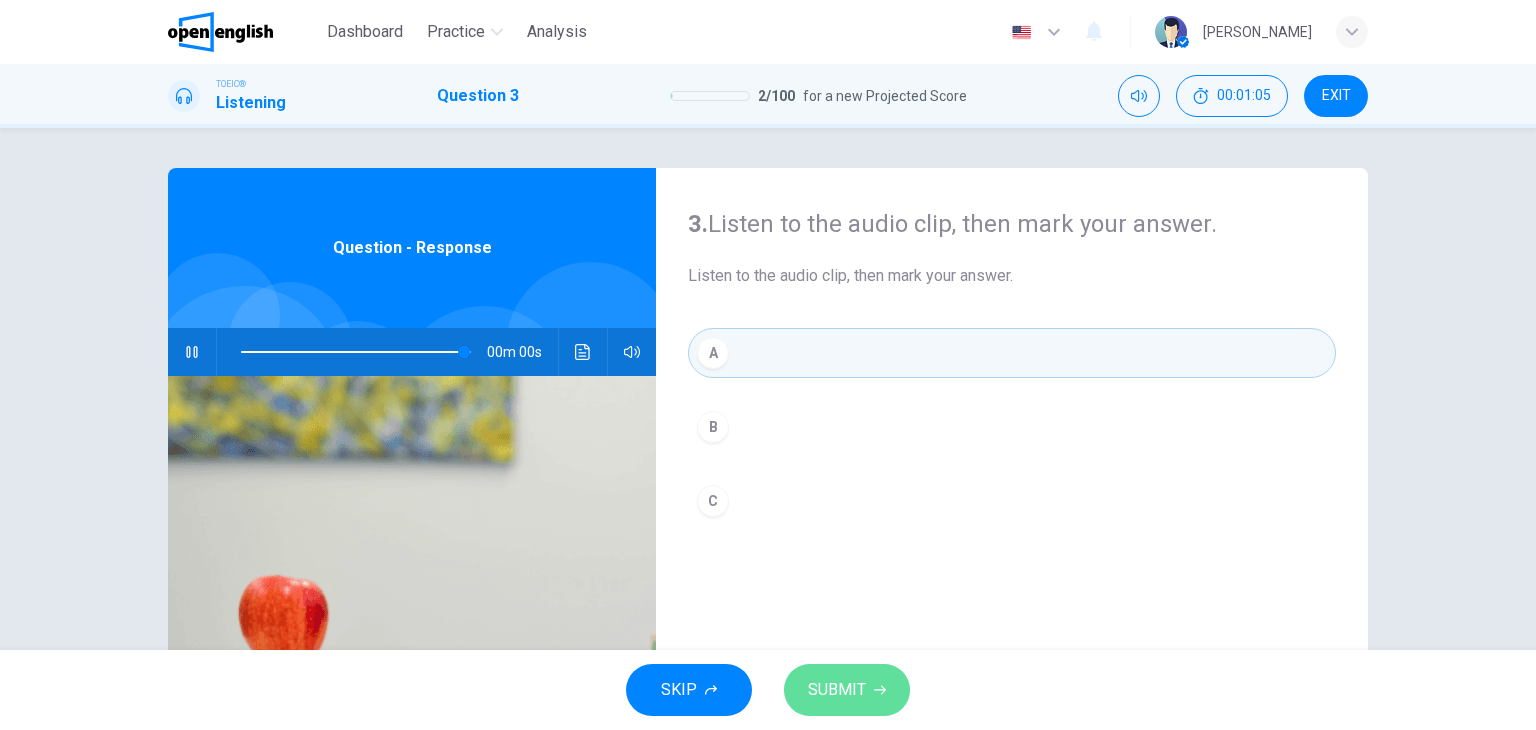 click on "SUBMIT" at bounding box center (837, 690) 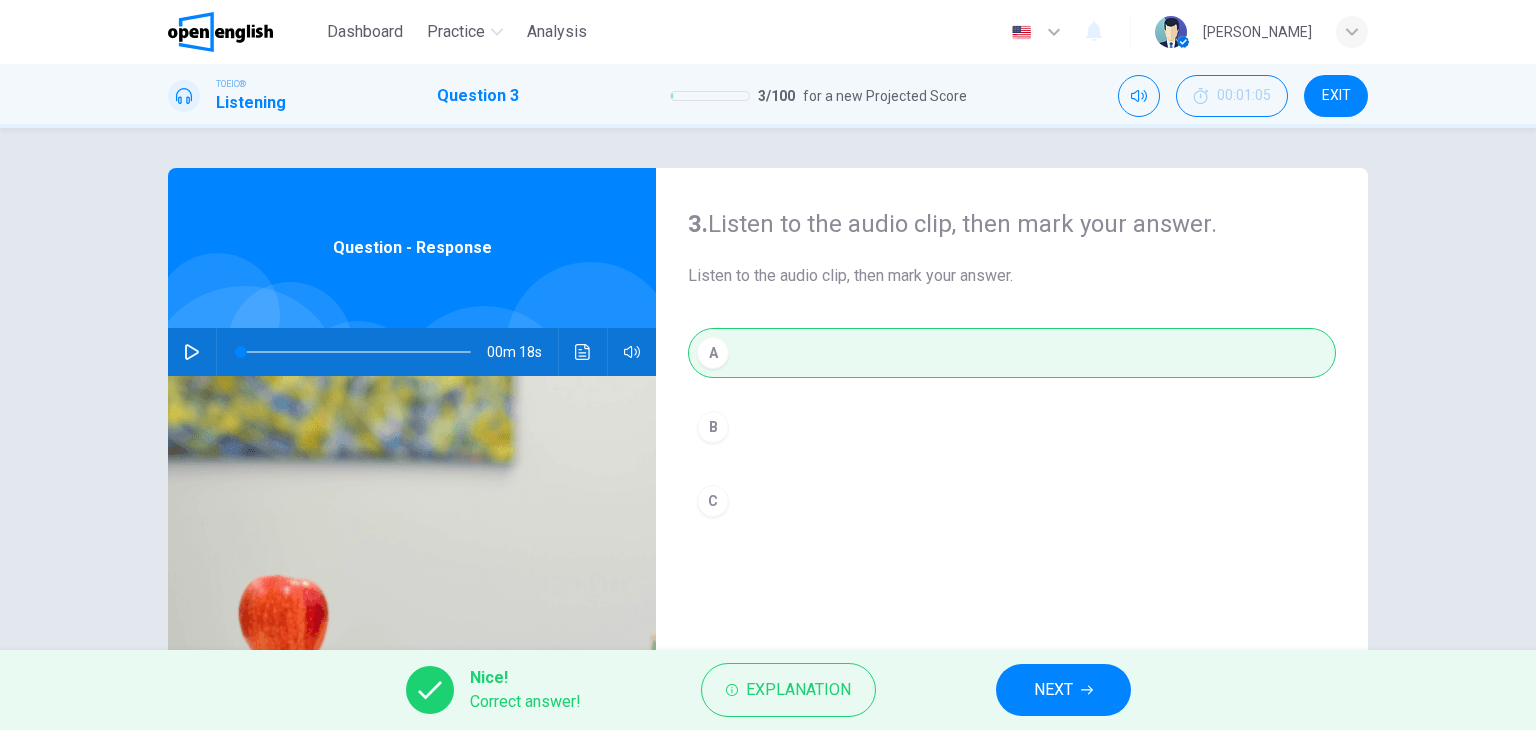 click on "NEXT" at bounding box center (1063, 690) 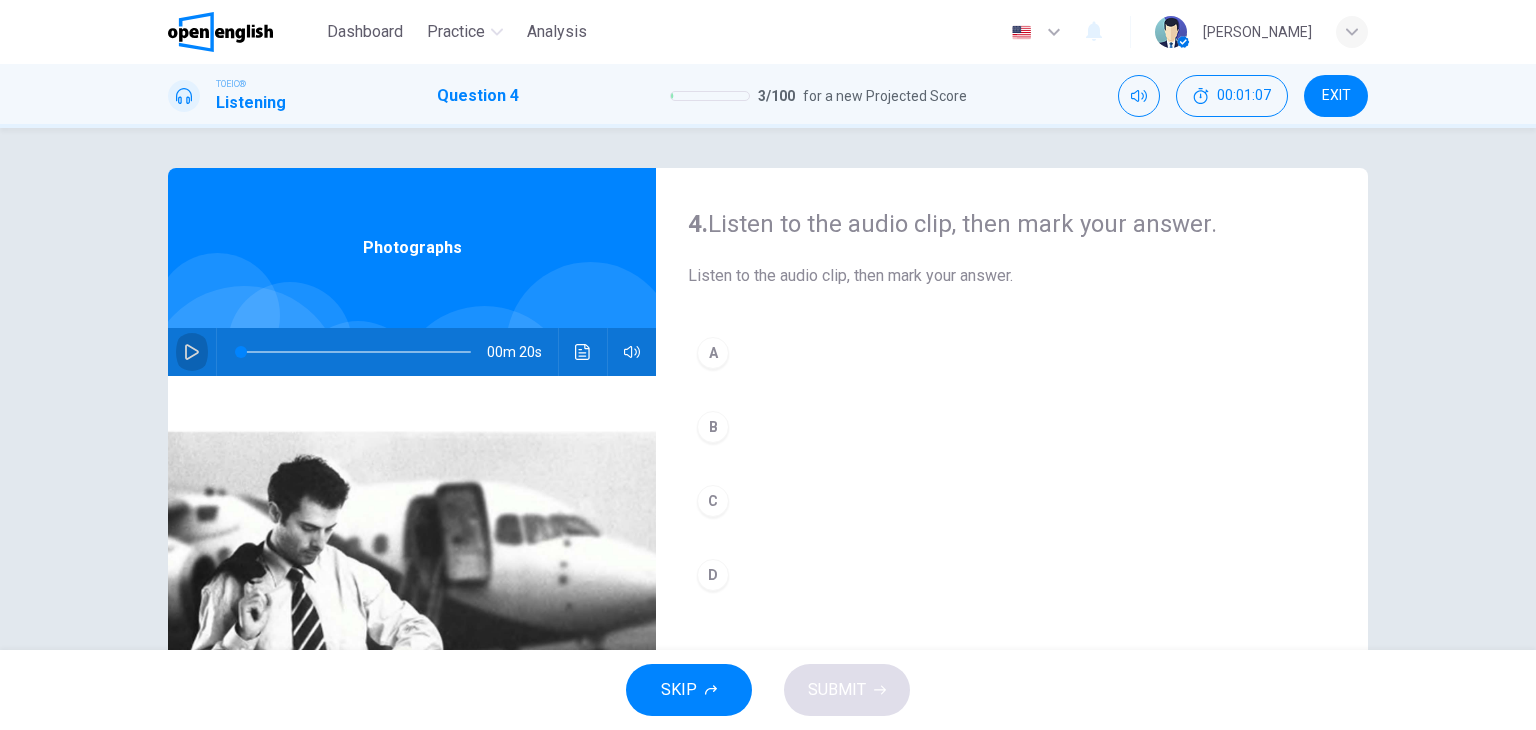 click 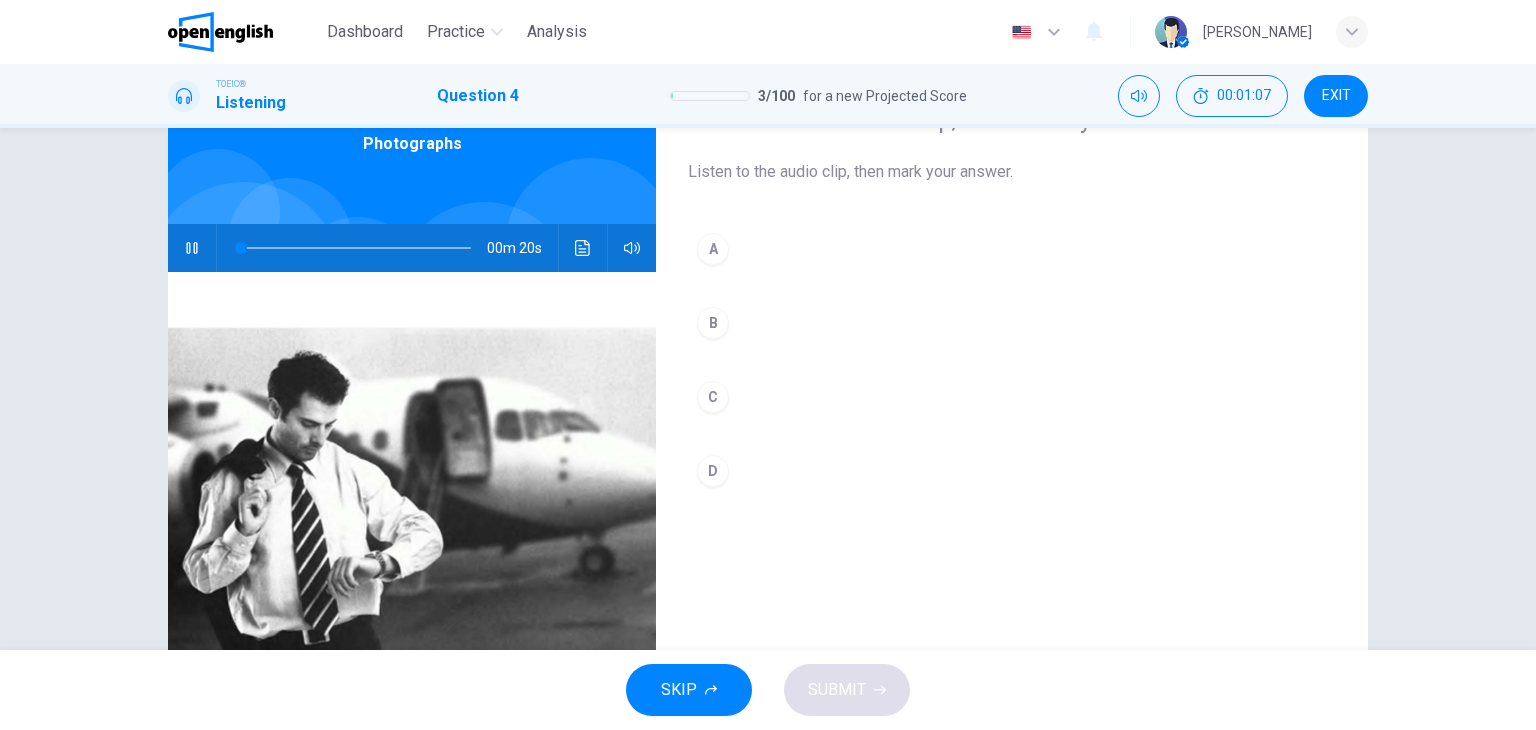 scroll, scrollTop: 166, scrollLeft: 0, axis: vertical 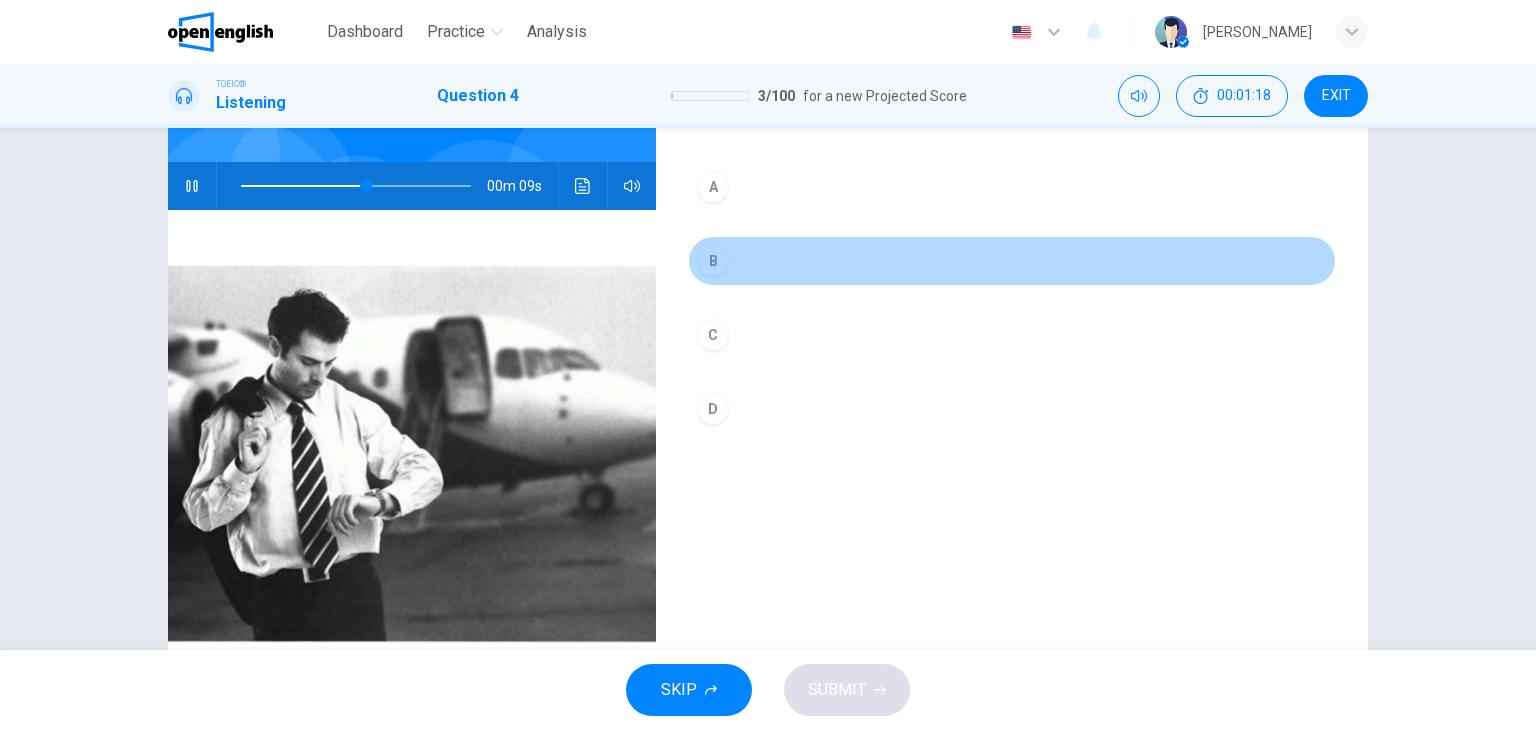click on "B" at bounding box center [713, 261] 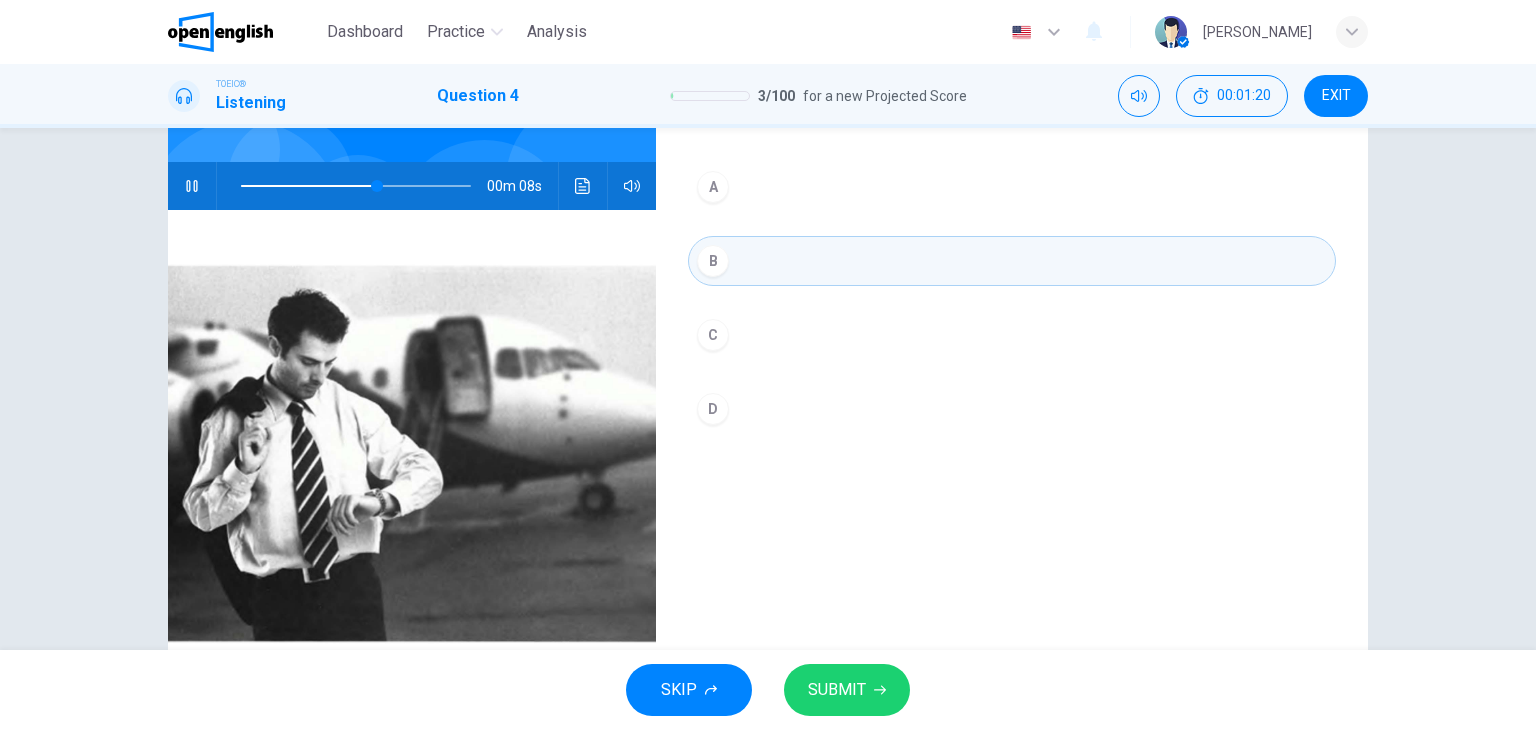 click on "SUBMIT" at bounding box center (837, 690) 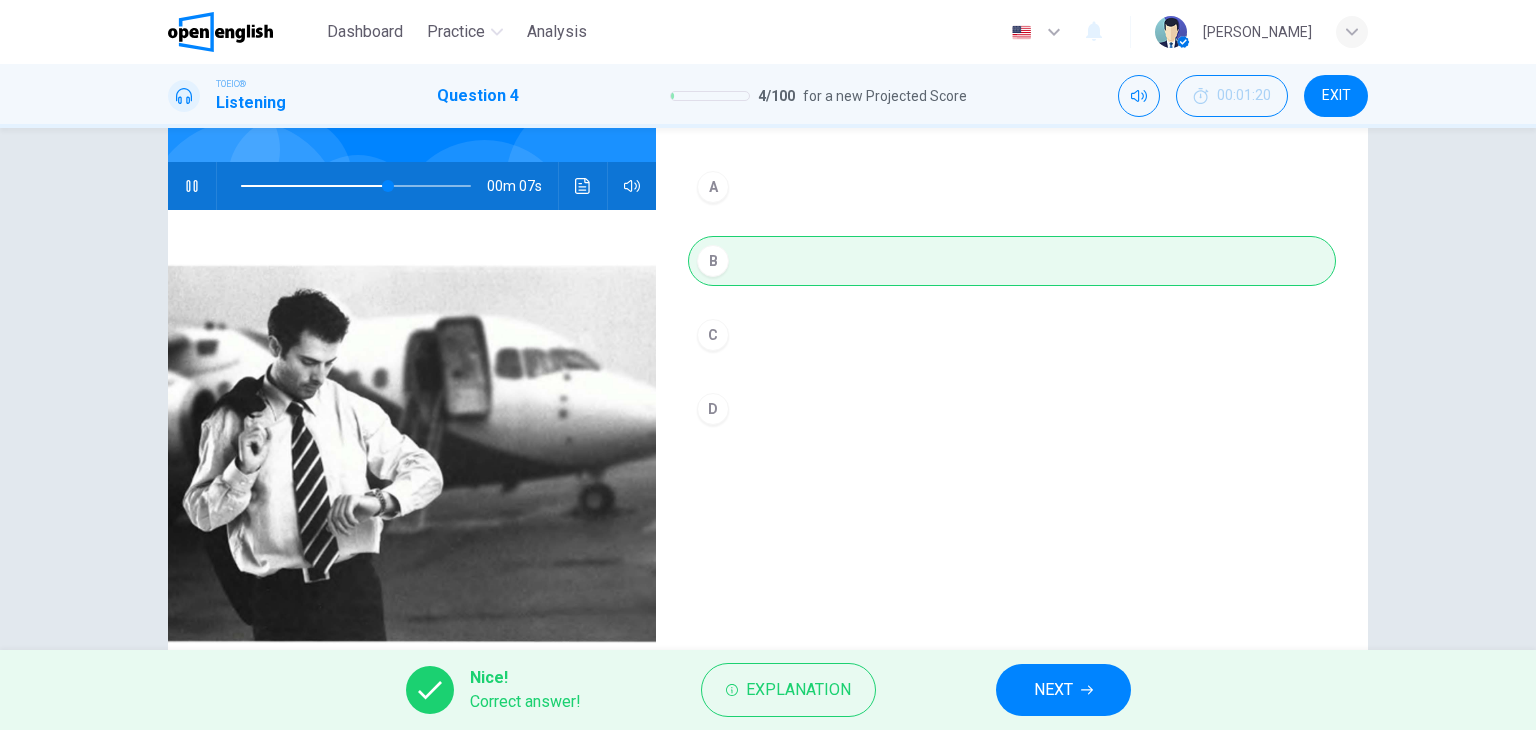 type on "**" 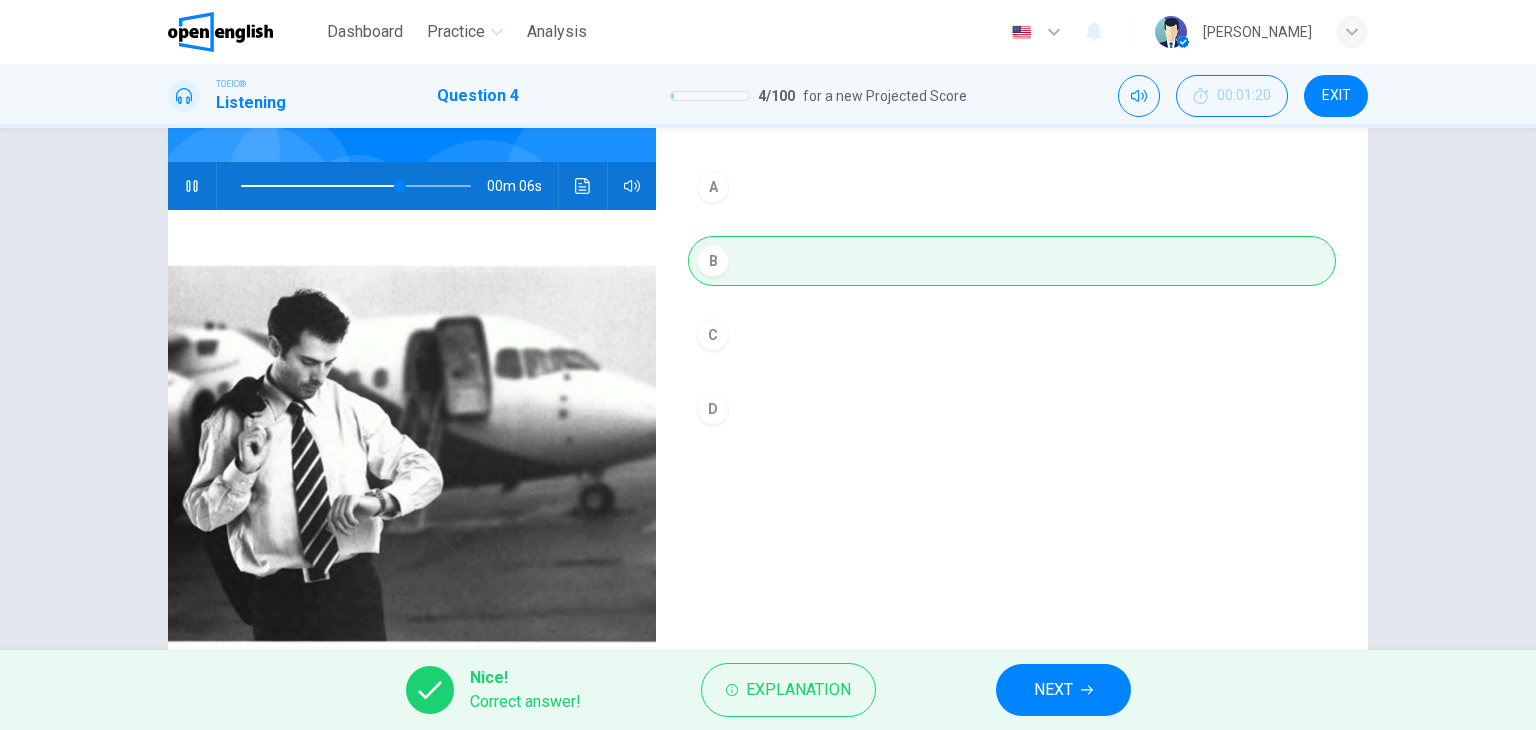 click on "NEXT" at bounding box center (1053, 690) 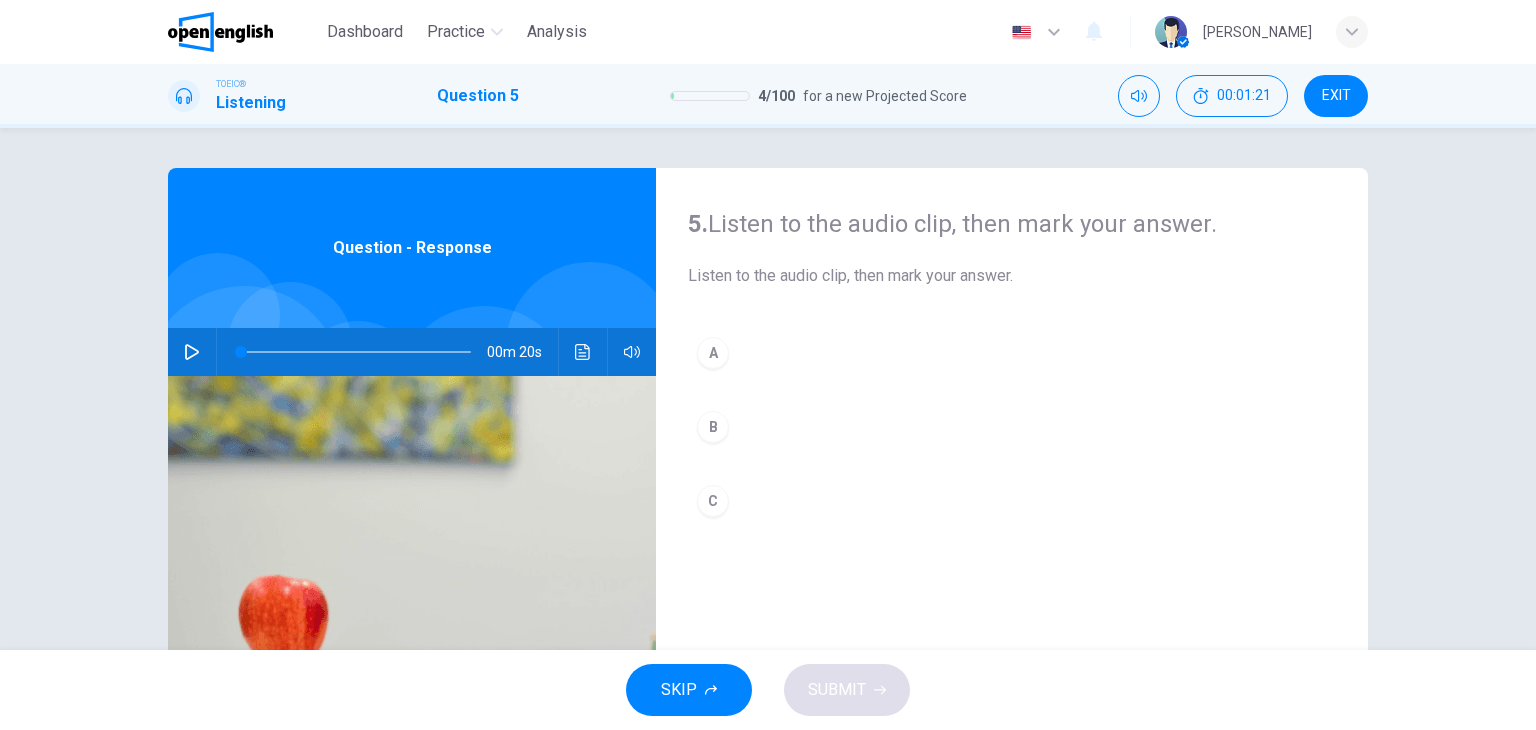 click 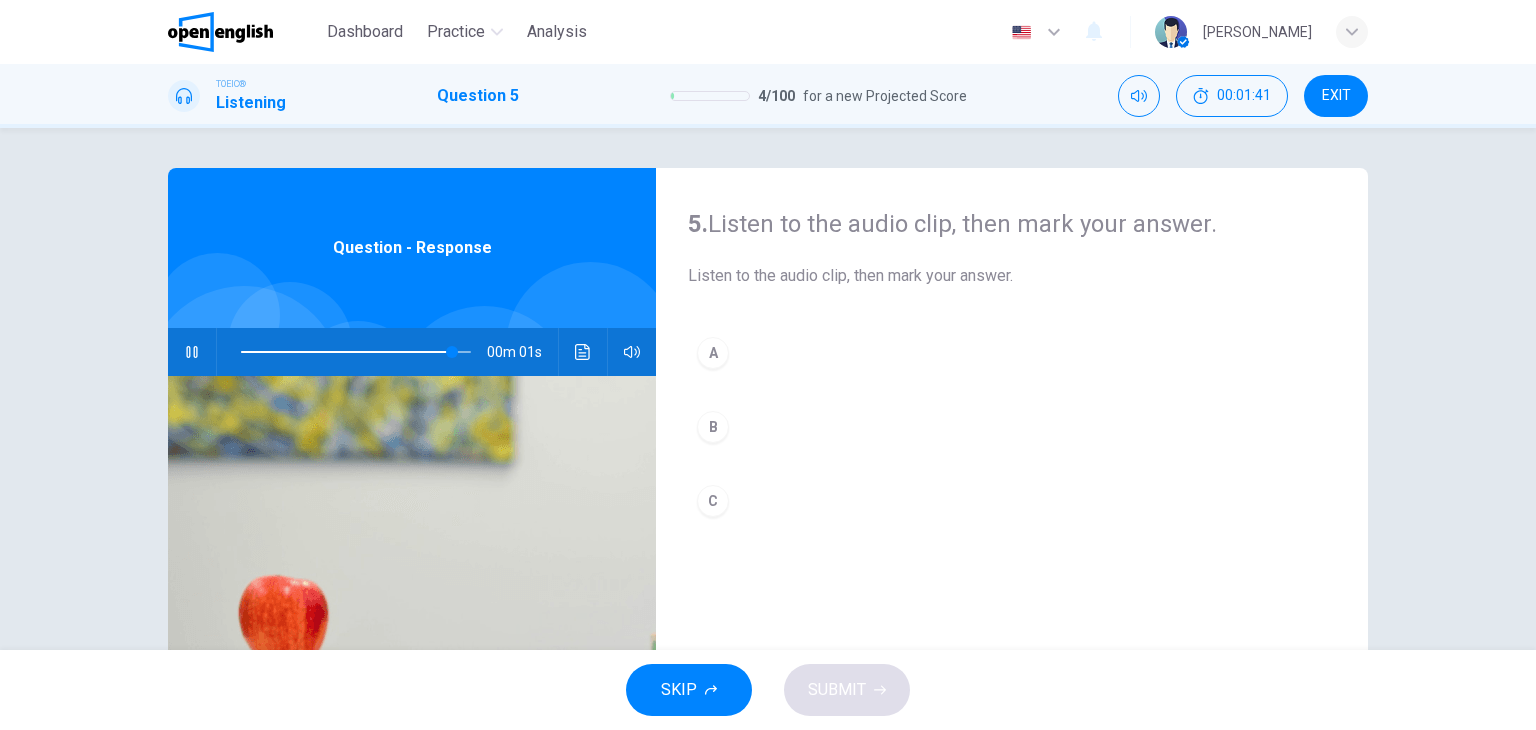 click on "B" at bounding box center (713, 427) 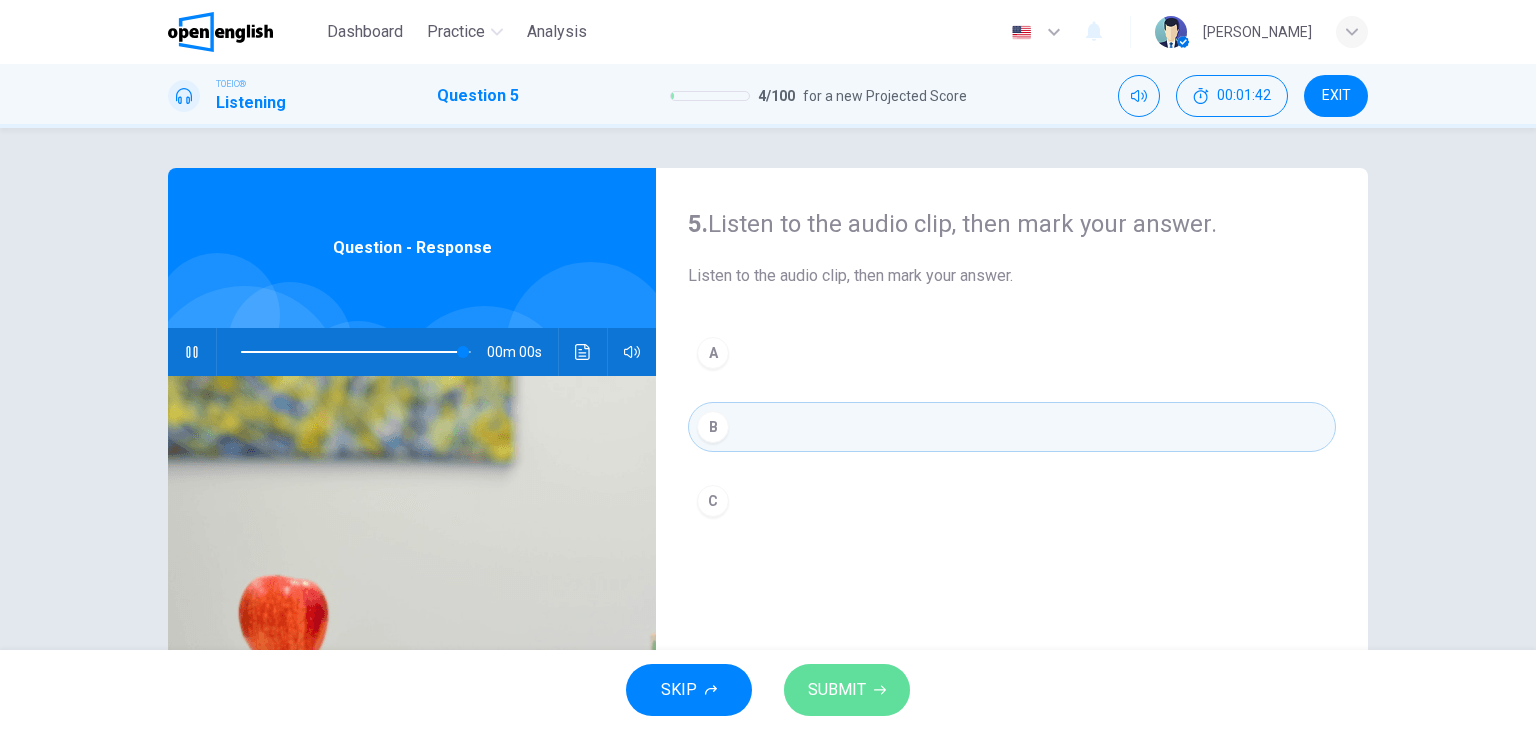 type on "*" 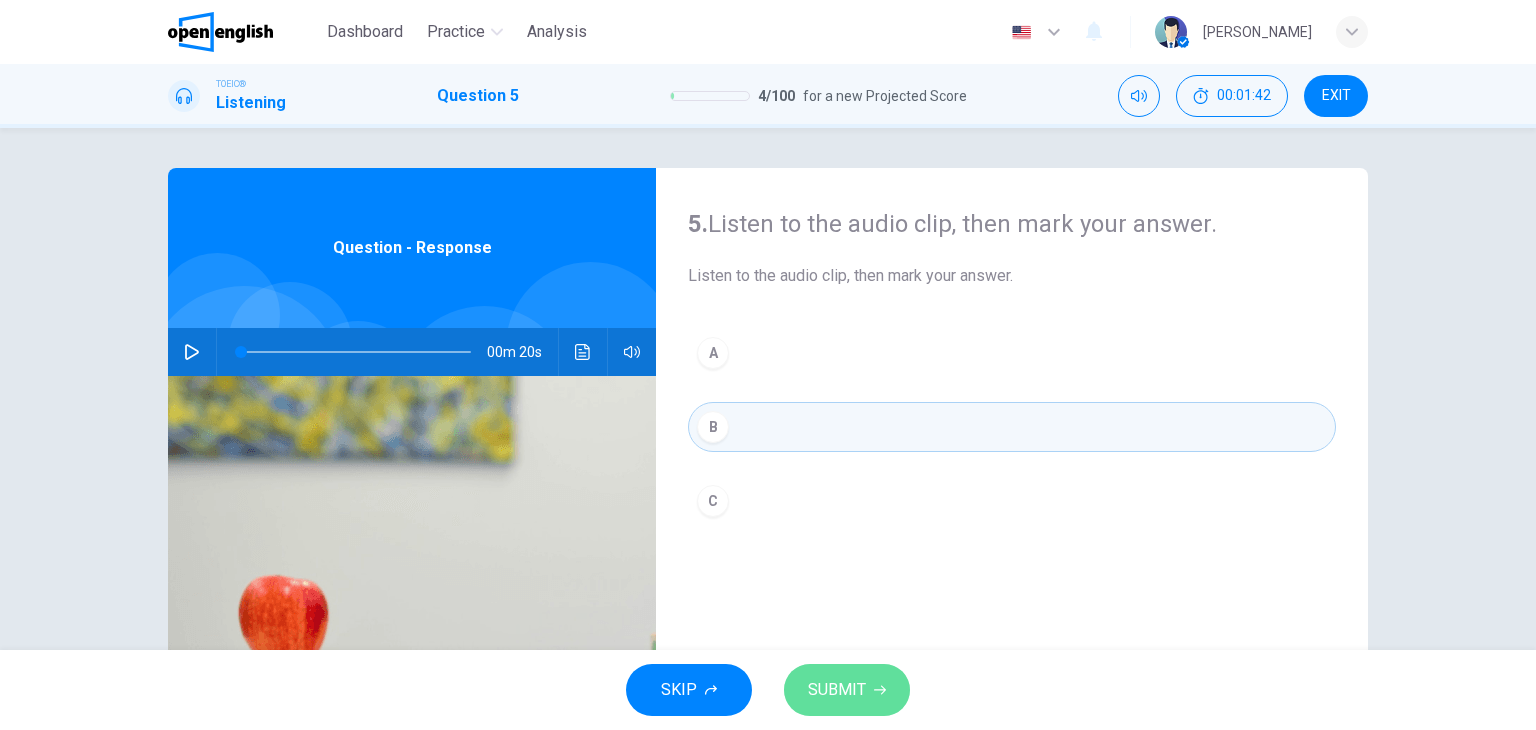 click on "SUBMIT" at bounding box center (837, 690) 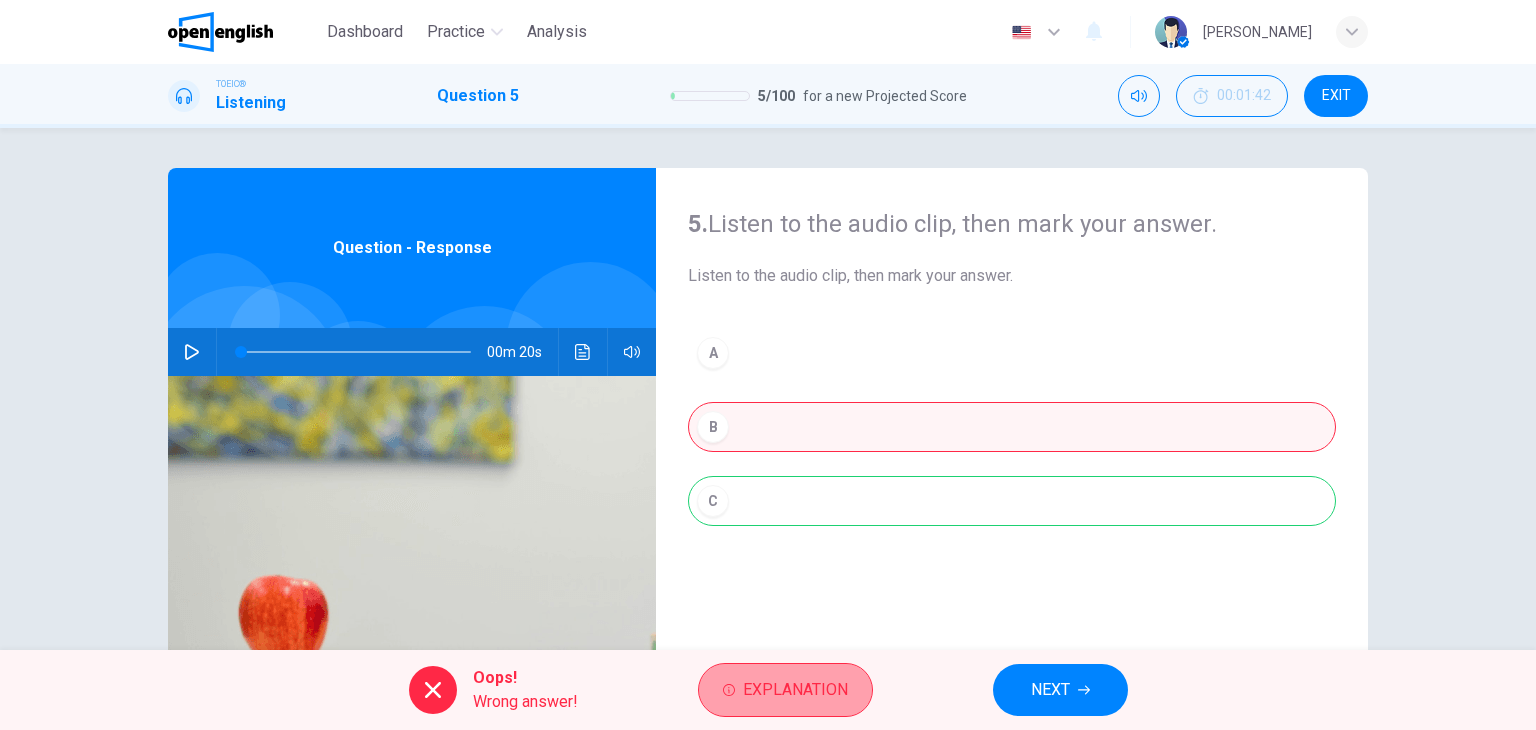 click on "Explanation" at bounding box center [795, 690] 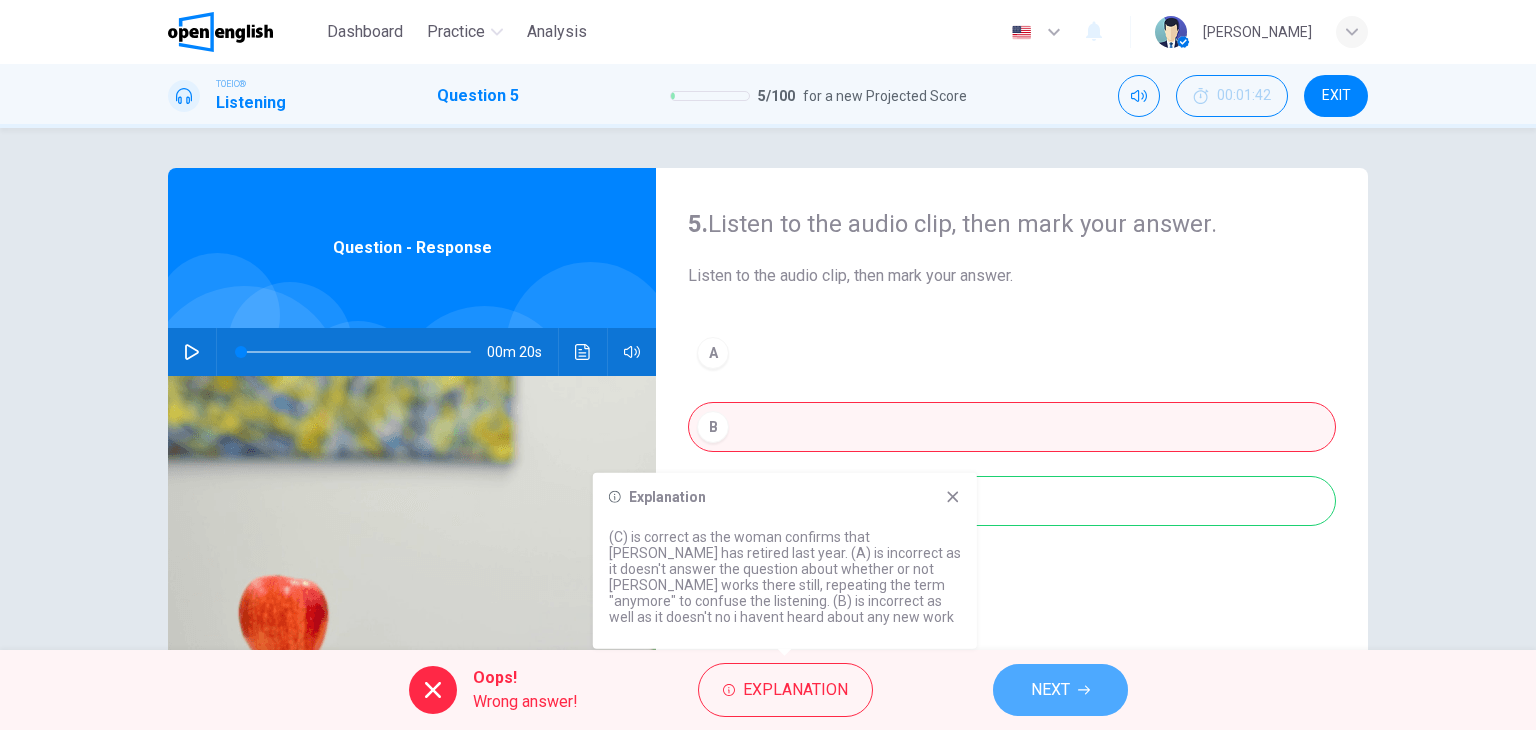 click on "NEXT" at bounding box center [1060, 690] 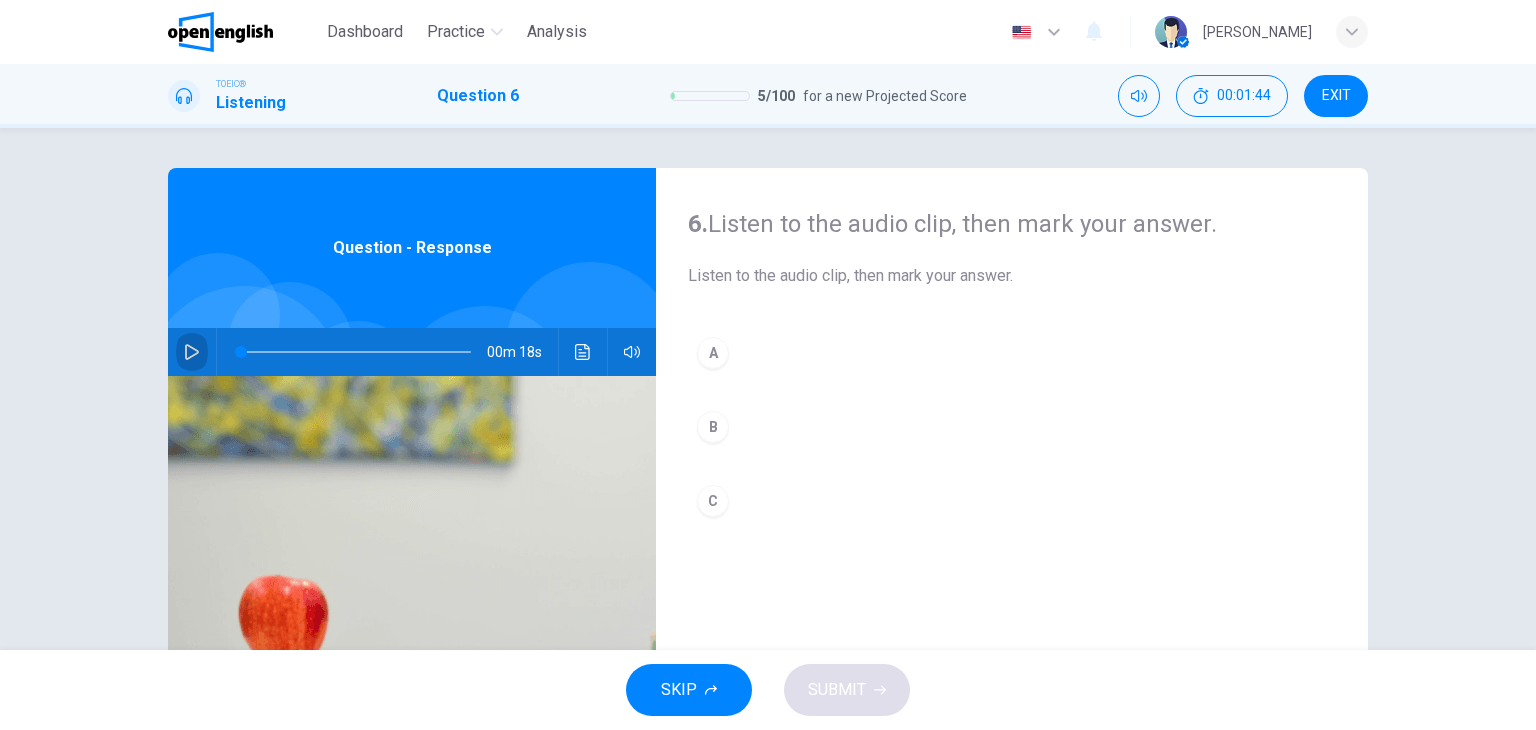 click 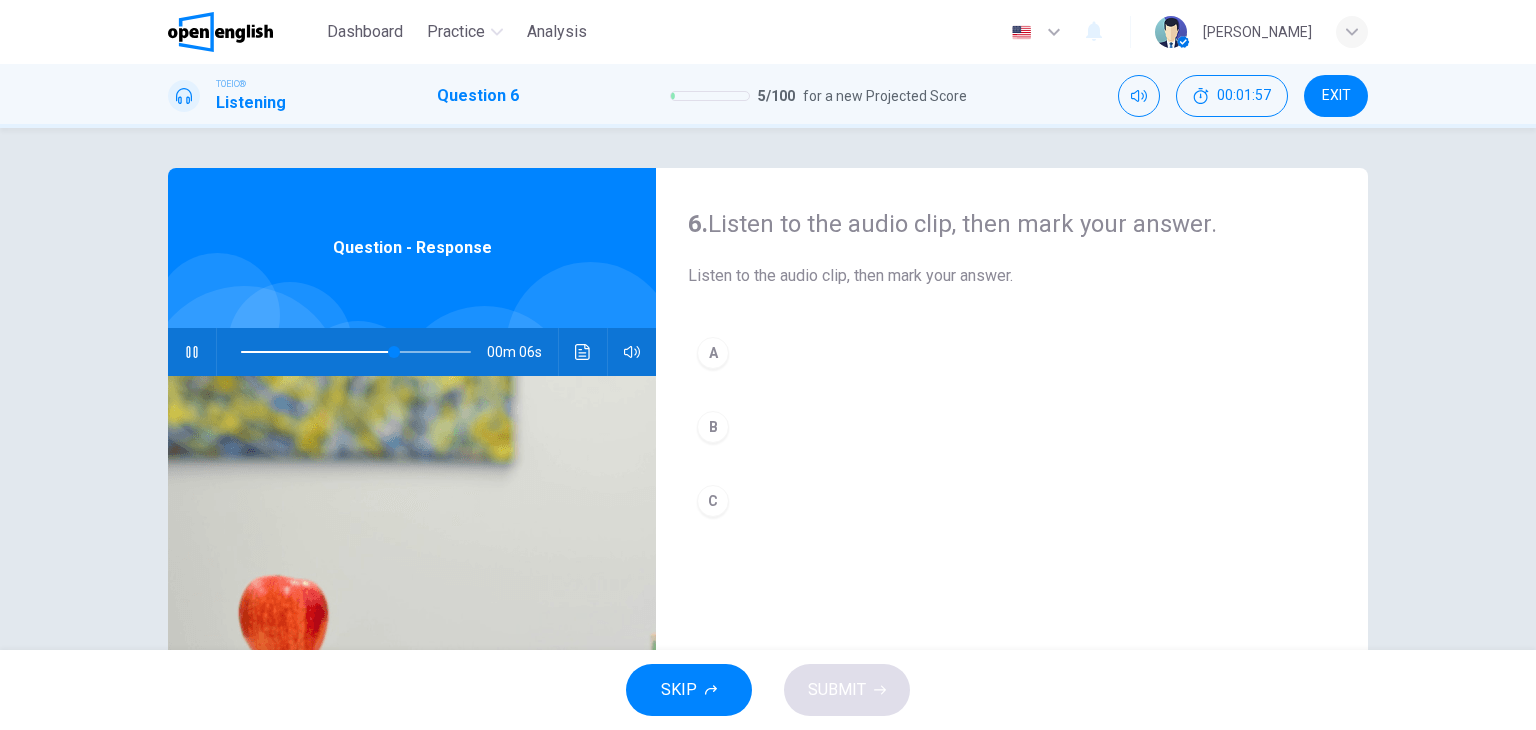click on "B" at bounding box center (713, 427) 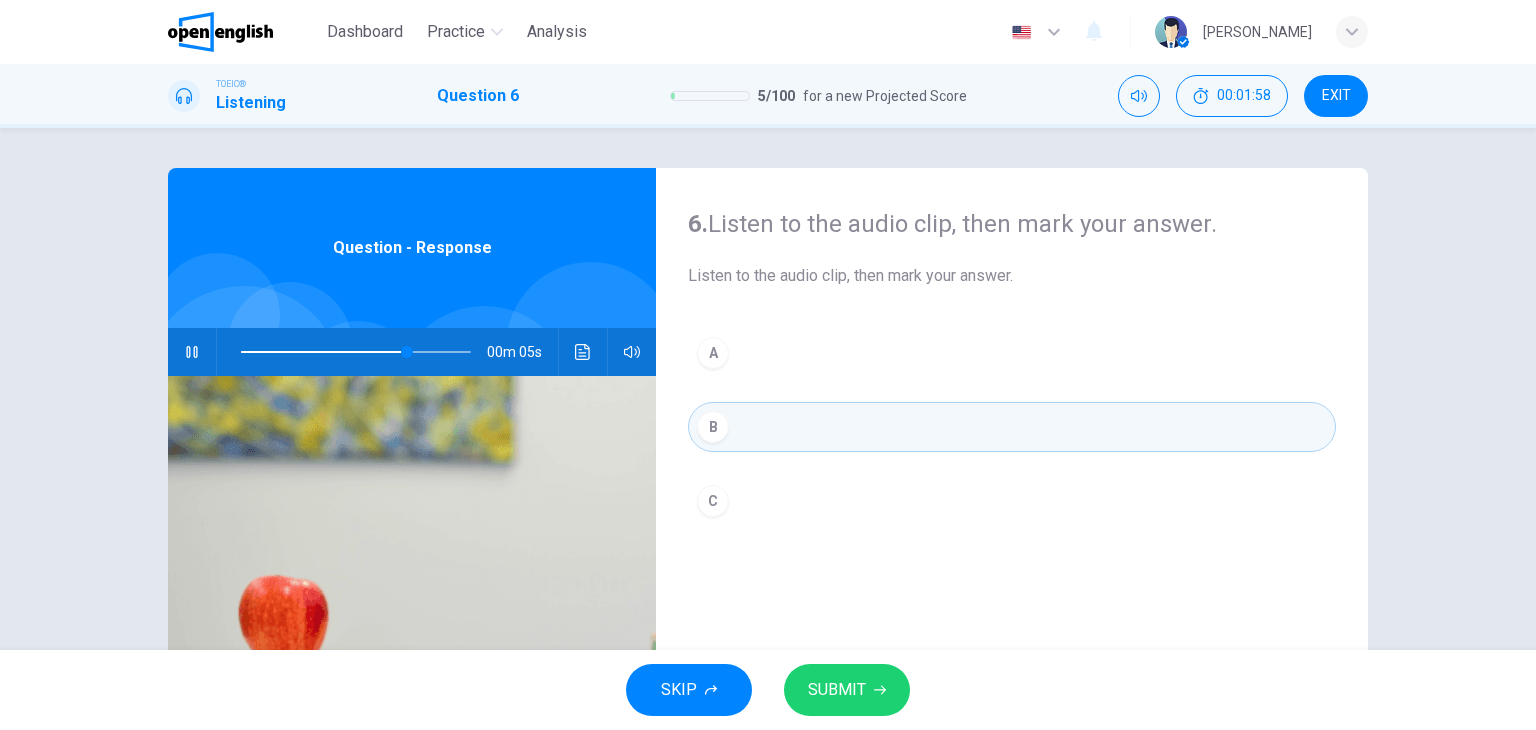 click on "SUBMIT" at bounding box center [837, 690] 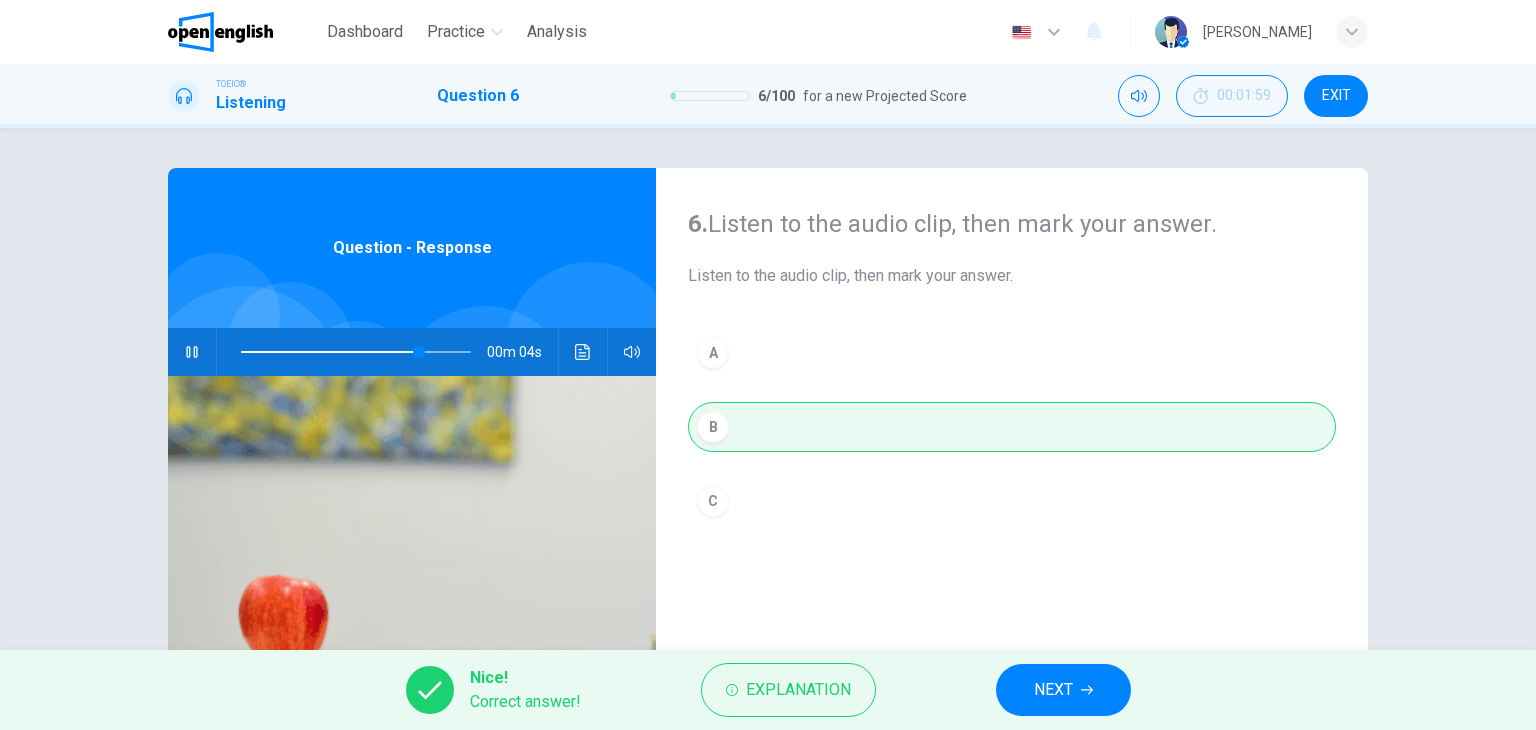 type on "**" 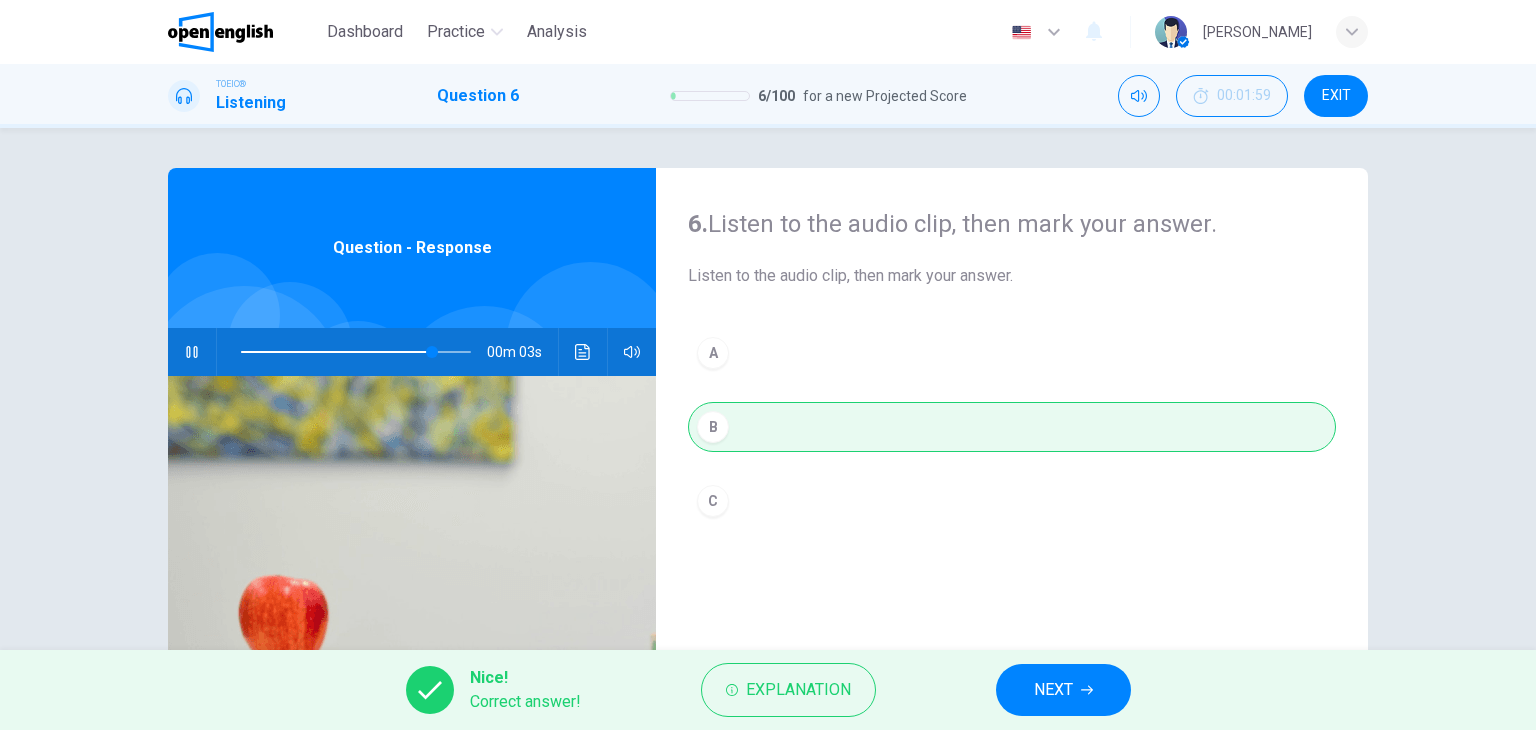click on "NEXT" at bounding box center (1063, 690) 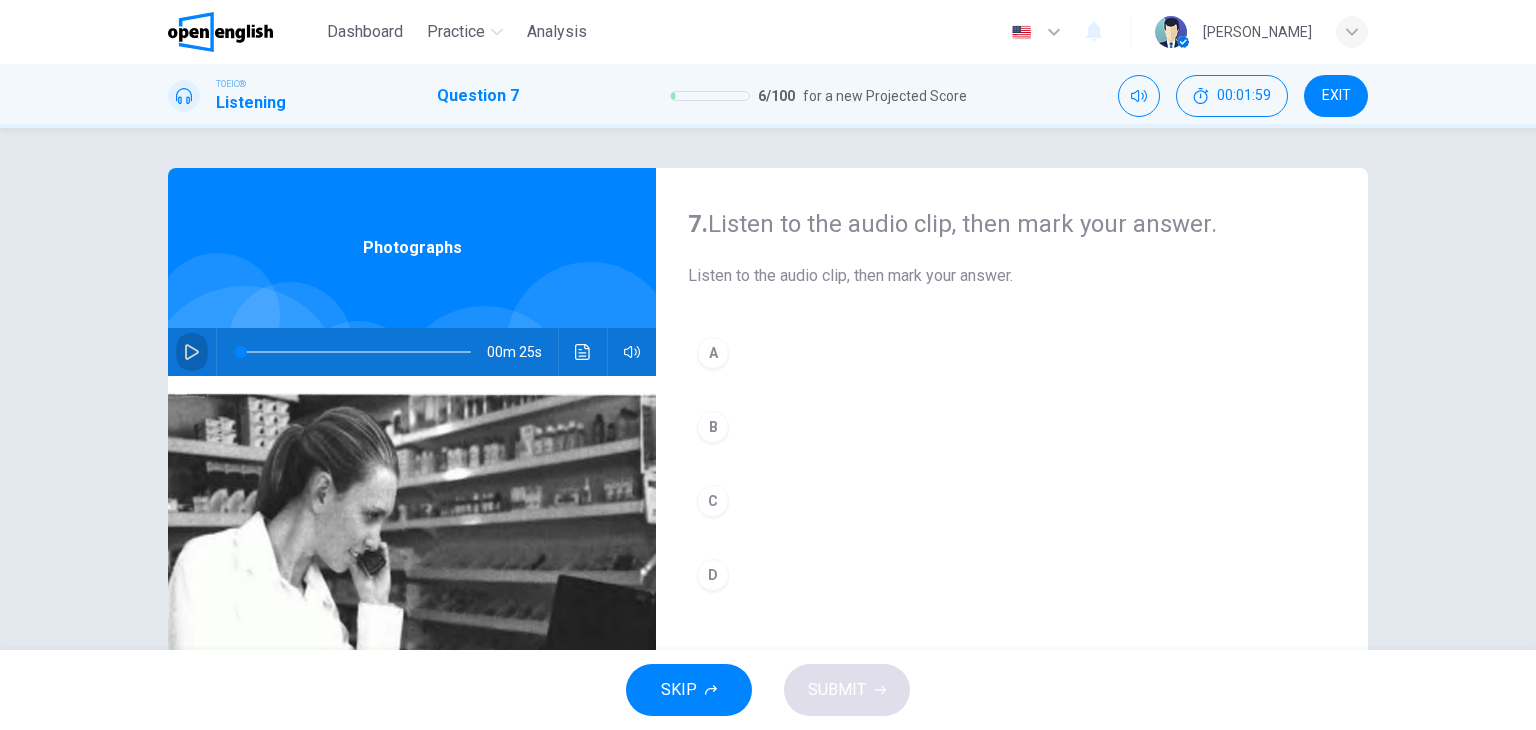 click 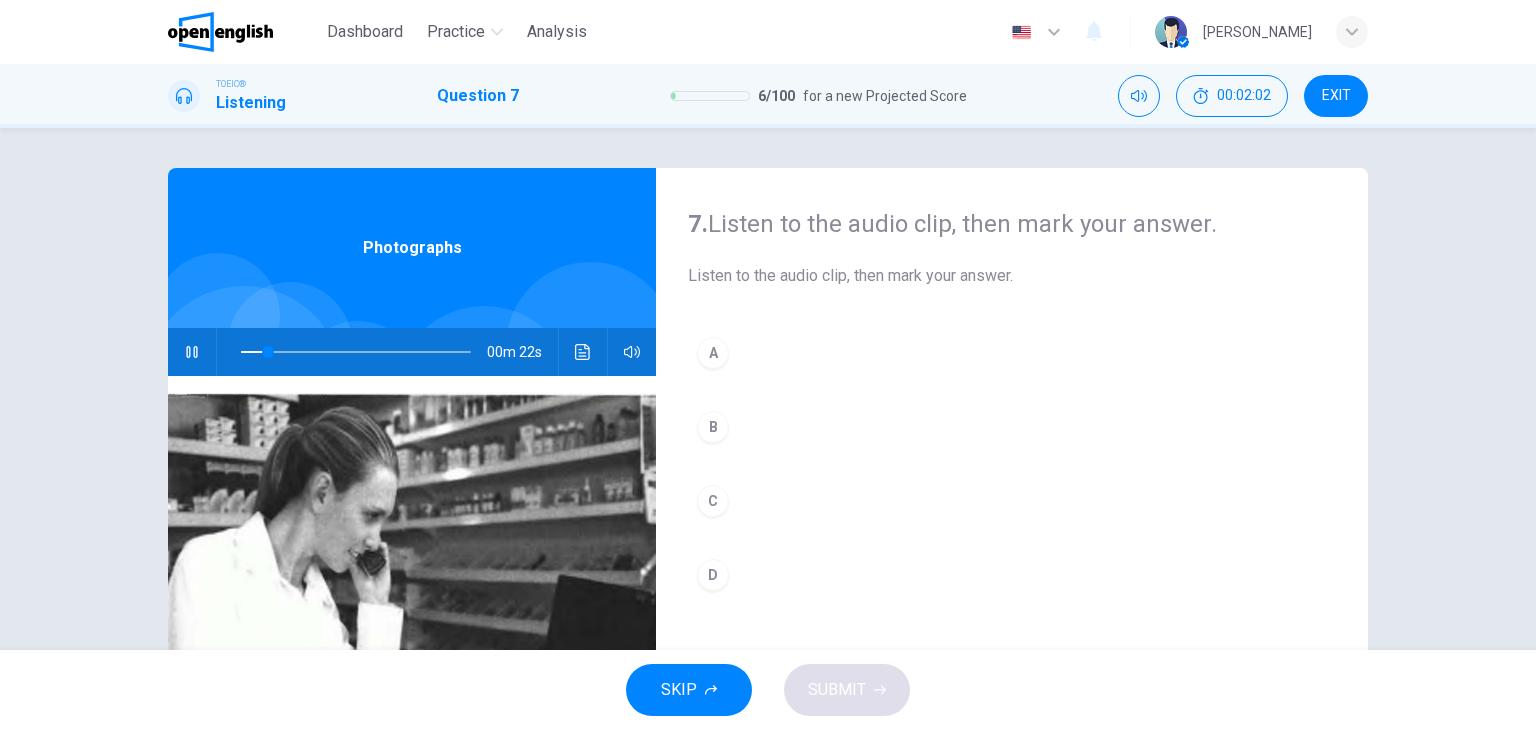 scroll, scrollTop: 166, scrollLeft: 0, axis: vertical 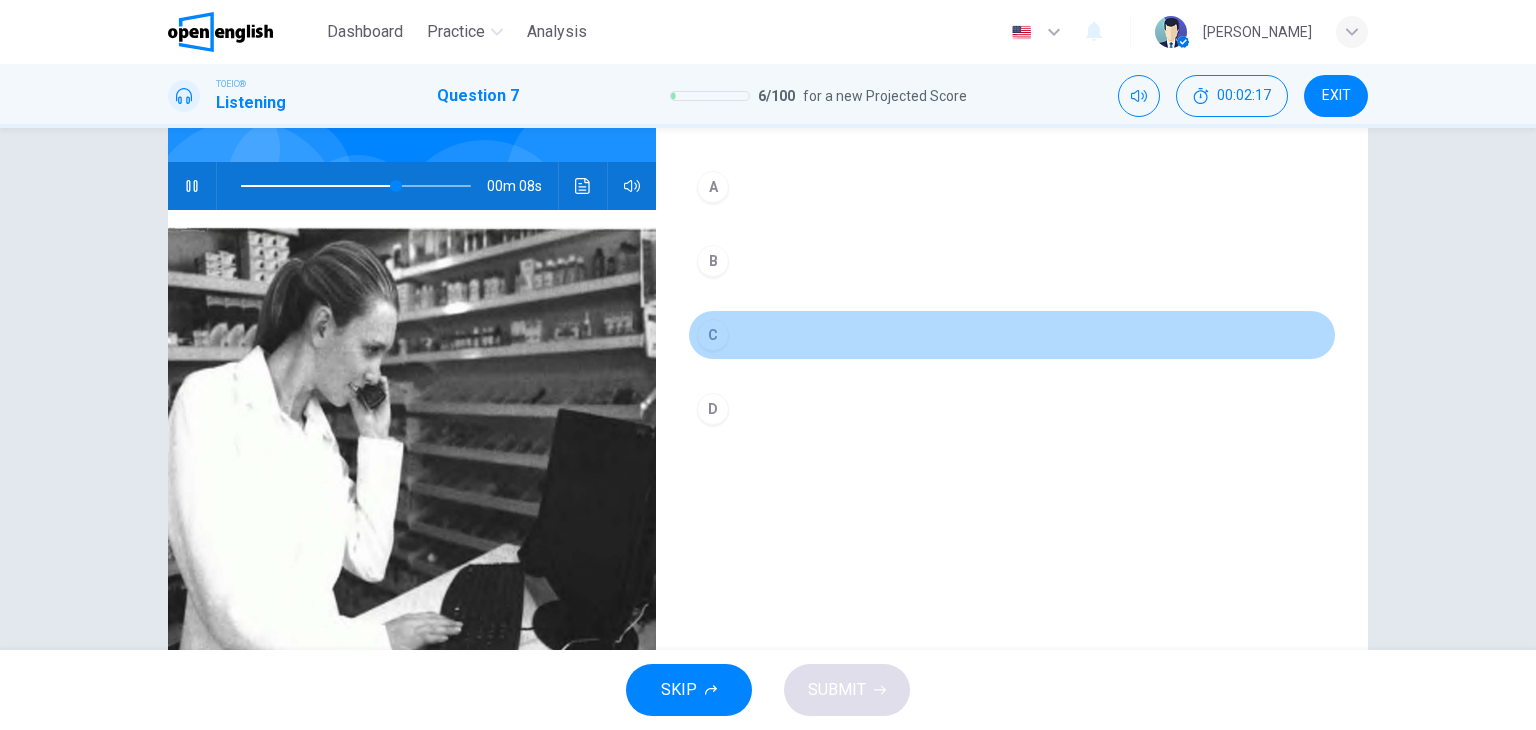 click on "C" at bounding box center (713, 335) 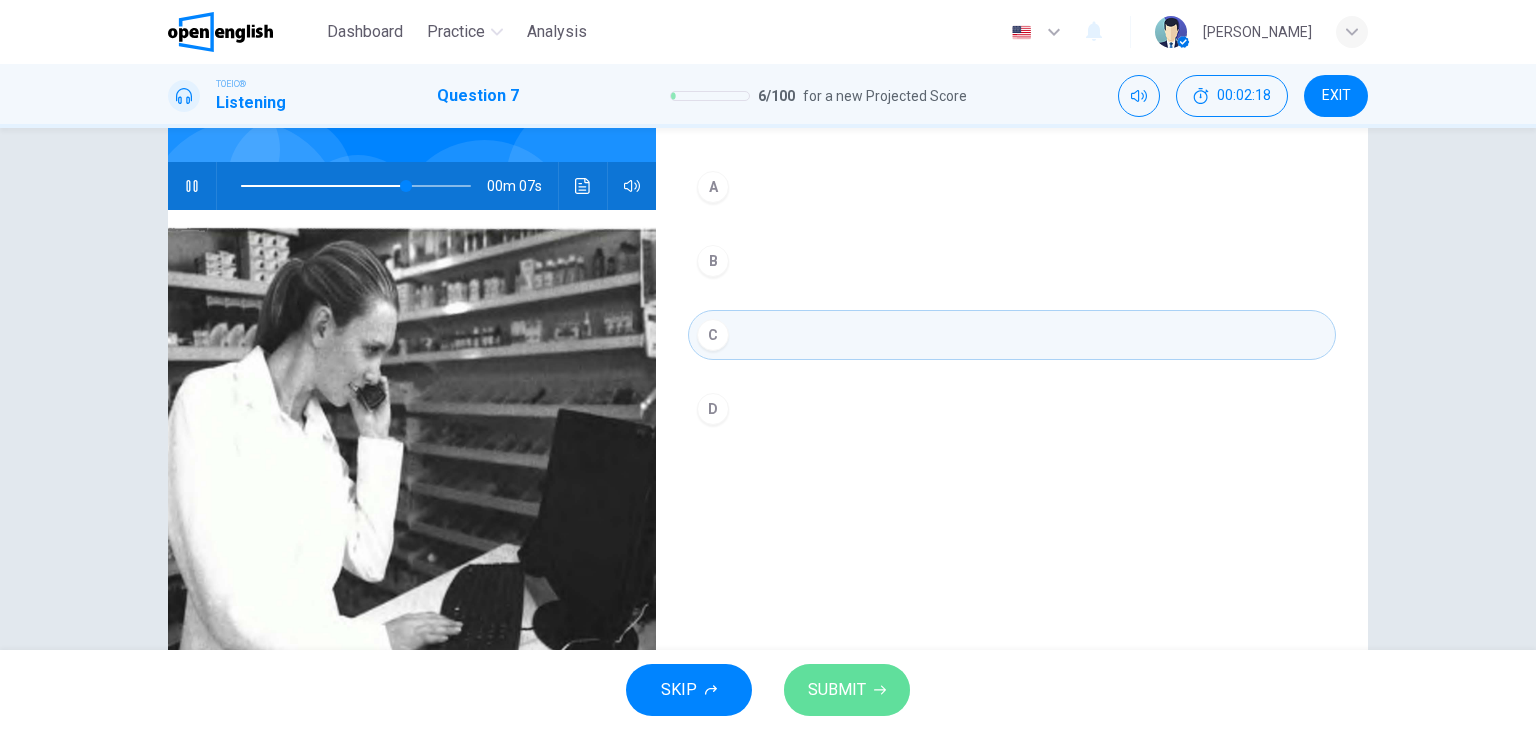 click on "SUBMIT" at bounding box center [837, 690] 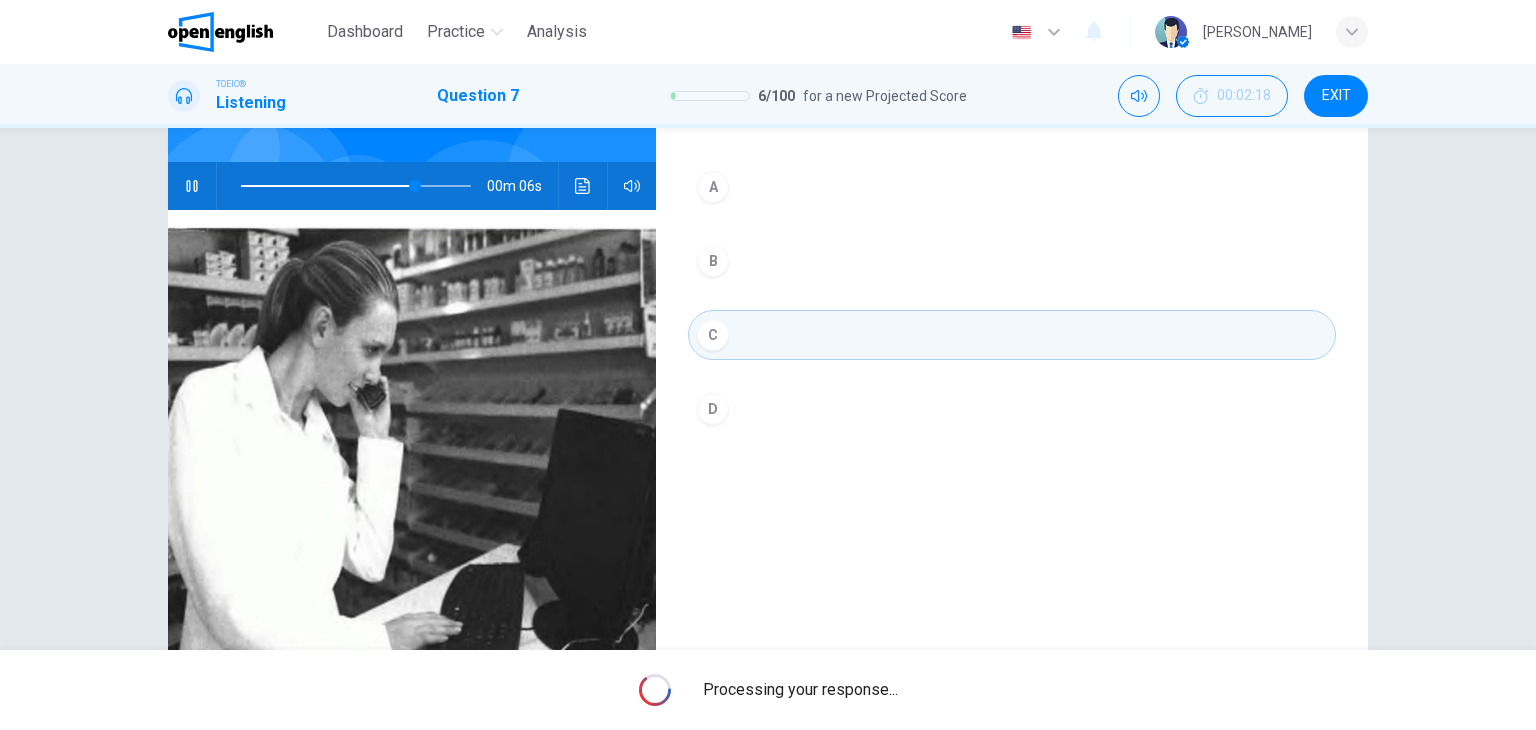 type on "**" 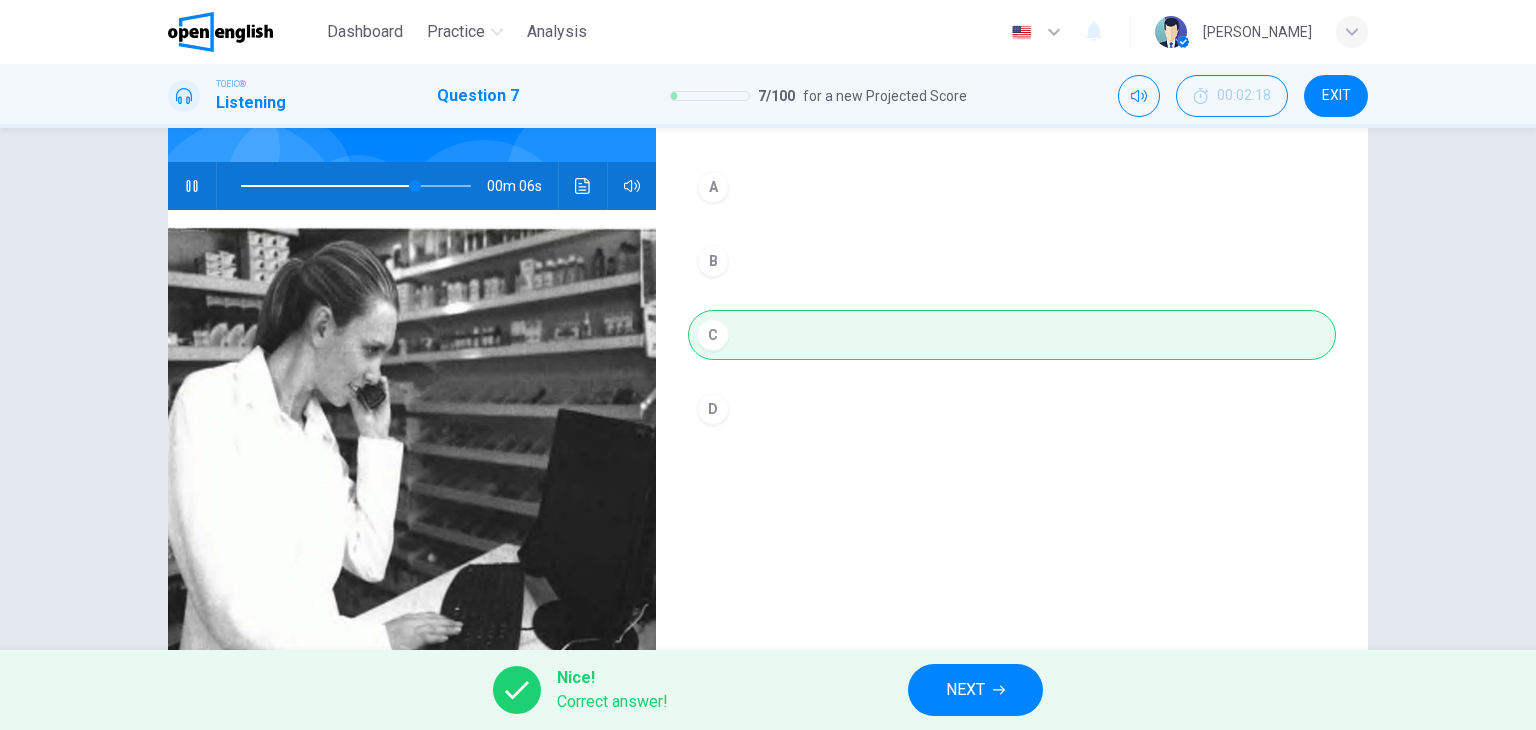 click on "NEXT" at bounding box center (965, 690) 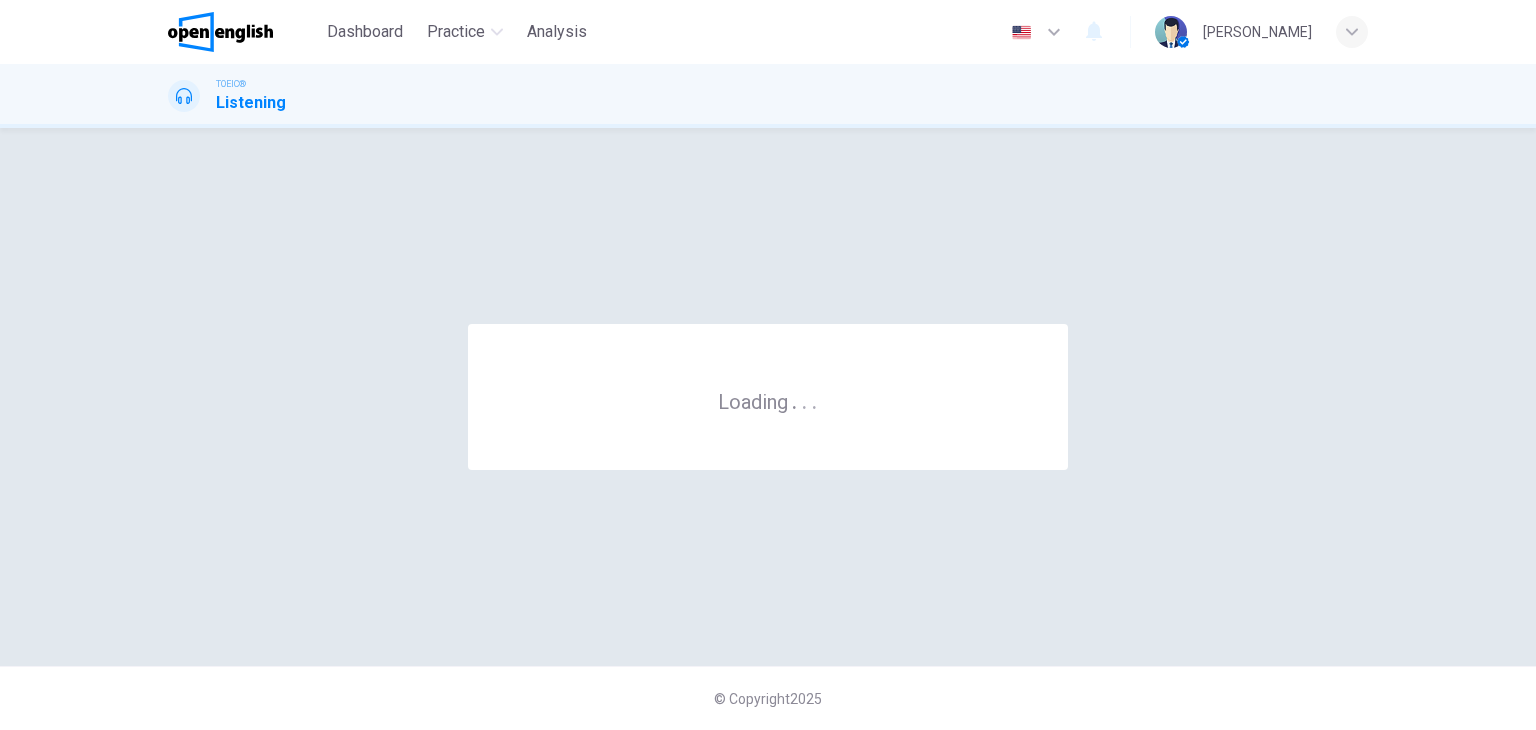 scroll, scrollTop: 0, scrollLeft: 0, axis: both 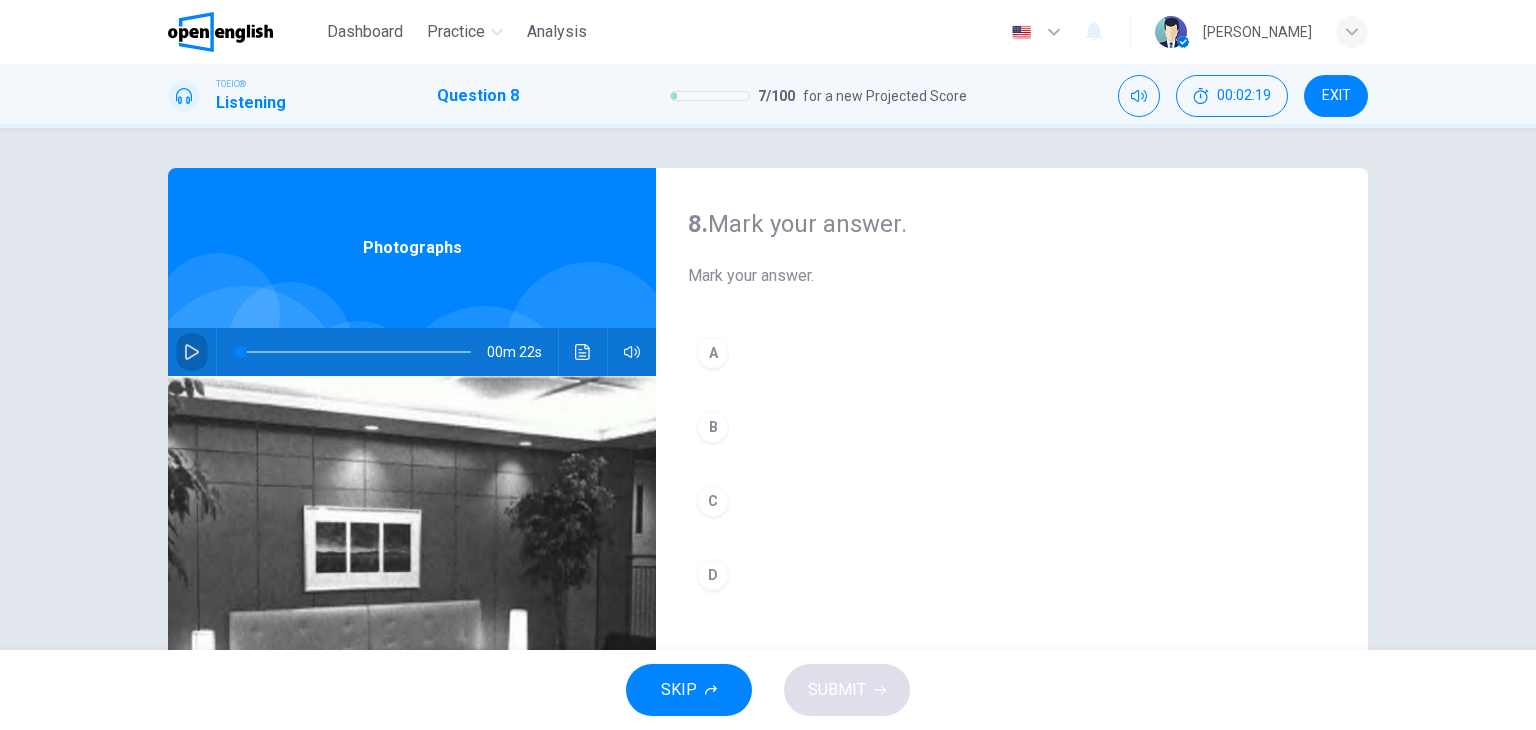 click at bounding box center [192, 352] 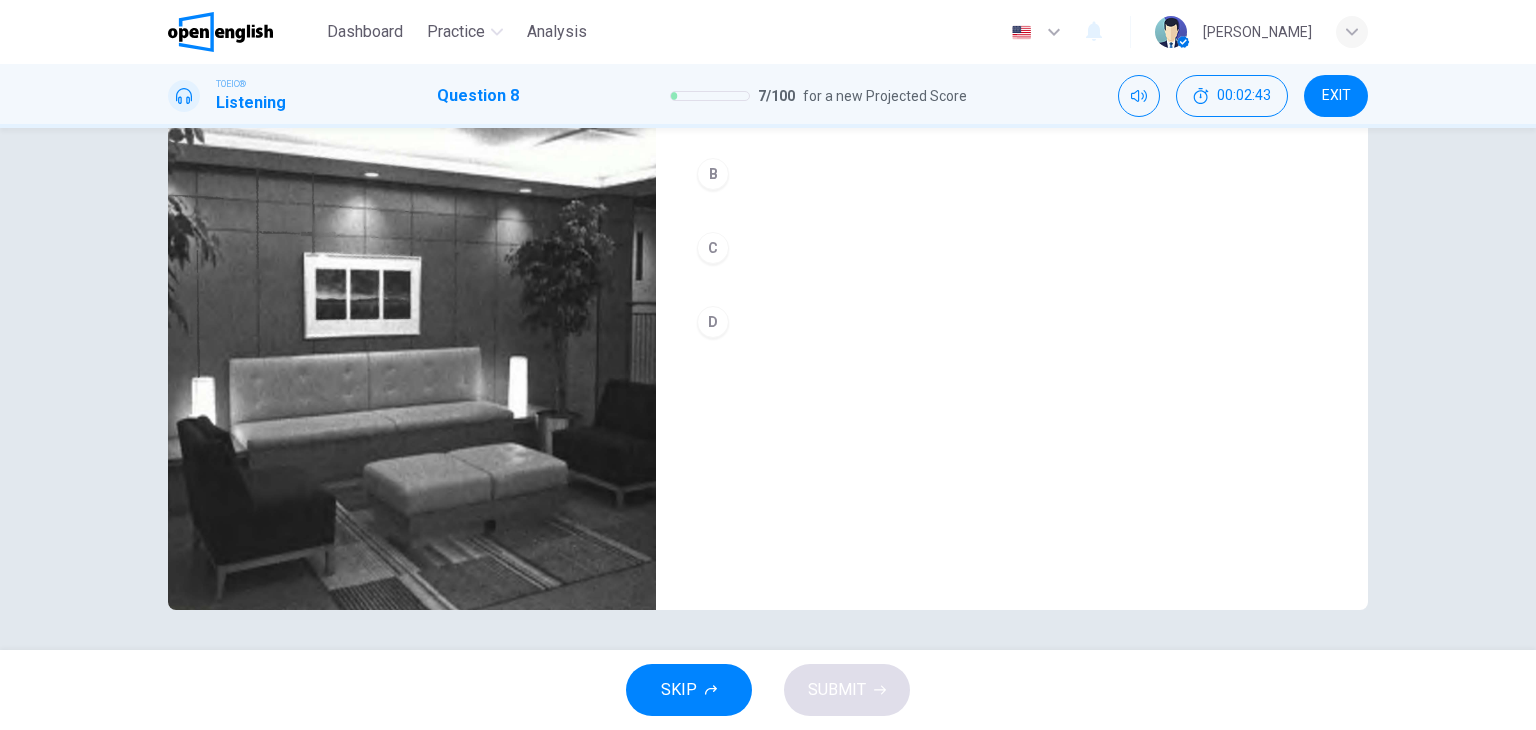 scroll, scrollTop: 0, scrollLeft: 0, axis: both 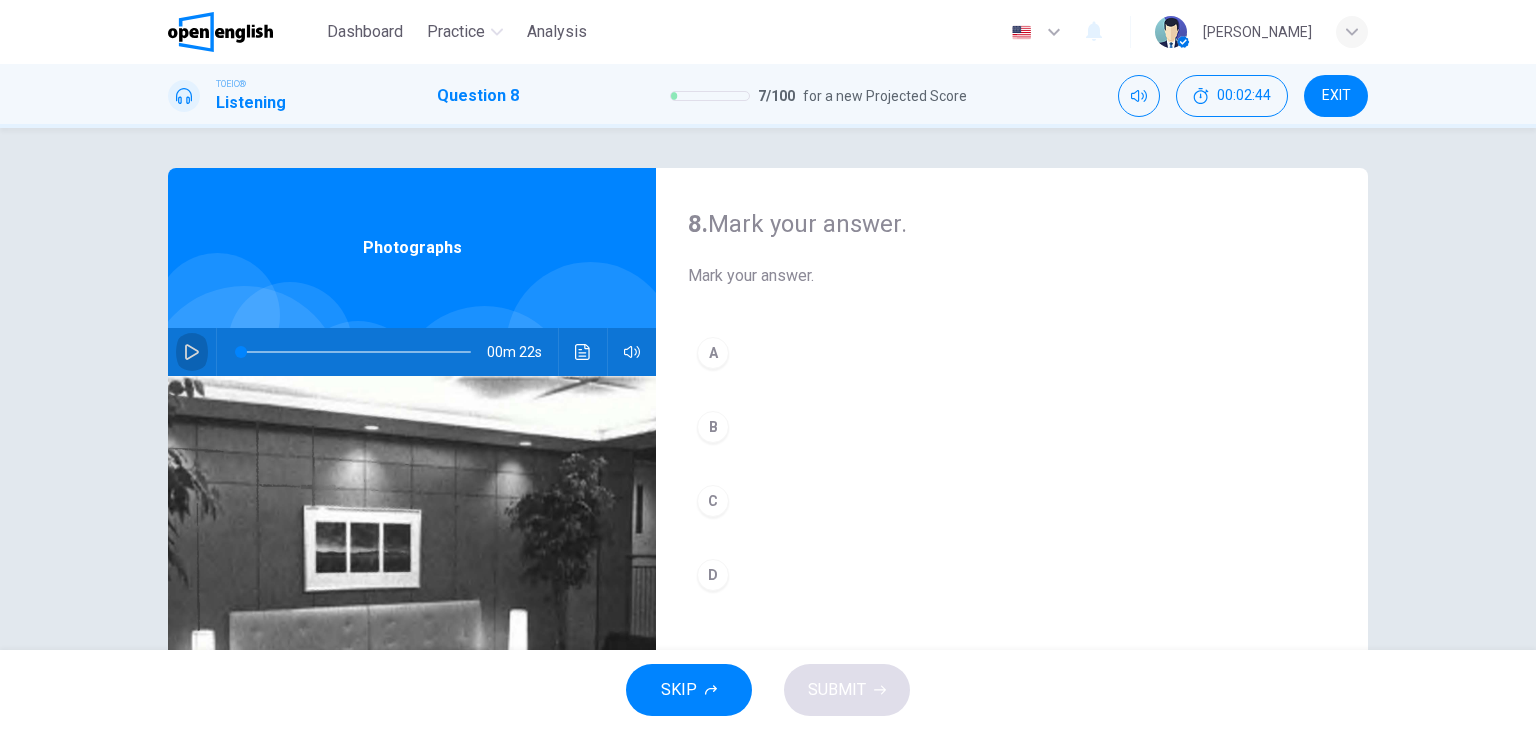click 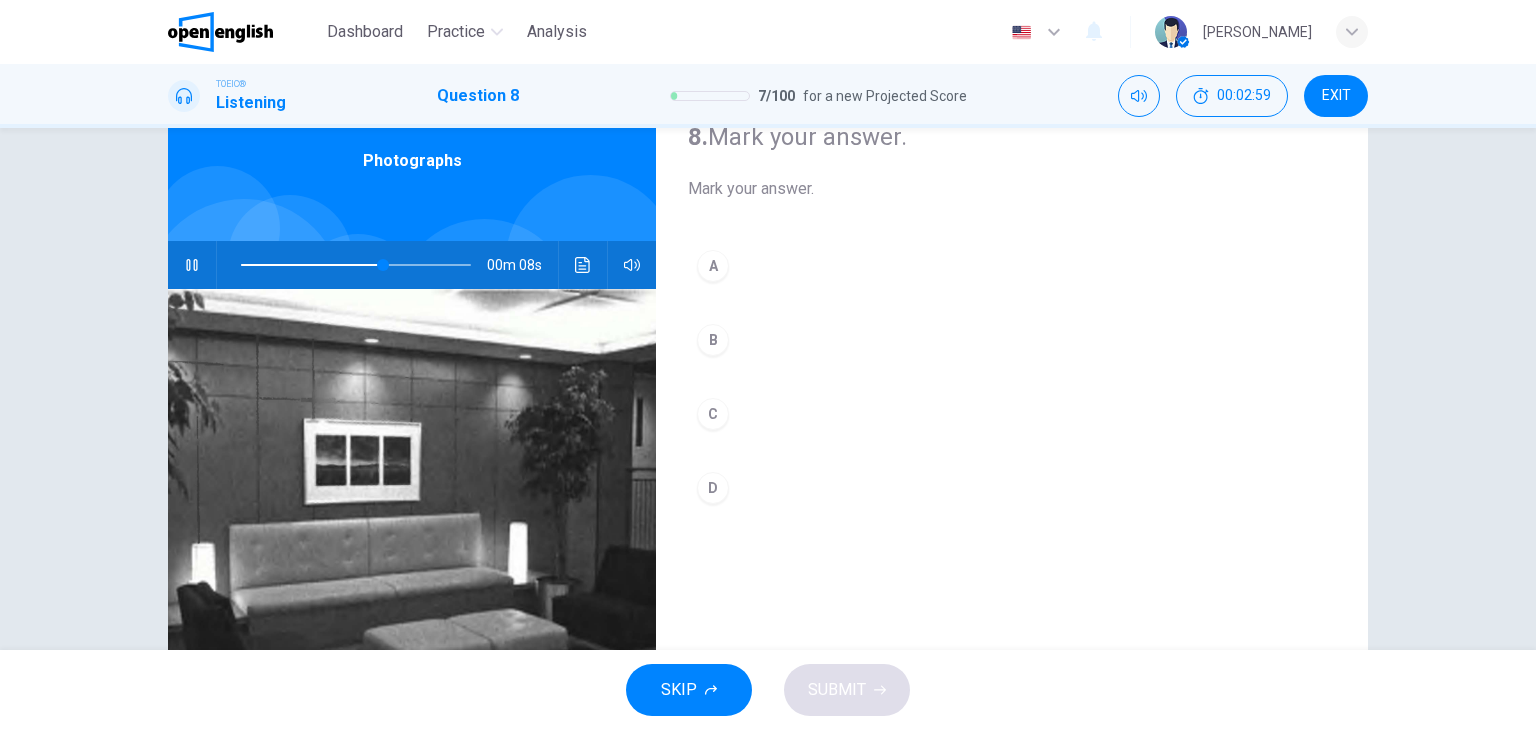 scroll, scrollTop: 253, scrollLeft: 0, axis: vertical 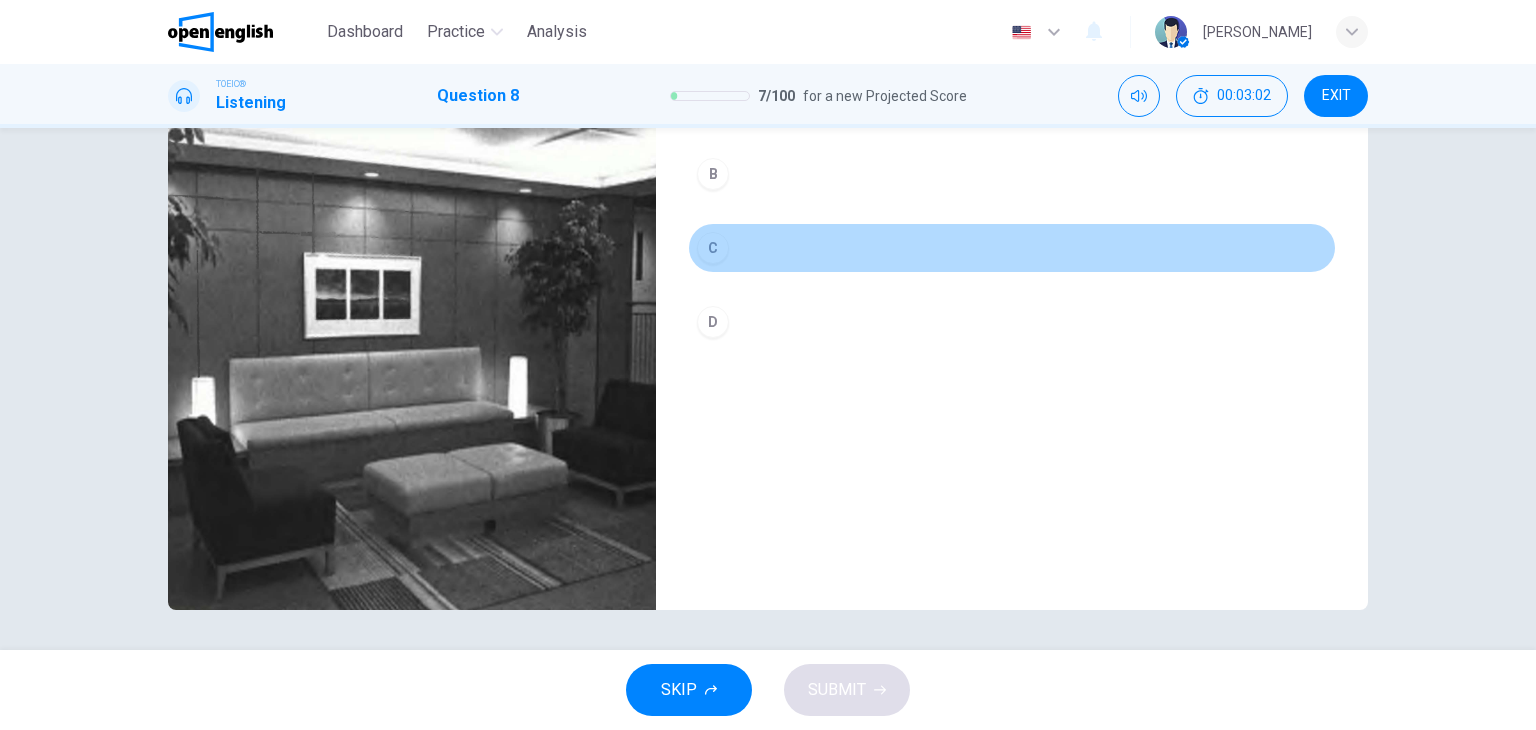 click on "C" at bounding box center [713, 248] 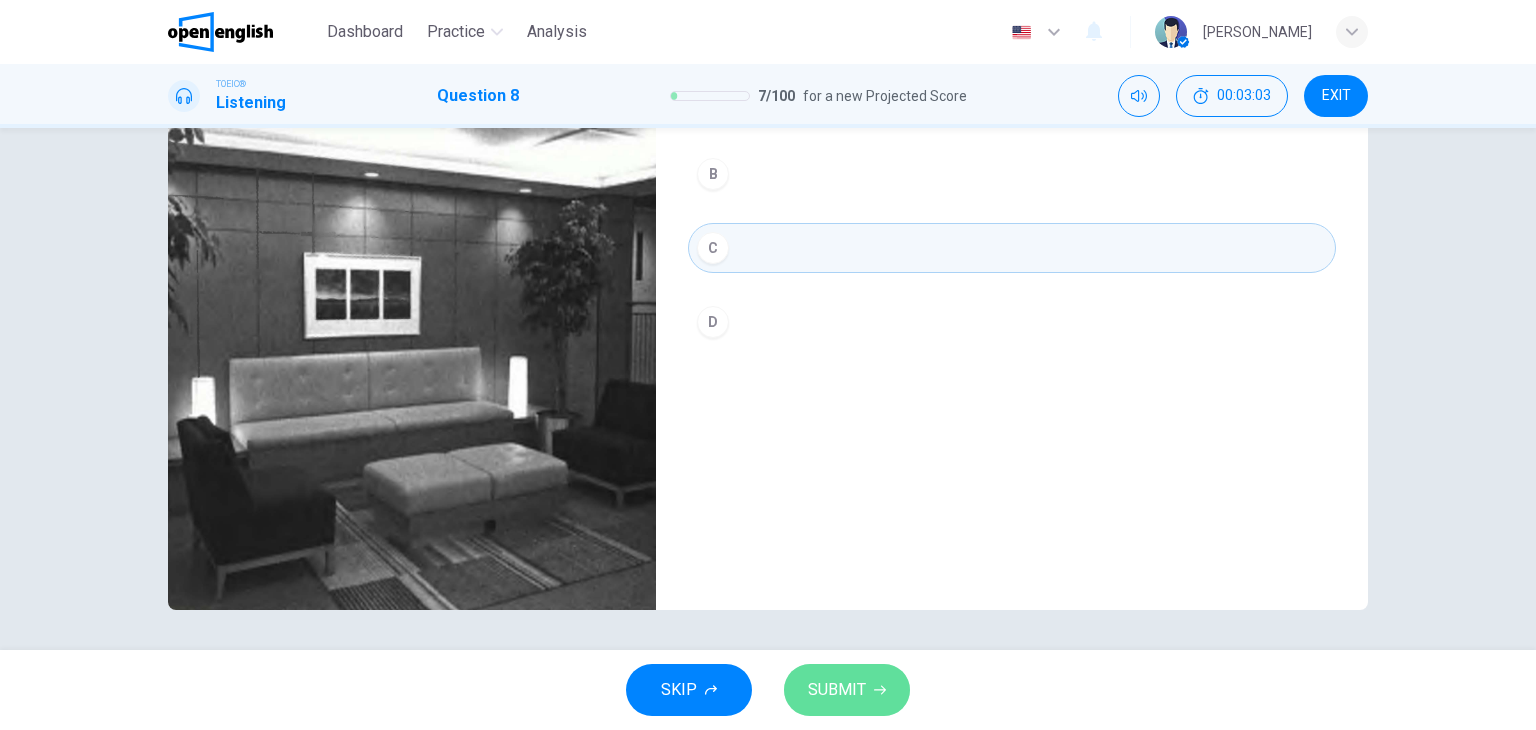 click on "SUBMIT" at bounding box center [837, 690] 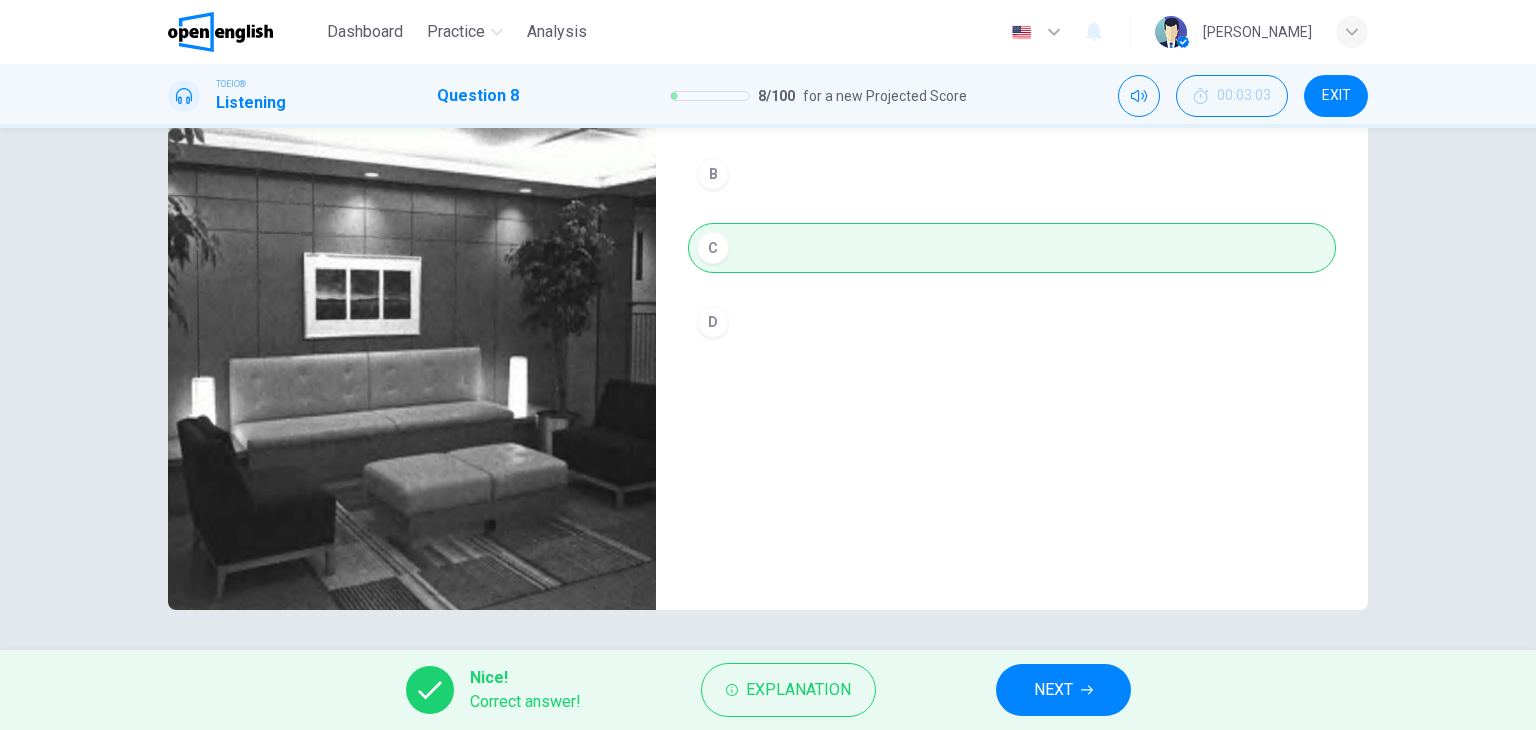 type on "**" 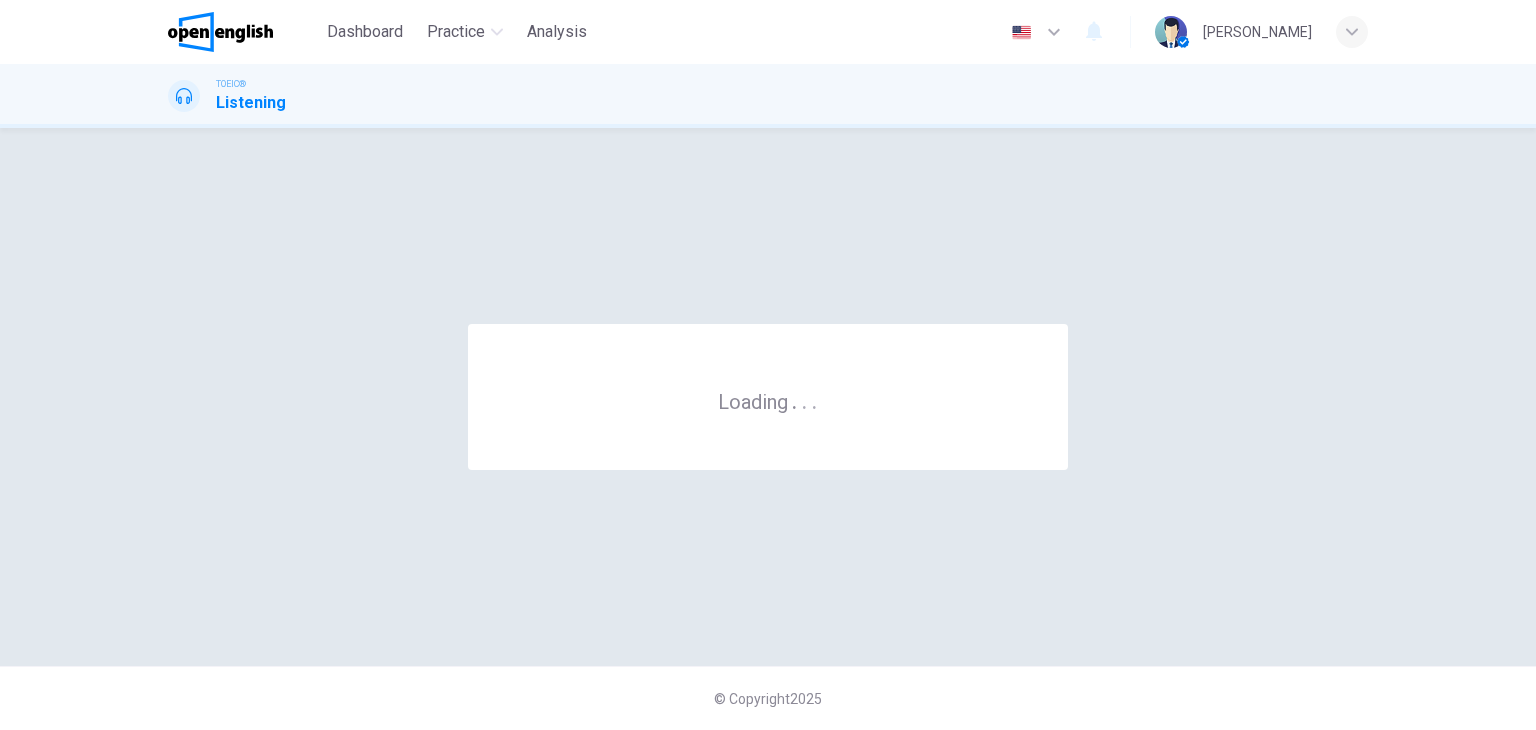 scroll, scrollTop: 0, scrollLeft: 0, axis: both 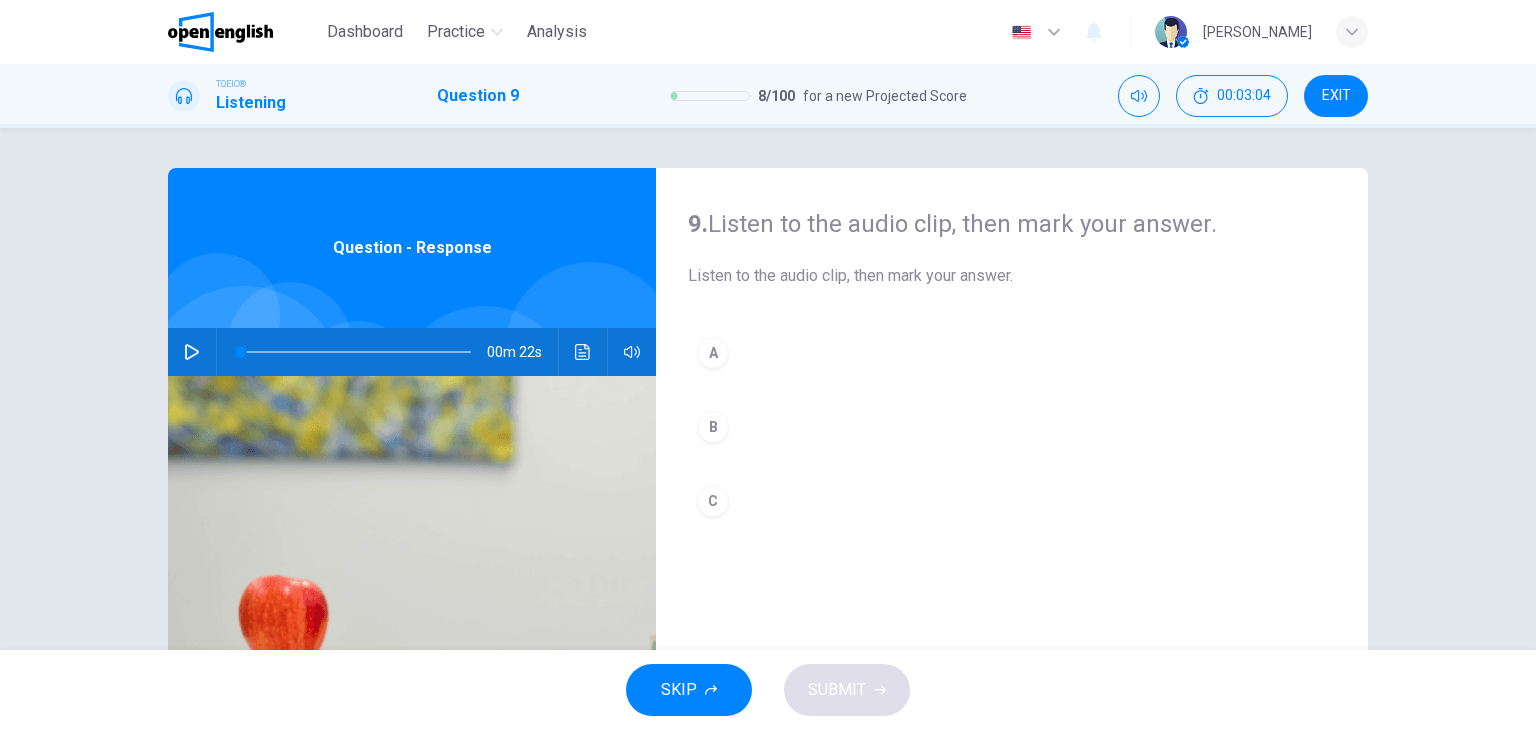 click at bounding box center [192, 352] 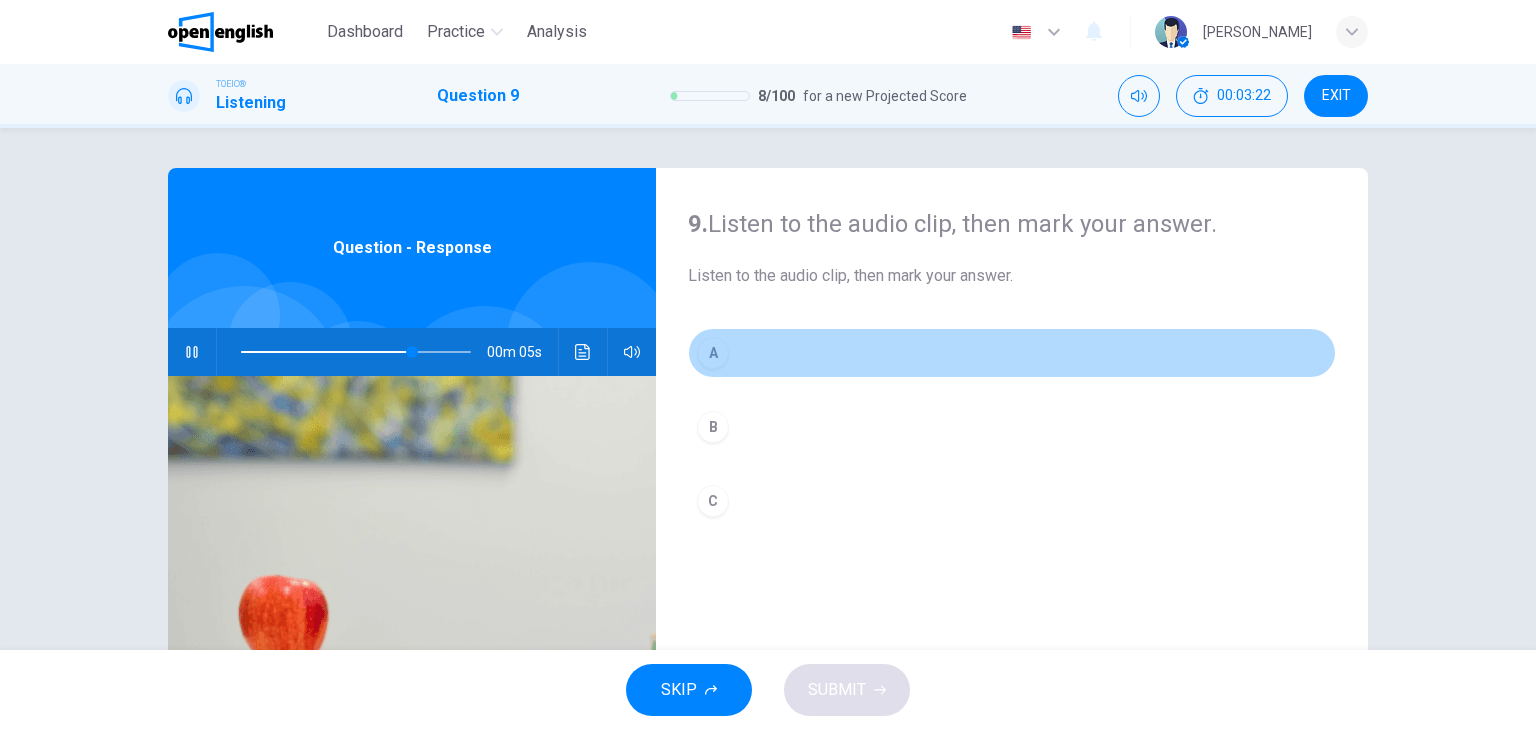 click on "A" at bounding box center [713, 353] 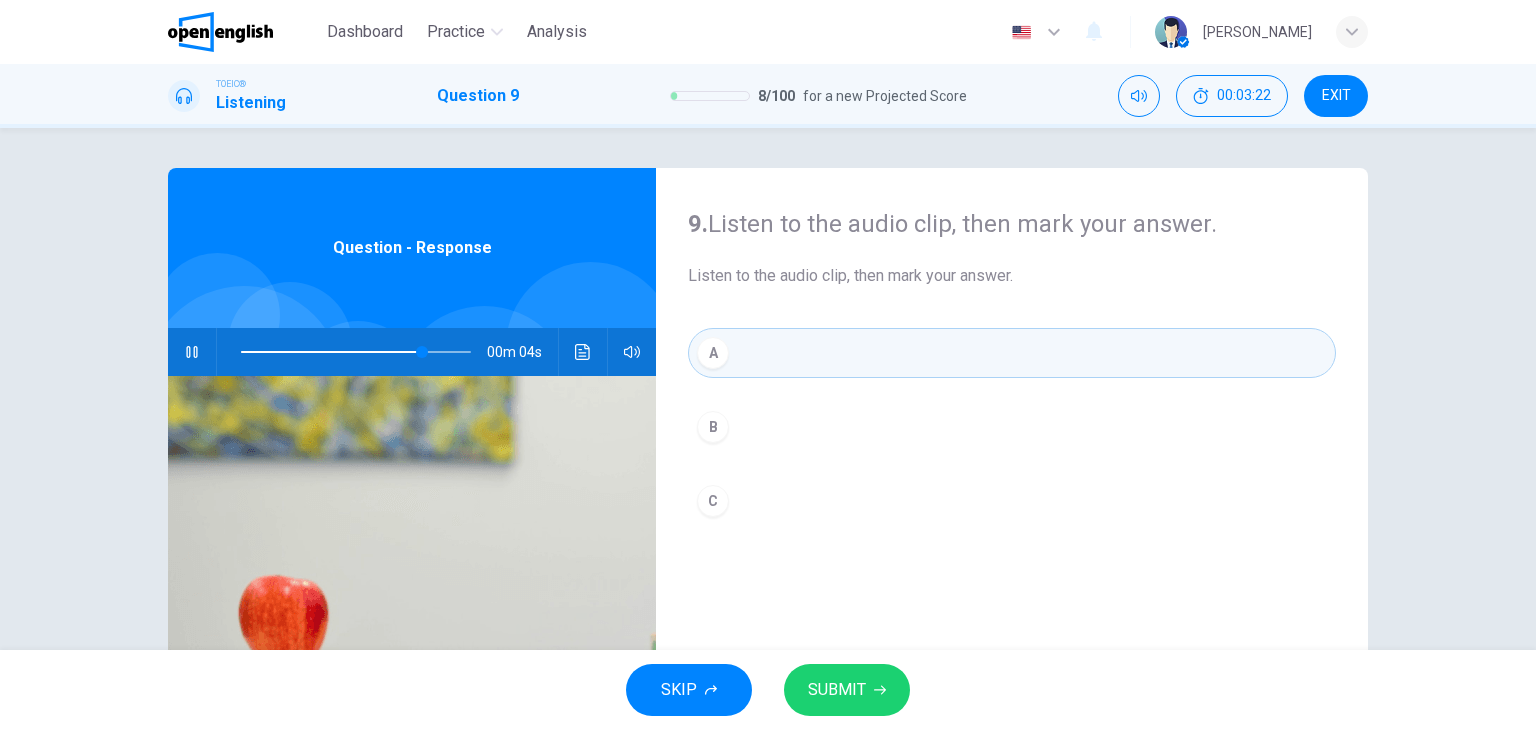 click on "SUBMIT" at bounding box center (837, 690) 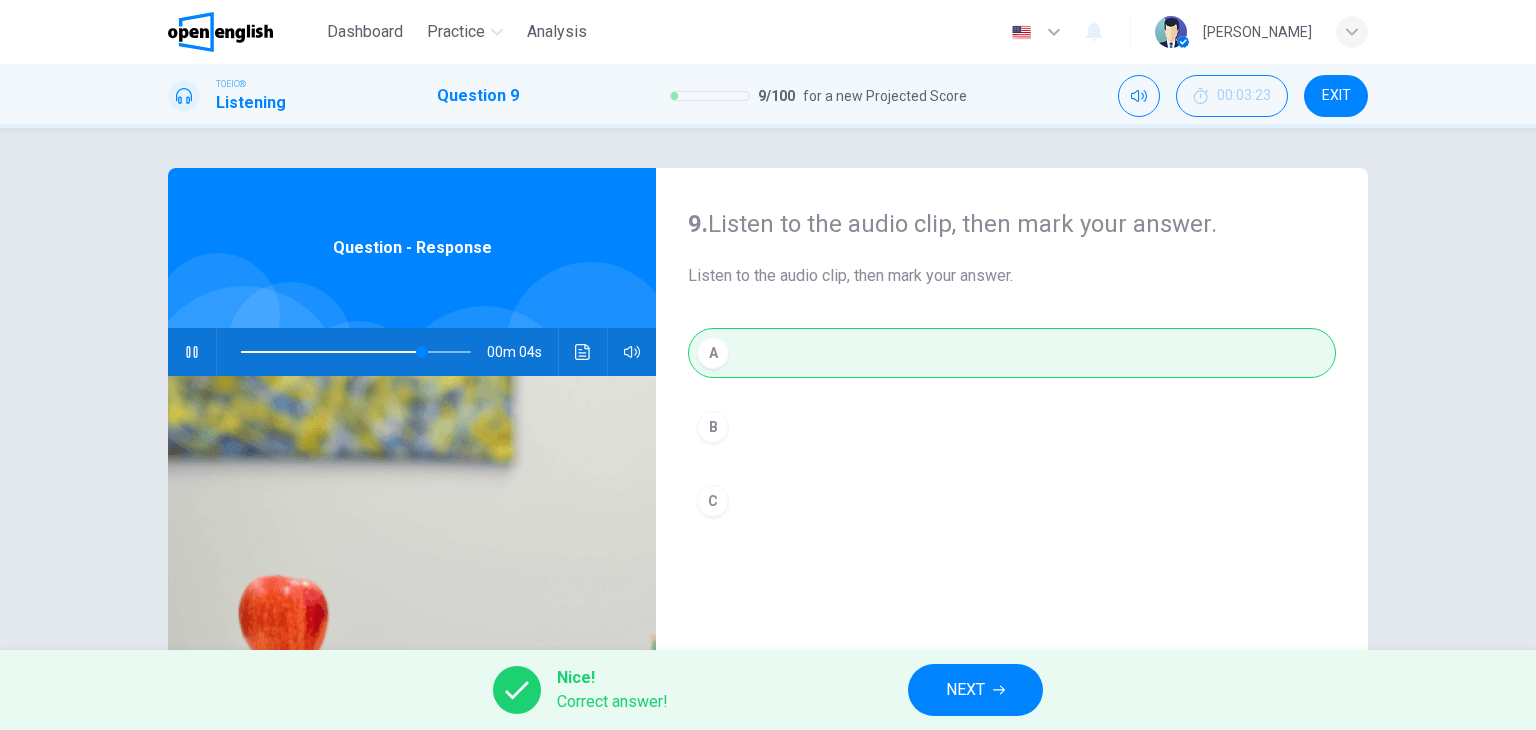 type on "**" 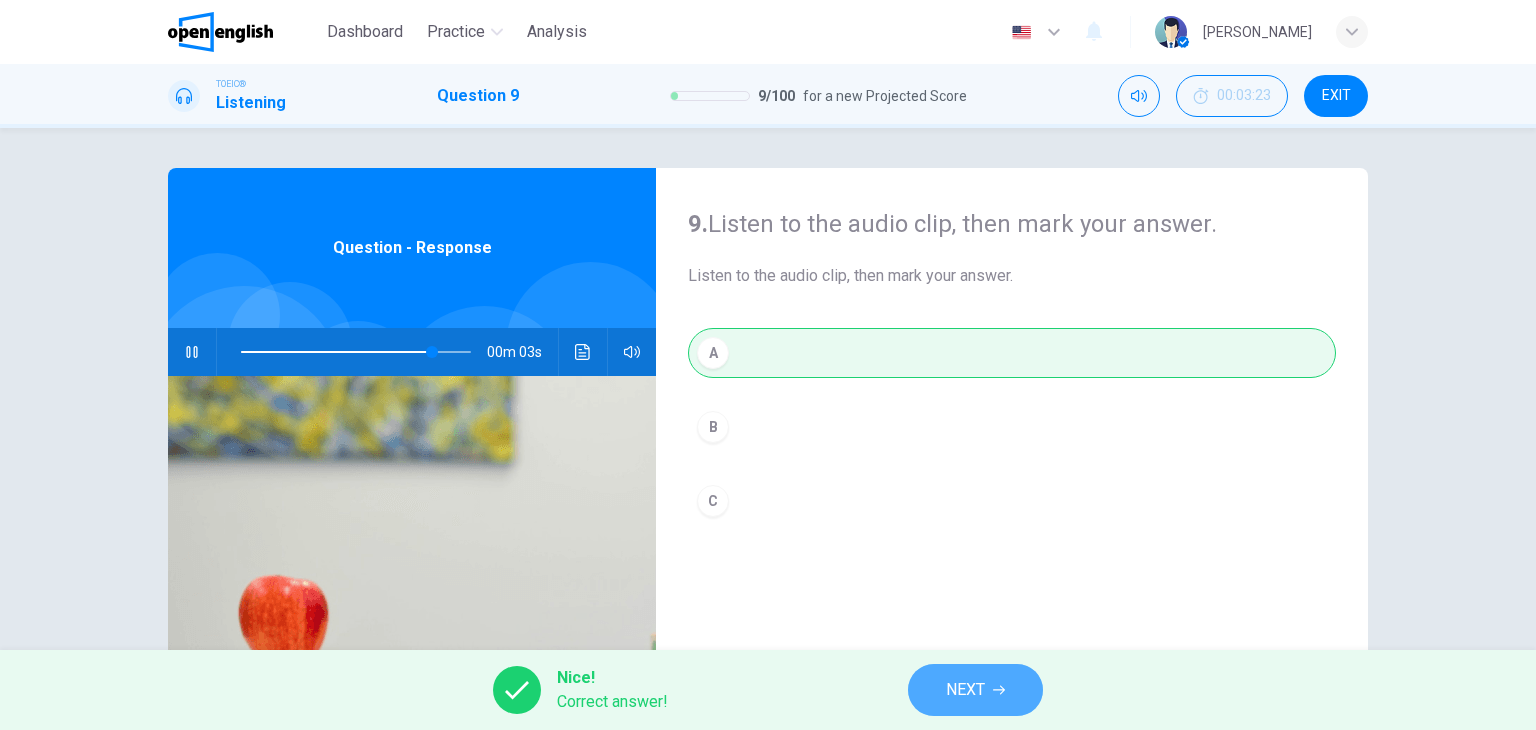 click on "NEXT" at bounding box center [965, 690] 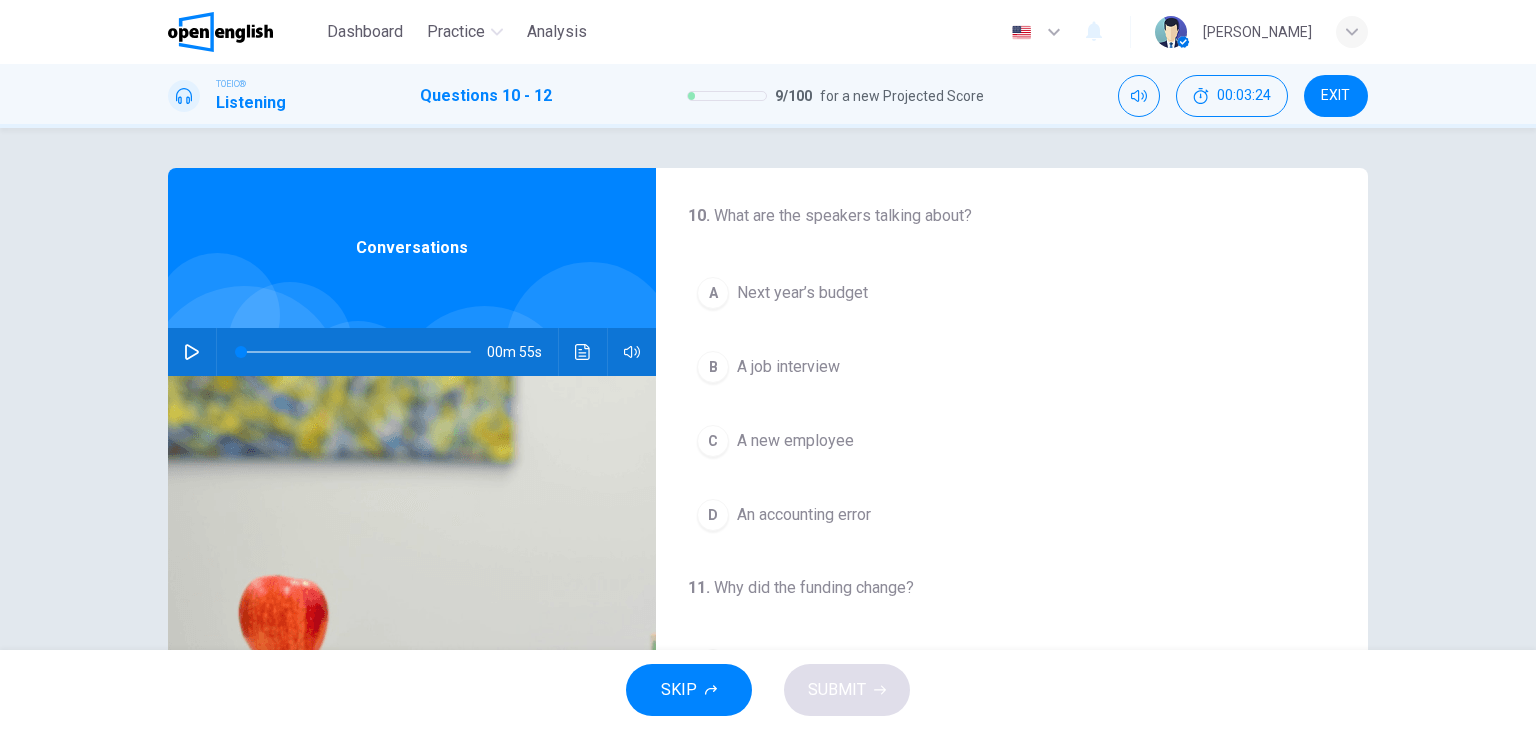click 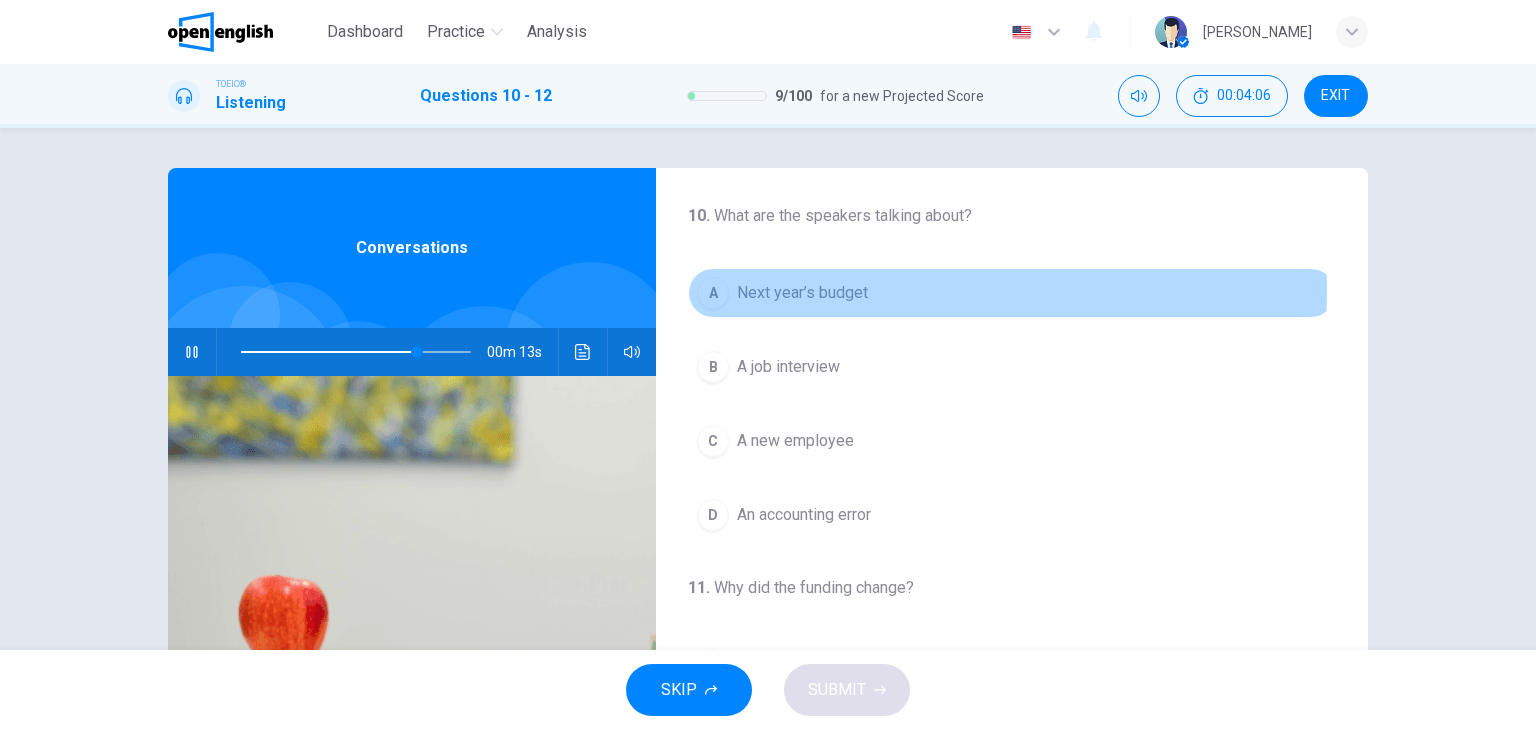 click on "Next year’s budget" at bounding box center [802, 293] 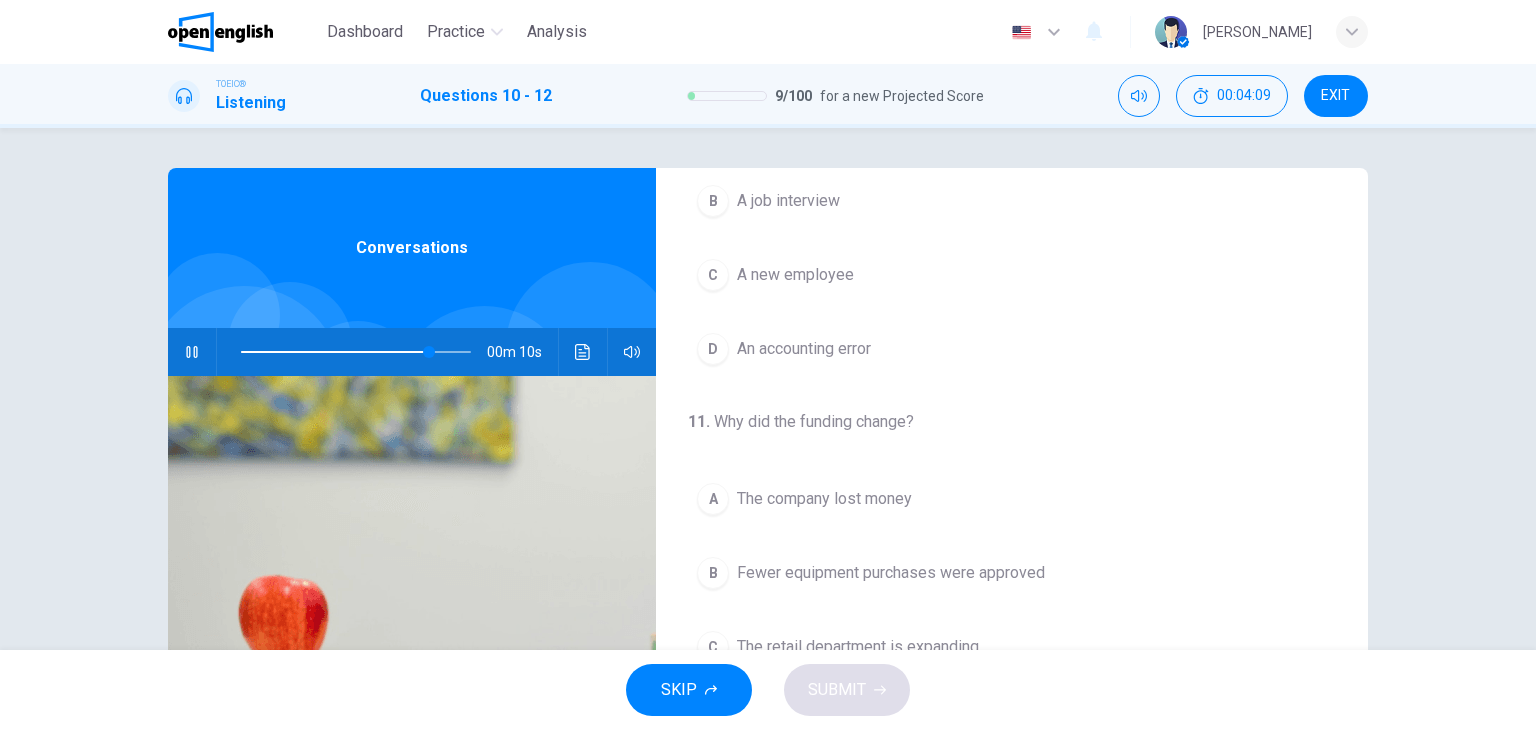 scroll, scrollTop: 333, scrollLeft: 0, axis: vertical 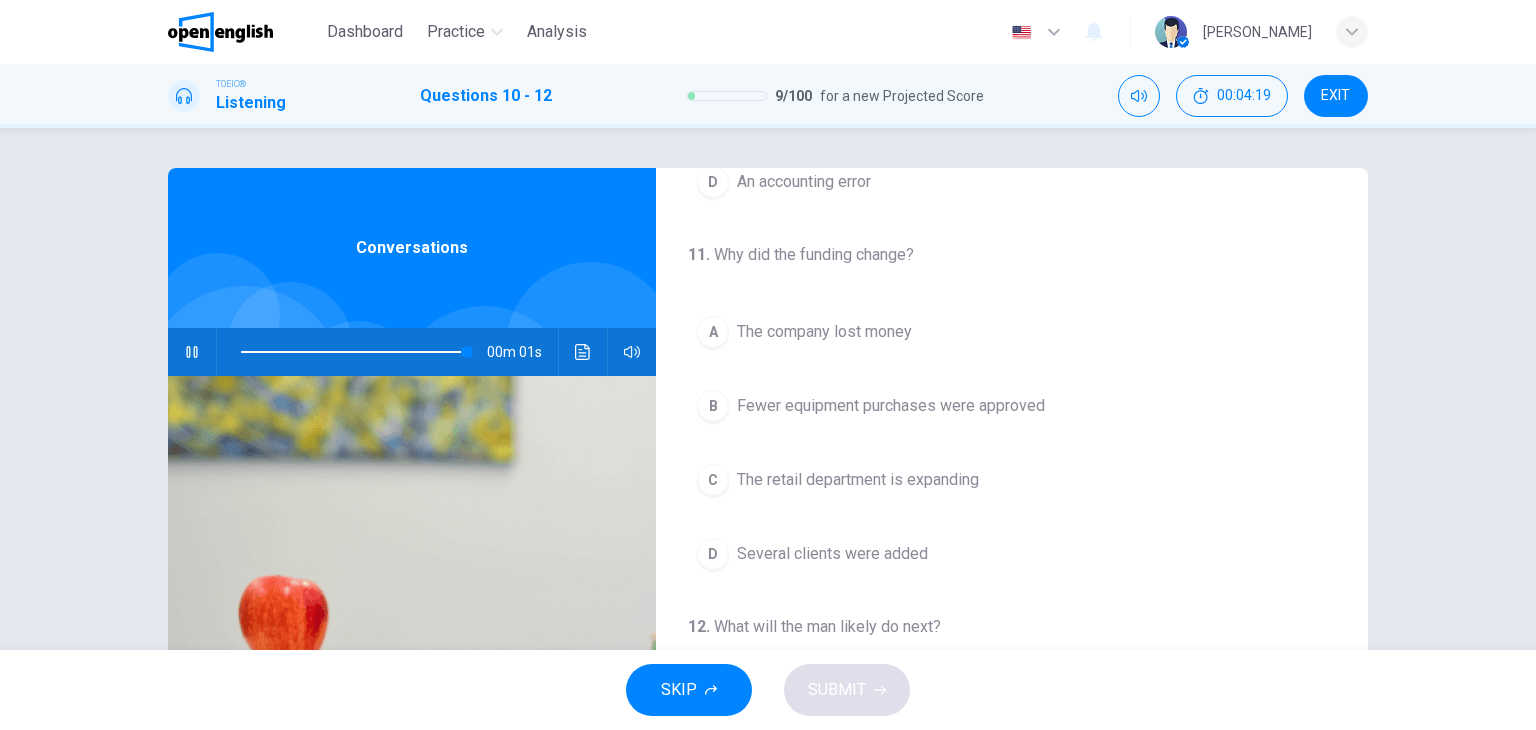 type on "*" 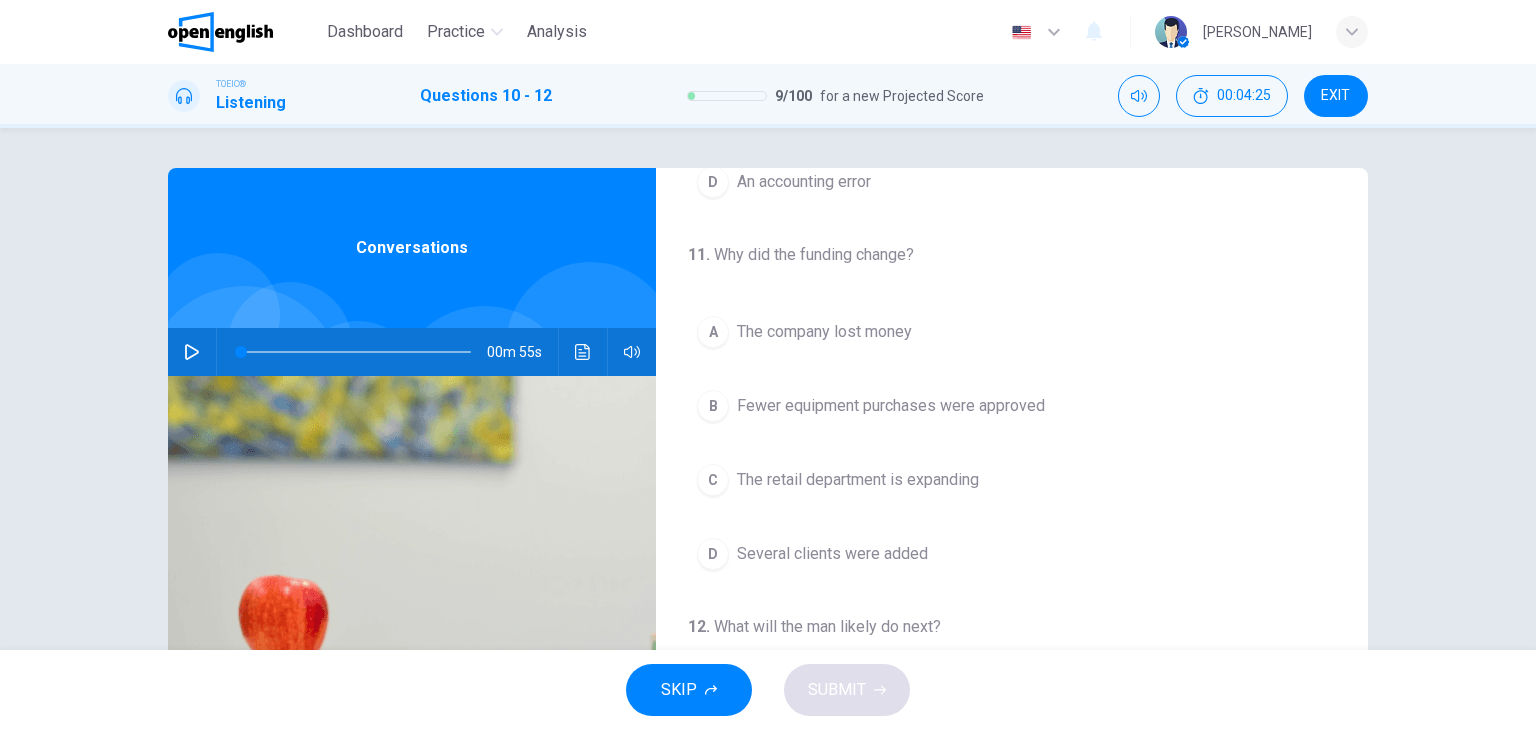 click on "Fewer equipment purchases were approved" at bounding box center (891, 406) 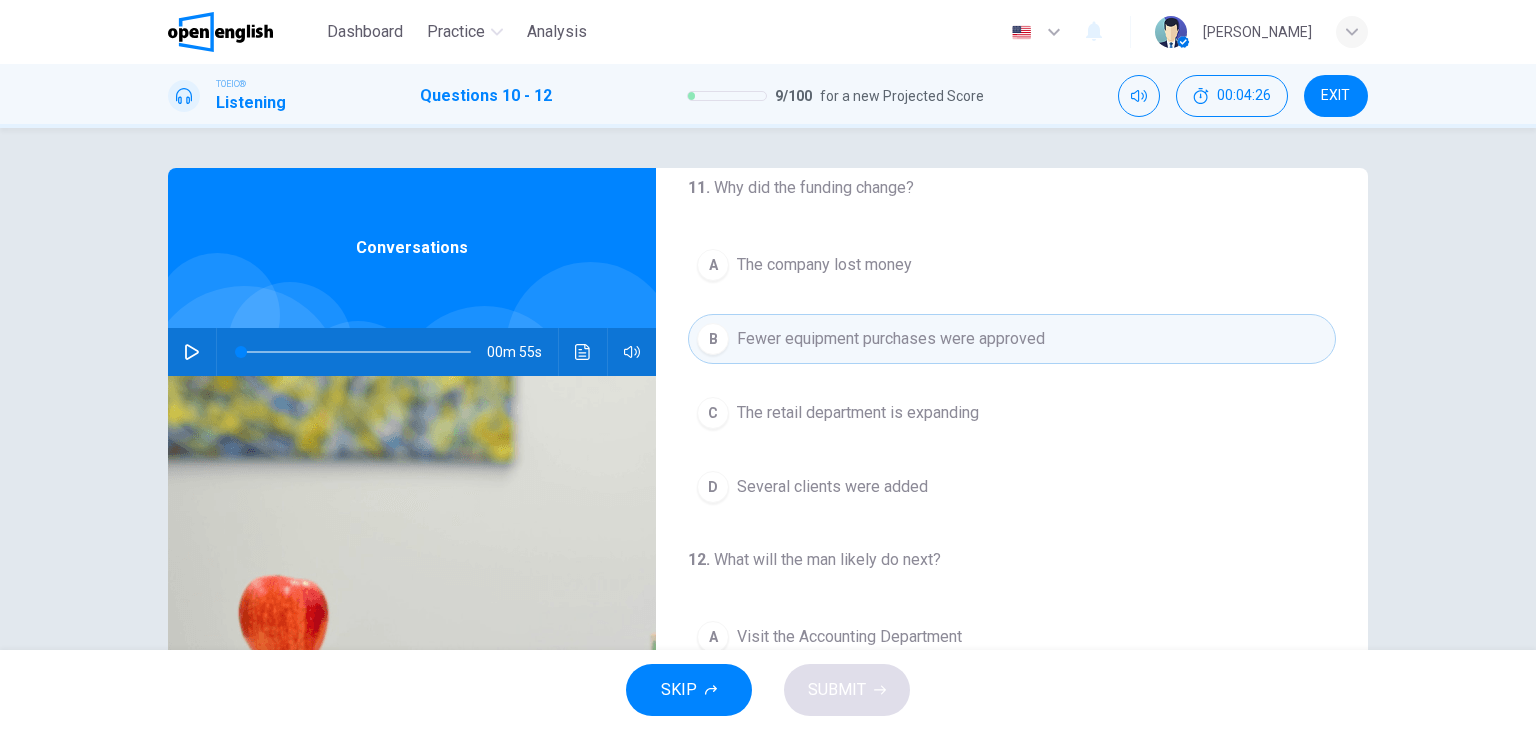 scroll, scrollTop: 452, scrollLeft: 0, axis: vertical 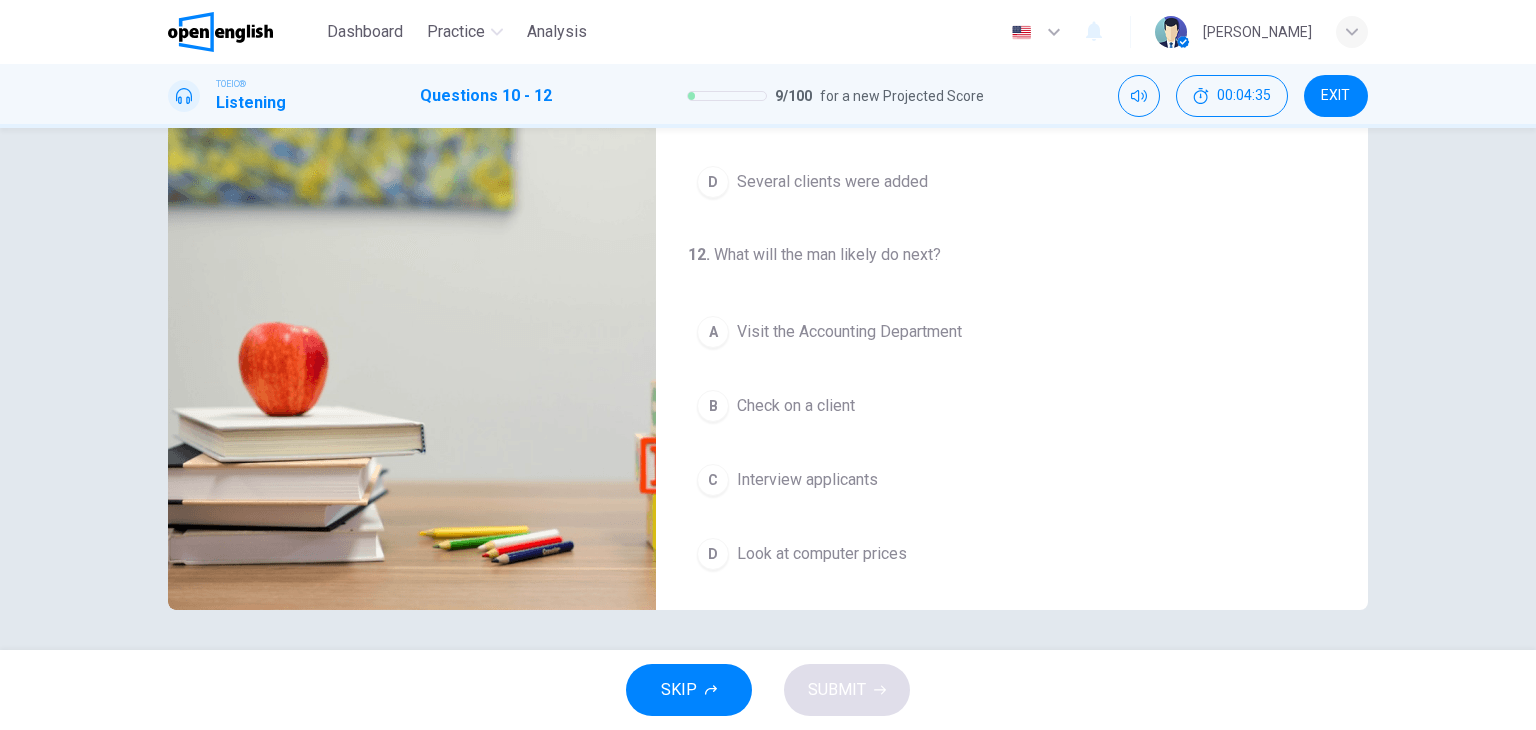 click on "Visit the Accounting Department" at bounding box center [849, 332] 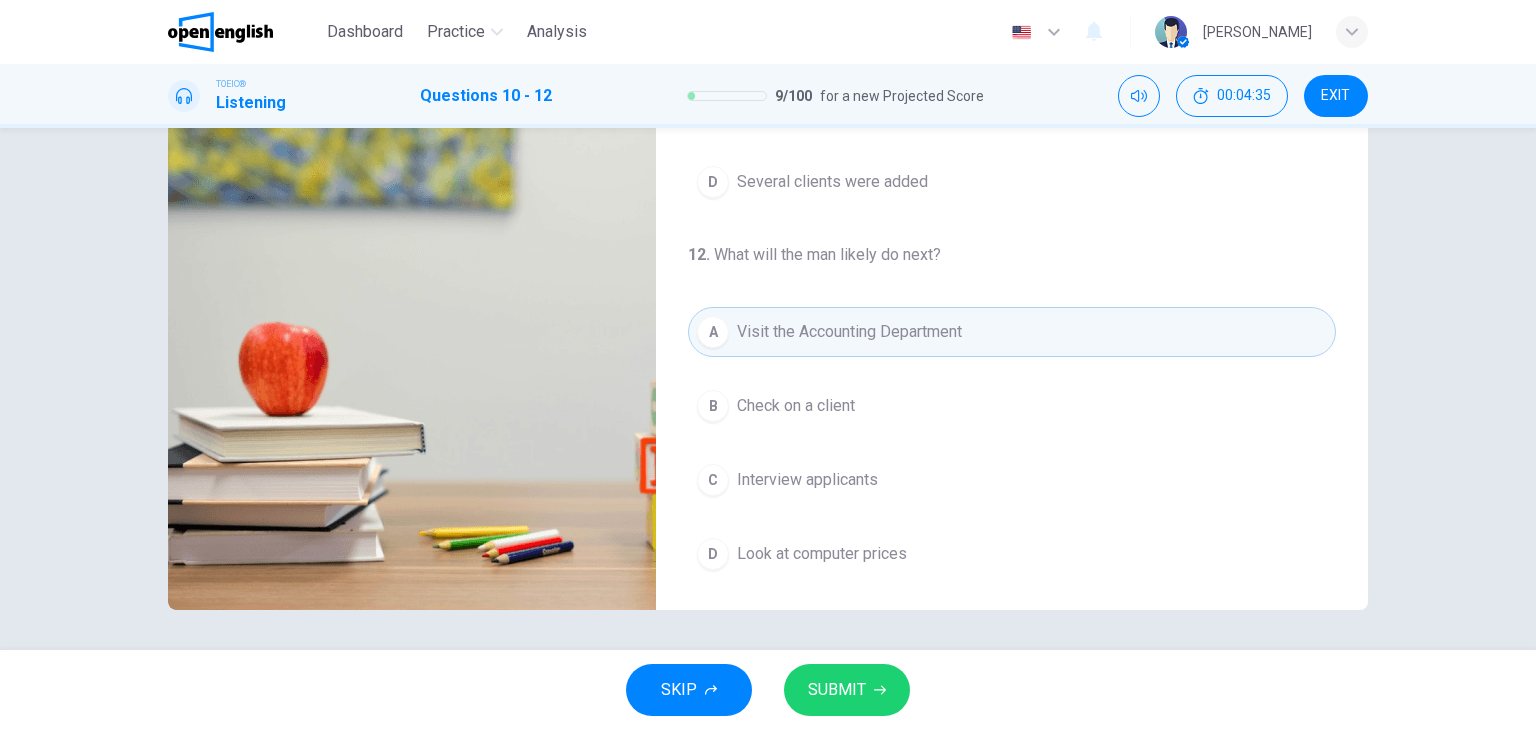 click on "SUBMIT" at bounding box center (837, 690) 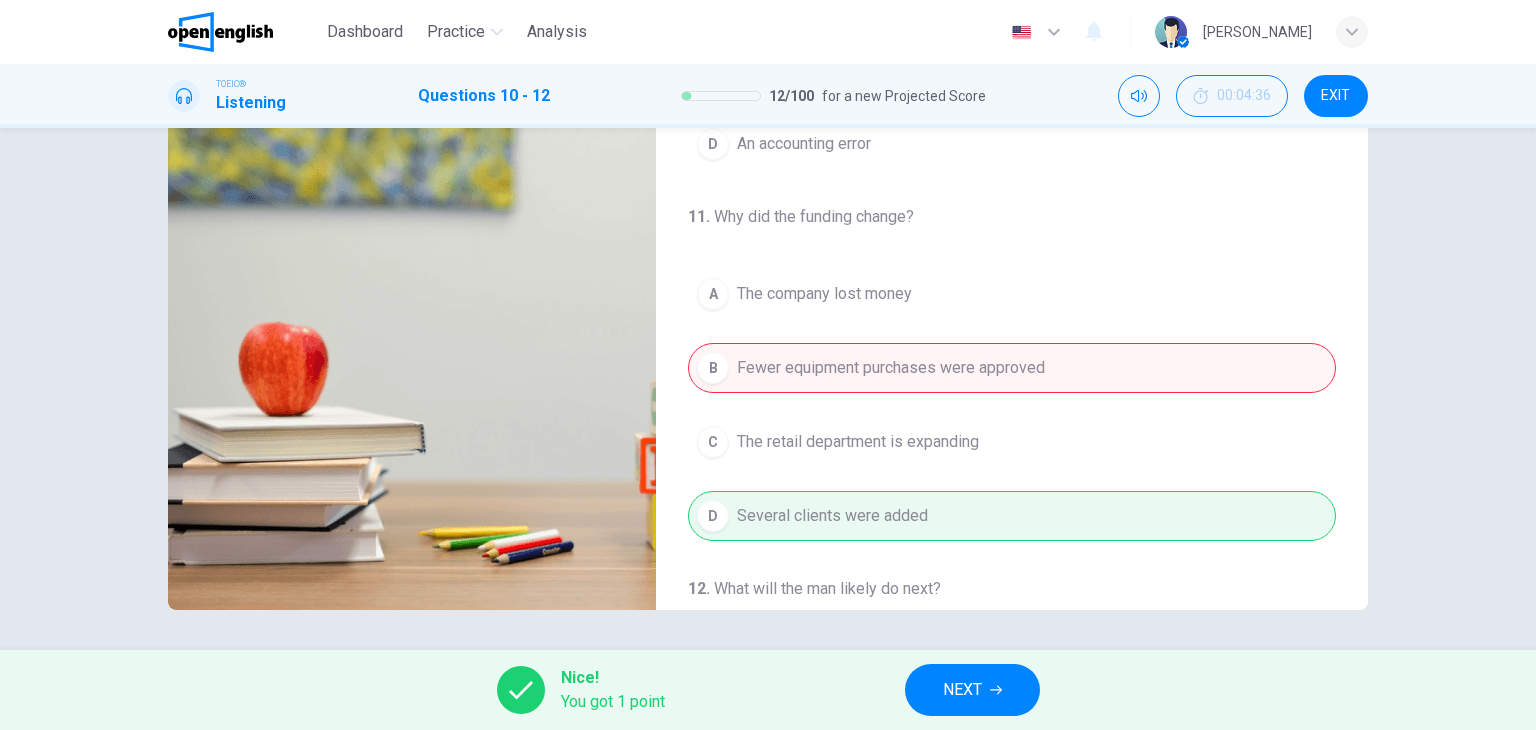 scroll, scrollTop: 0, scrollLeft: 0, axis: both 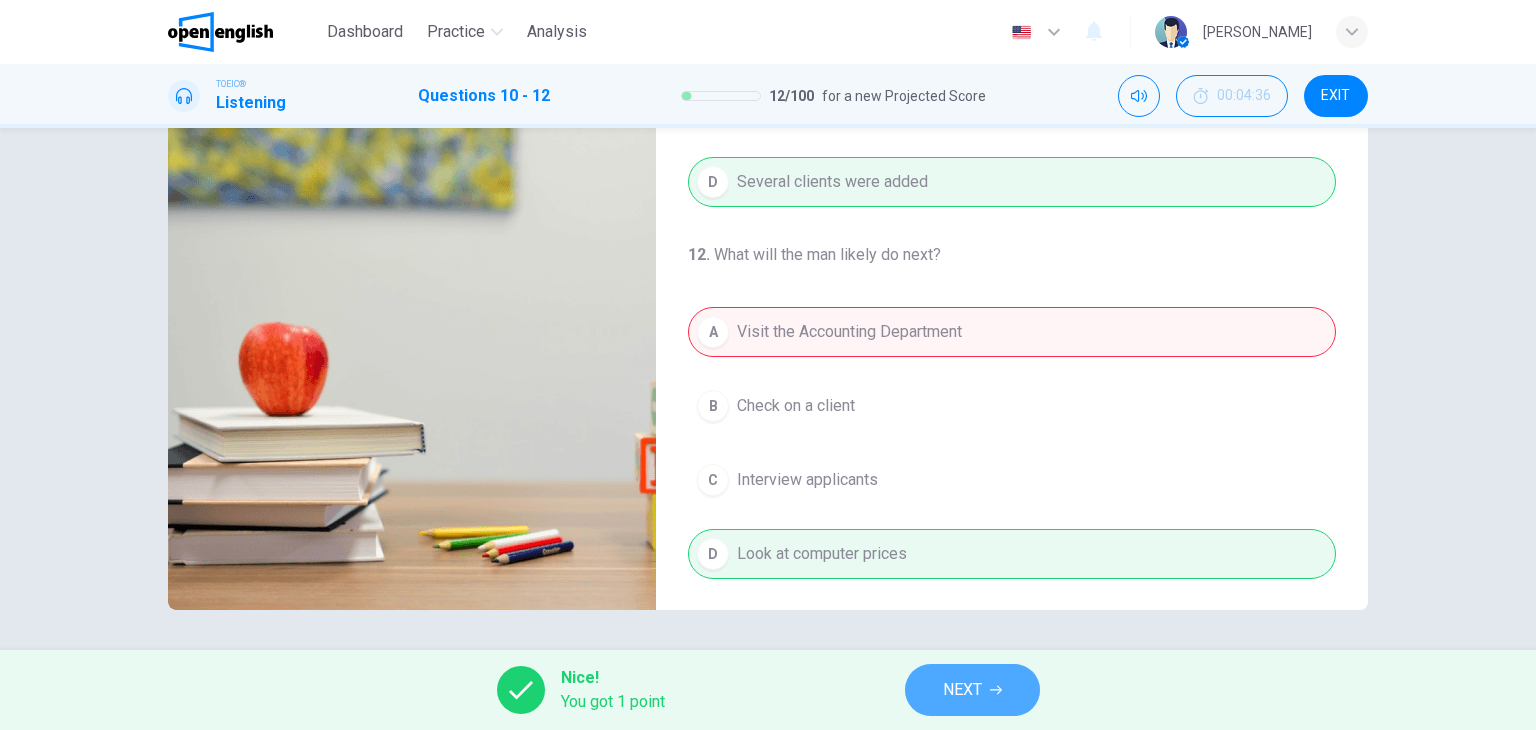 click on "NEXT" at bounding box center [972, 690] 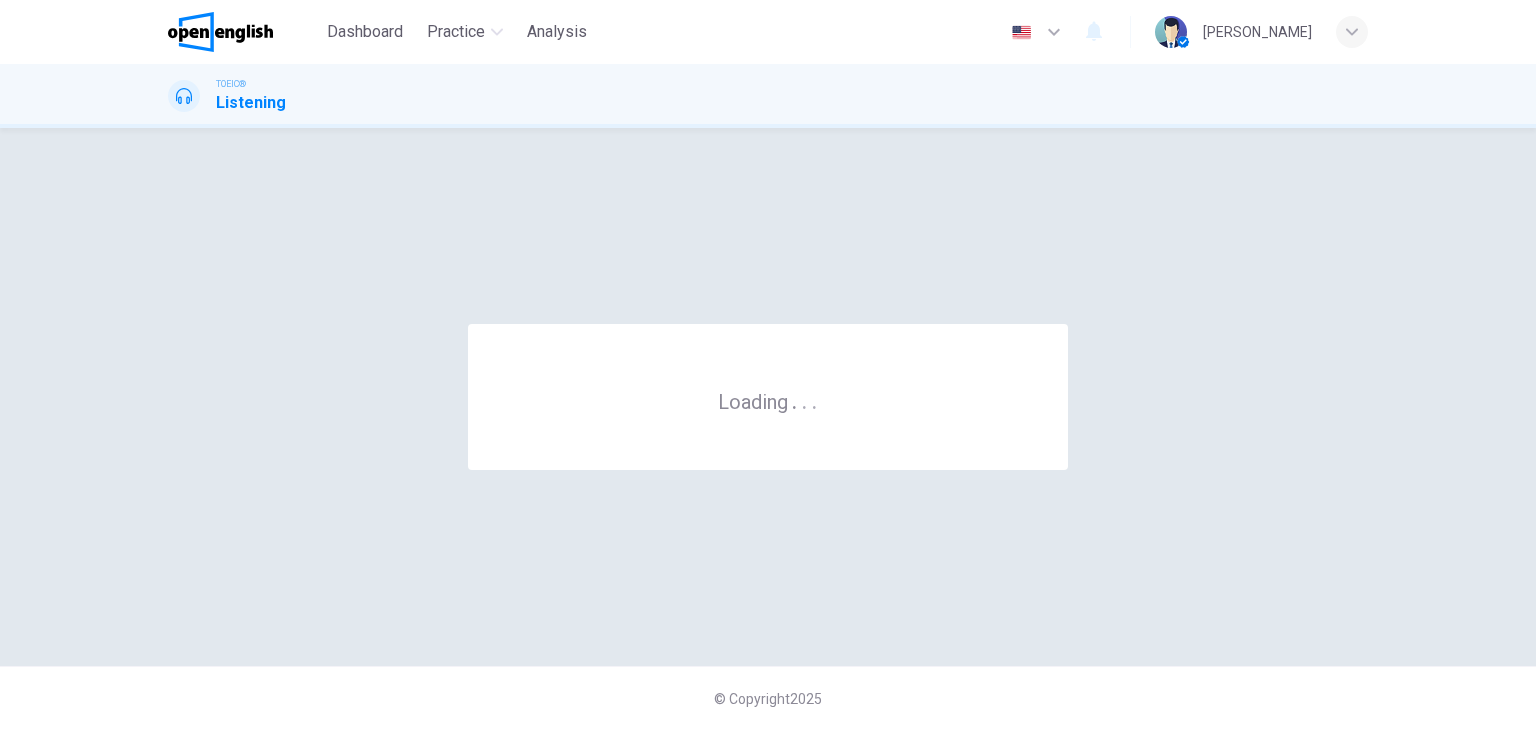 scroll, scrollTop: 0, scrollLeft: 0, axis: both 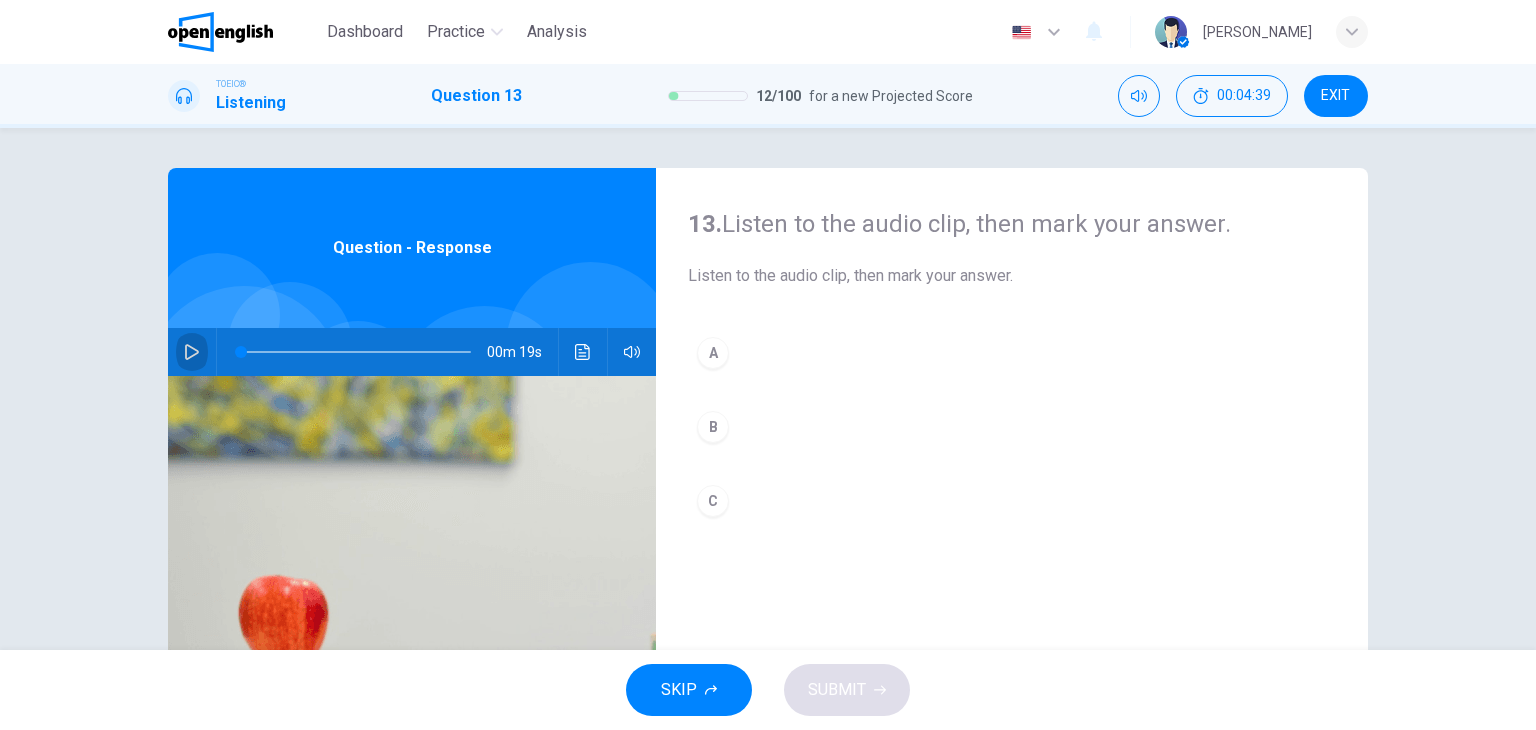 click 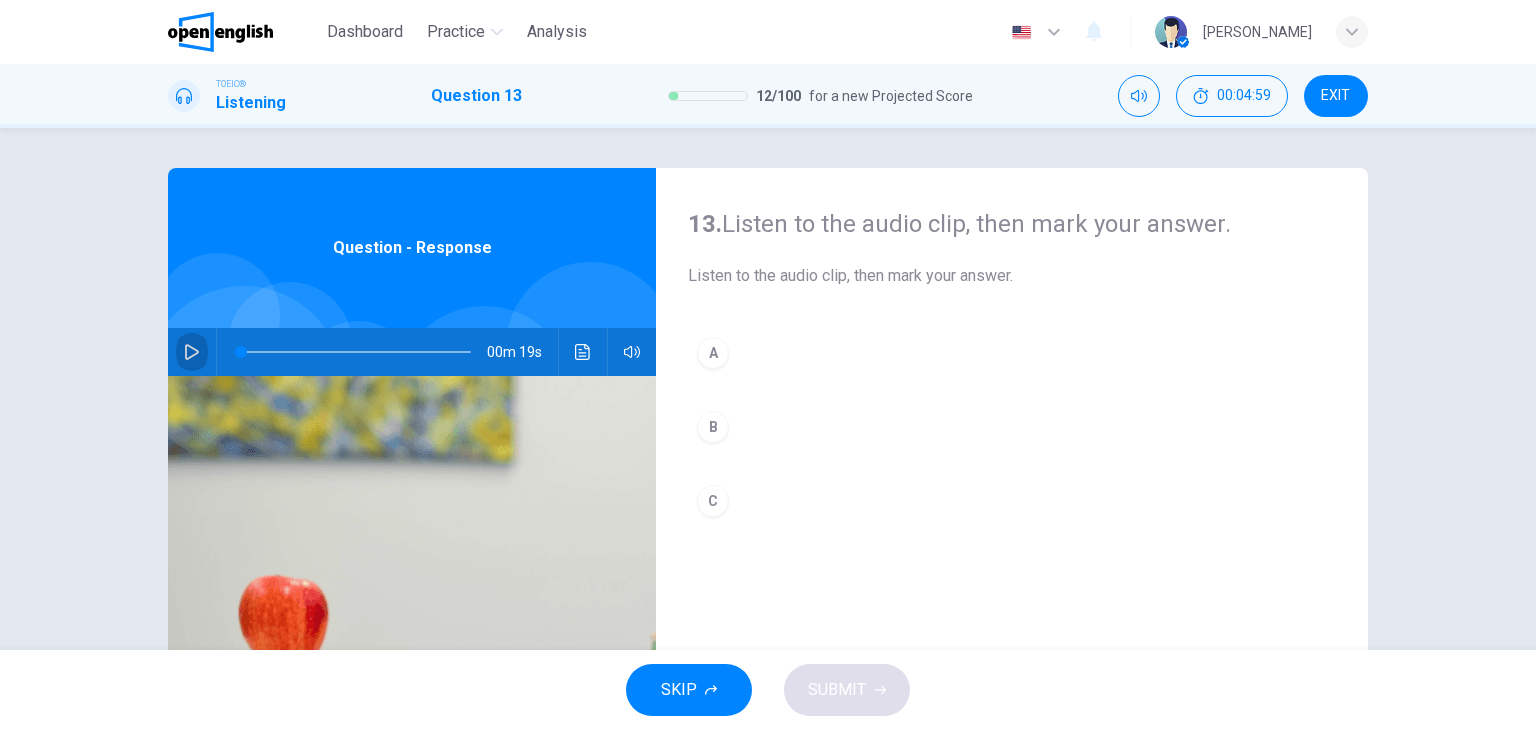 click at bounding box center [192, 352] 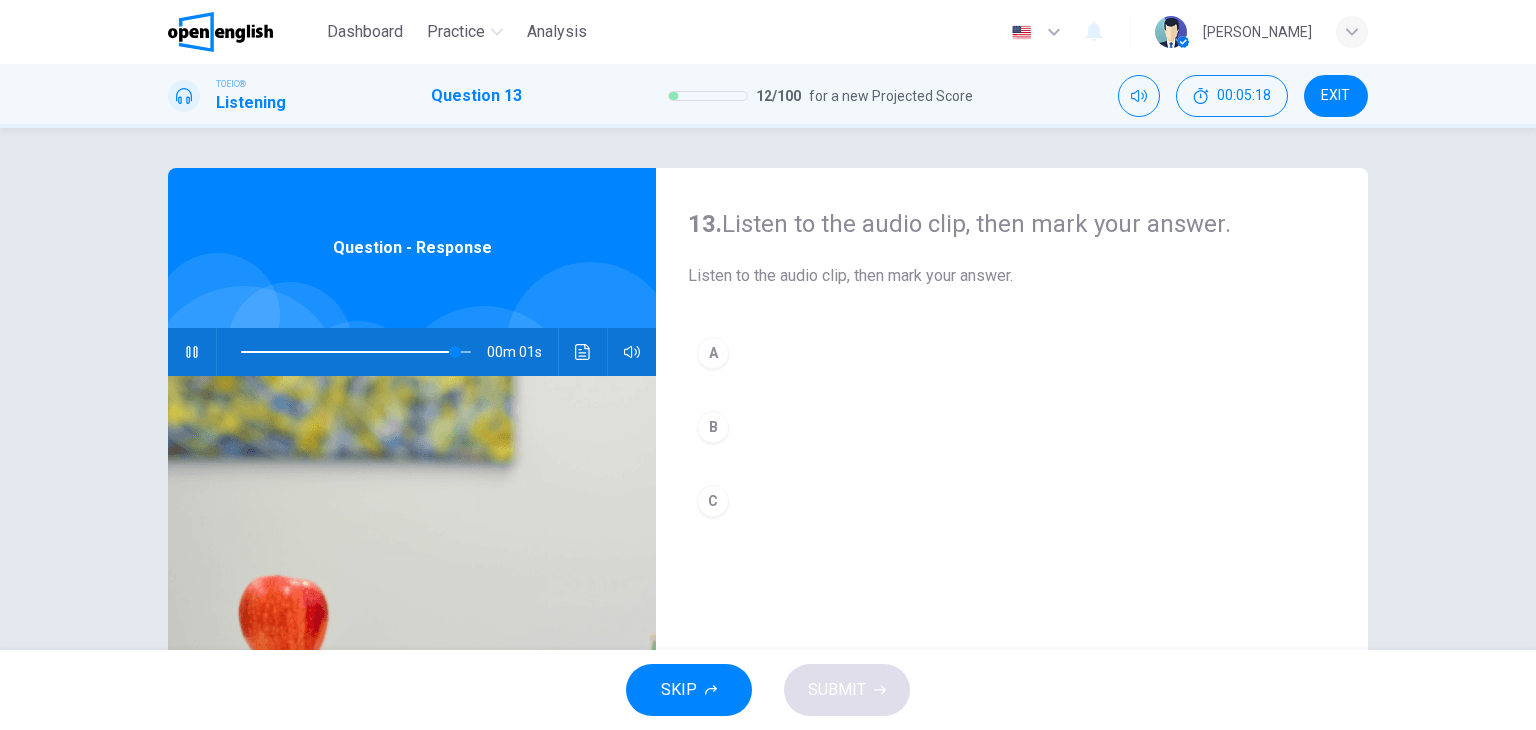 click on "A" at bounding box center [1012, 353] 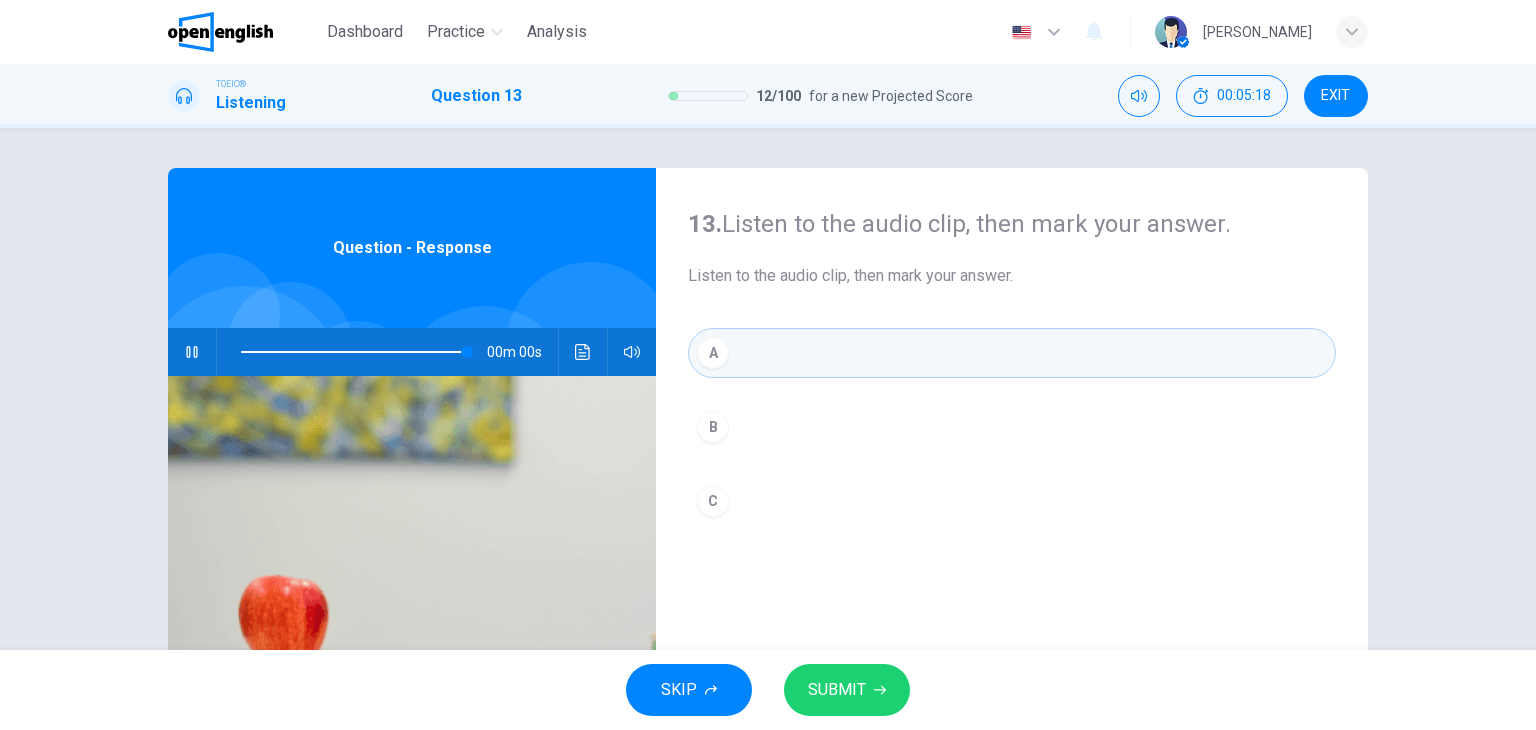 type on "*" 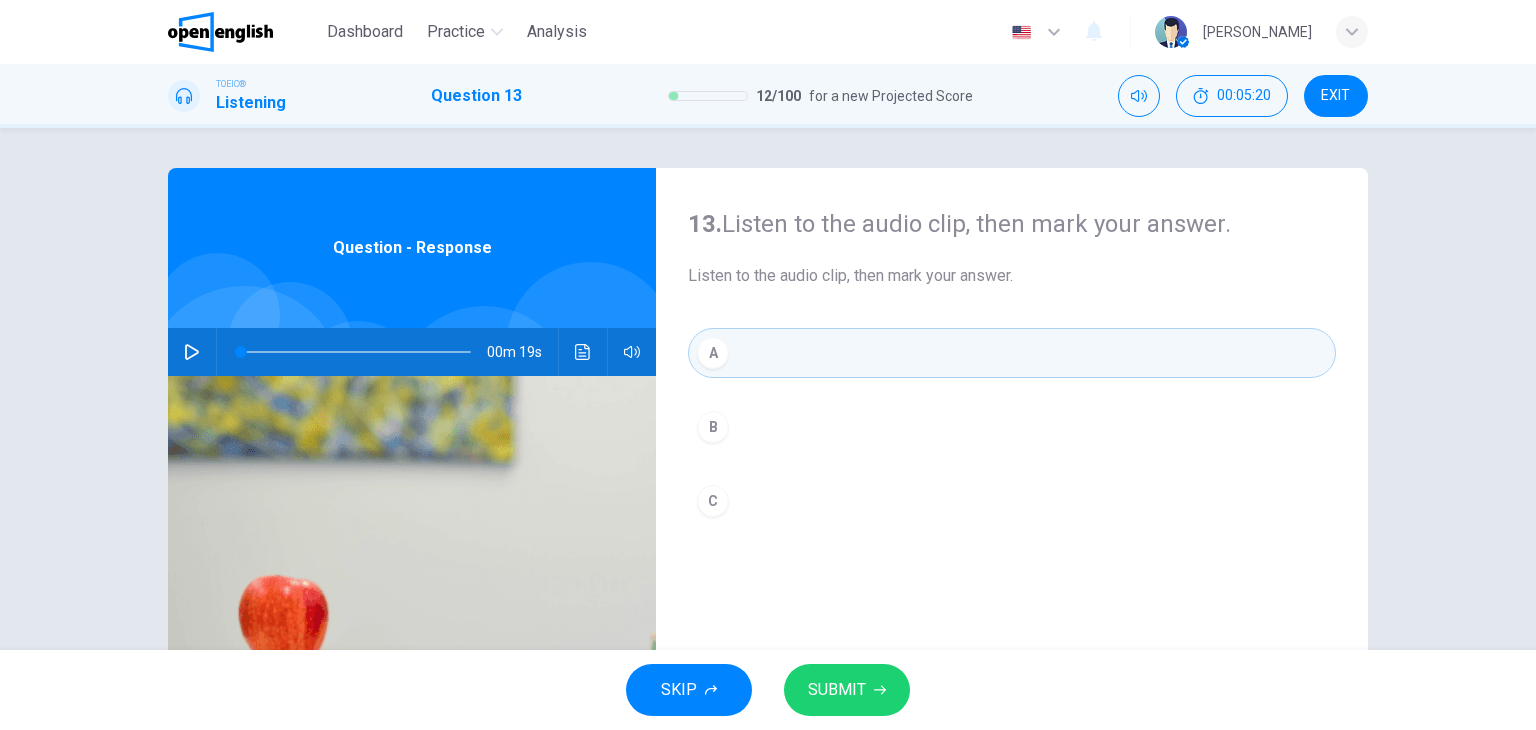 click on "C" at bounding box center [1012, 501] 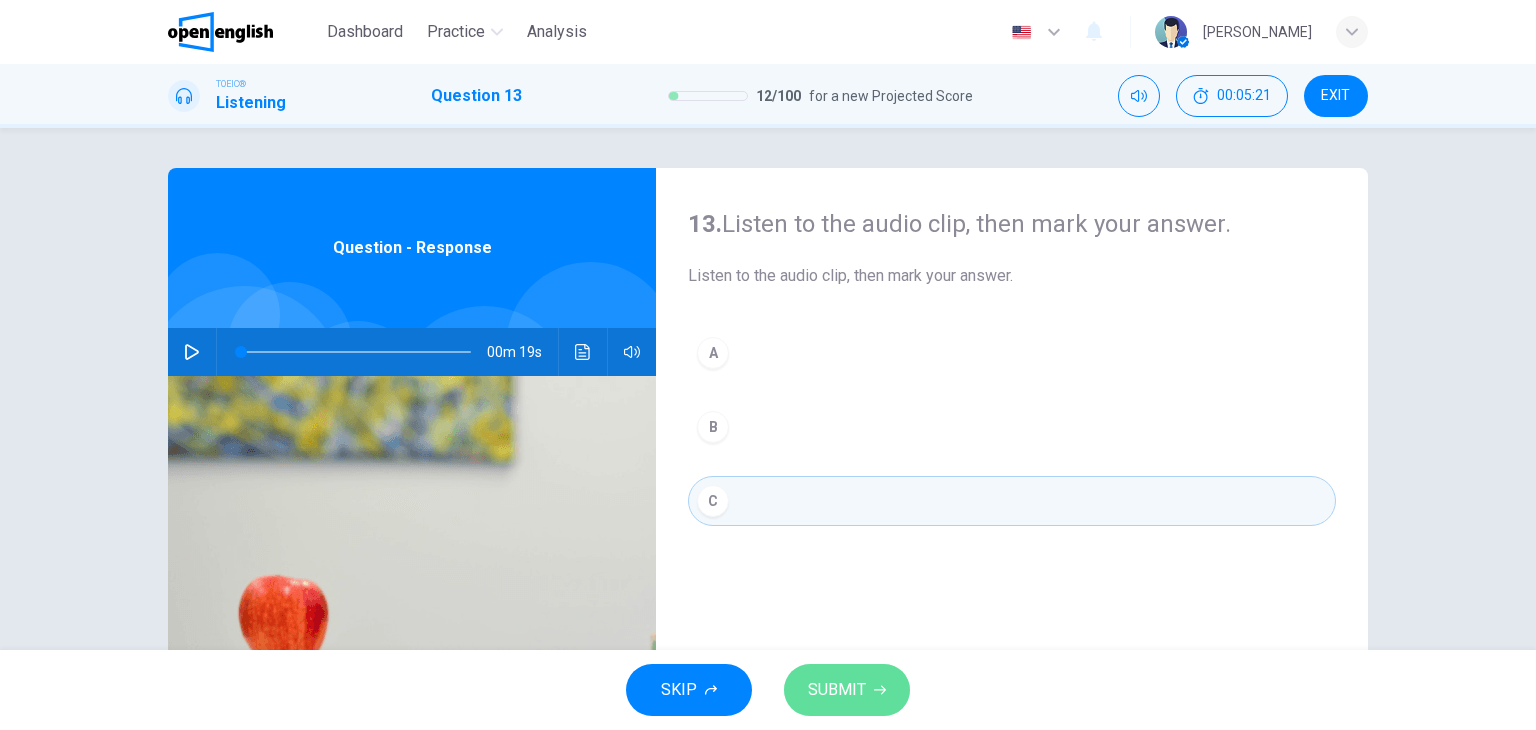 click on "SUBMIT" at bounding box center [837, 690] 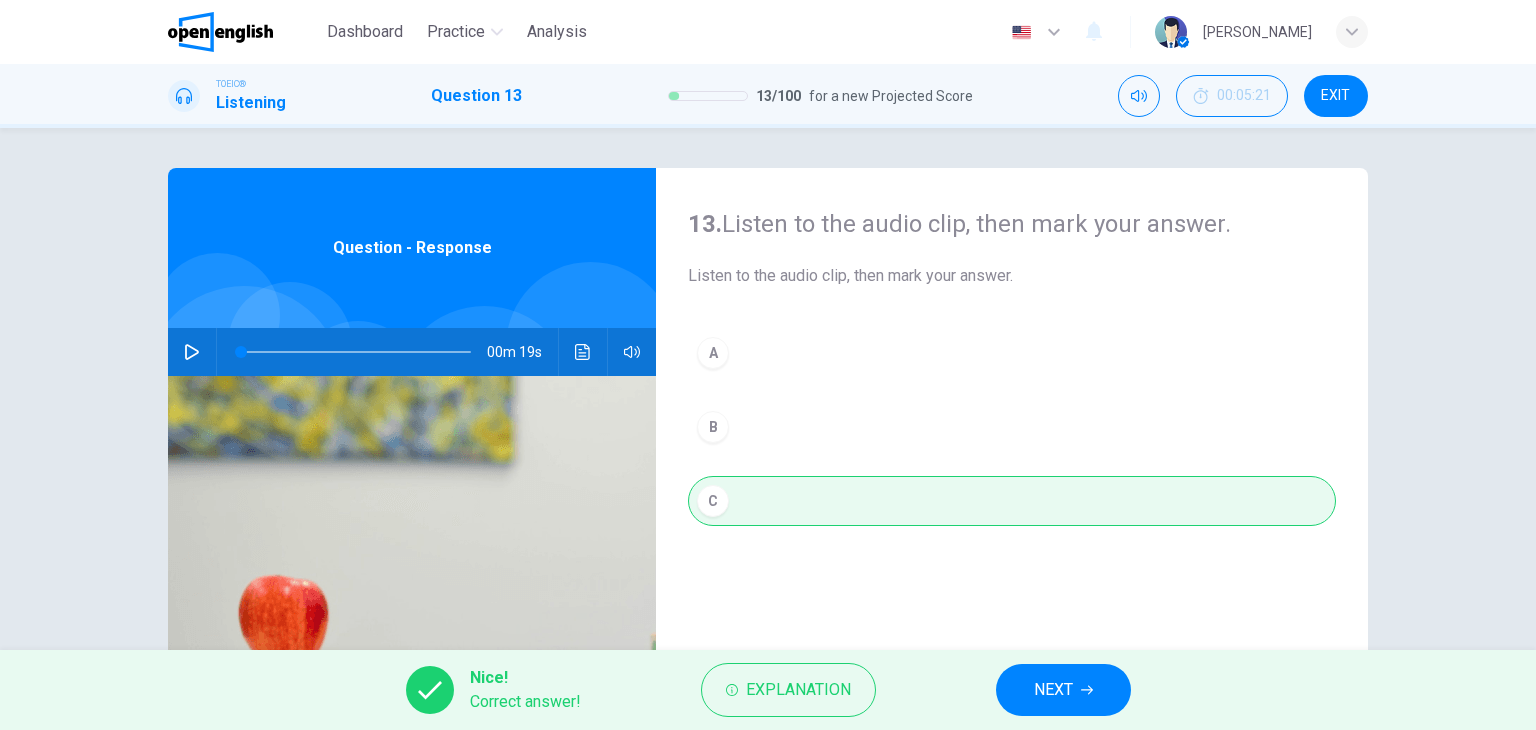 click on "NEXT" at bounding box center [1053, 690] 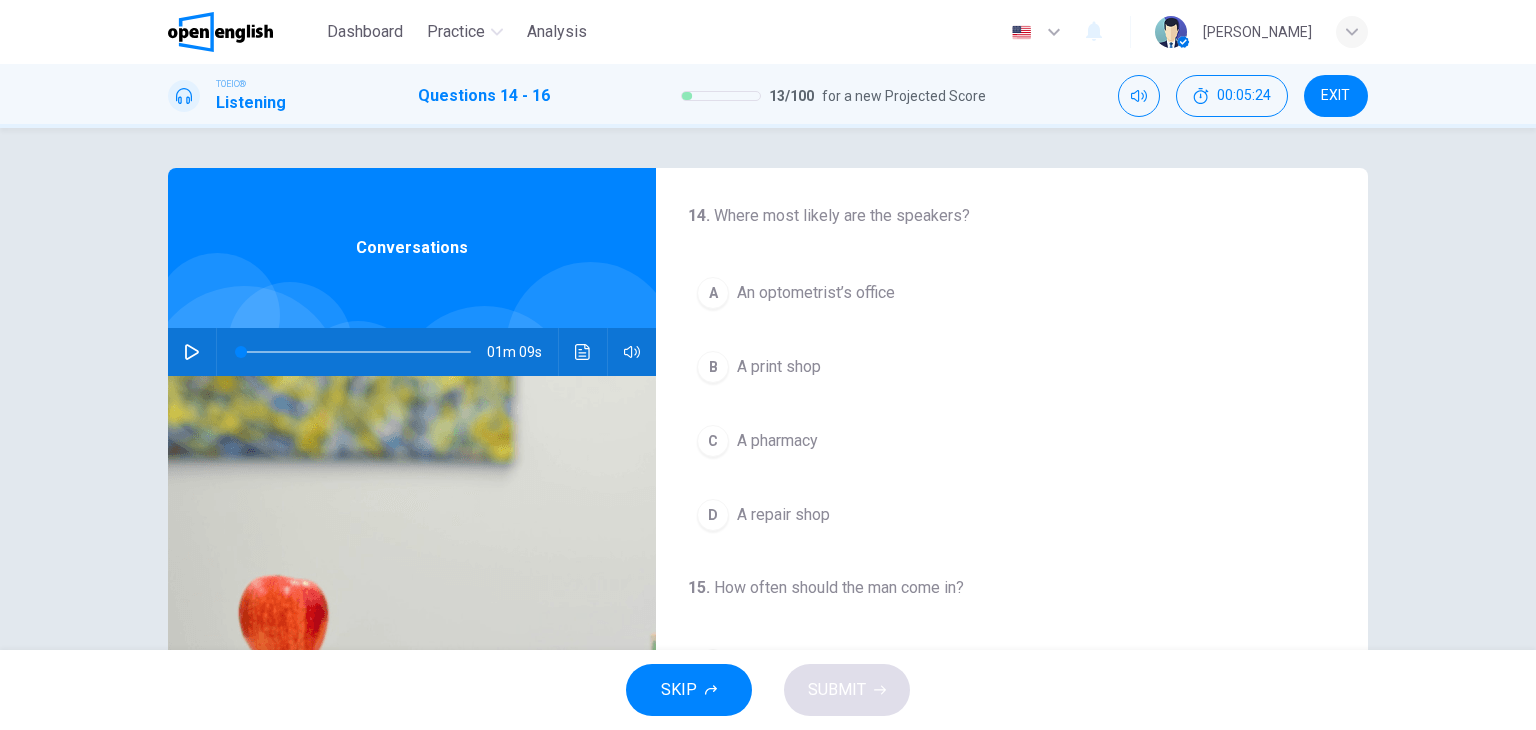 click 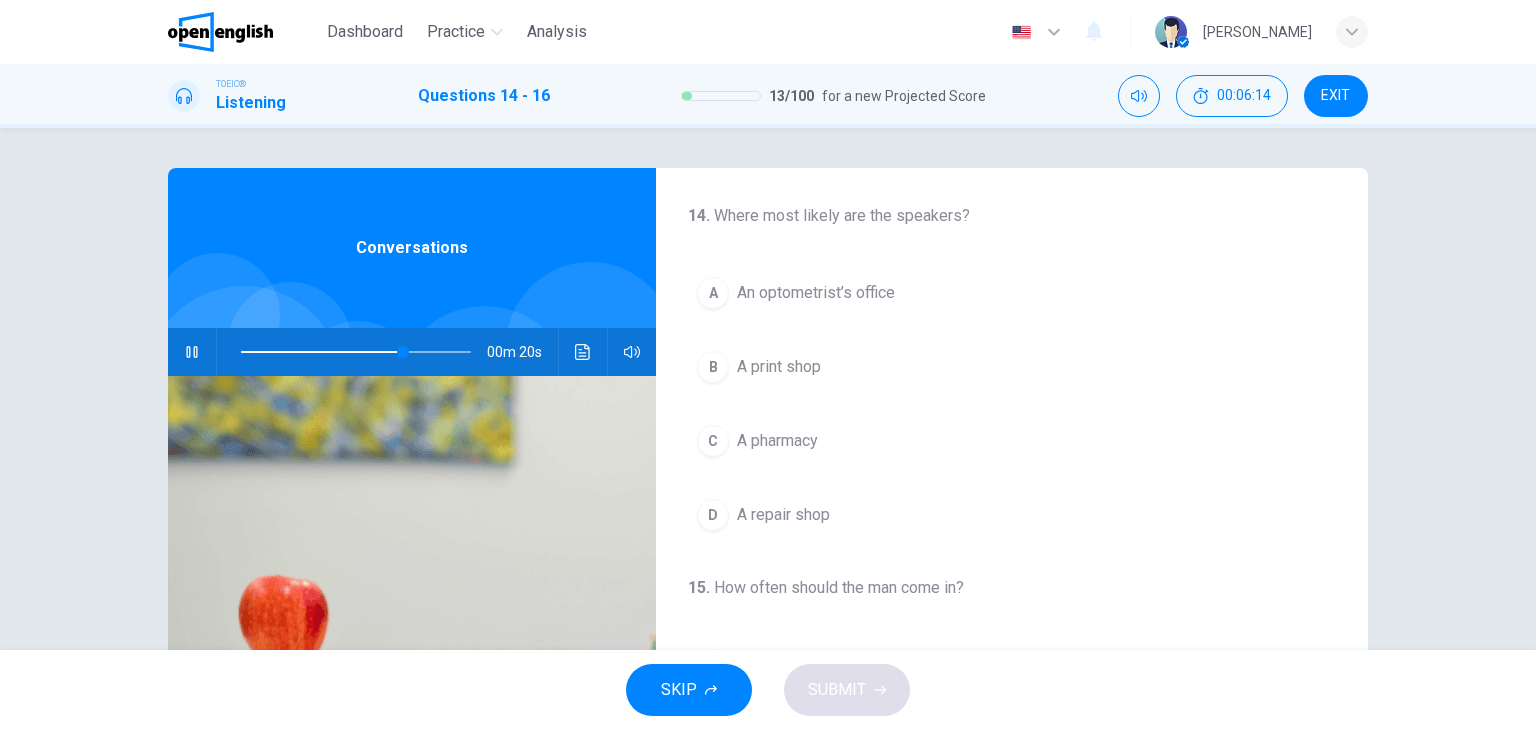 click on "An optometrist’s office" at bounding box center (816, 293) 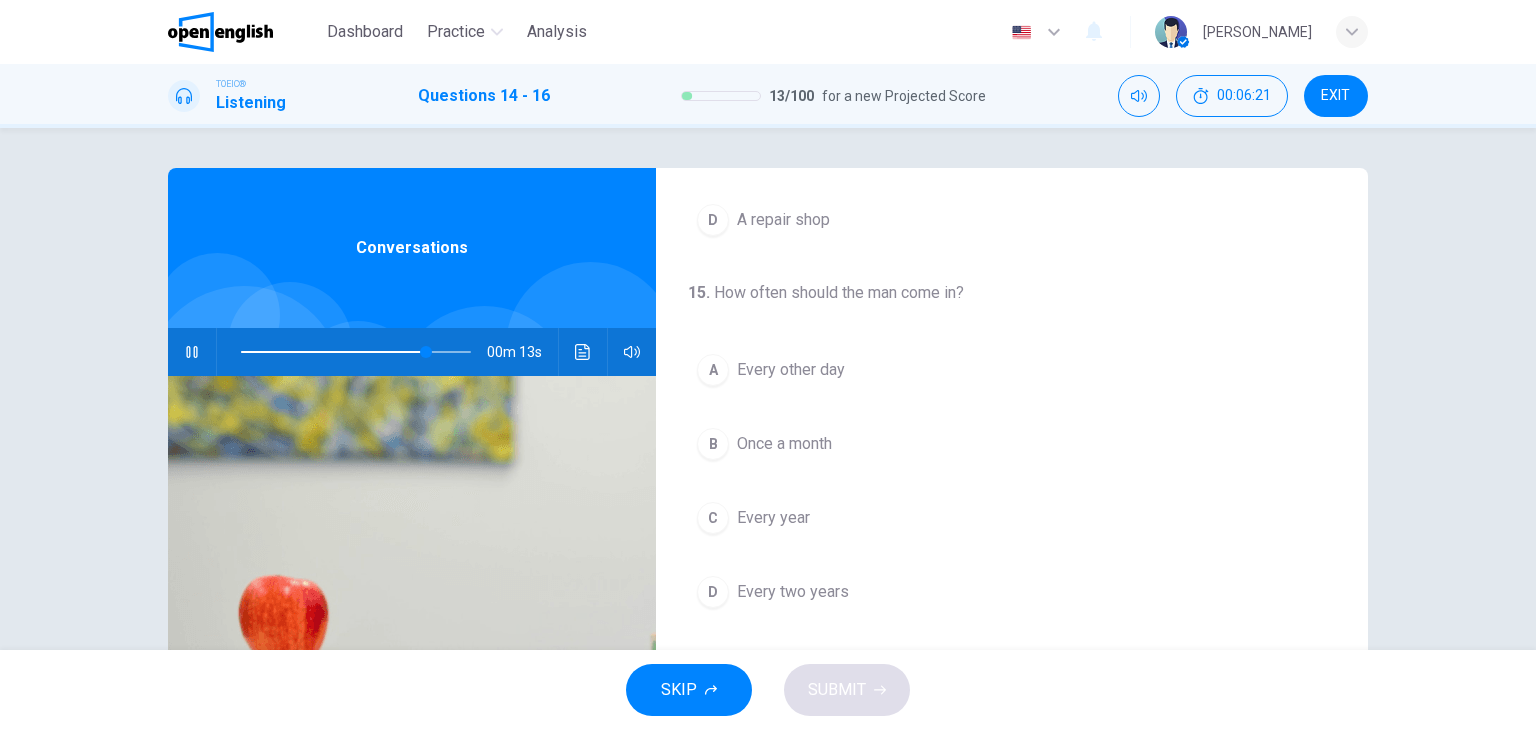 scroll, scrollTop: 333, scrollLeft: 0, axis: vertical 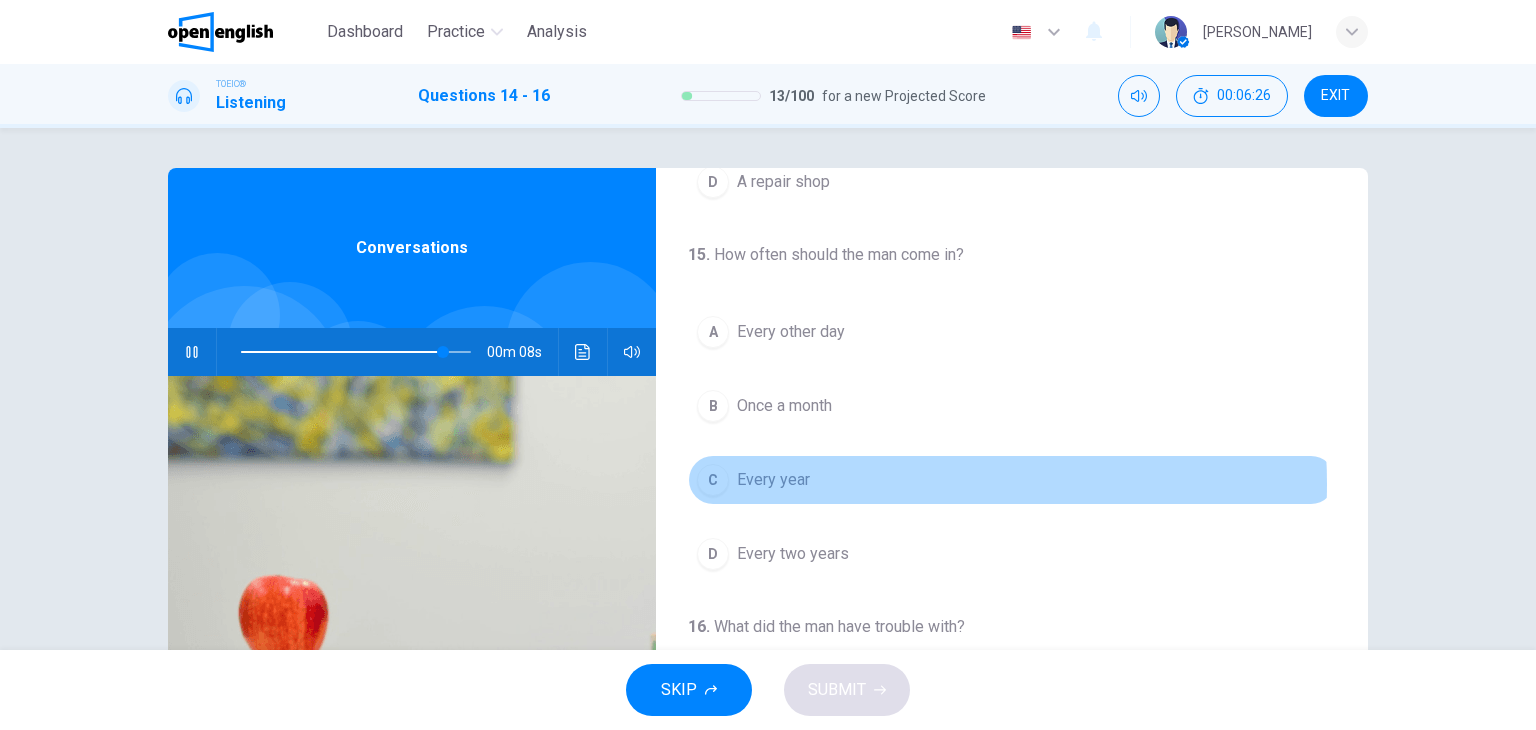 click on "C Every year" at bounding box center (1012, 480) 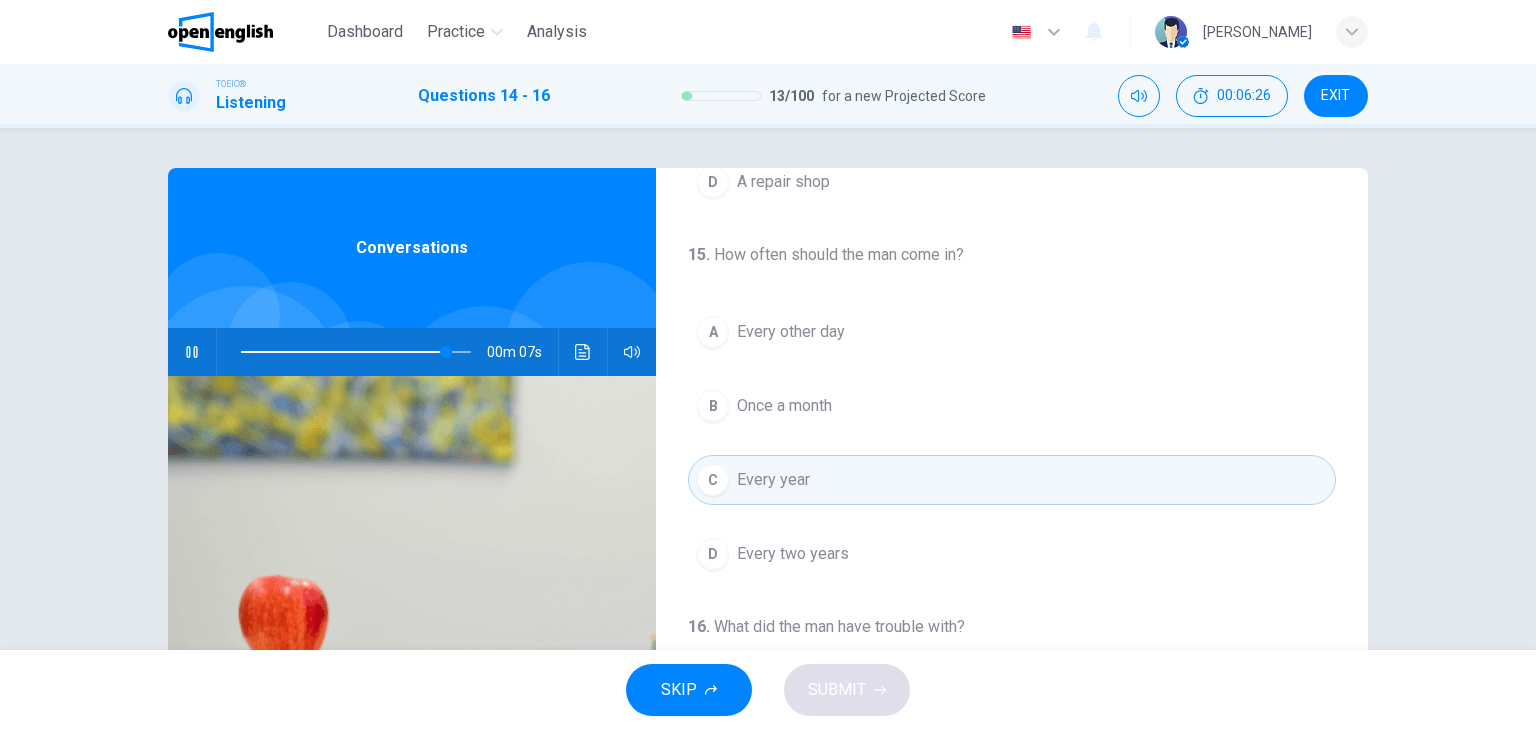 scroll, scrollTop: 452, scrollLeft: 0, axis: vertical 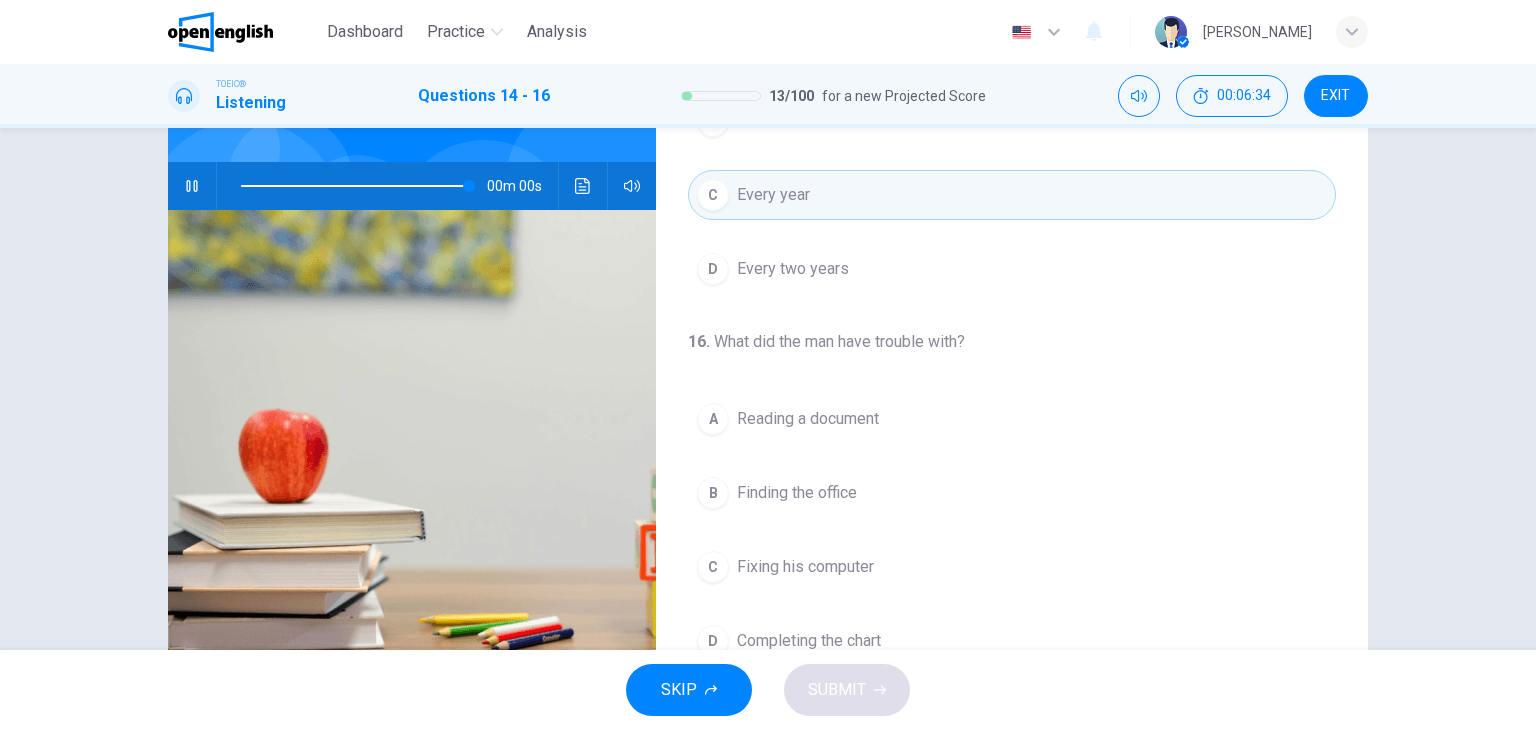 type on "*" 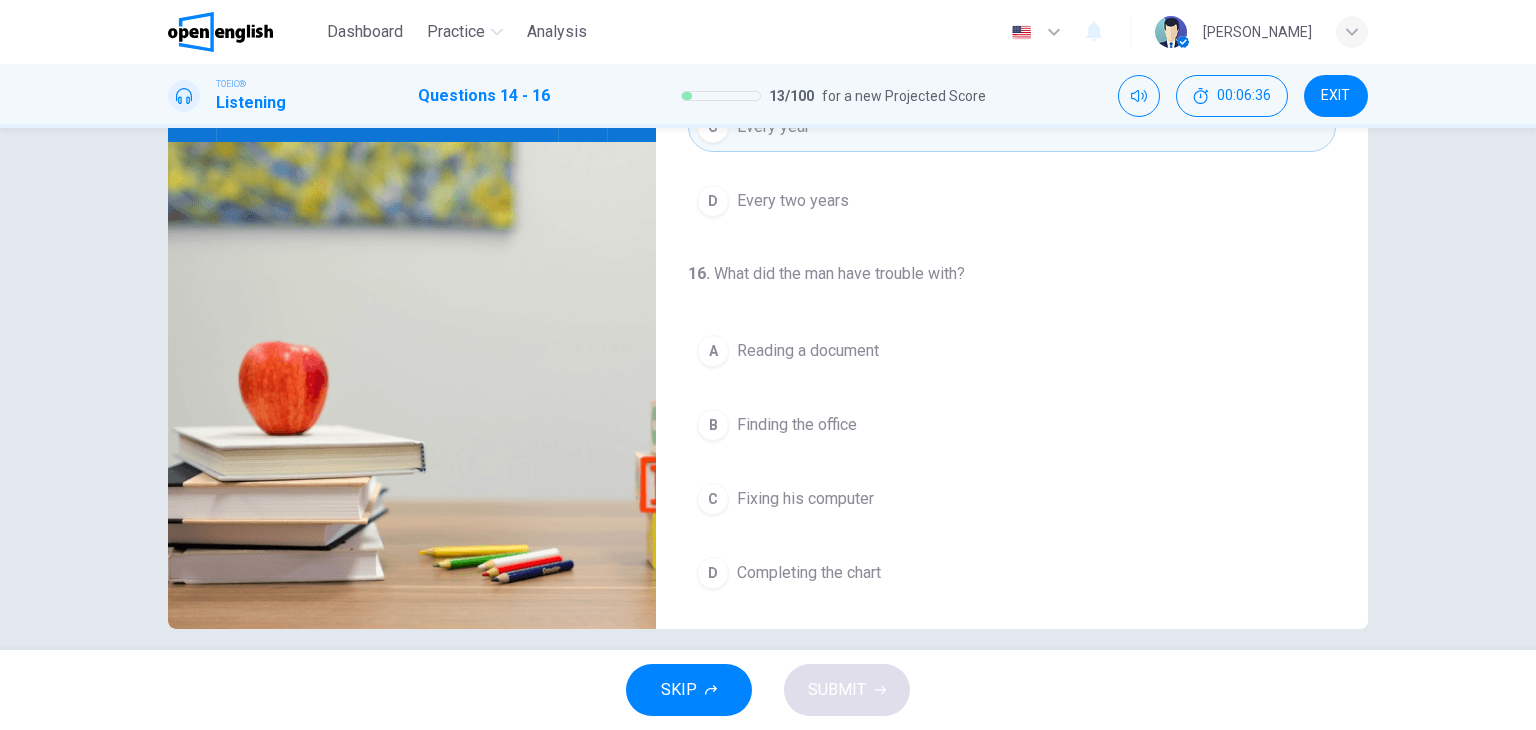 scroll, scrollTop: 253, scrollLeft: 0, axis: vertical 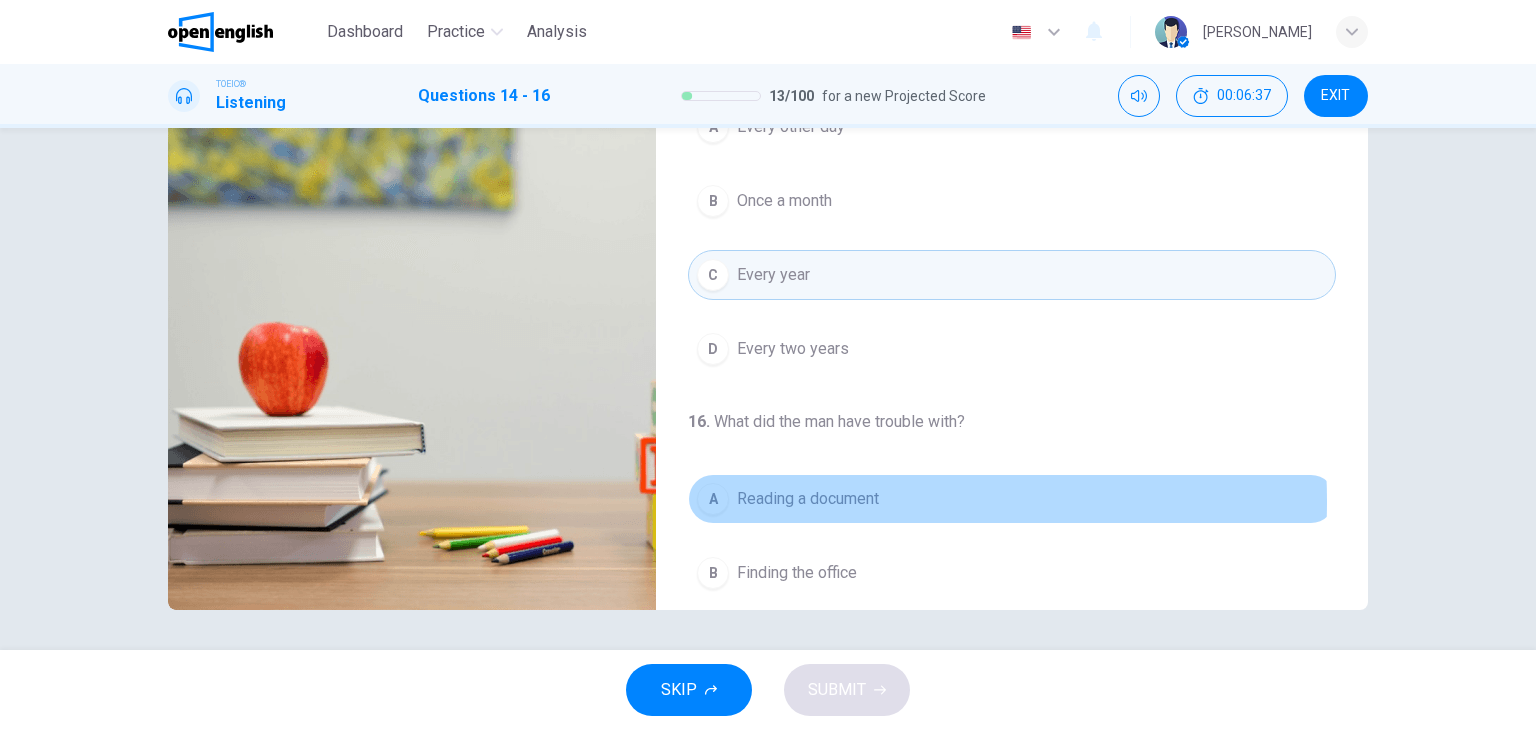 click on "Reading a document" at bounding box center (808, 499) 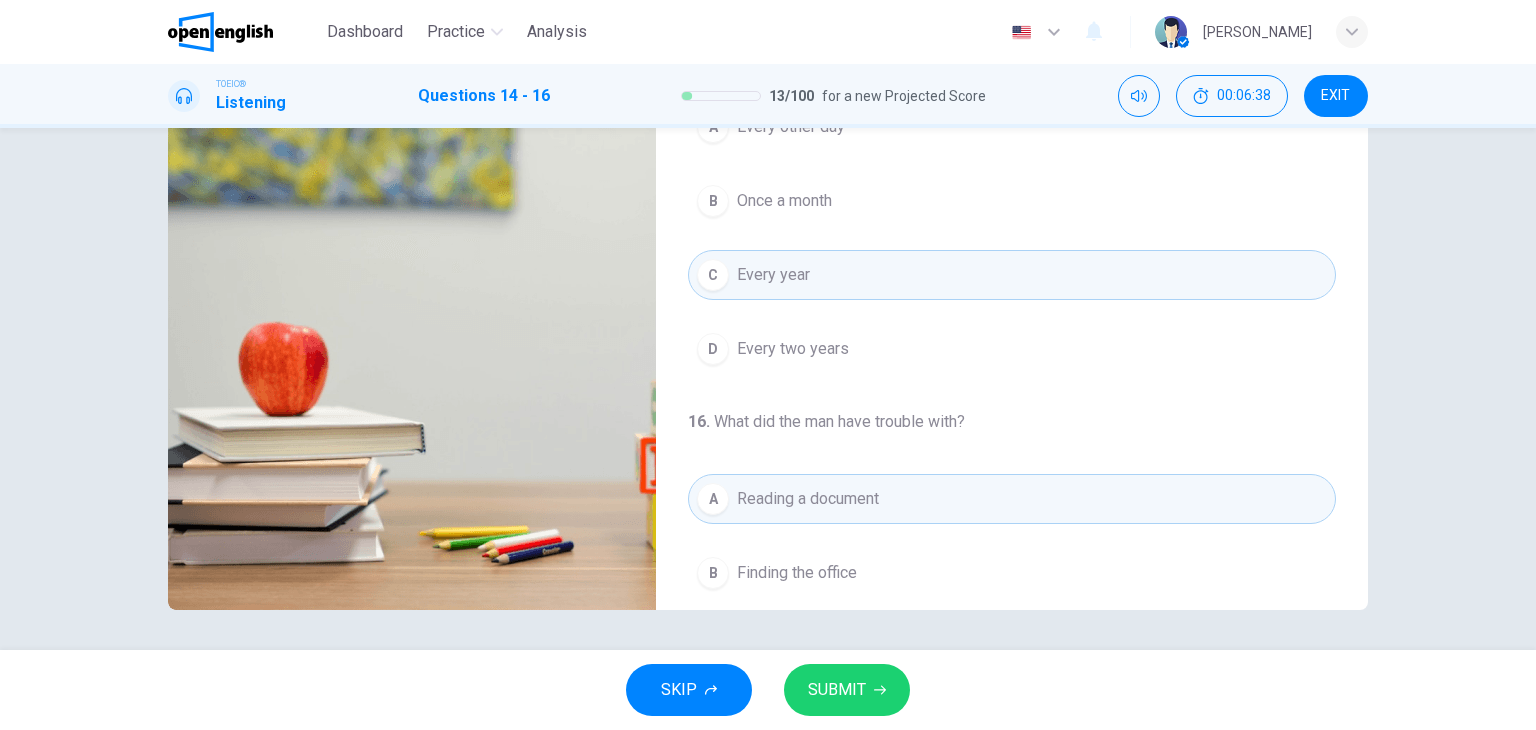 scroll, scrollTop: 118, scrollLeft: 0, axis: vertical 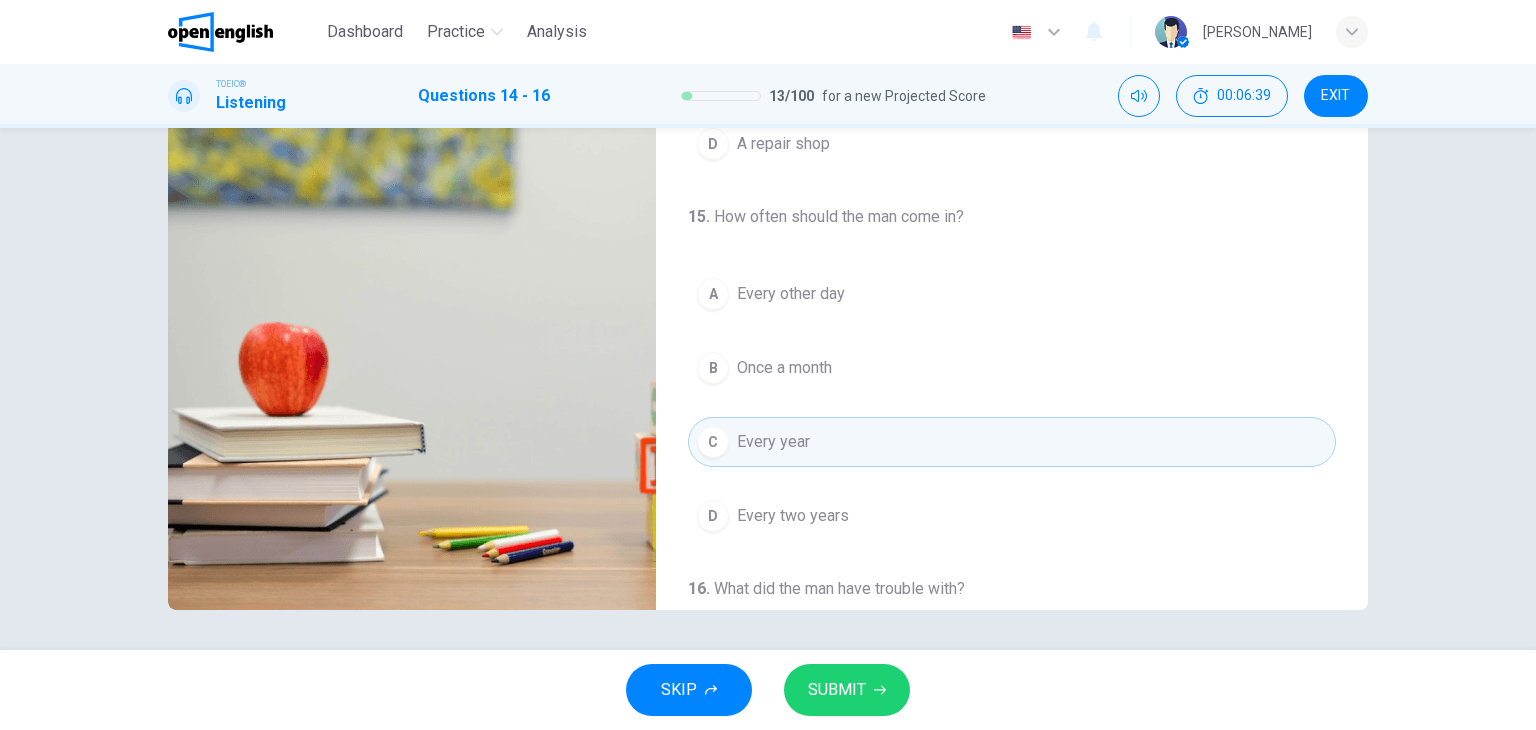click on "SUBMIT" at bounding box center [837, 690] 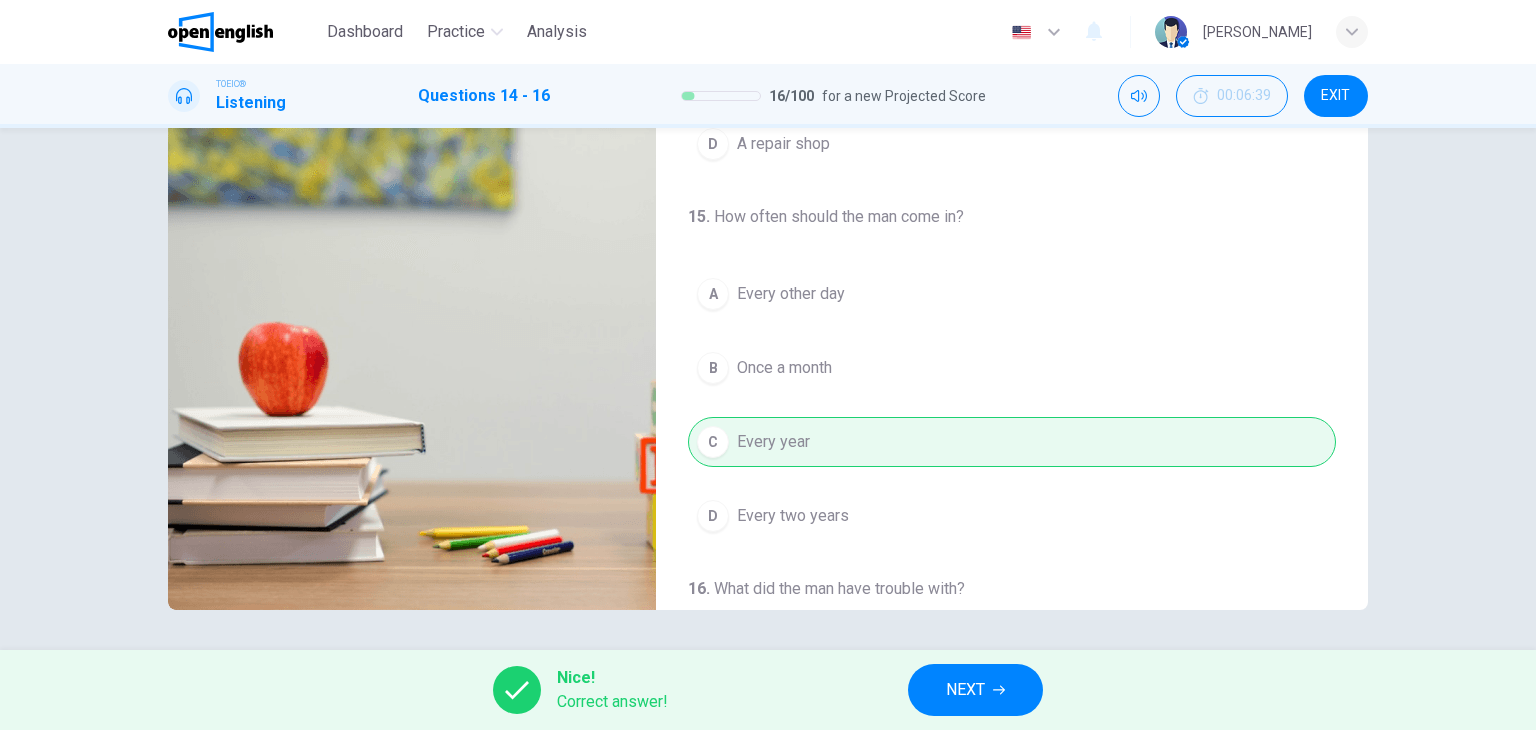 click on "NEXT" at bounding box center (965, 690) 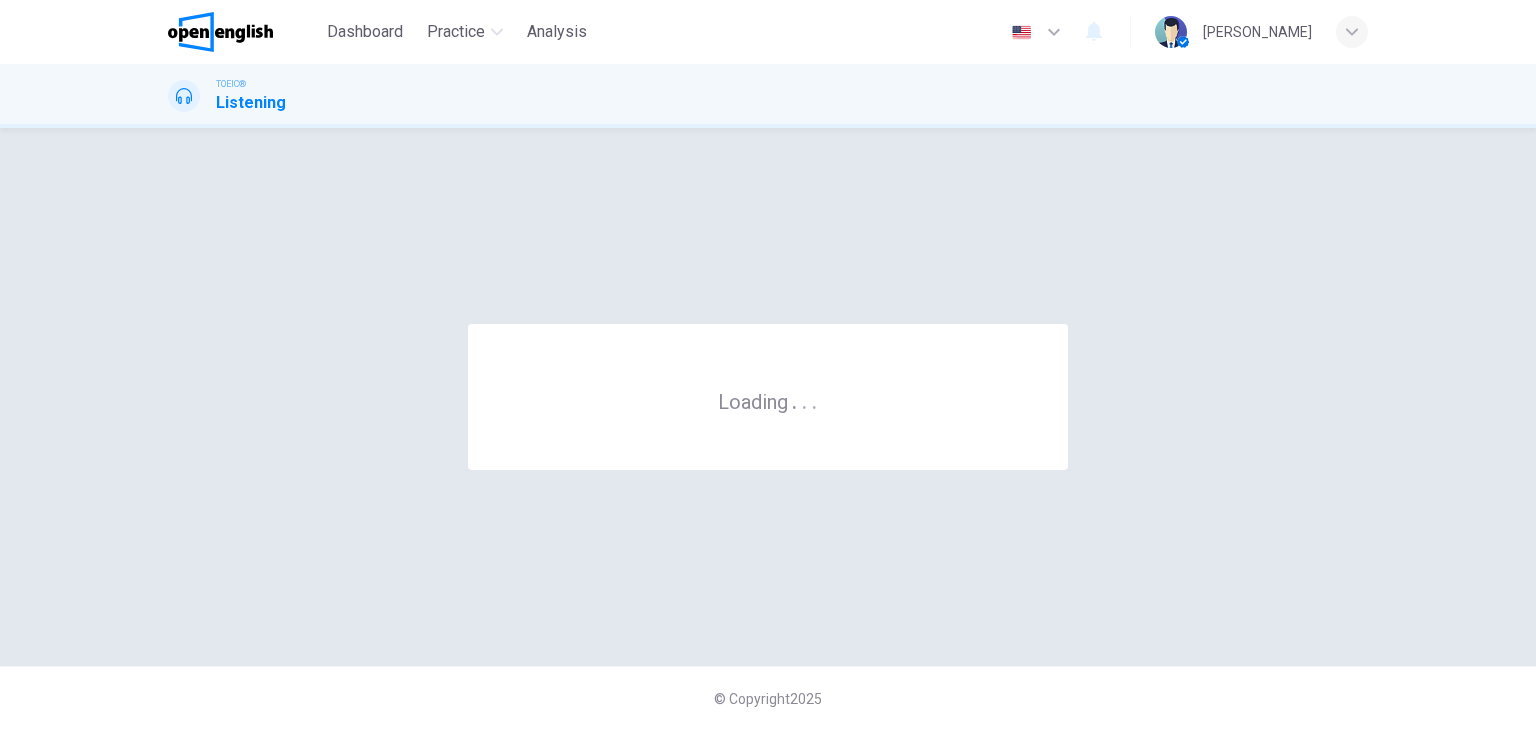 scroll, scrollTop: 0, scrollLeft: 0, axis: both 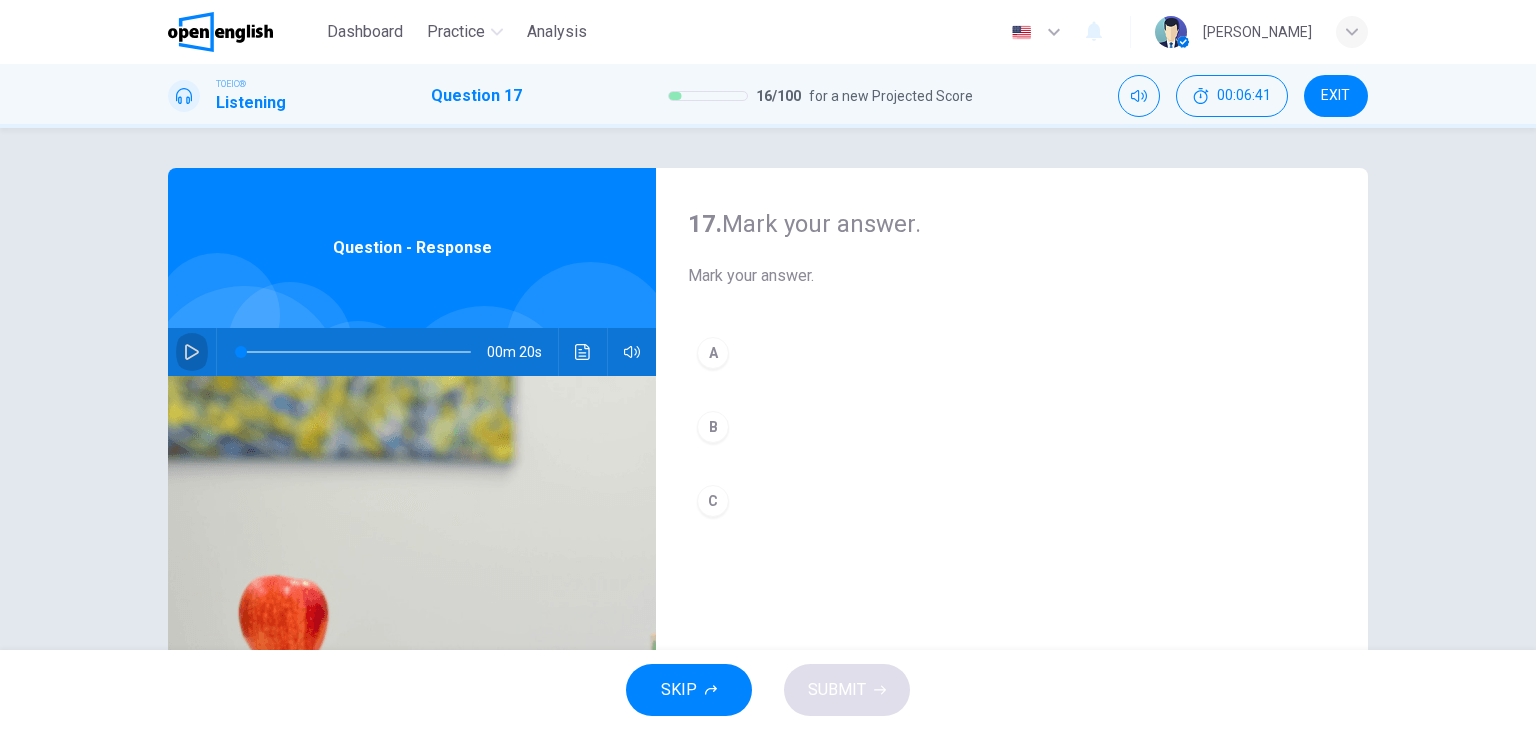 click at bounding box center (192, 352) 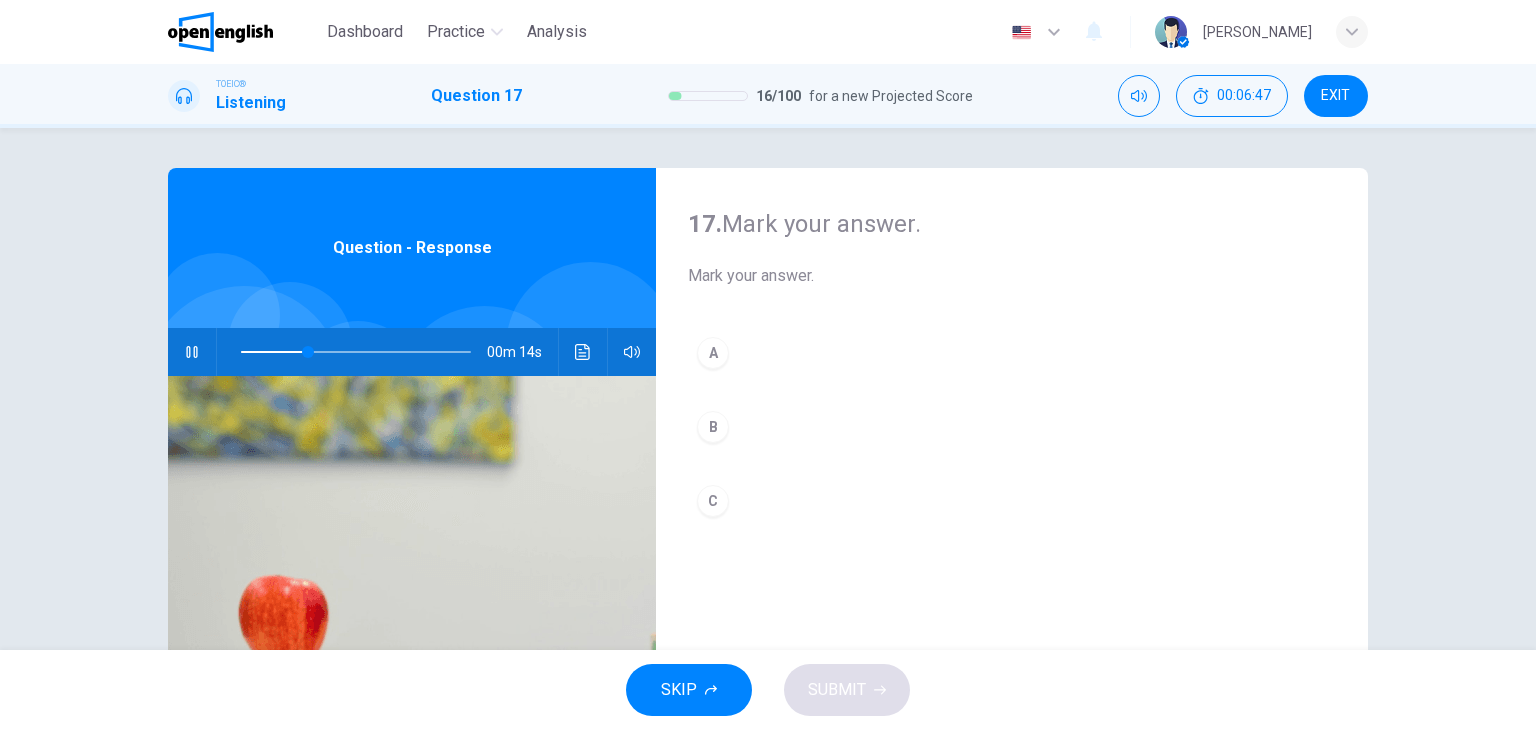 click at bounding box center [356, 352] 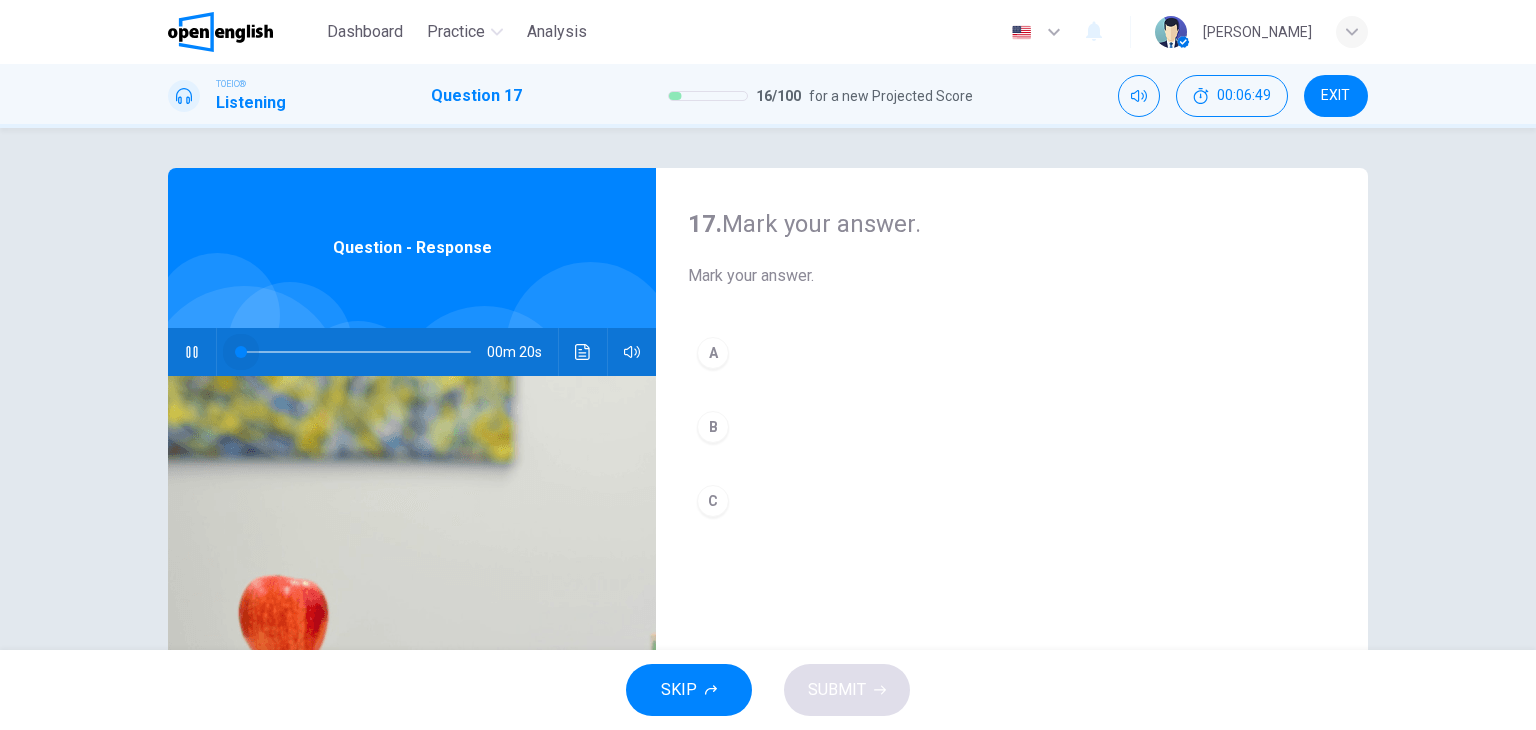 drag, startPoint x: 264, startPoint y: 353, endPoint x: 224, endPoint y: 353, distance: 40 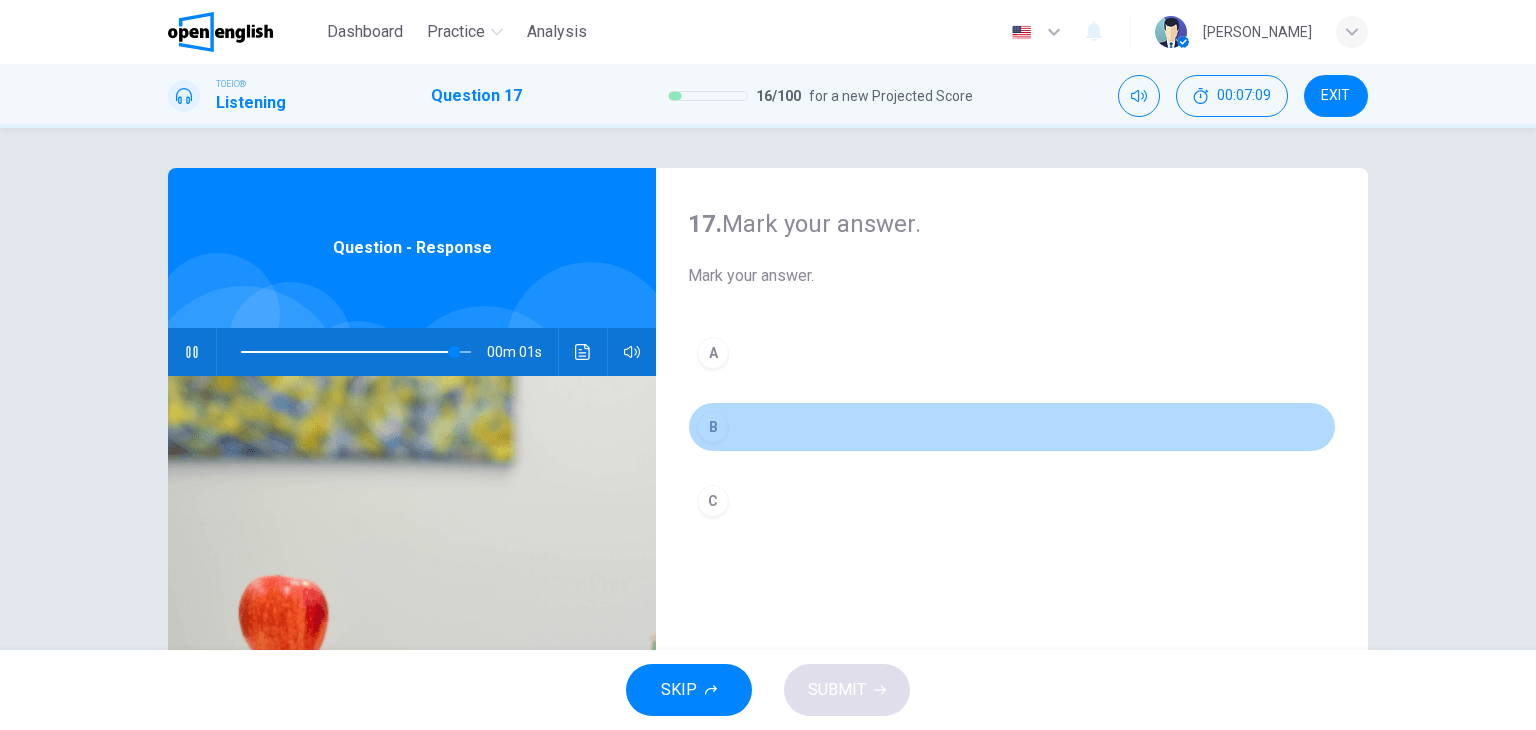 click on "B" at bounding box center [713, 427] 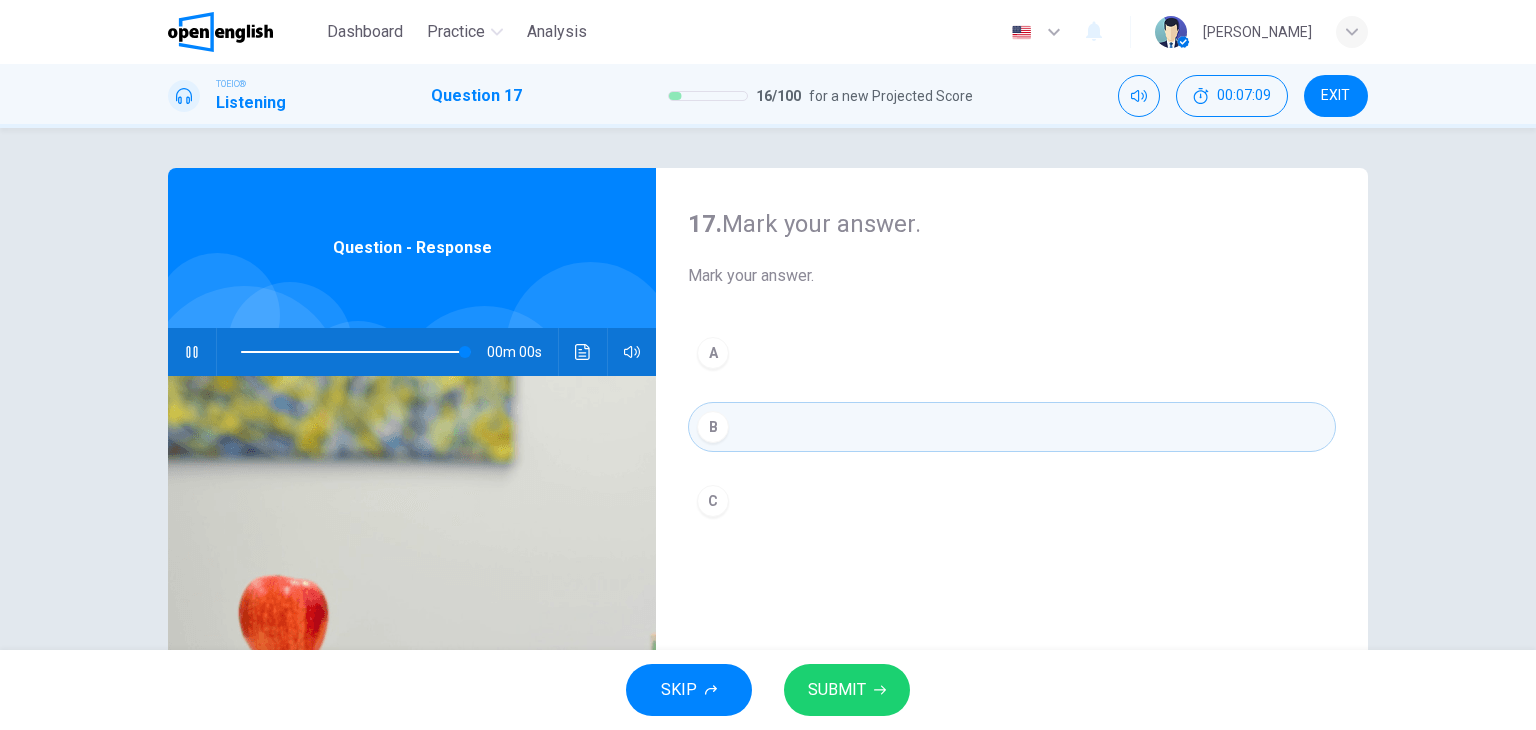 type on "*" 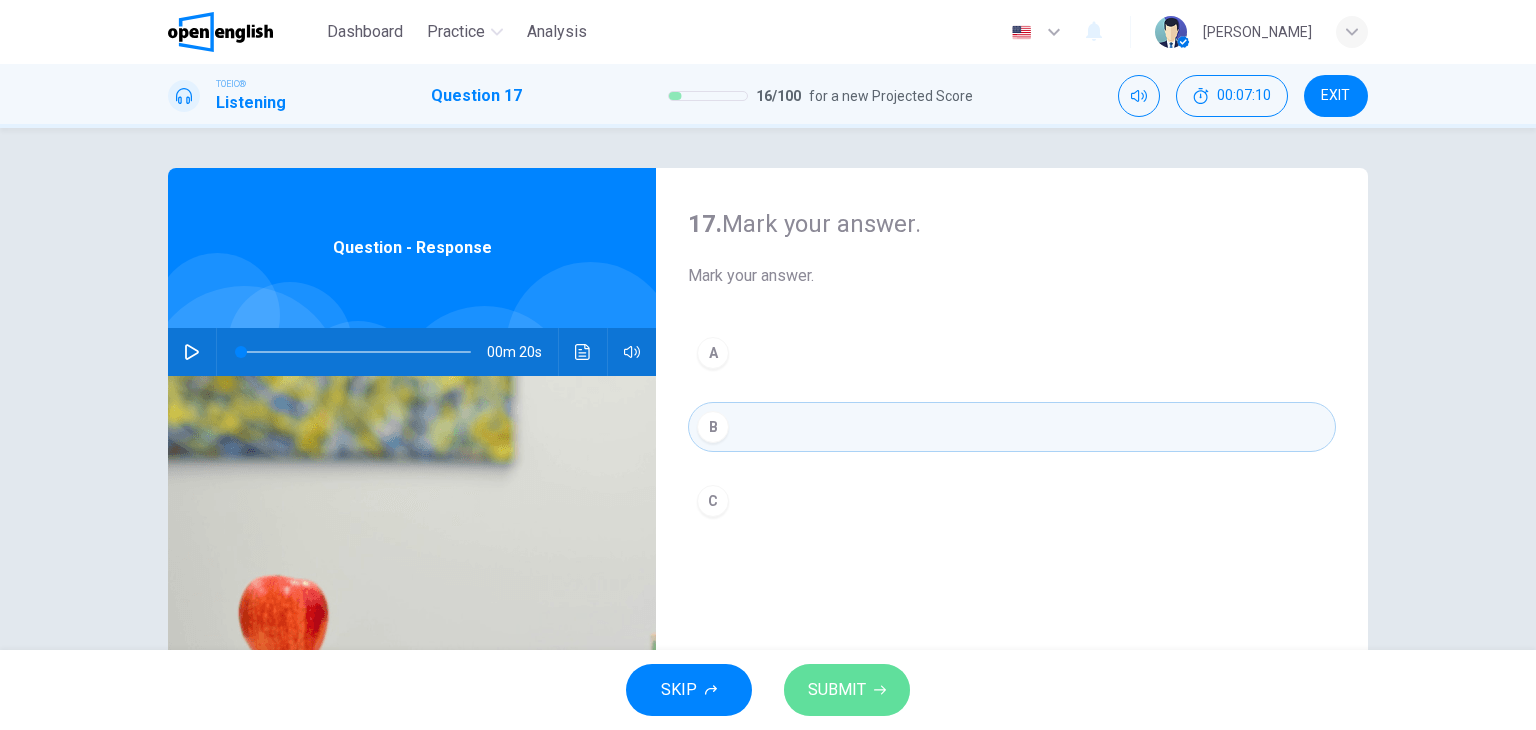 click 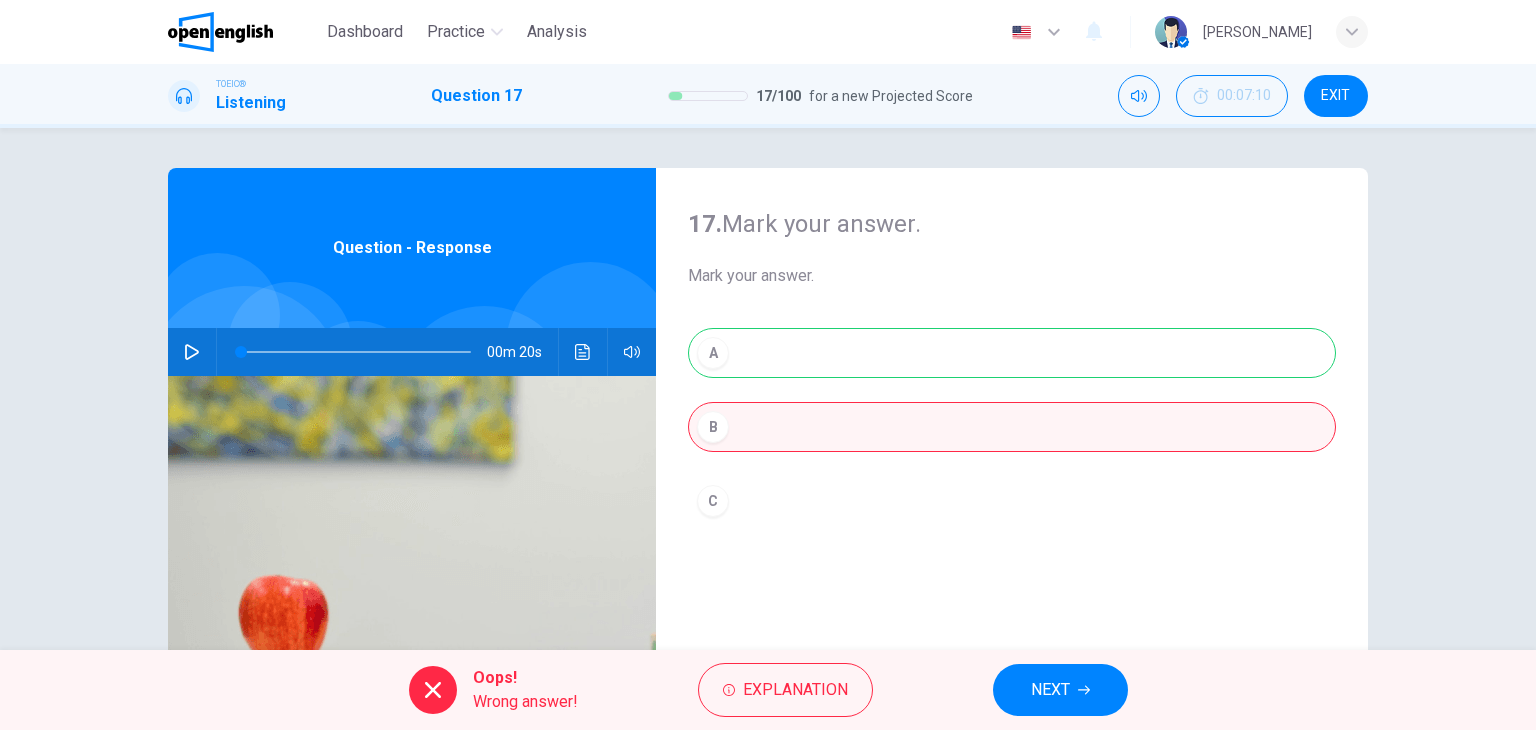 click on "A B C" at bounding box center (1012, 447) 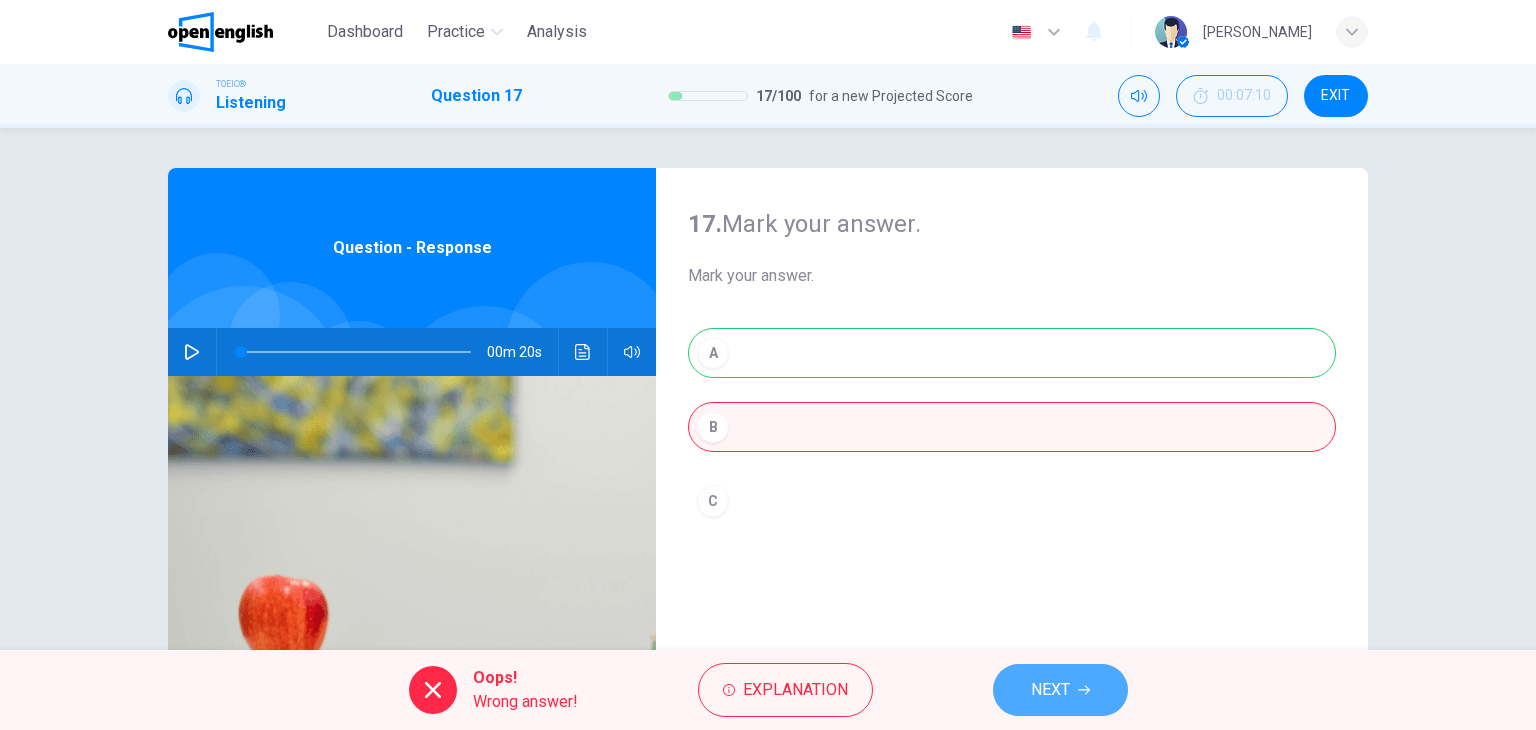 click on "NEXT" at bounding box center [1060, 690] 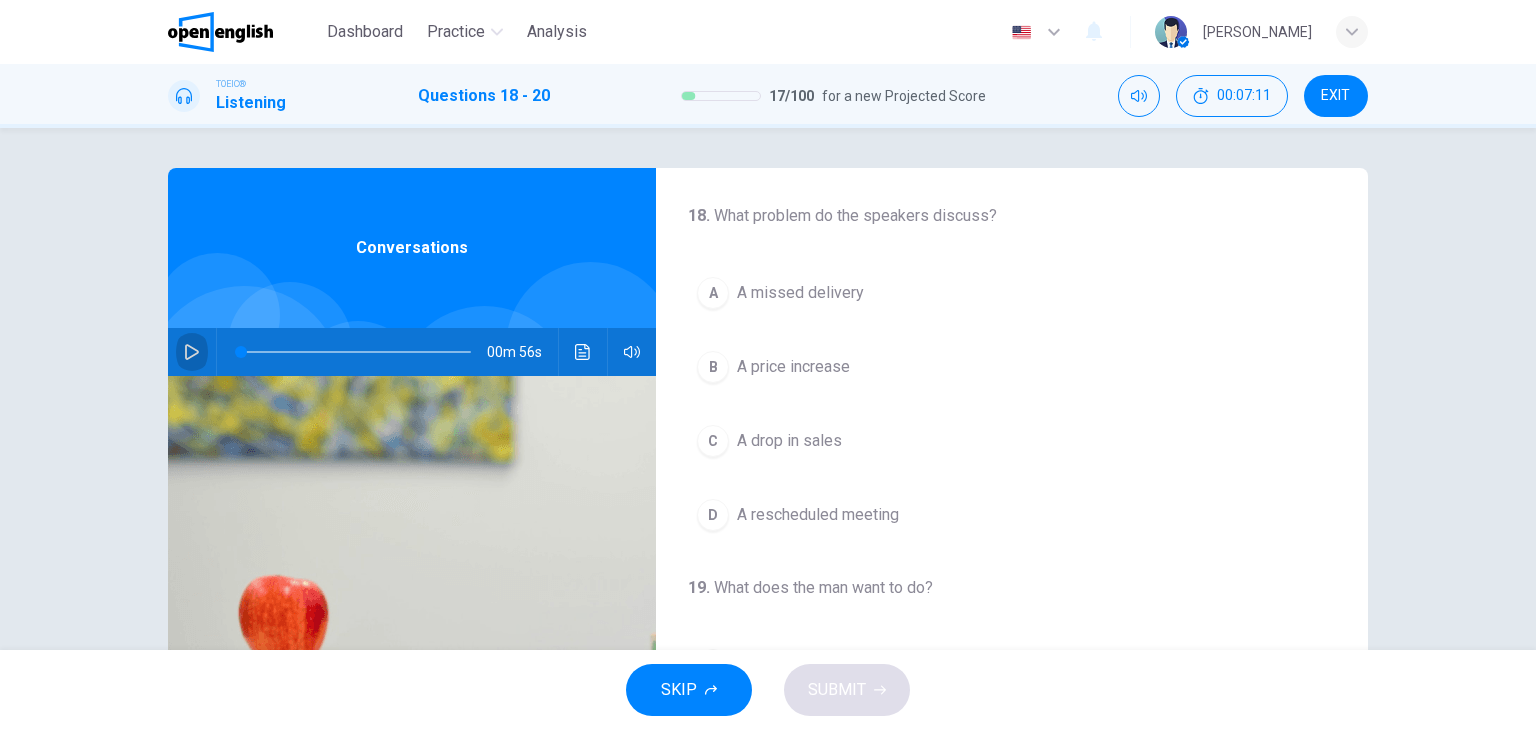 click 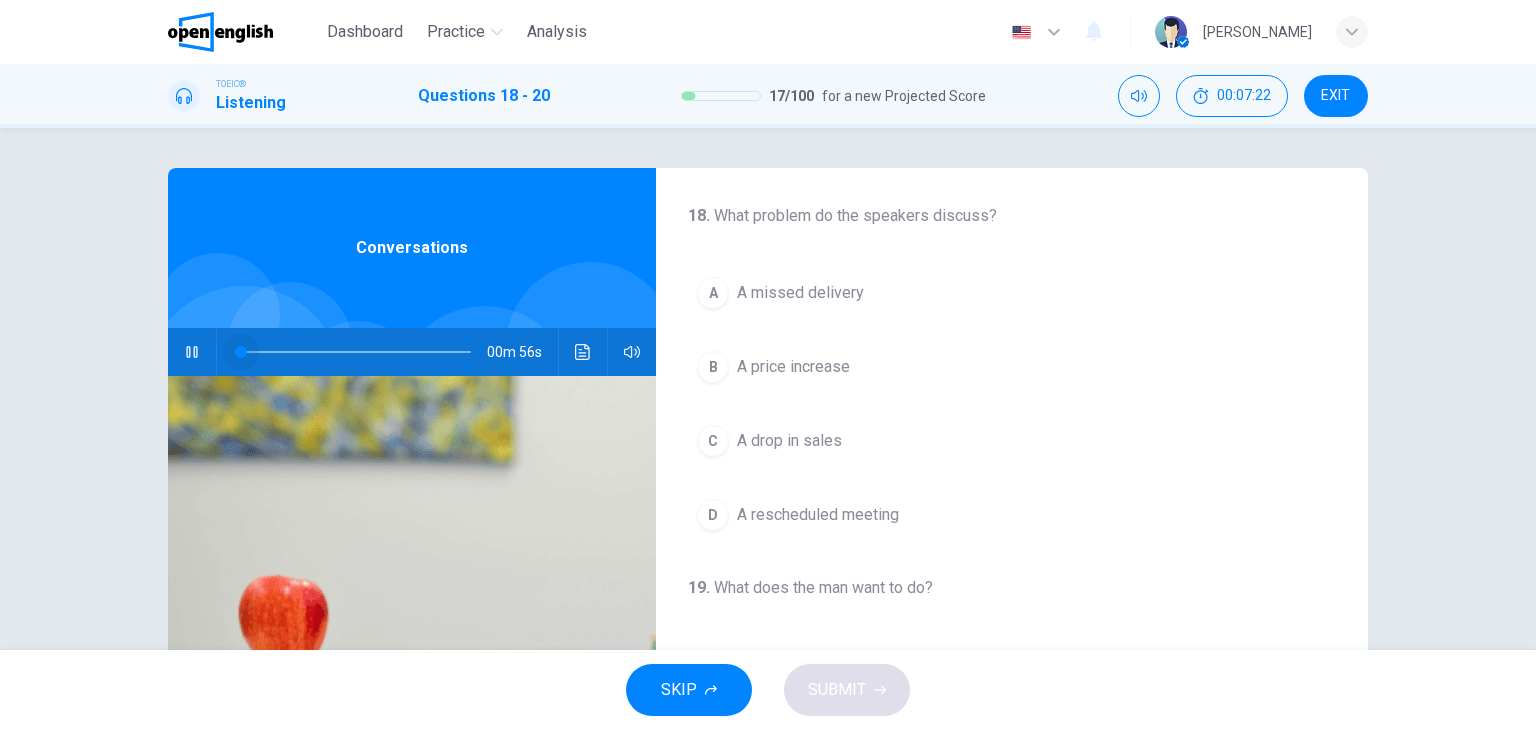drag, startPoint x: 276, startPoint y: 346, endPoint x: 184, endPoint y: 344, distance: 92.021736 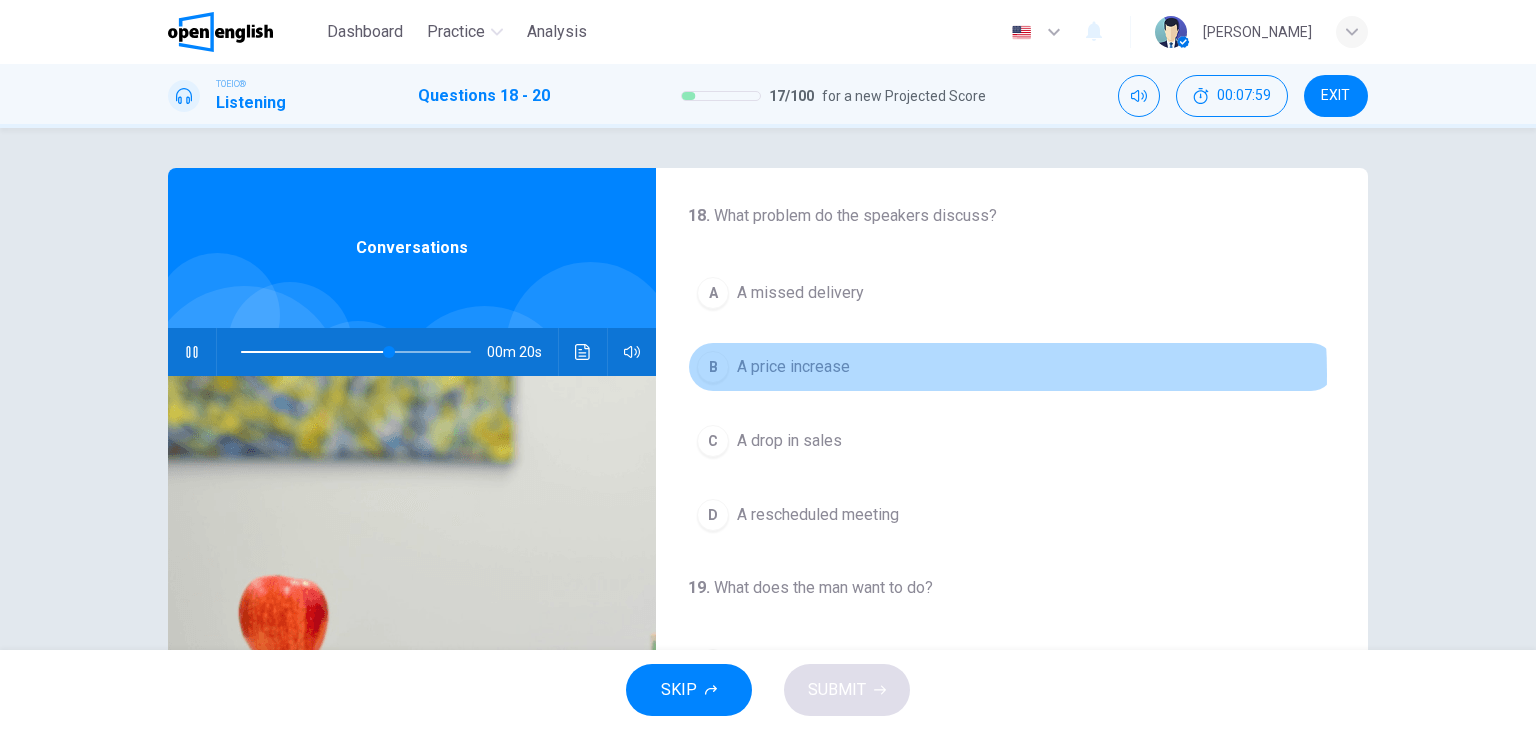 click on "A price increase" at bounding box center [793, 367] 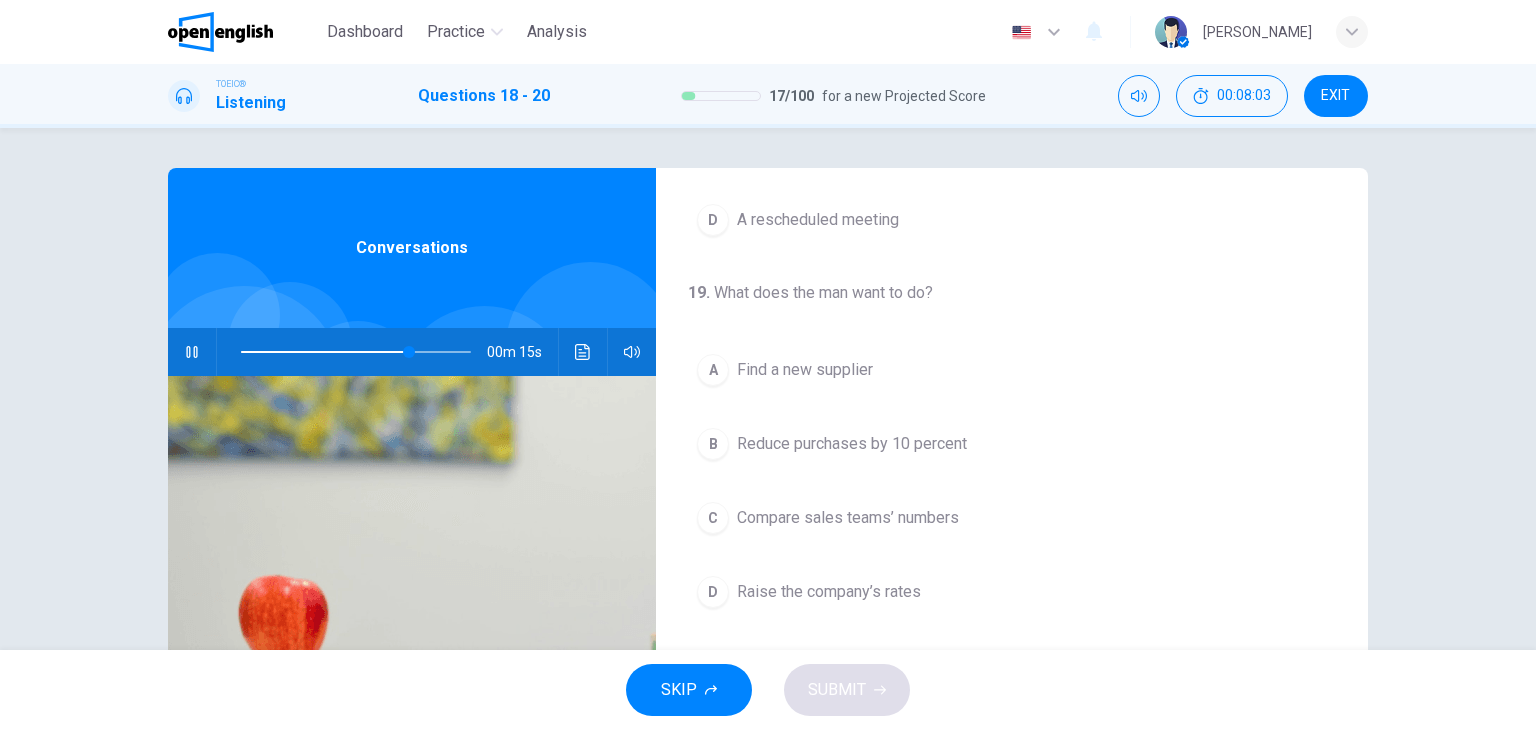 scroll, scrollTop: 333, scrollLeft: 0, axis: vertical 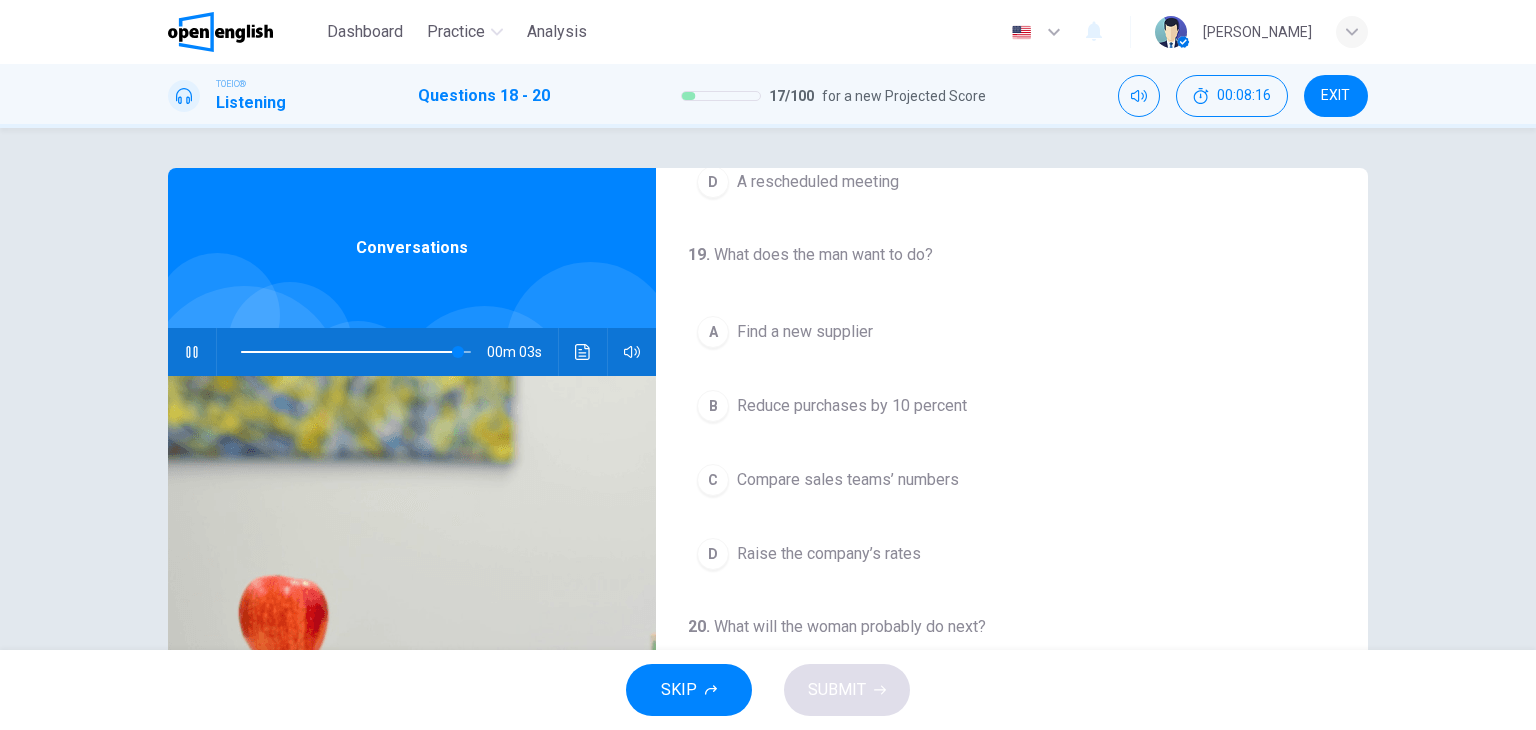 click on "Compare sales teams’ numbers" at bounding box center [848, 480] 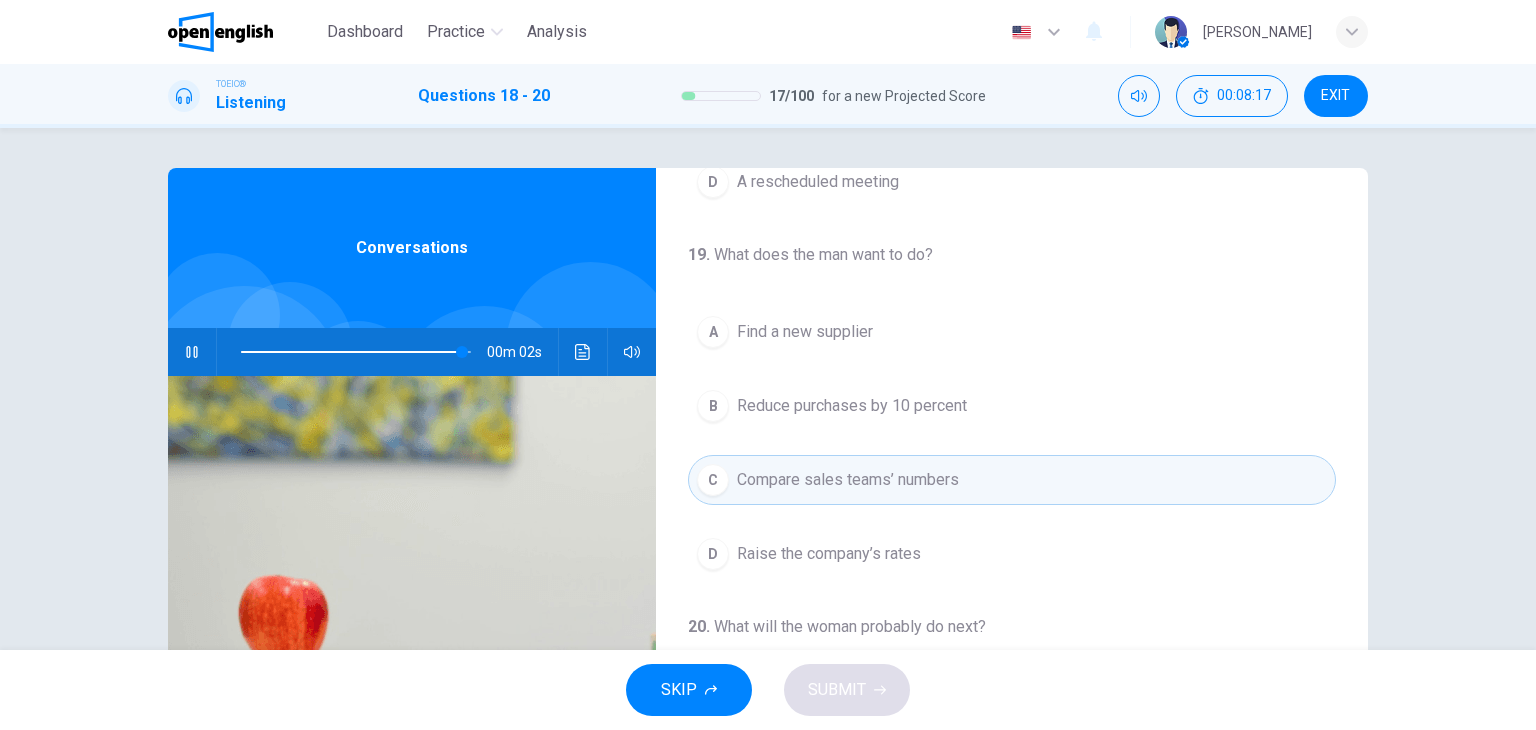 scroll, scrollTop: 452, scrollLeft: 0, axis: vertical 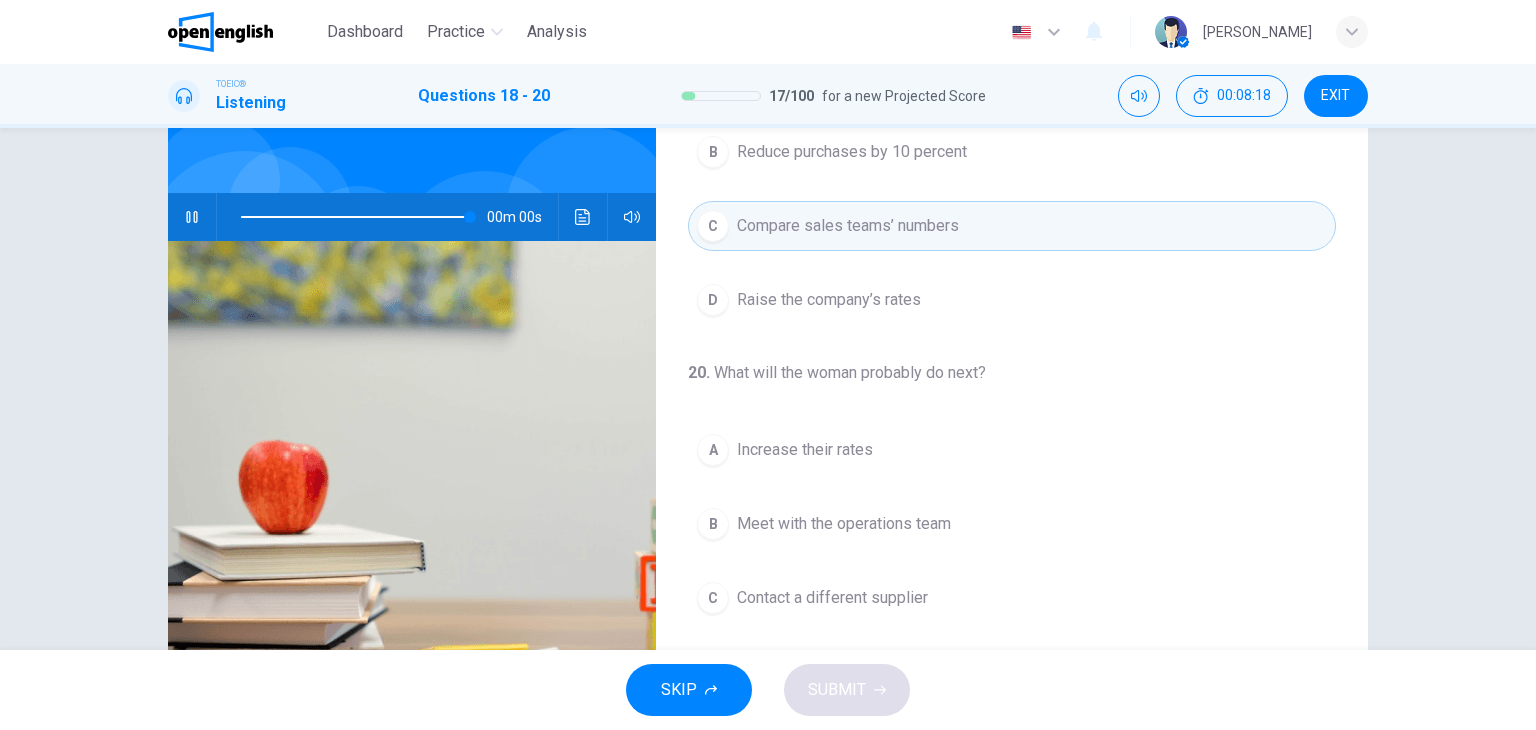 type on "*" 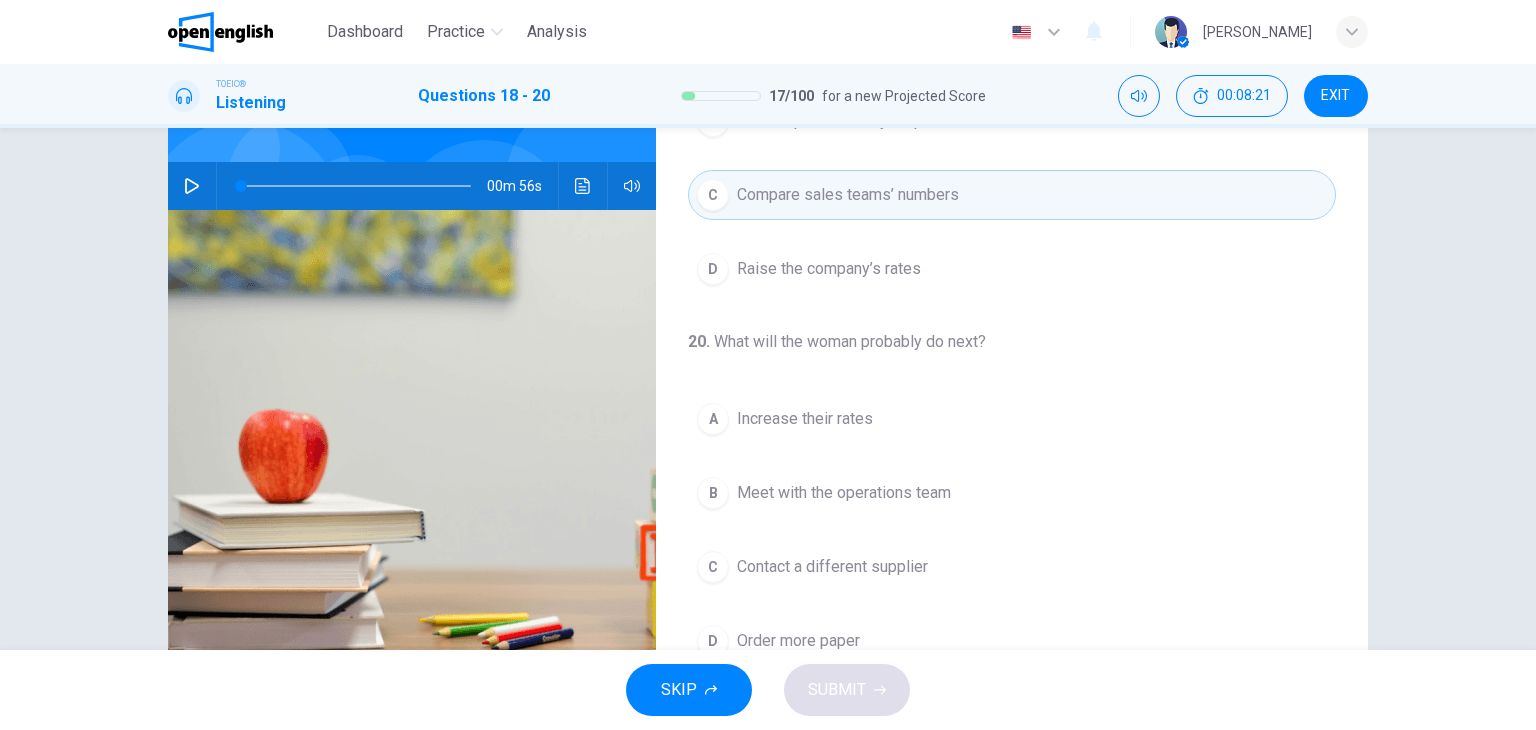 scroll, scrollTop: 253, scrollLeft: 0, axis: vertical 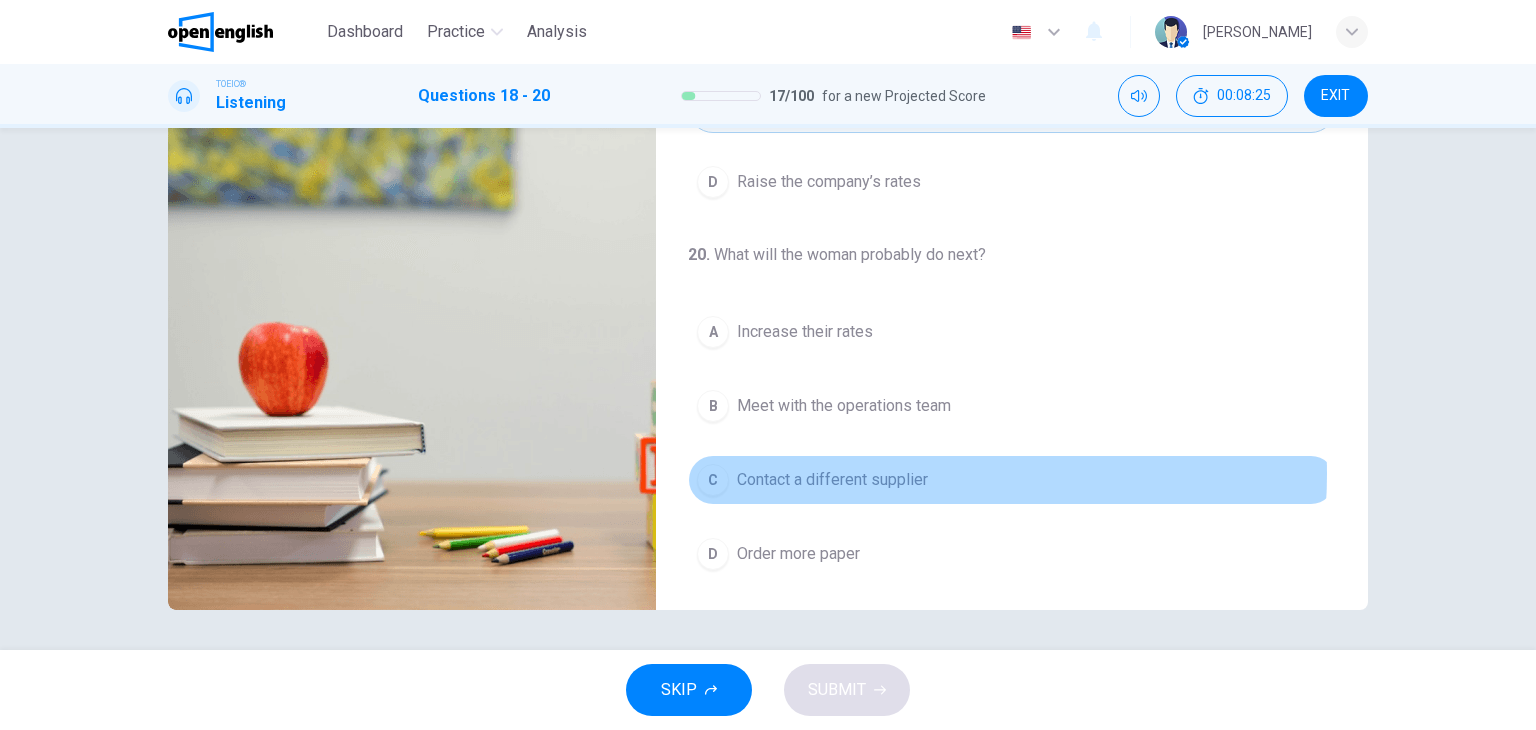 click on "Contact a different supplier" at bounding box center (832, 480) 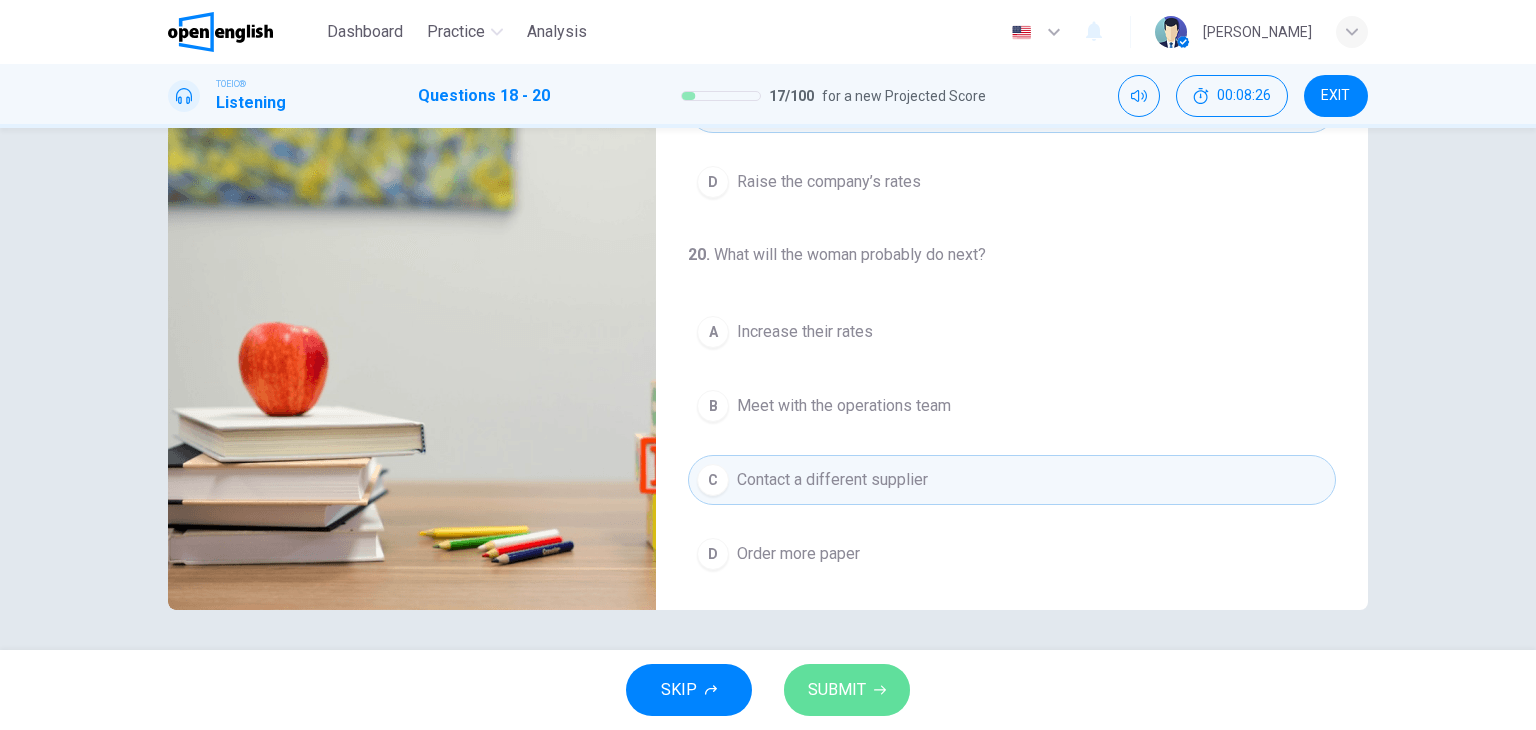click on "SUBMIT" at bounding box center [837, 690] 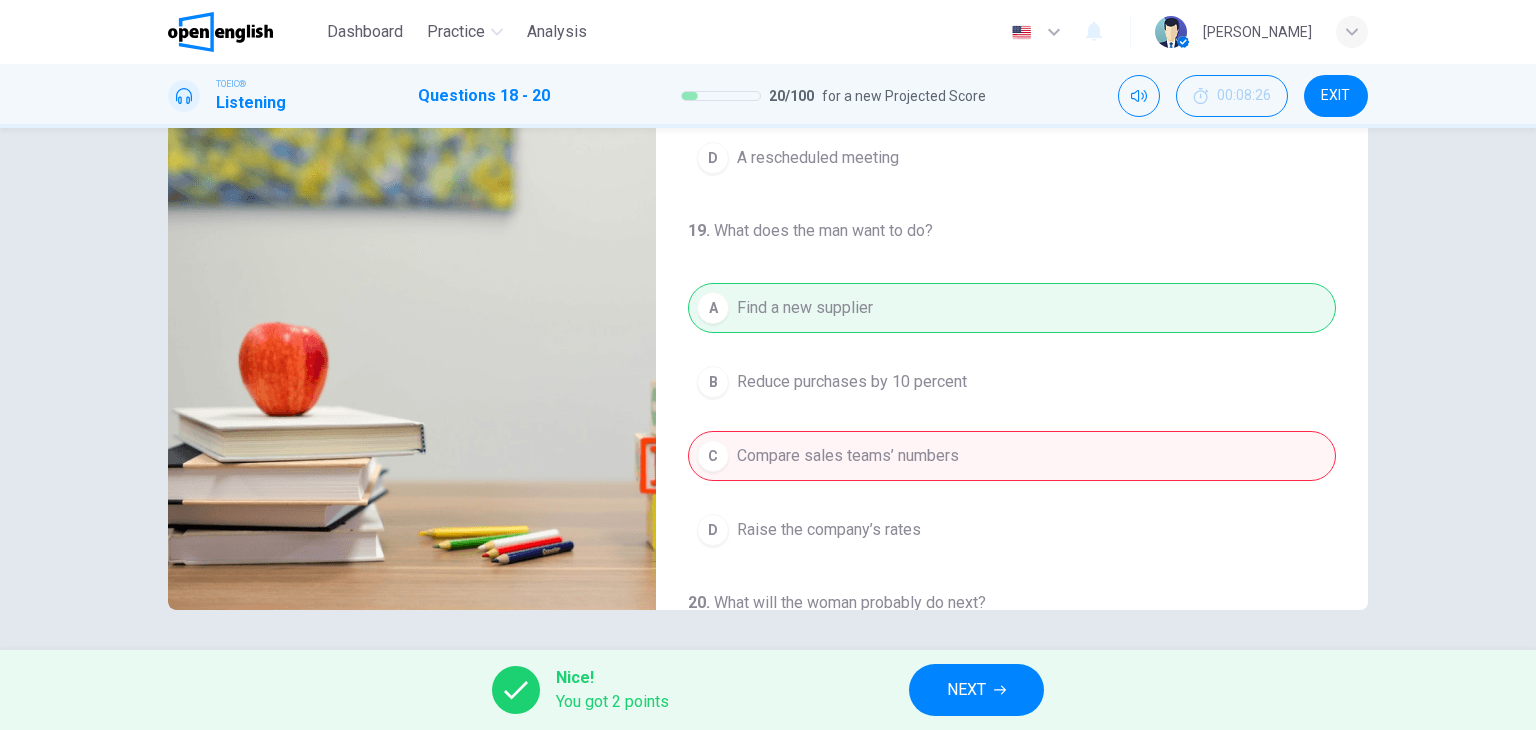 scroll, scrollTop: 166, scrollLeft: 0, axis: vertical 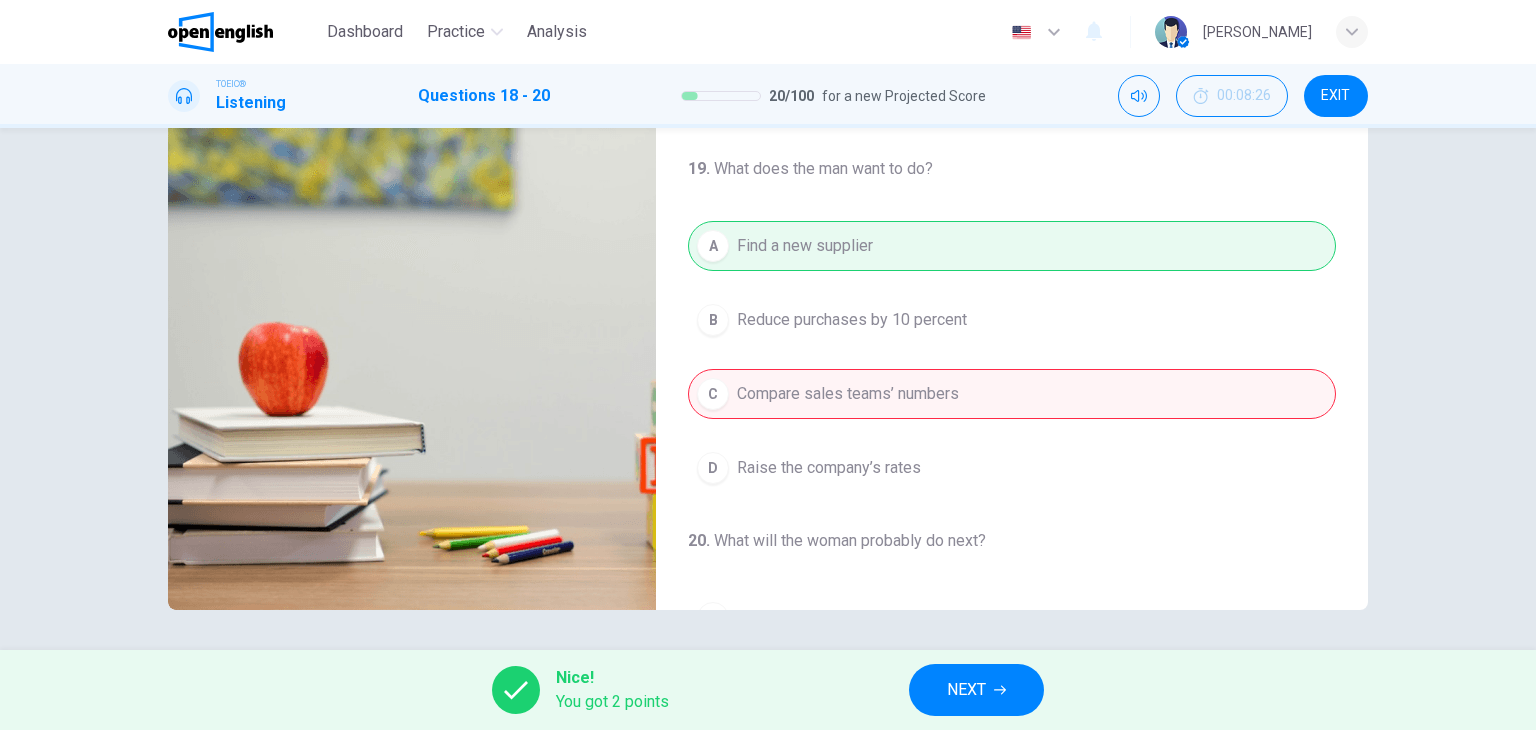 click on "NEXT" at bounding box center [976, 690] 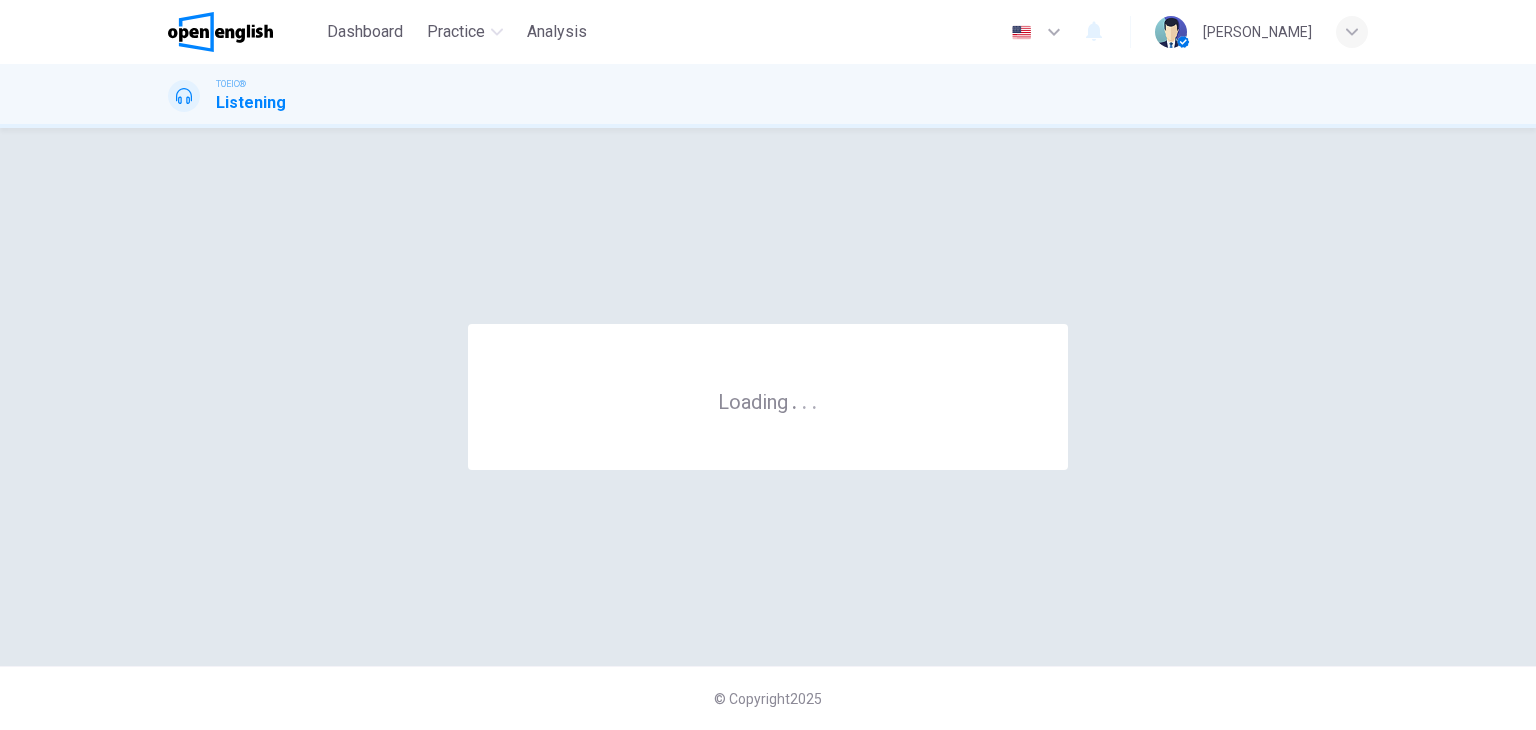 scroll, scrollTop: 0, scrollLeft: 0, axis: both 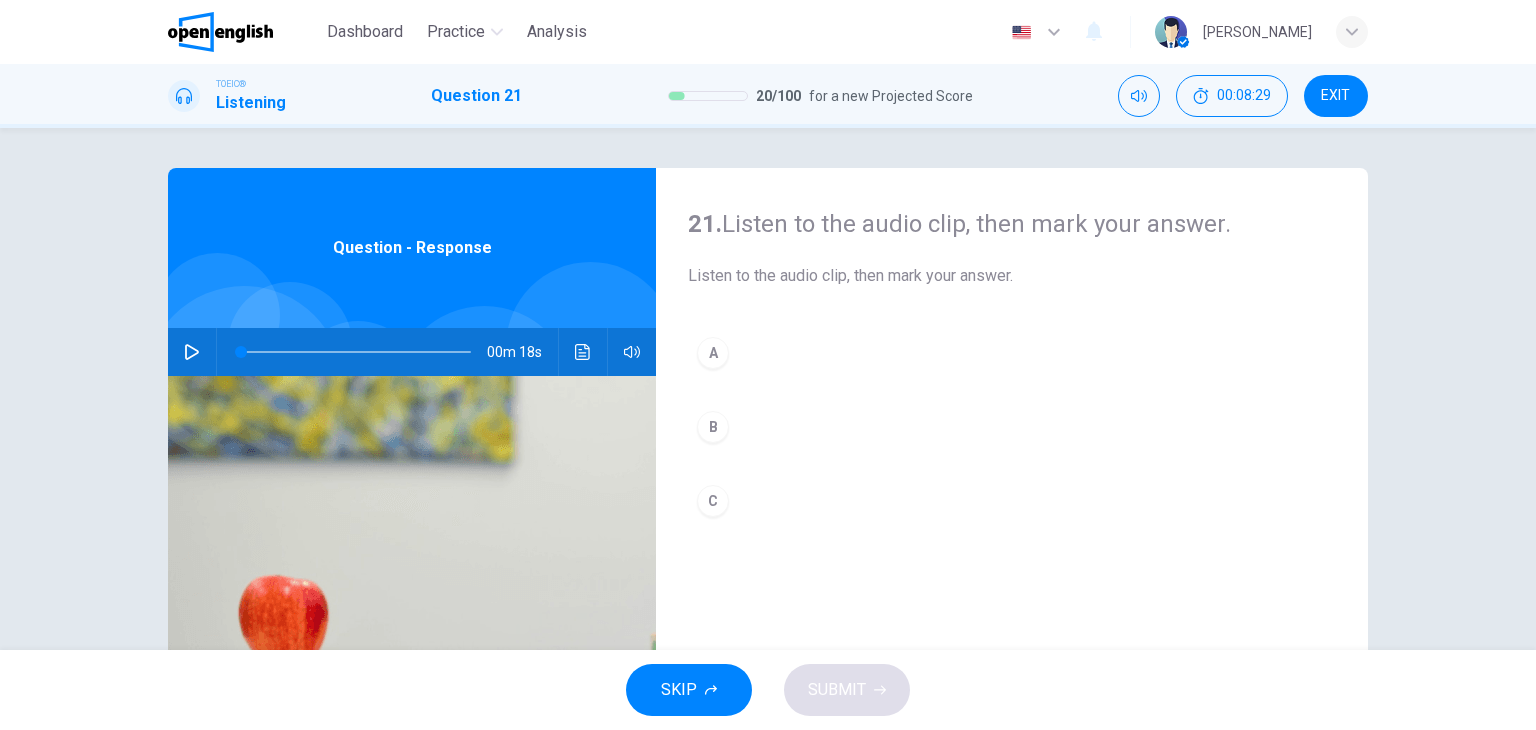 click at bounding box center (192, 352) 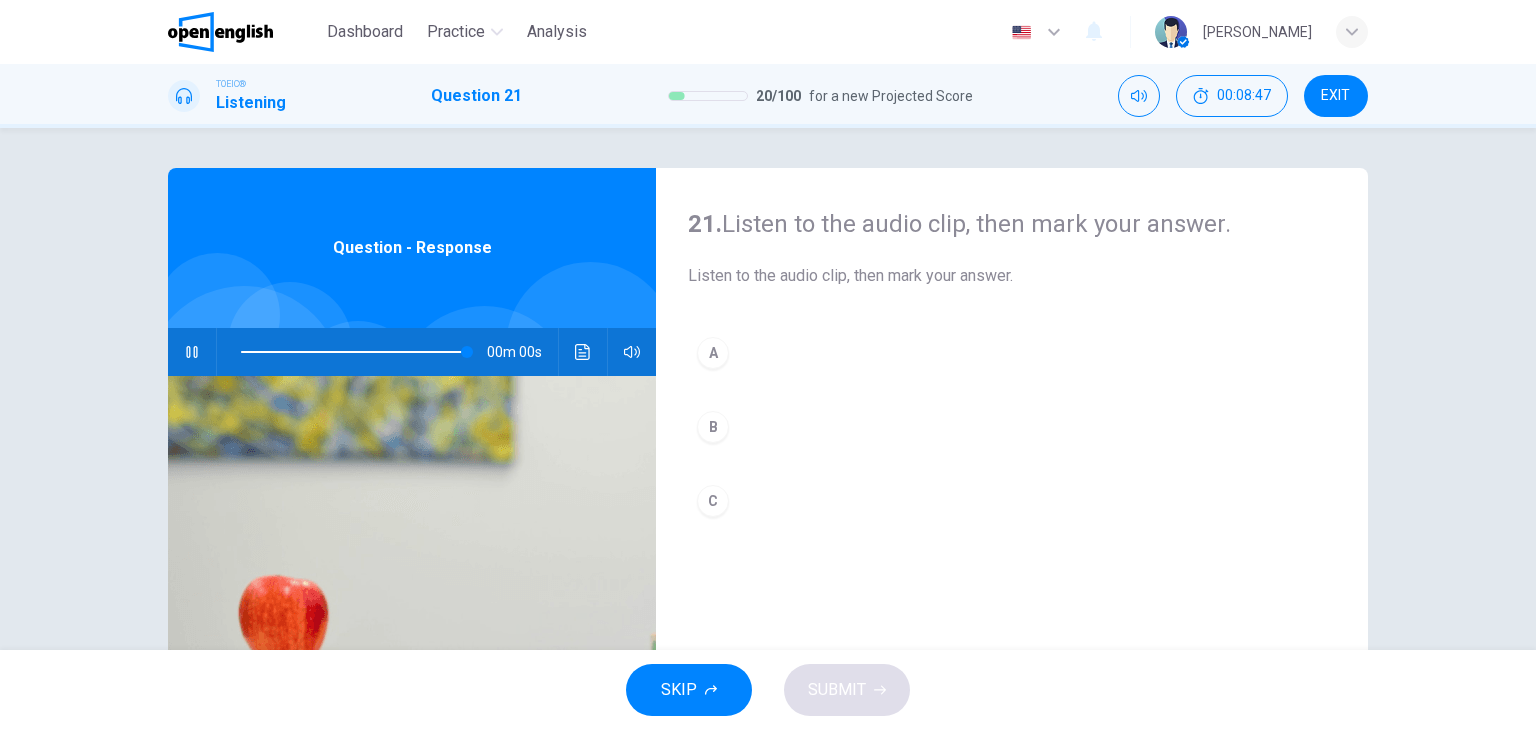 type on "*" 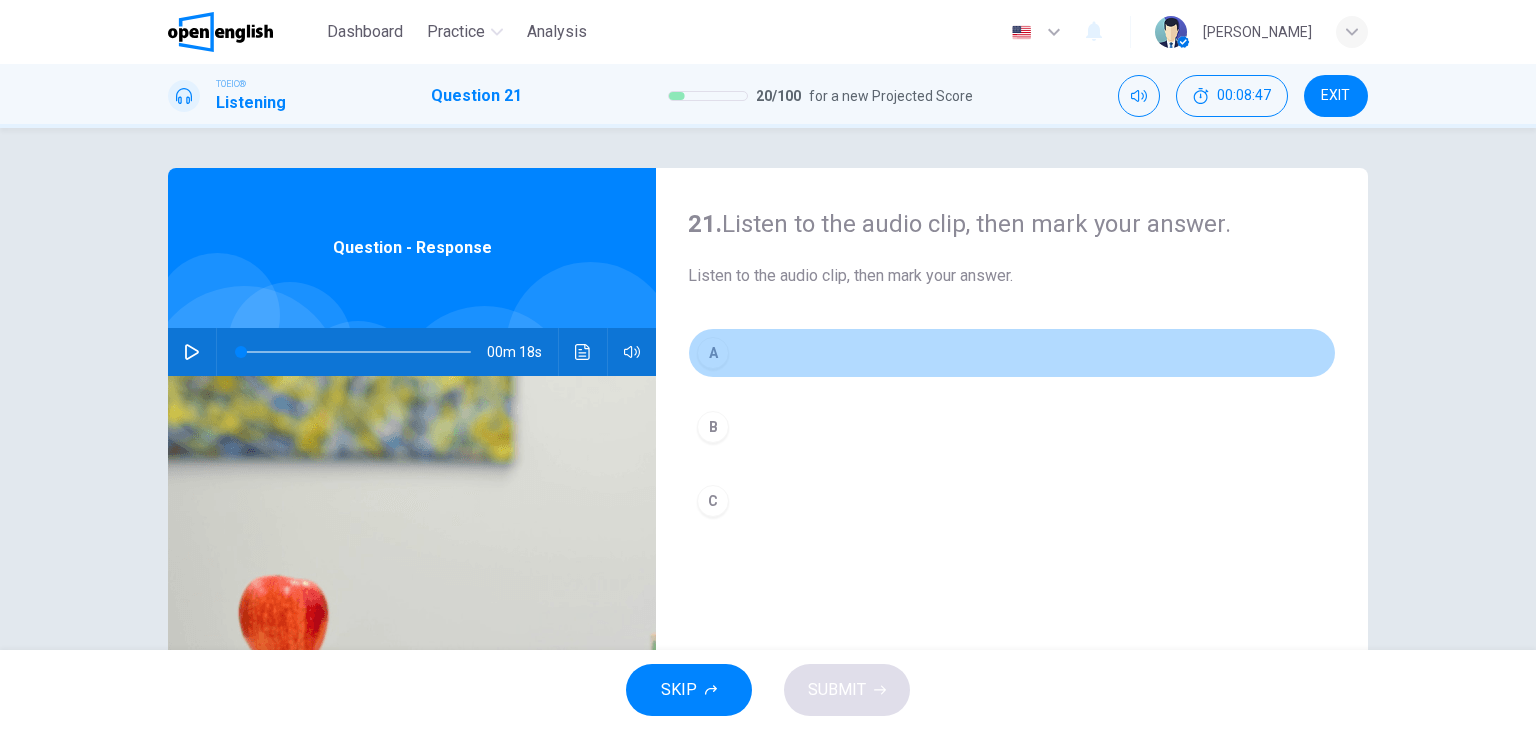 click on "A" at bounding box center (713, 353) 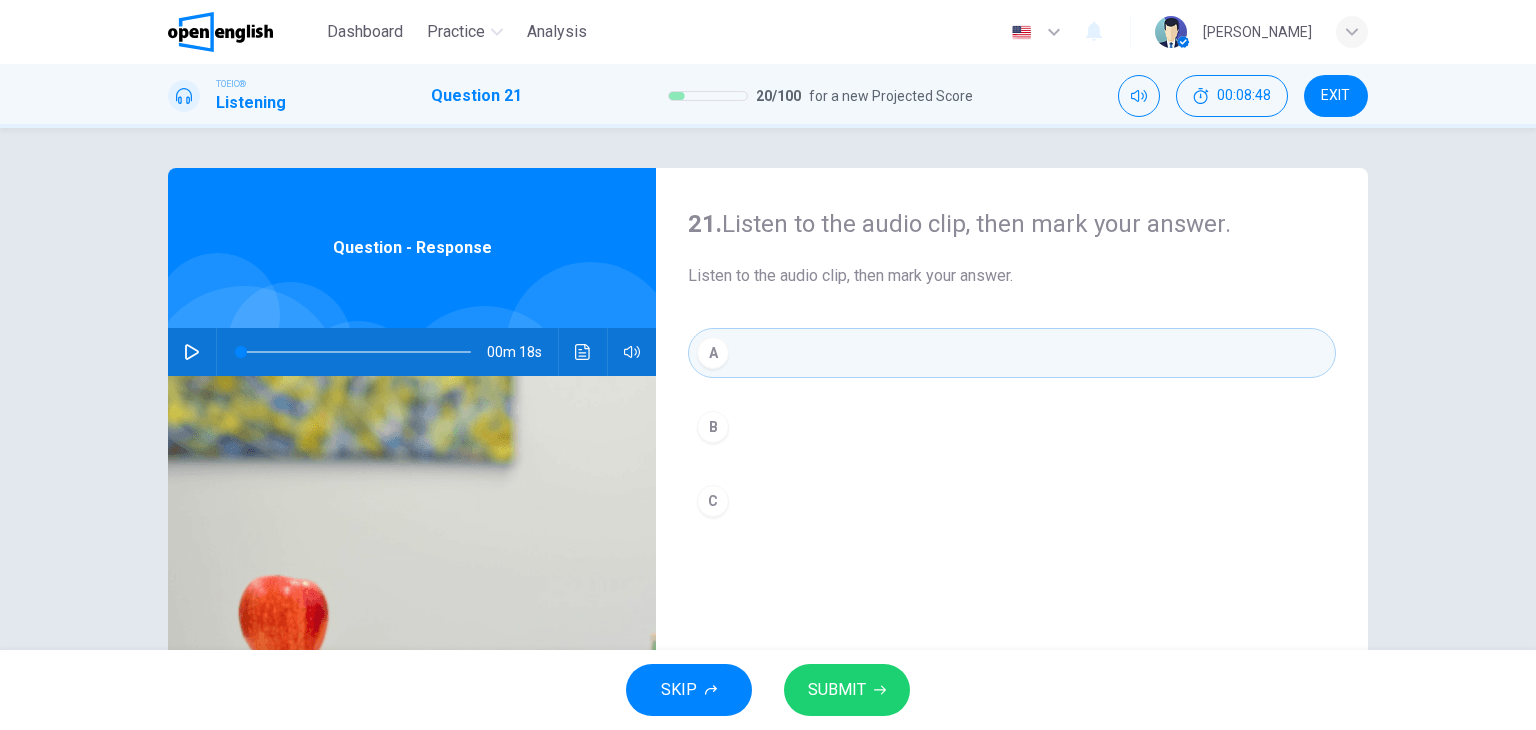click on "SUBMIT" at bounding box center (837, 690) 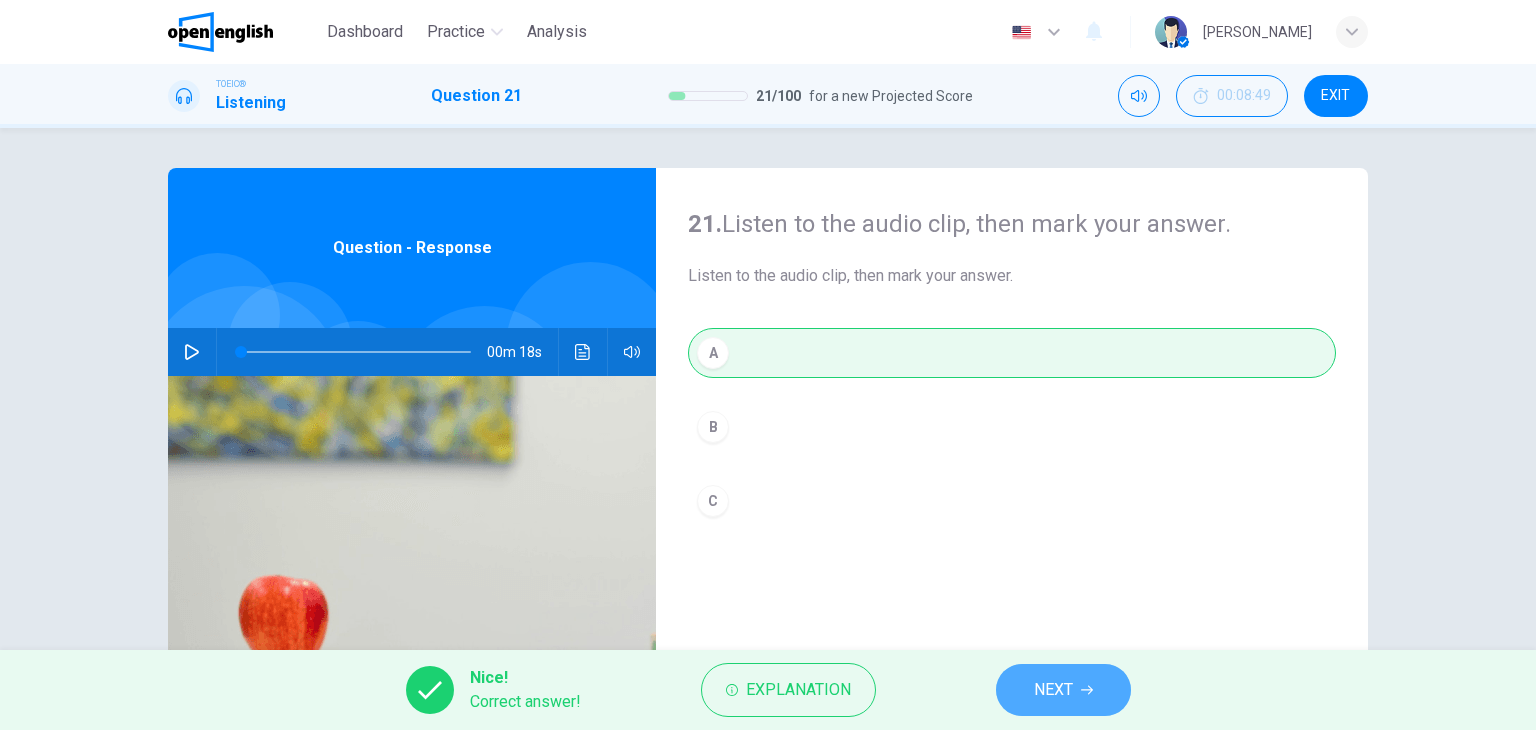 drag, startPoint x: 1061, startPoint y: 681, endPoint x: 1017, endPoint y: 641, distance: 59.464275 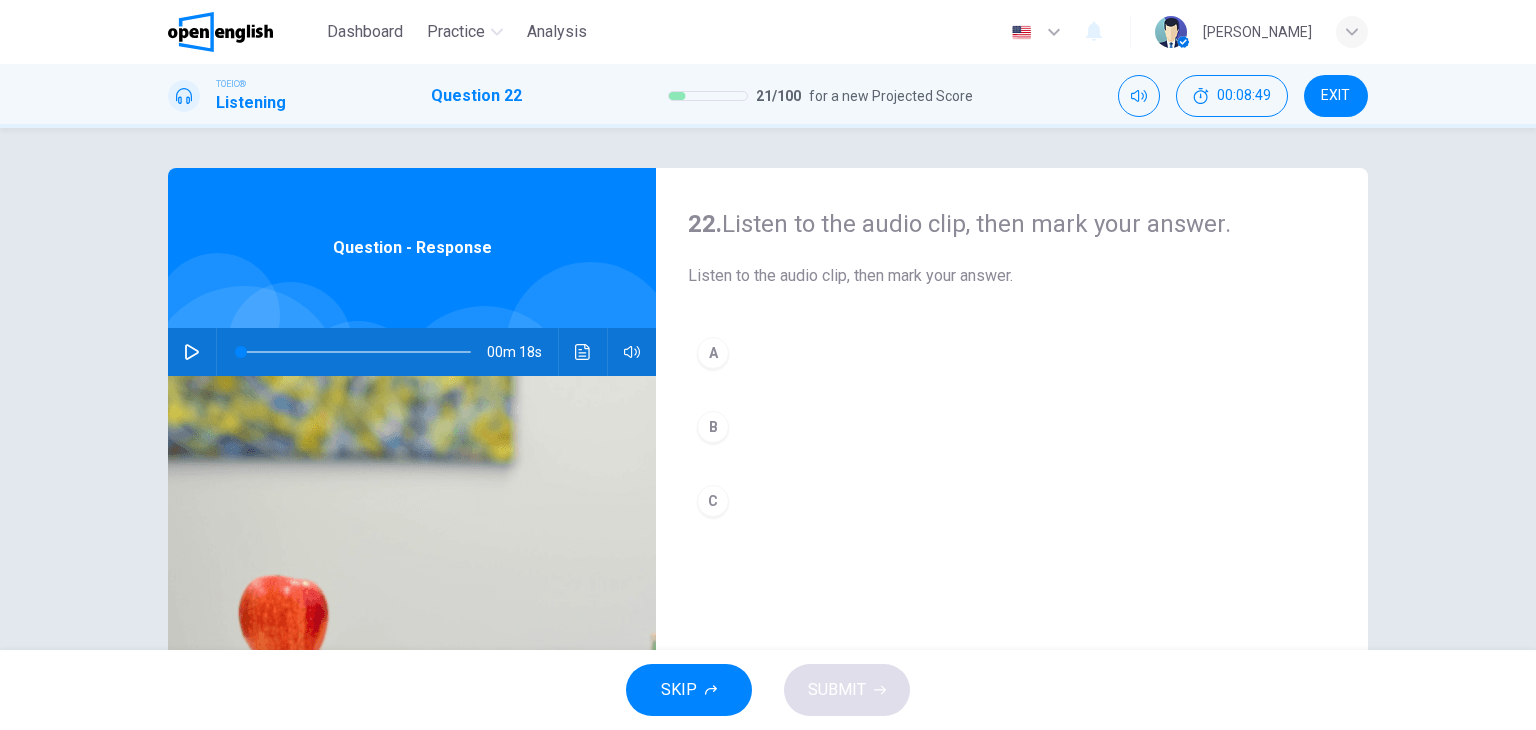 click 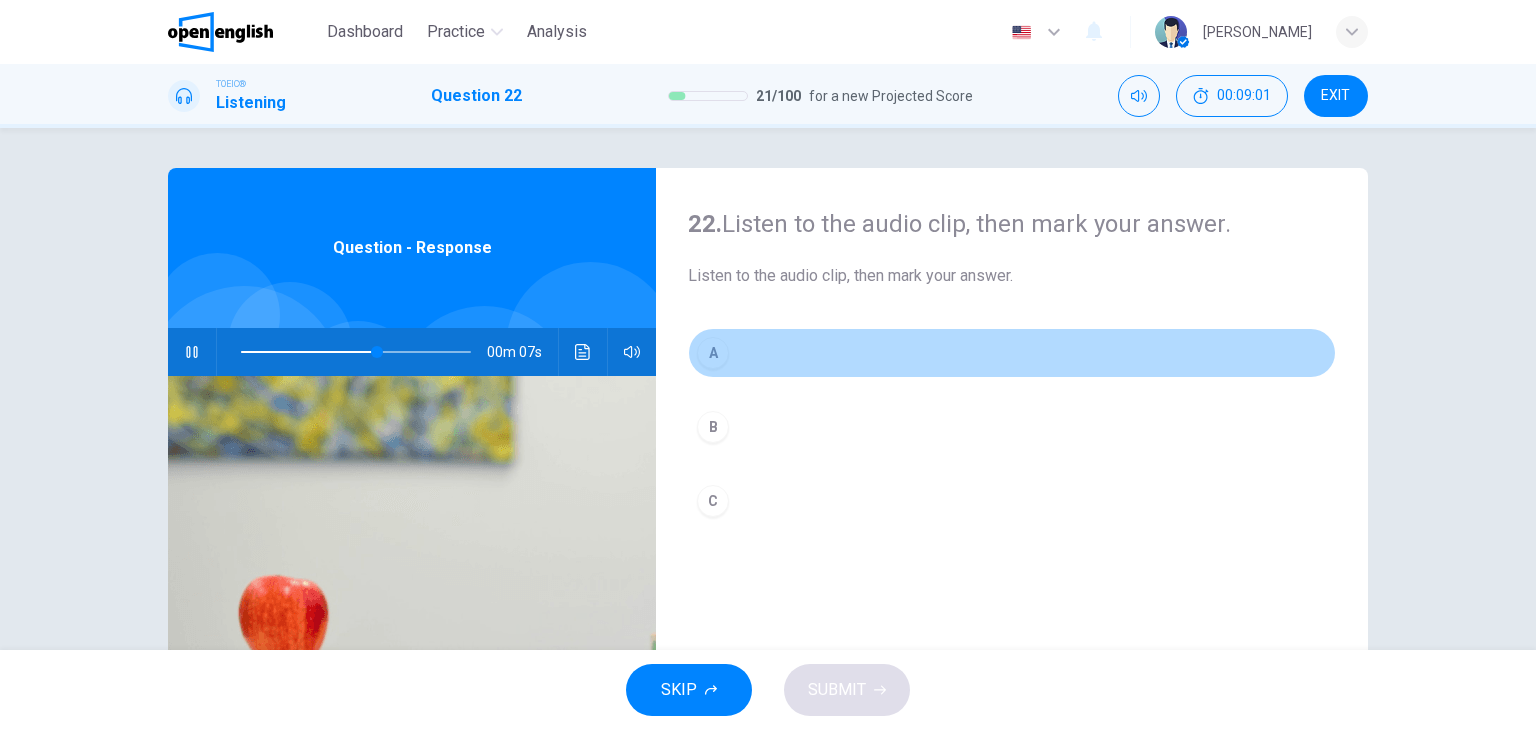 click on "A" at bounding box center [713, 353] 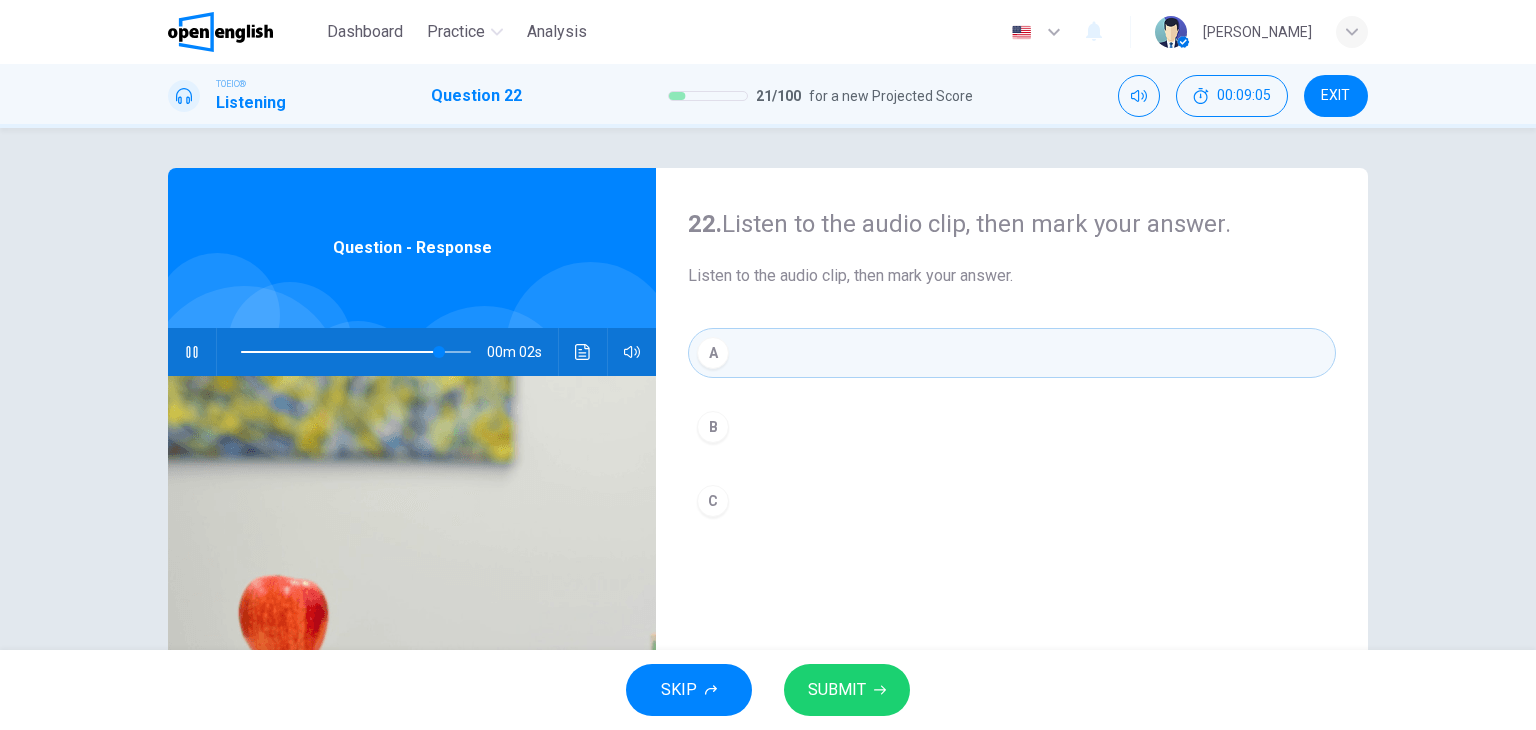 click on "SUBMIT" at bounding box center (837, 690) 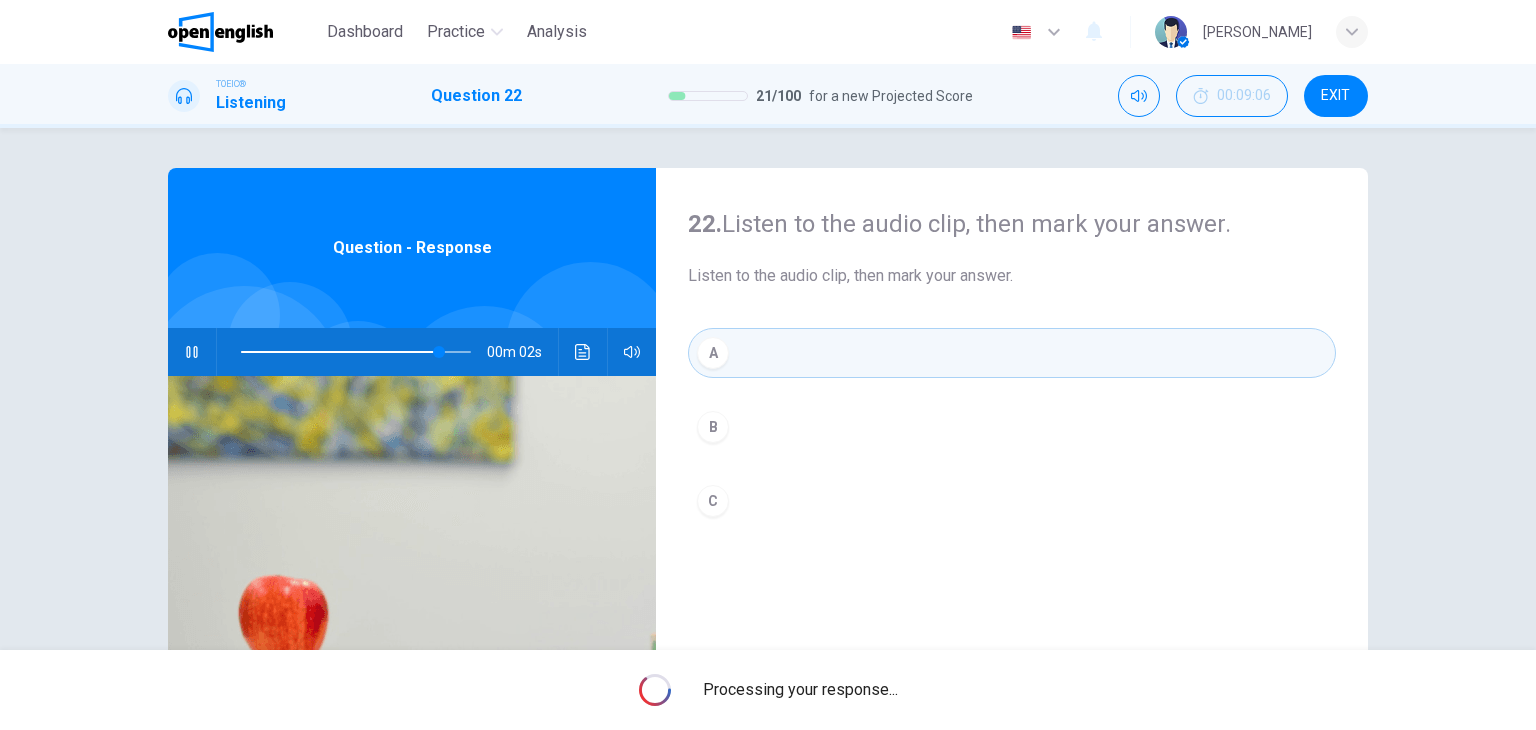 type on "**" 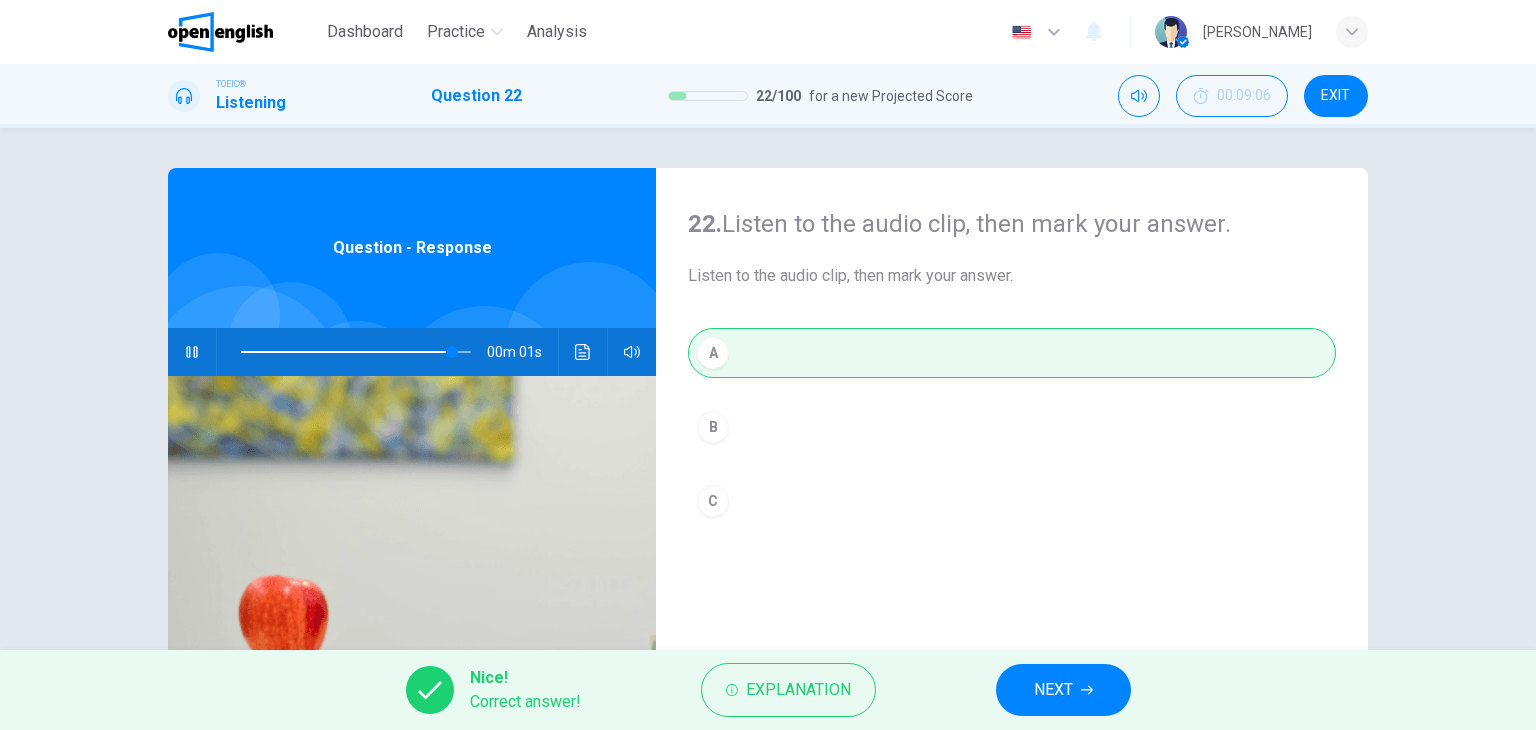 click 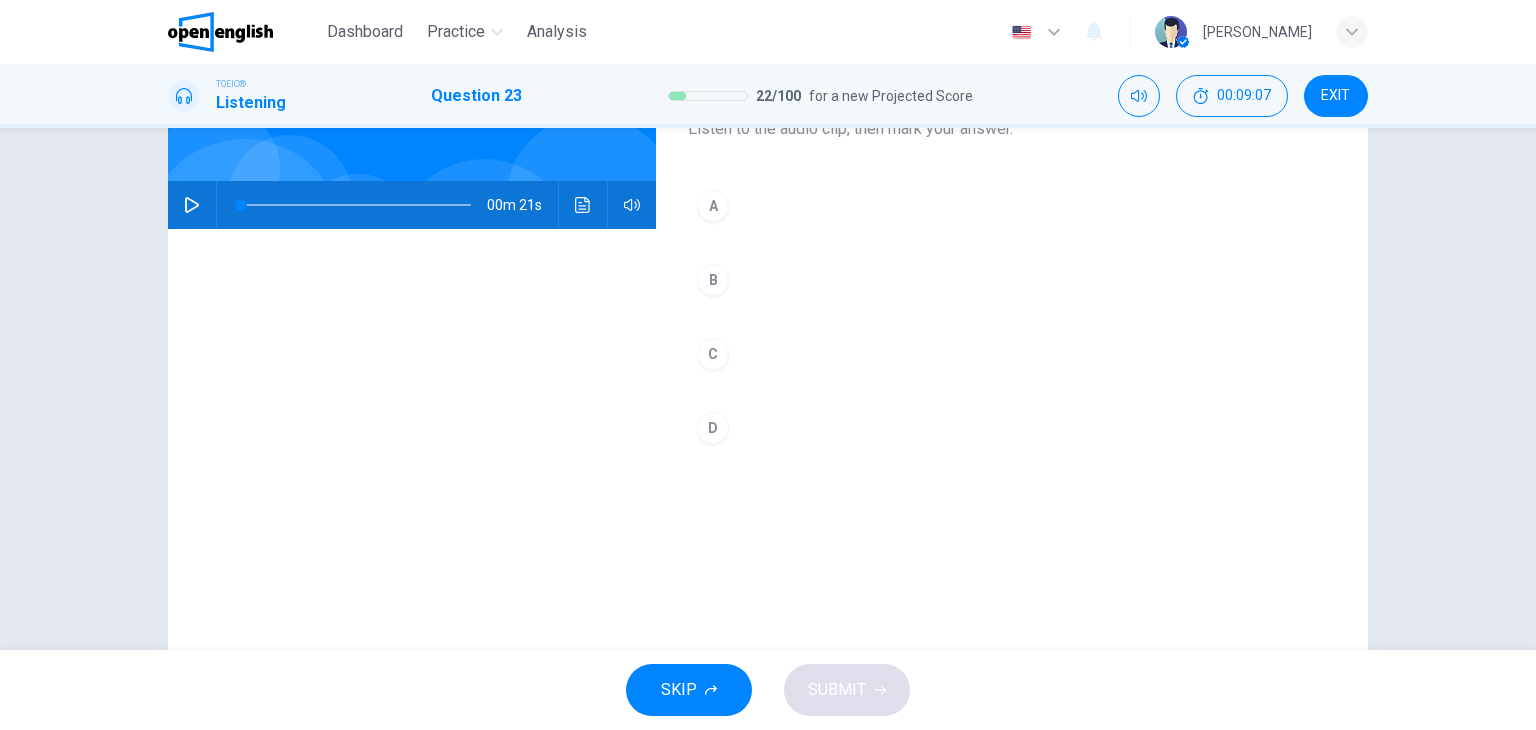 scroll, scrollTop: 166, scrollLeft: 0, axis: vertical 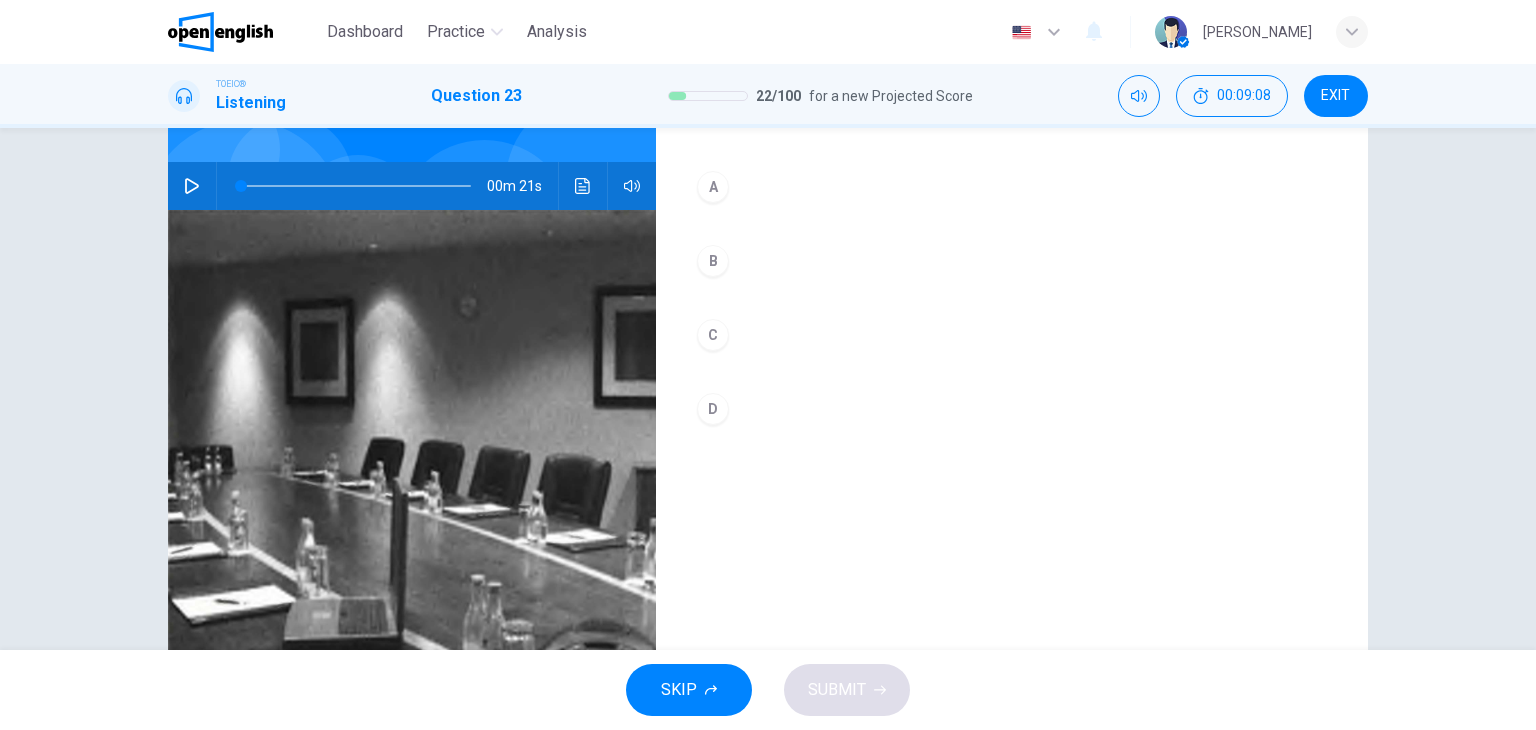 click 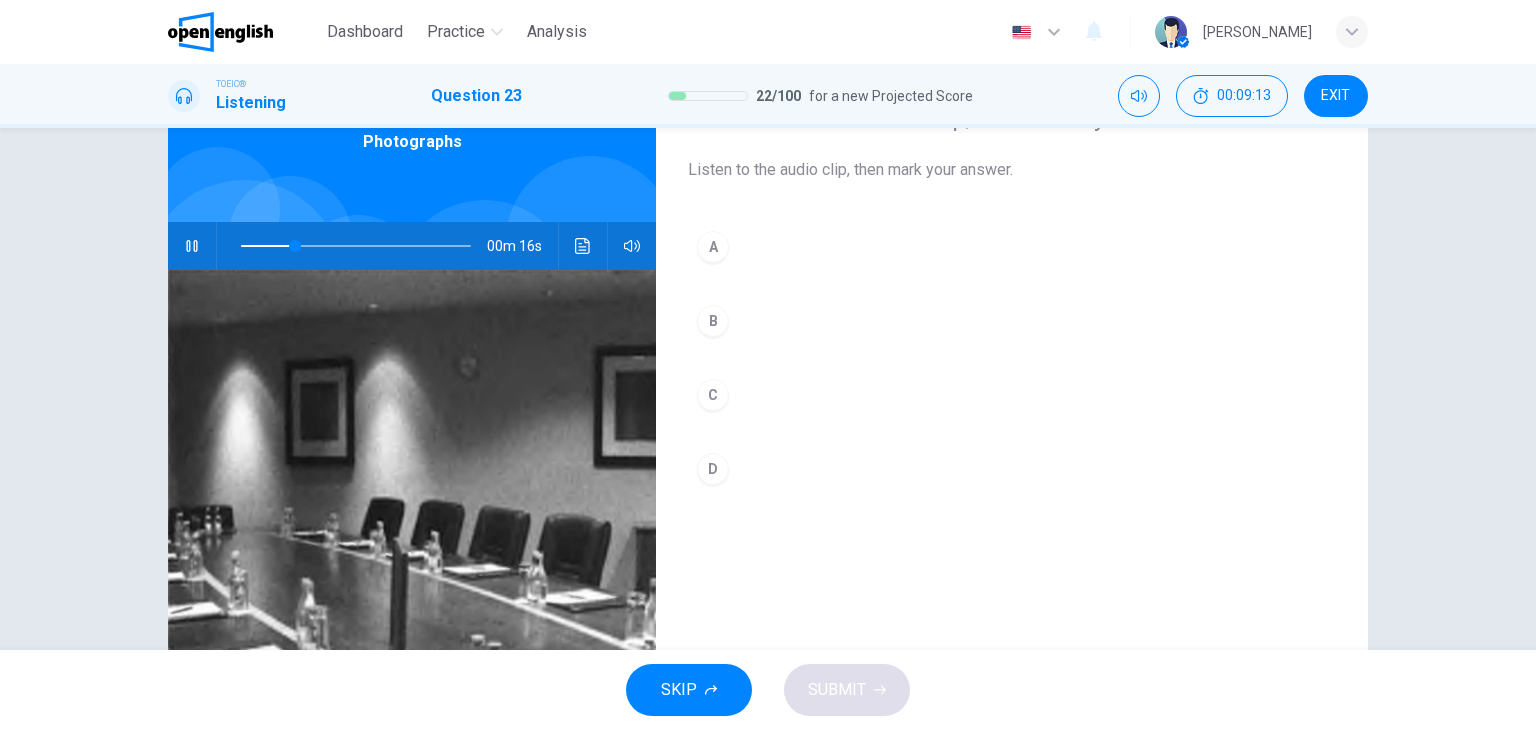 scroll, scrollTop: 87, scrollLeft: 0, axis: vertical 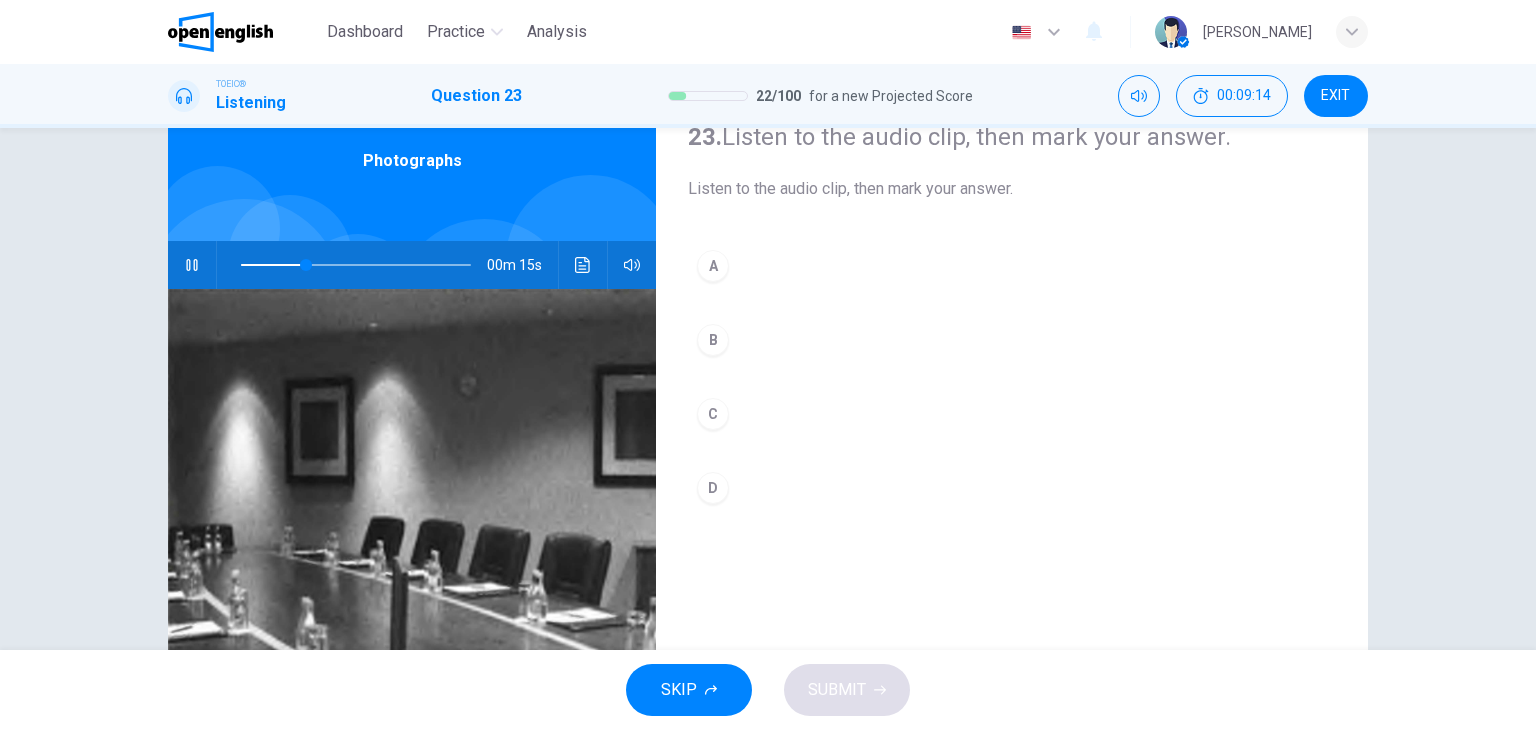 click on "A" at bounding box center (1012, 266) 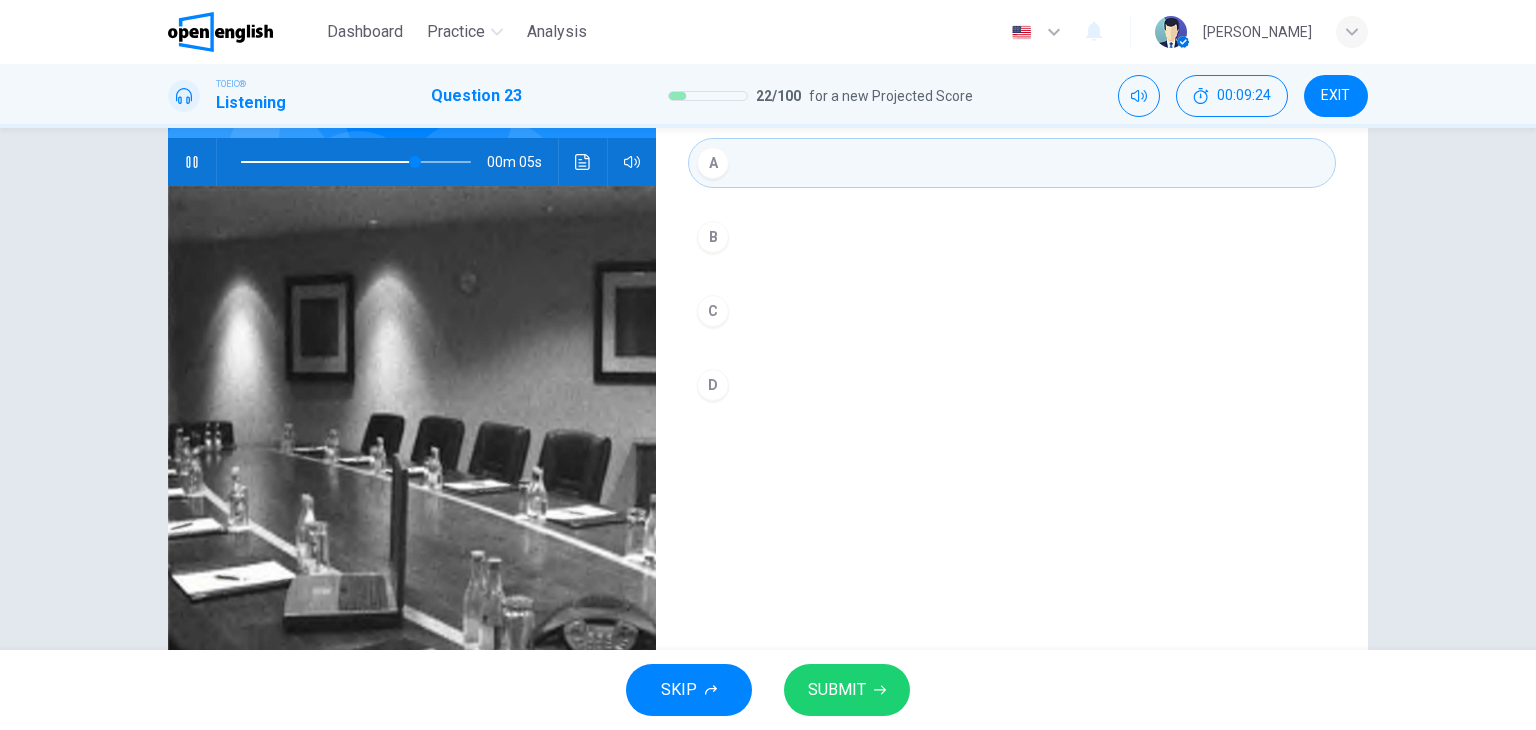 scroll, scrollTop: 253, scrollLeft: 0, axis: vertical 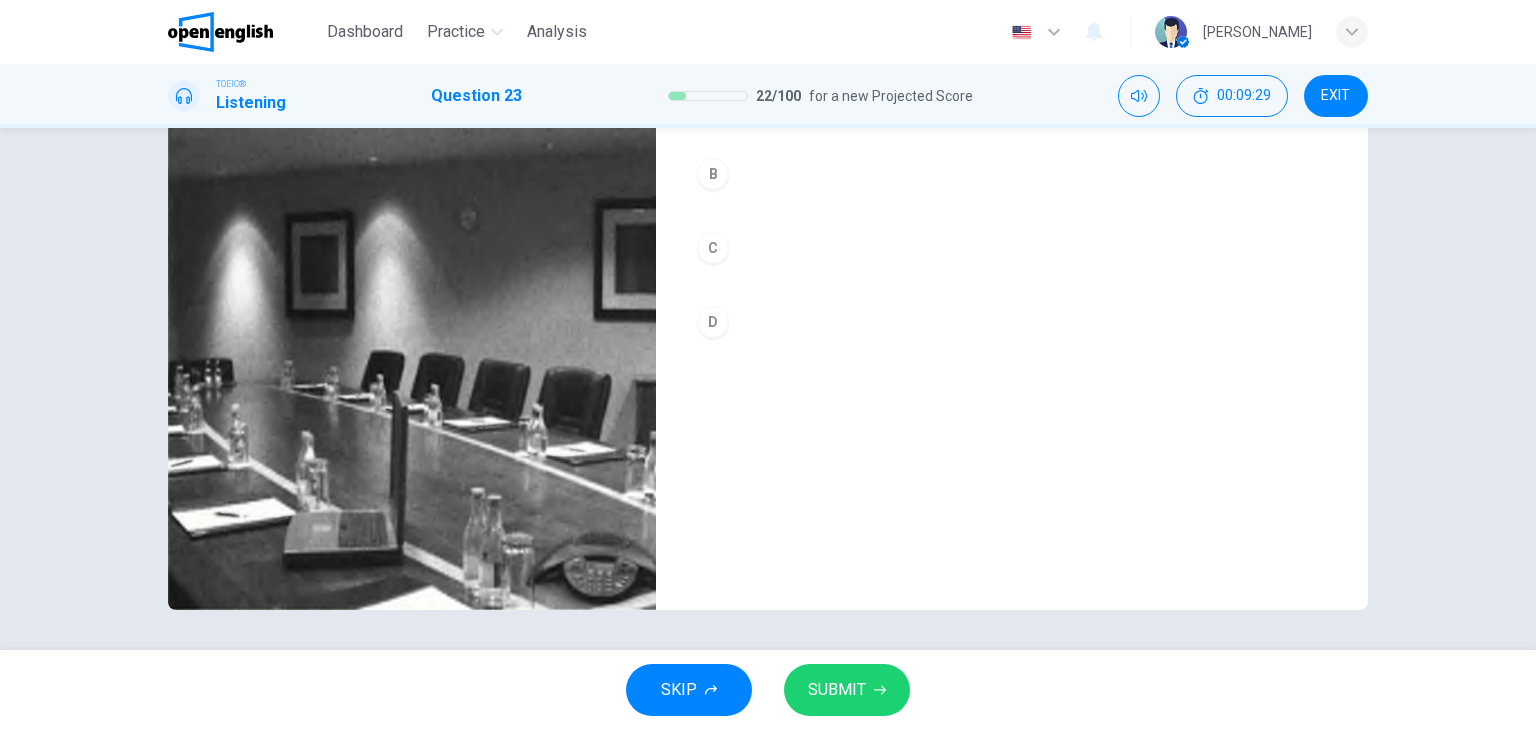 click on "SUBMIT" at bounding box center (837, 690) 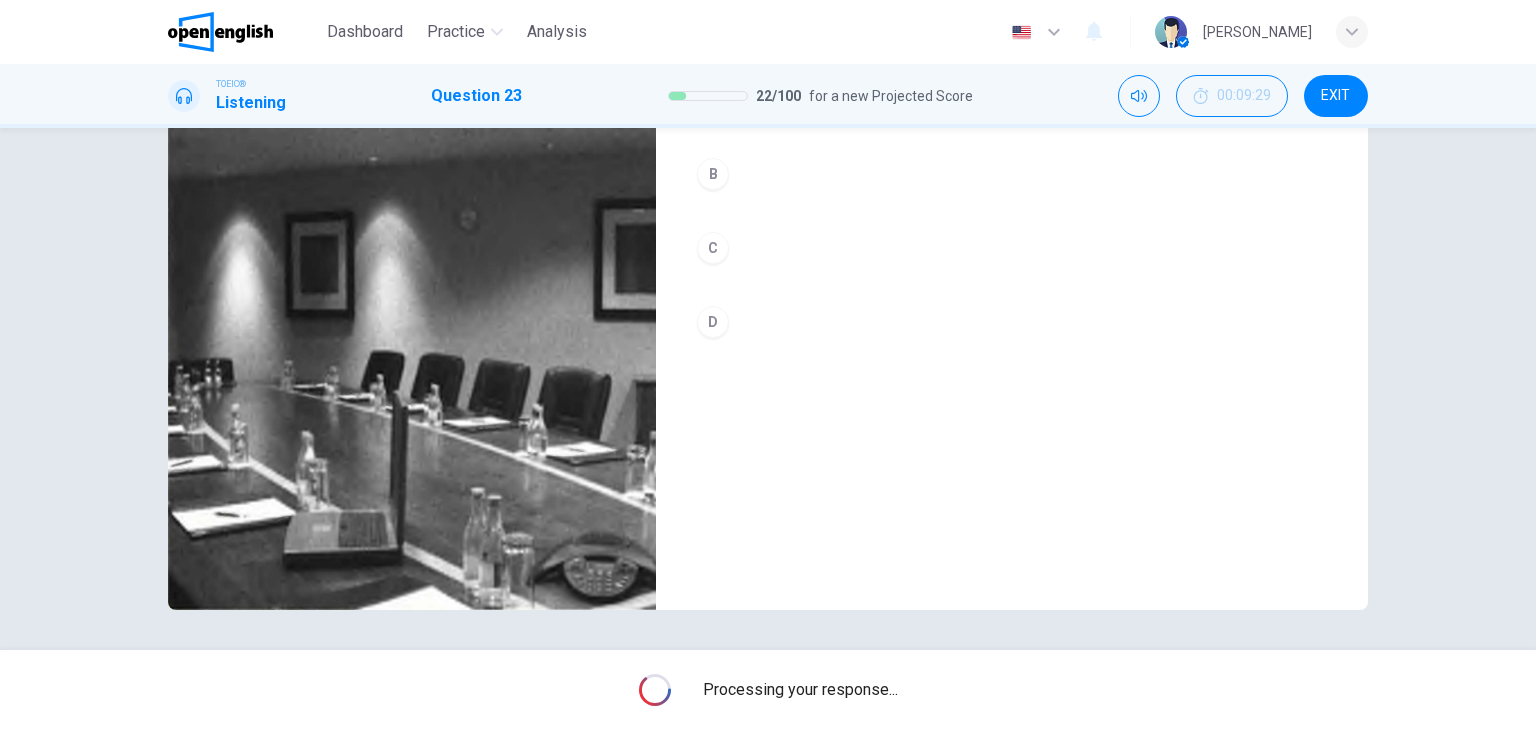 type on "*" 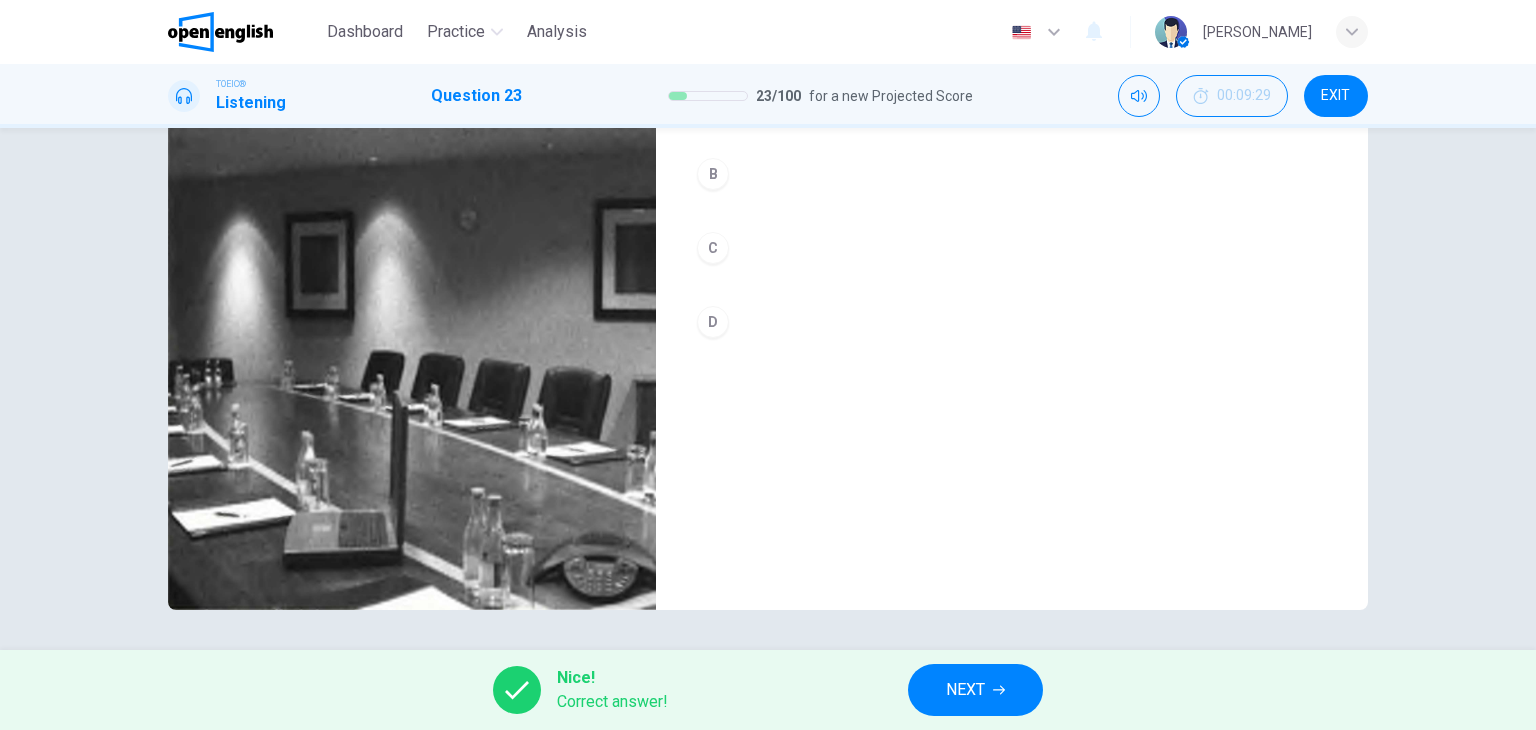 scroll, scrollTop: 0, scrollLeft: 0, axis: both 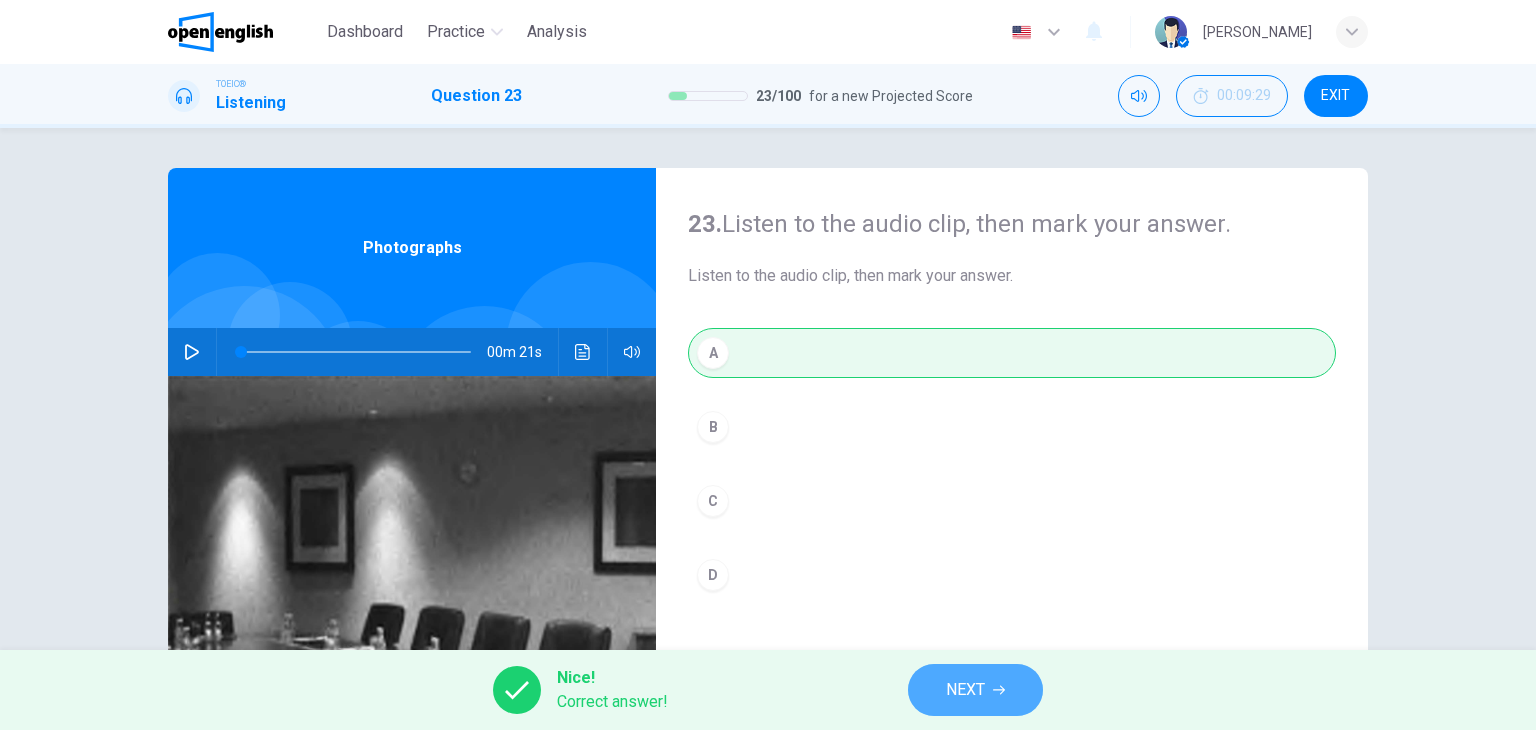 click on "NEXT" at bounding box center [965, 690] 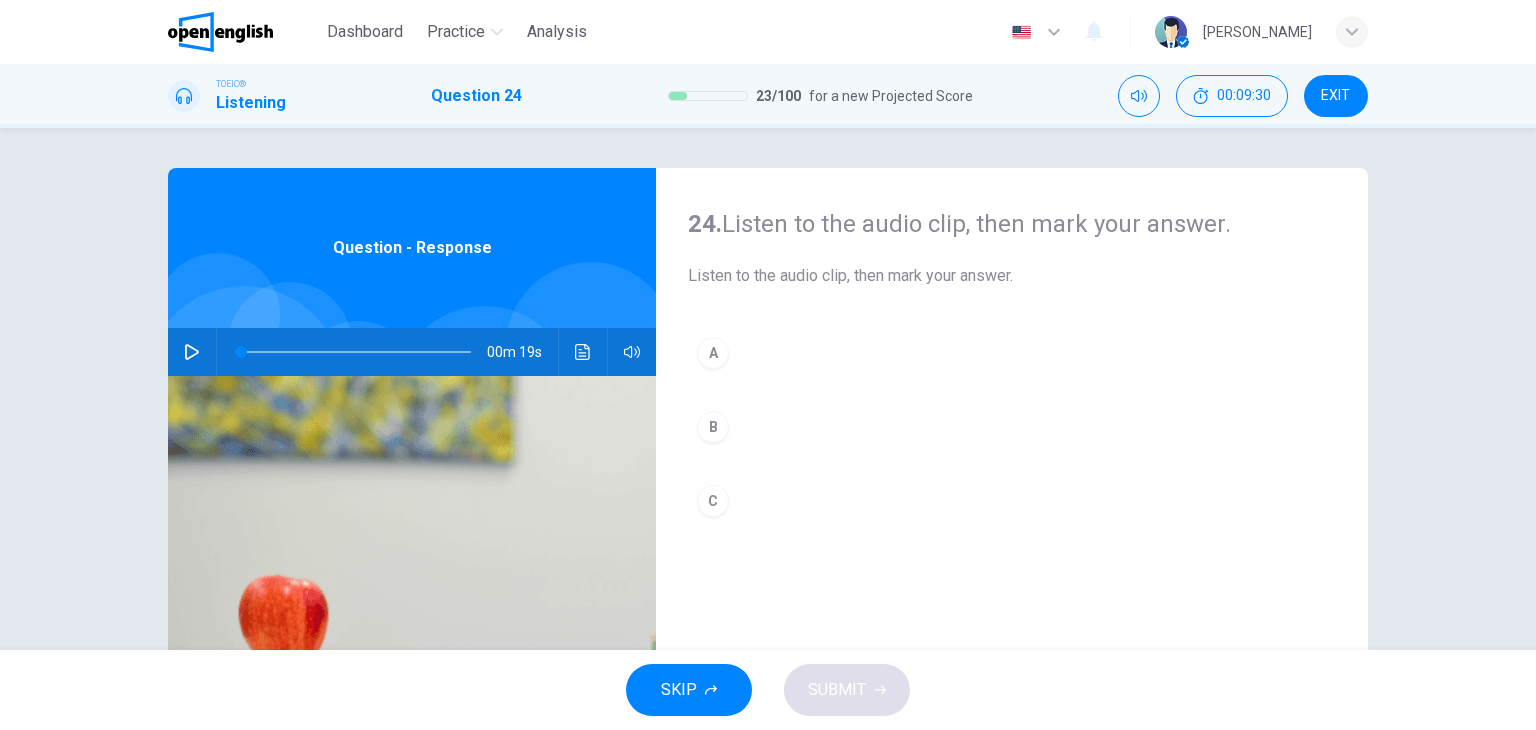 click 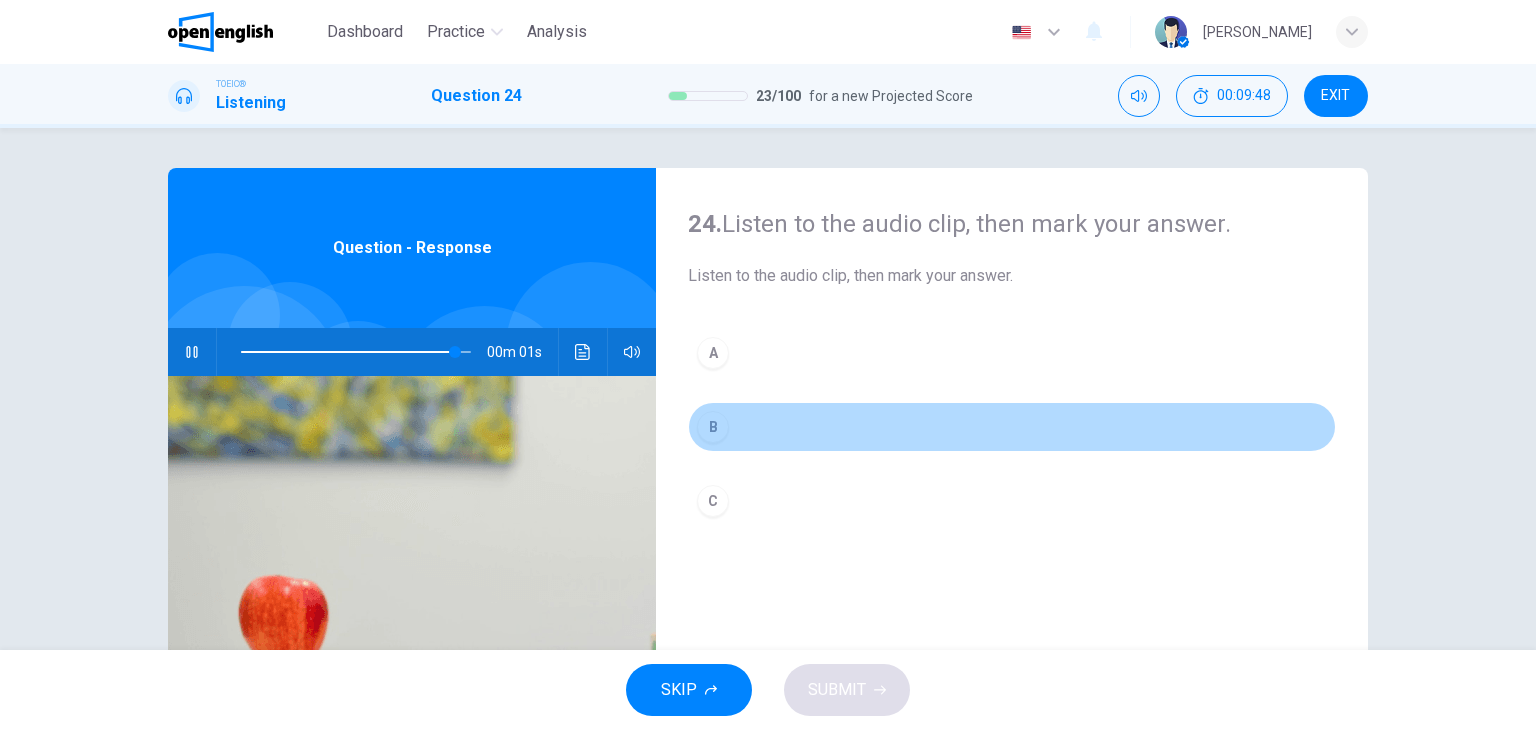 click on "B" at bounding box center [713, 427] 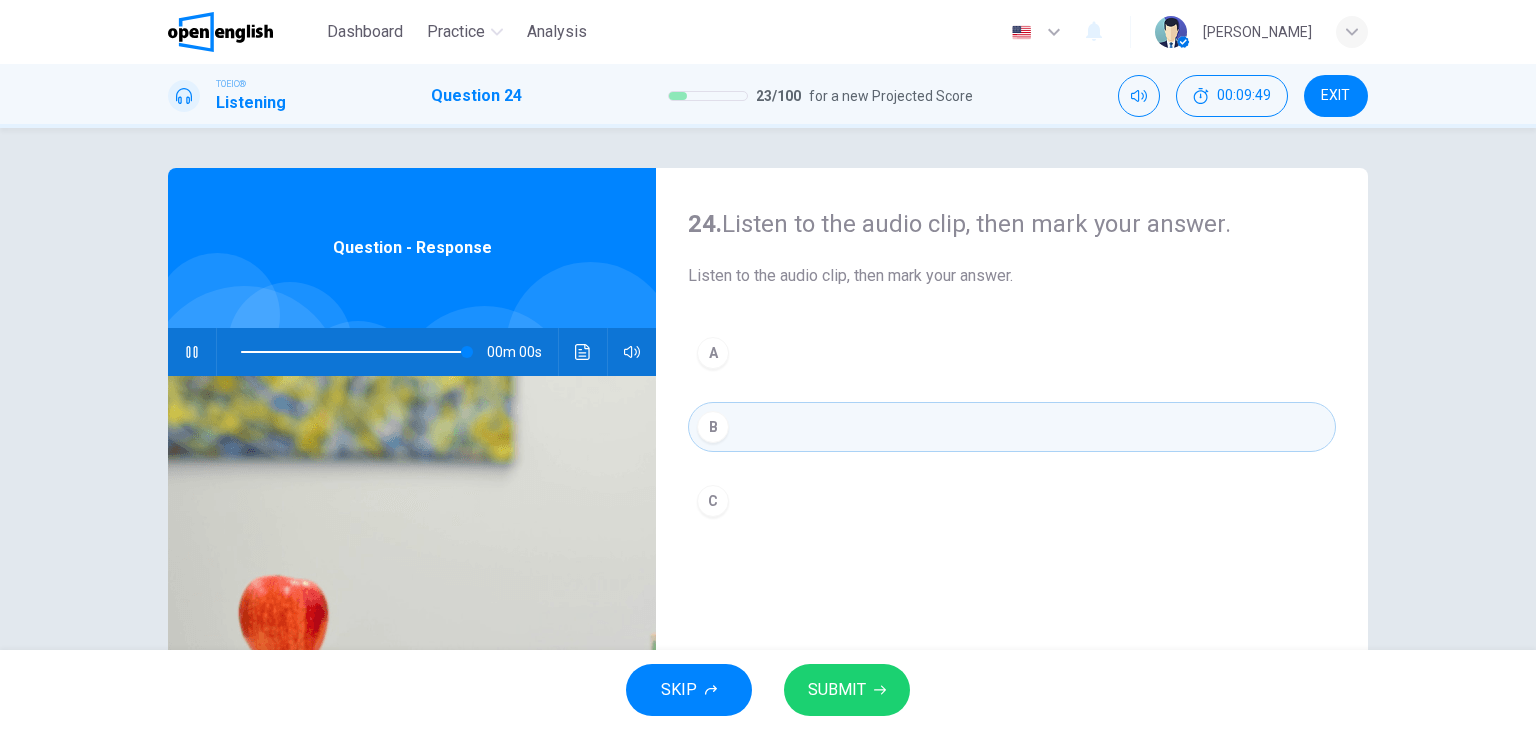 type on "*" 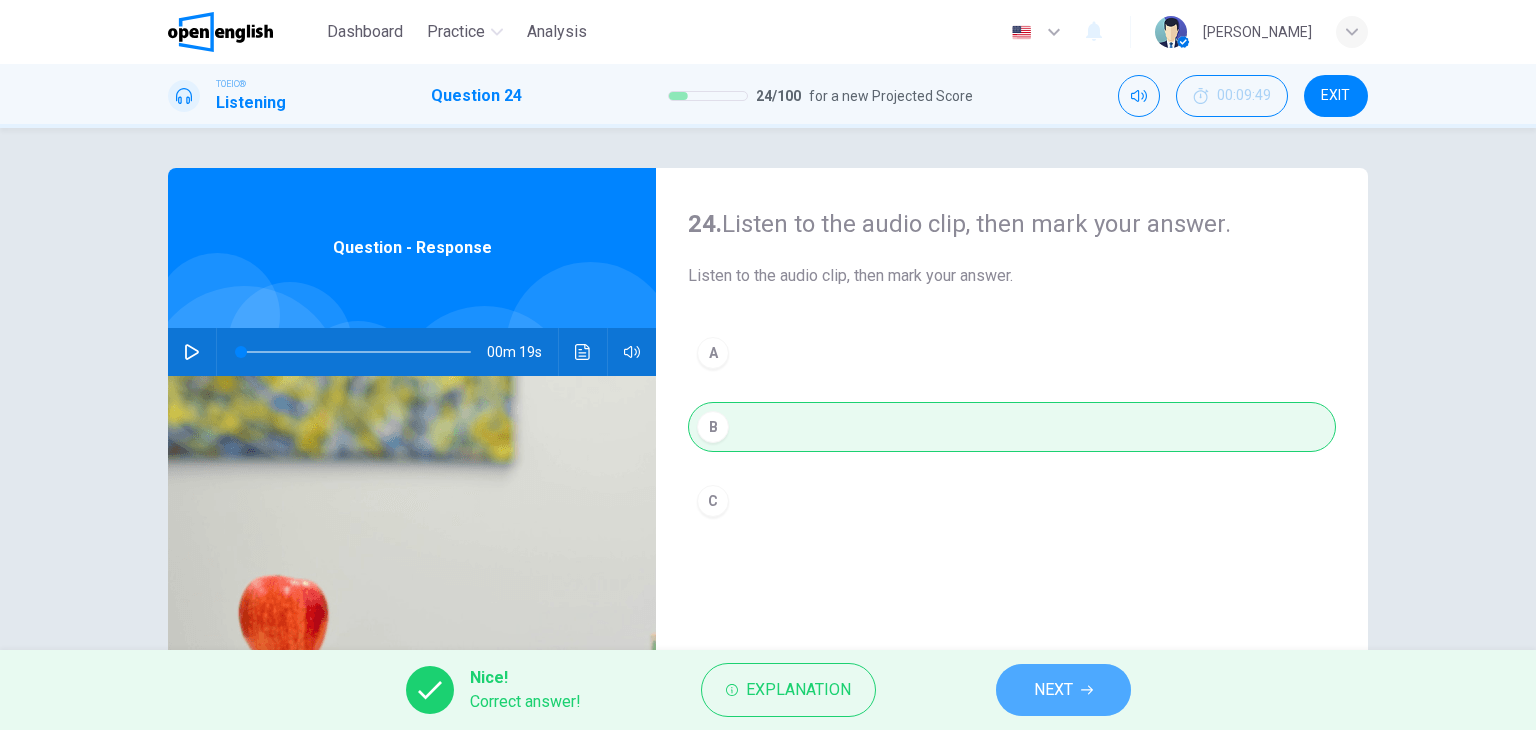 click on "NEXT" at bounding box center [1063, 690] 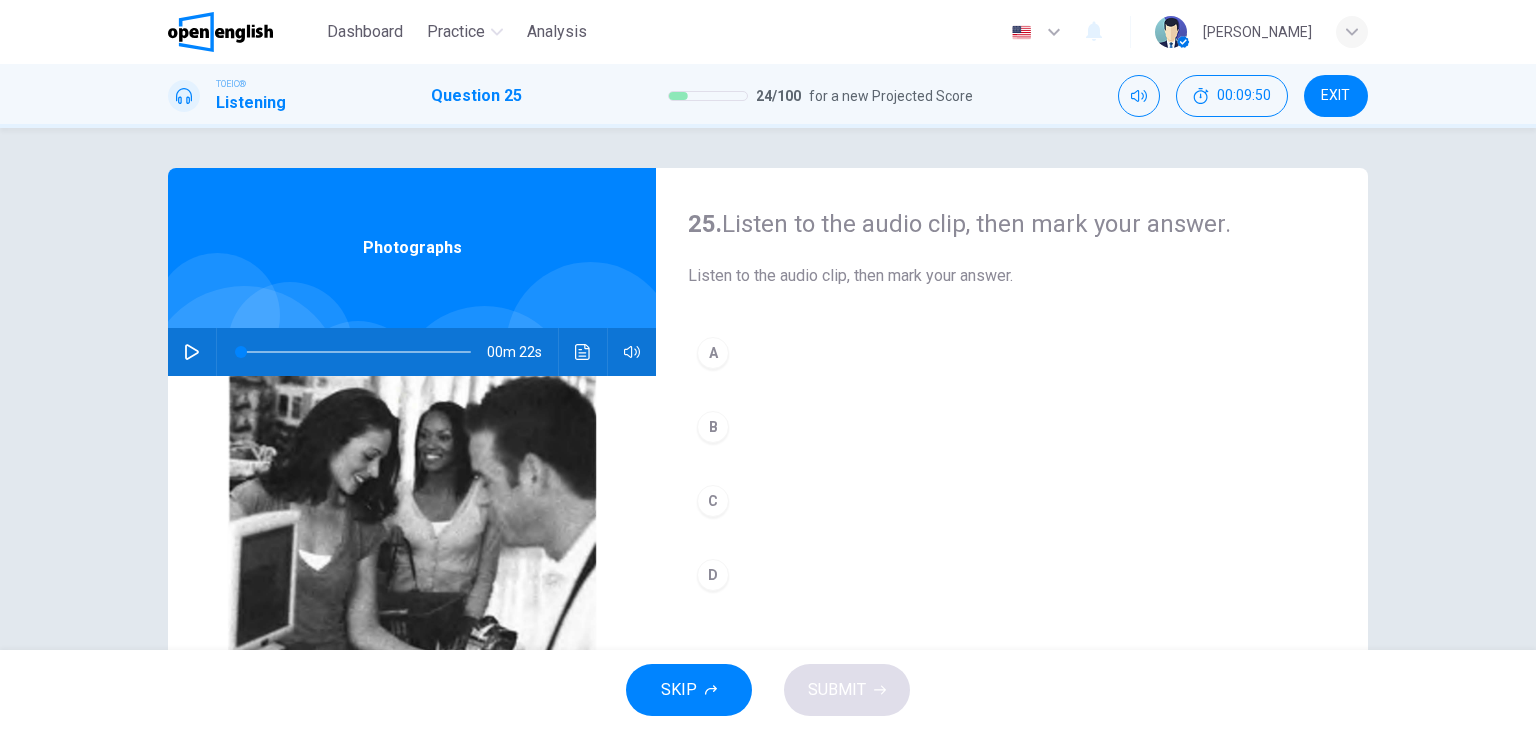 click 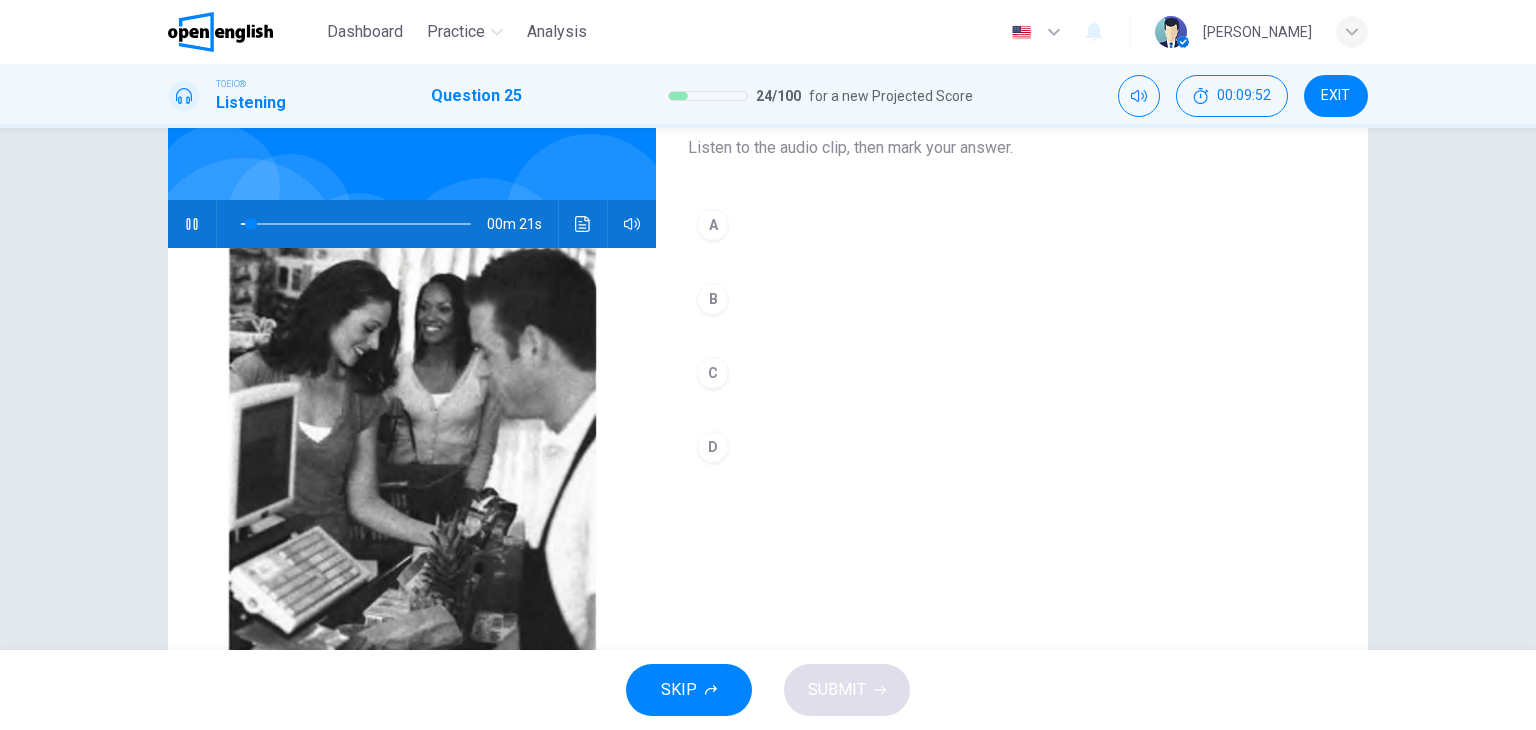scroll, scrollTop: 166, scrollLeft: 0, axis: vertical 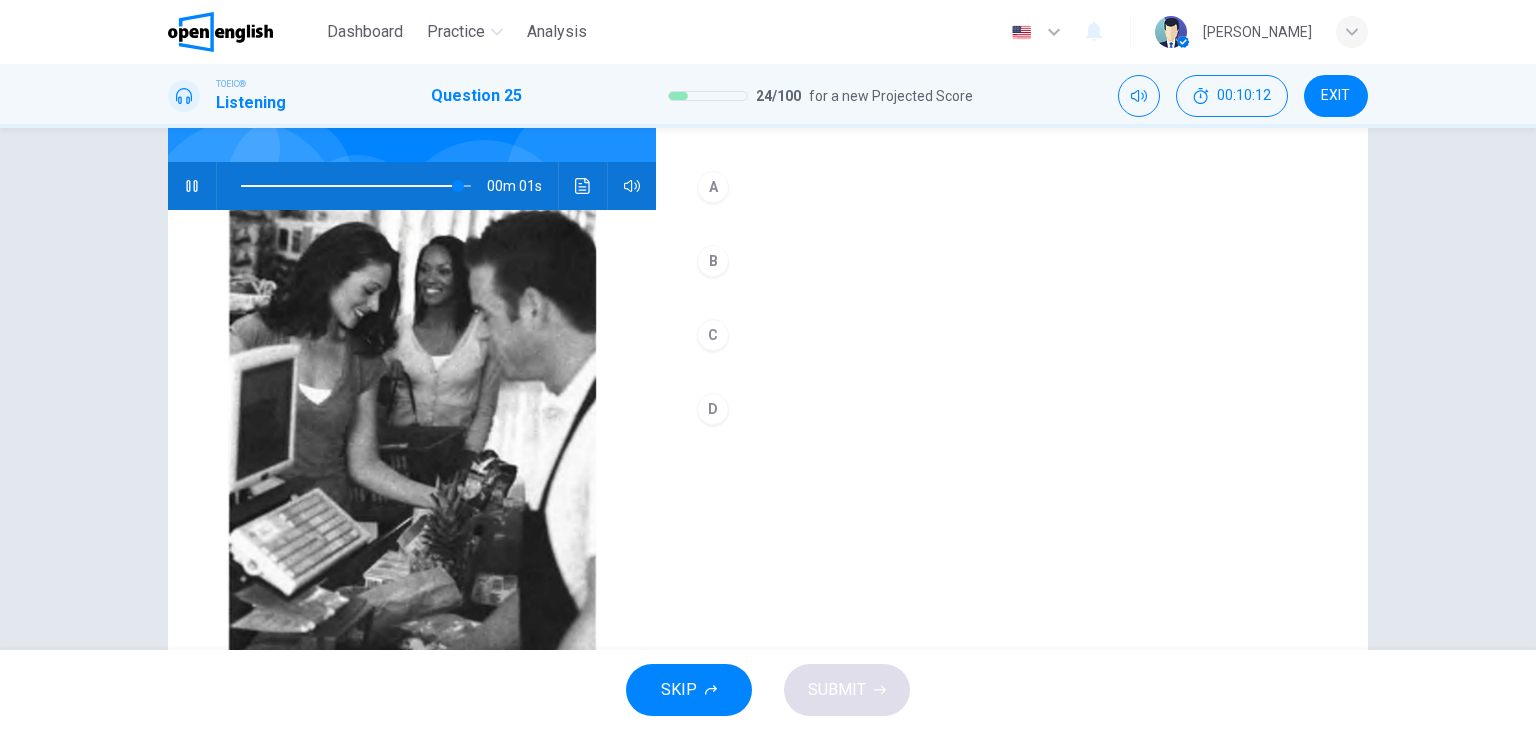 click on "C" at bounding box center (713, 335) 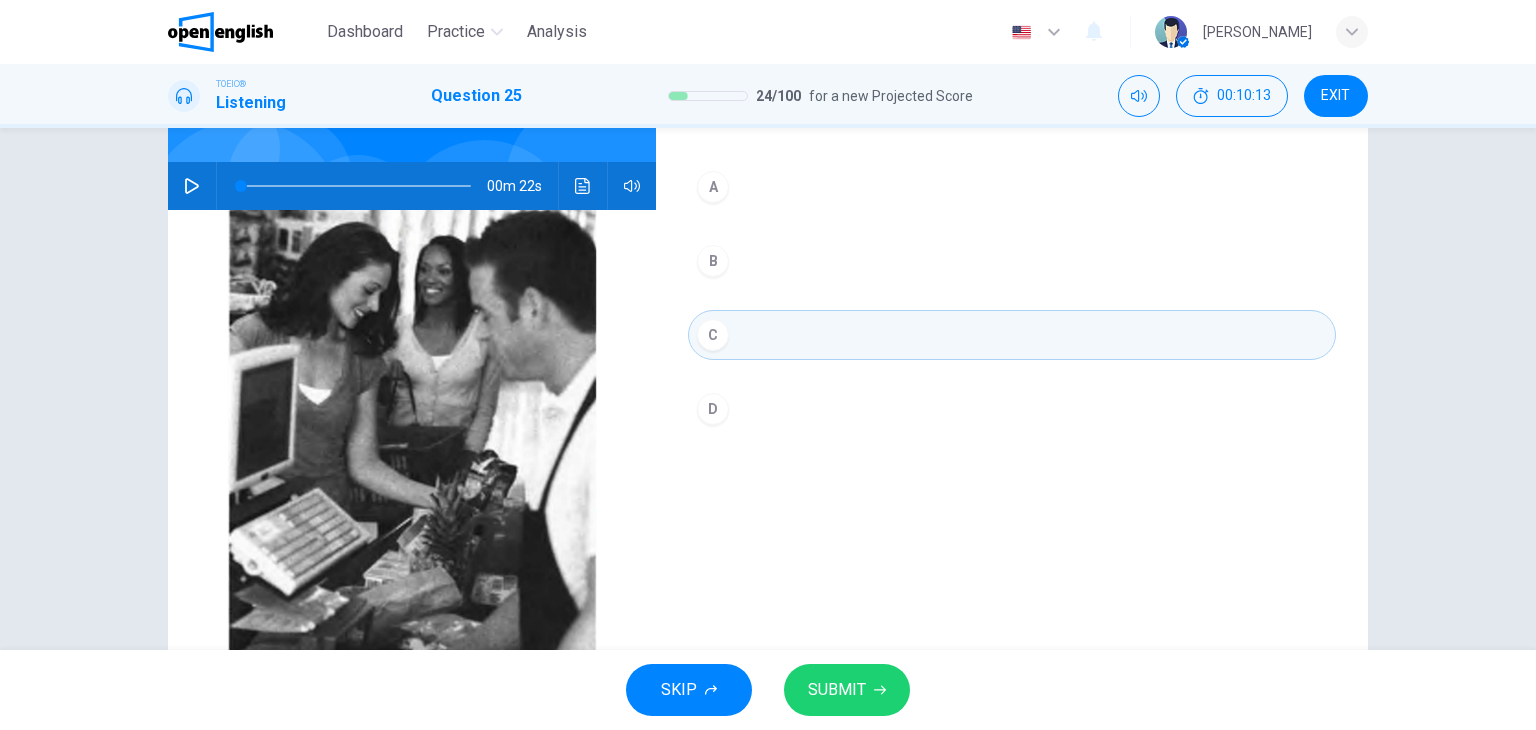 click on "SUBMIT" at bounding box center (837, 690) 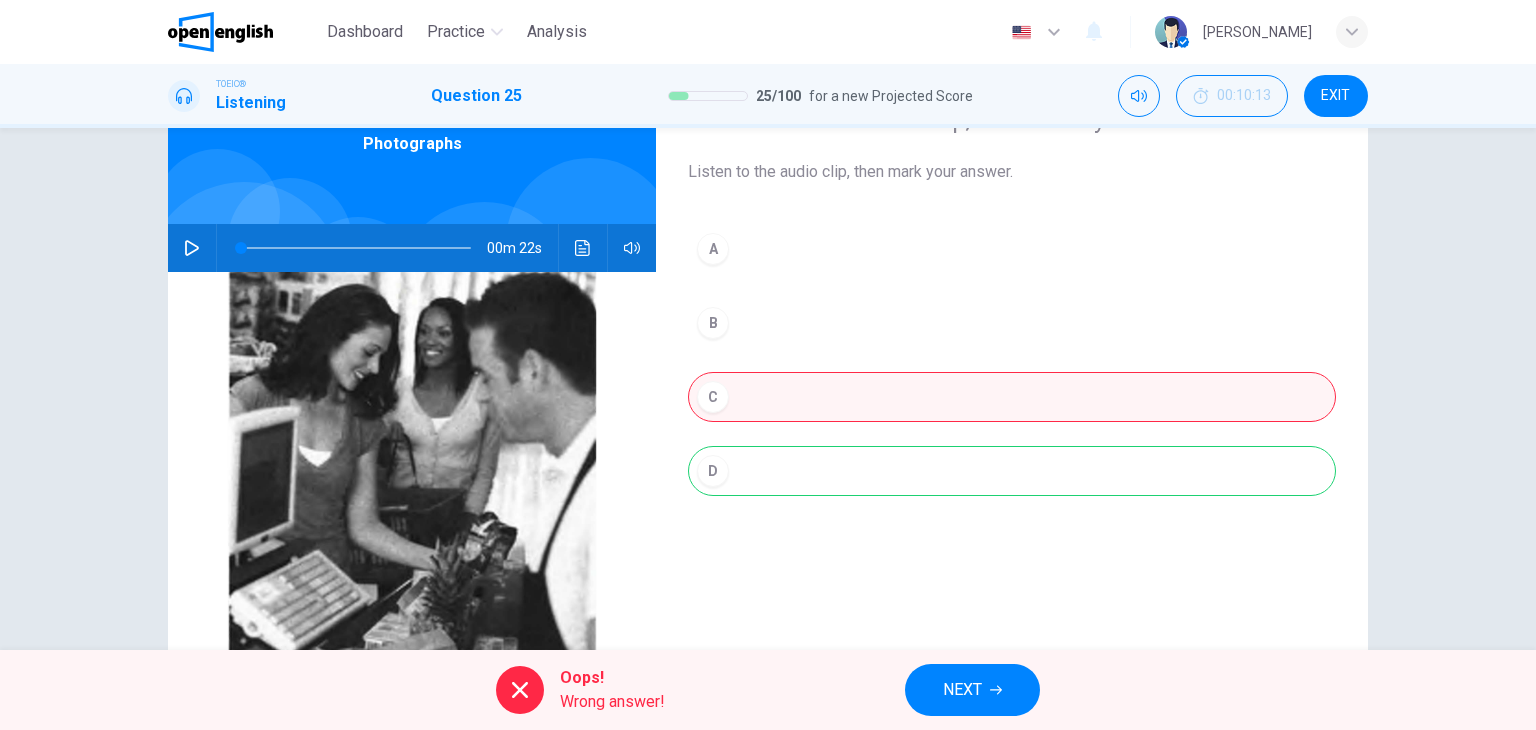 scroll, scrollTop: 166, scrollLeft: 0, axis: vertical 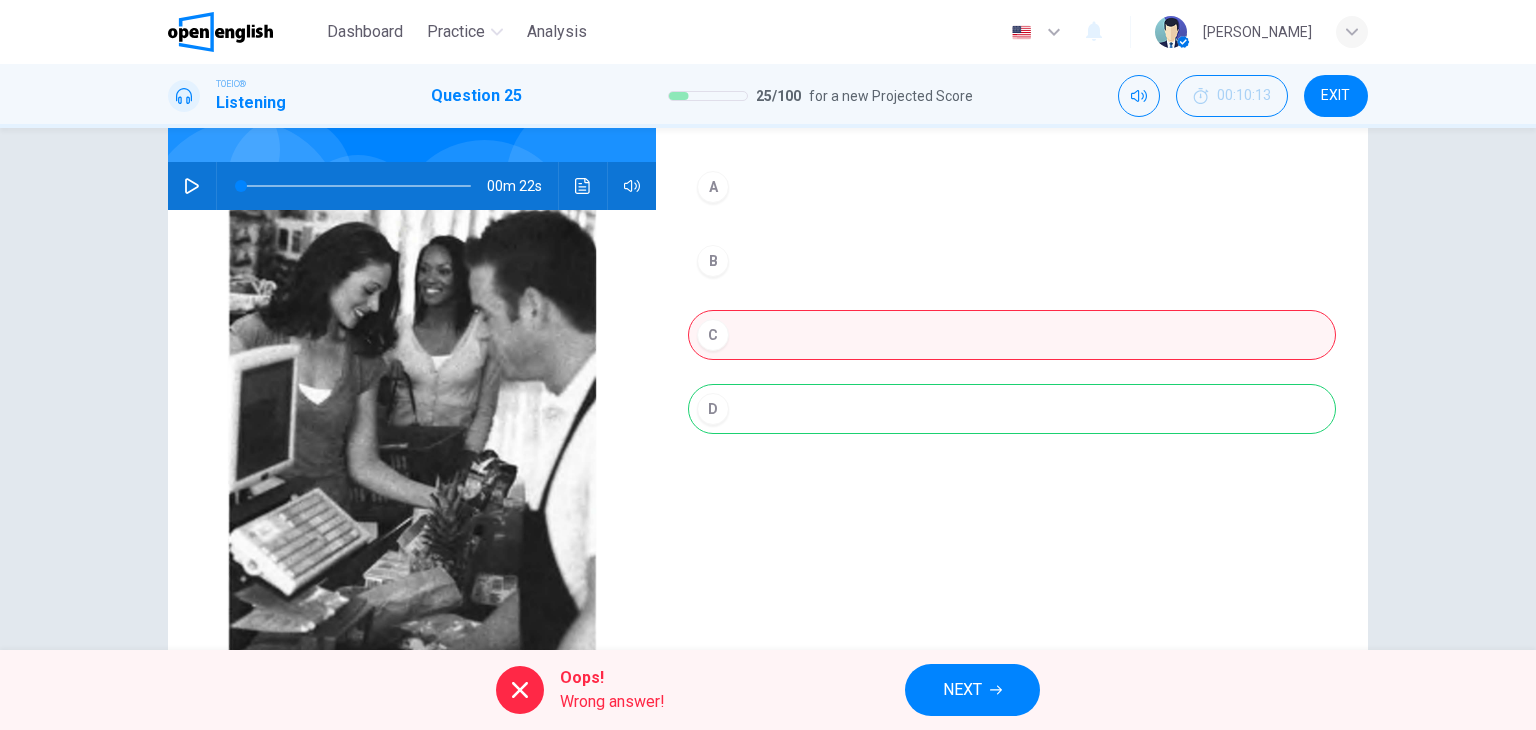 click at bounding box center (356, 186) 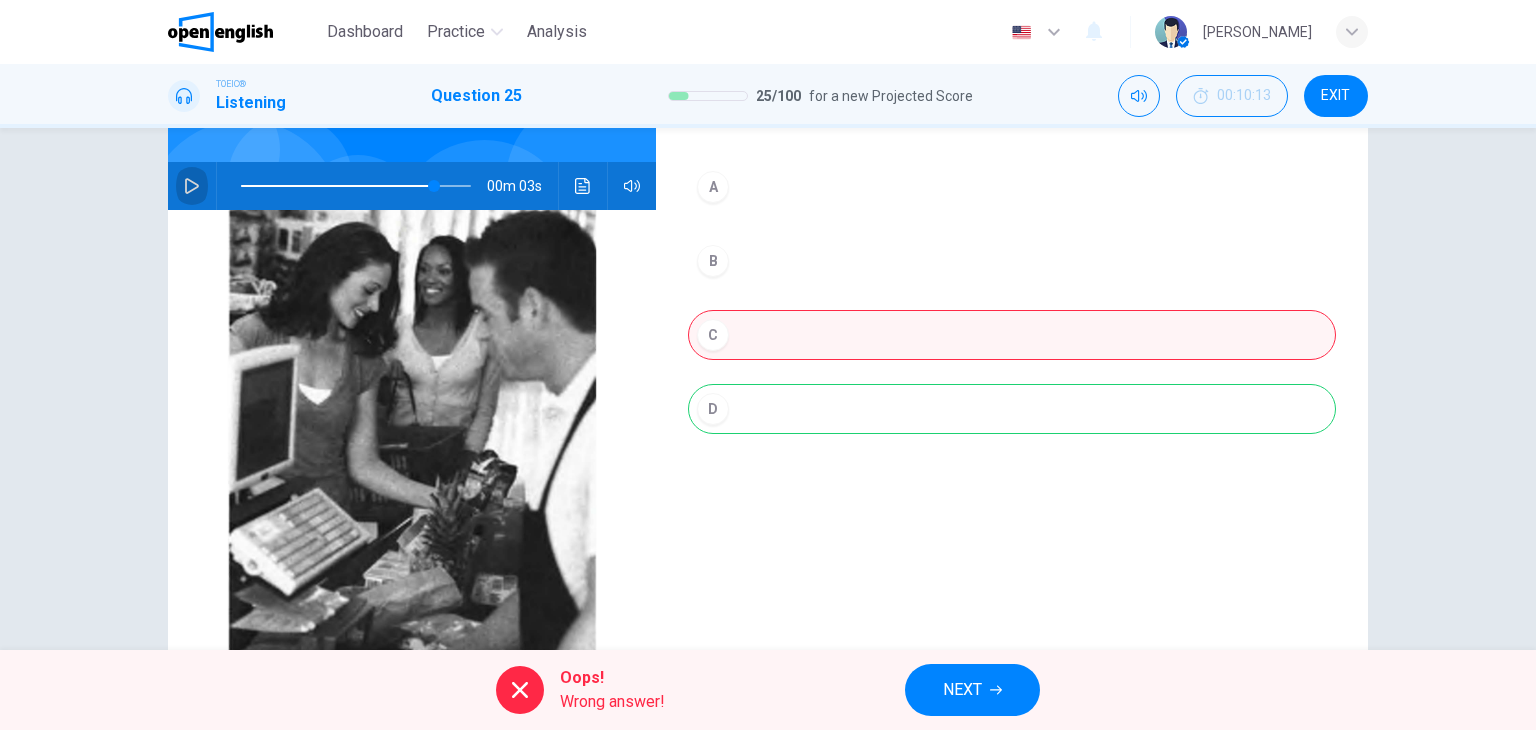 click at bounding box center (192, 186) 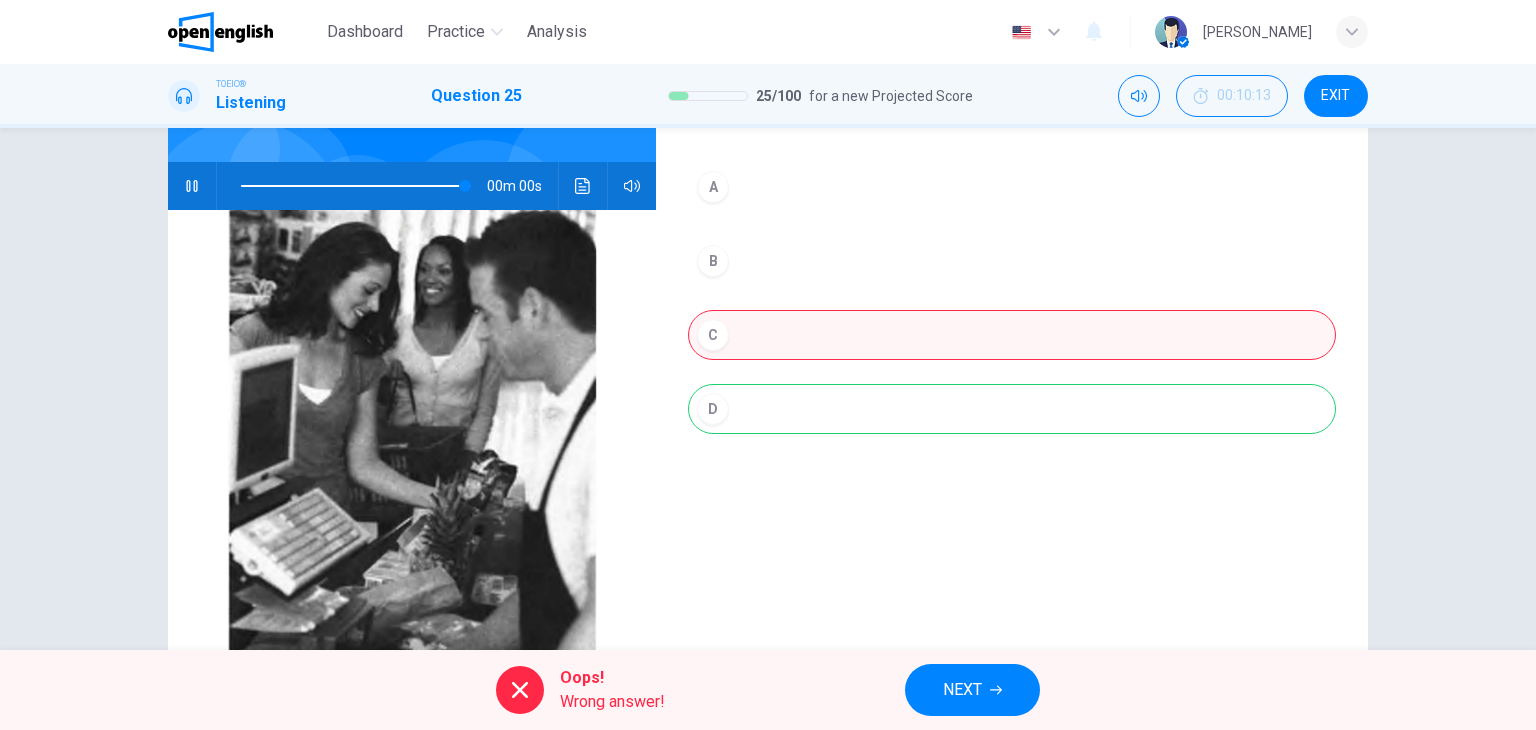 type on "*" 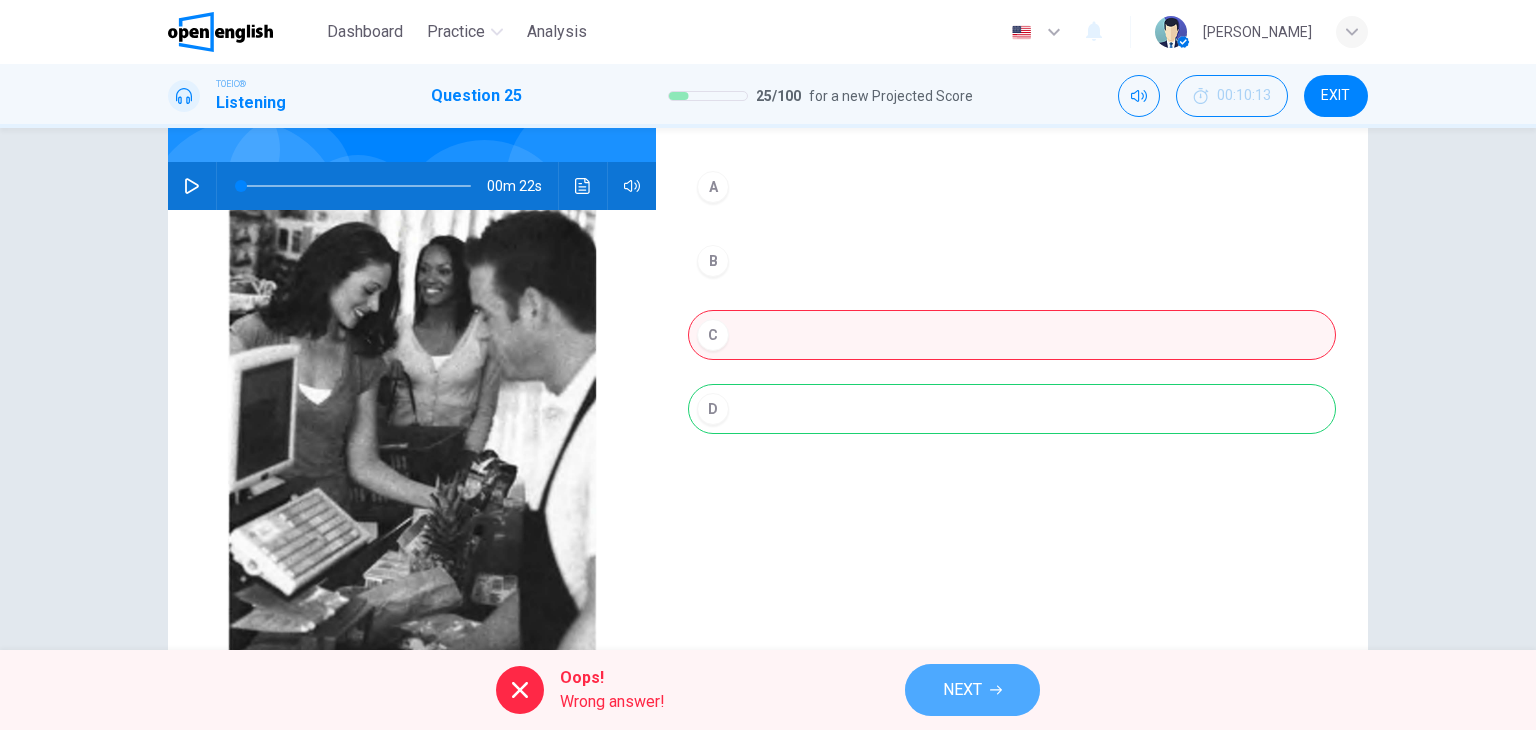 click on "NEXT" at bounding box center [962, 690] 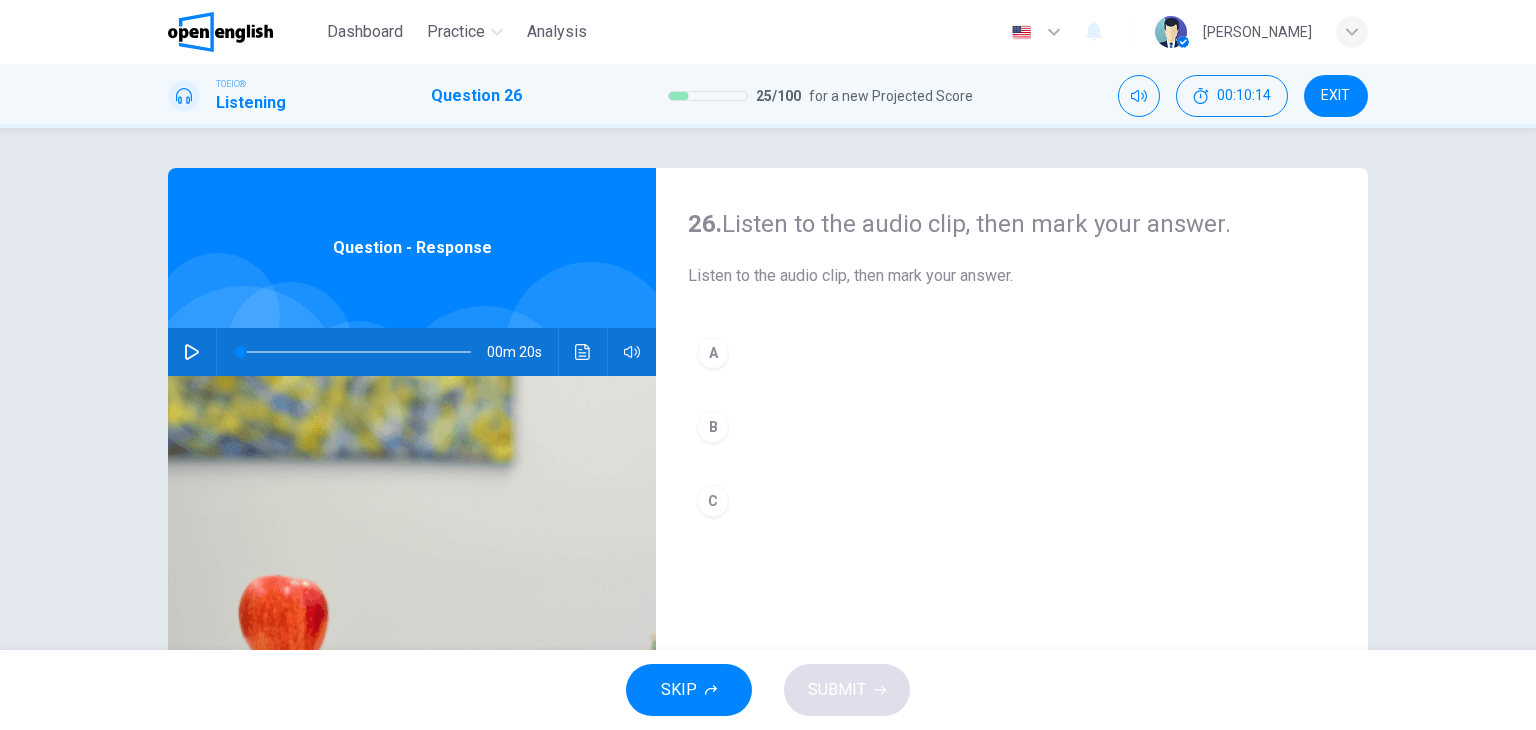 click 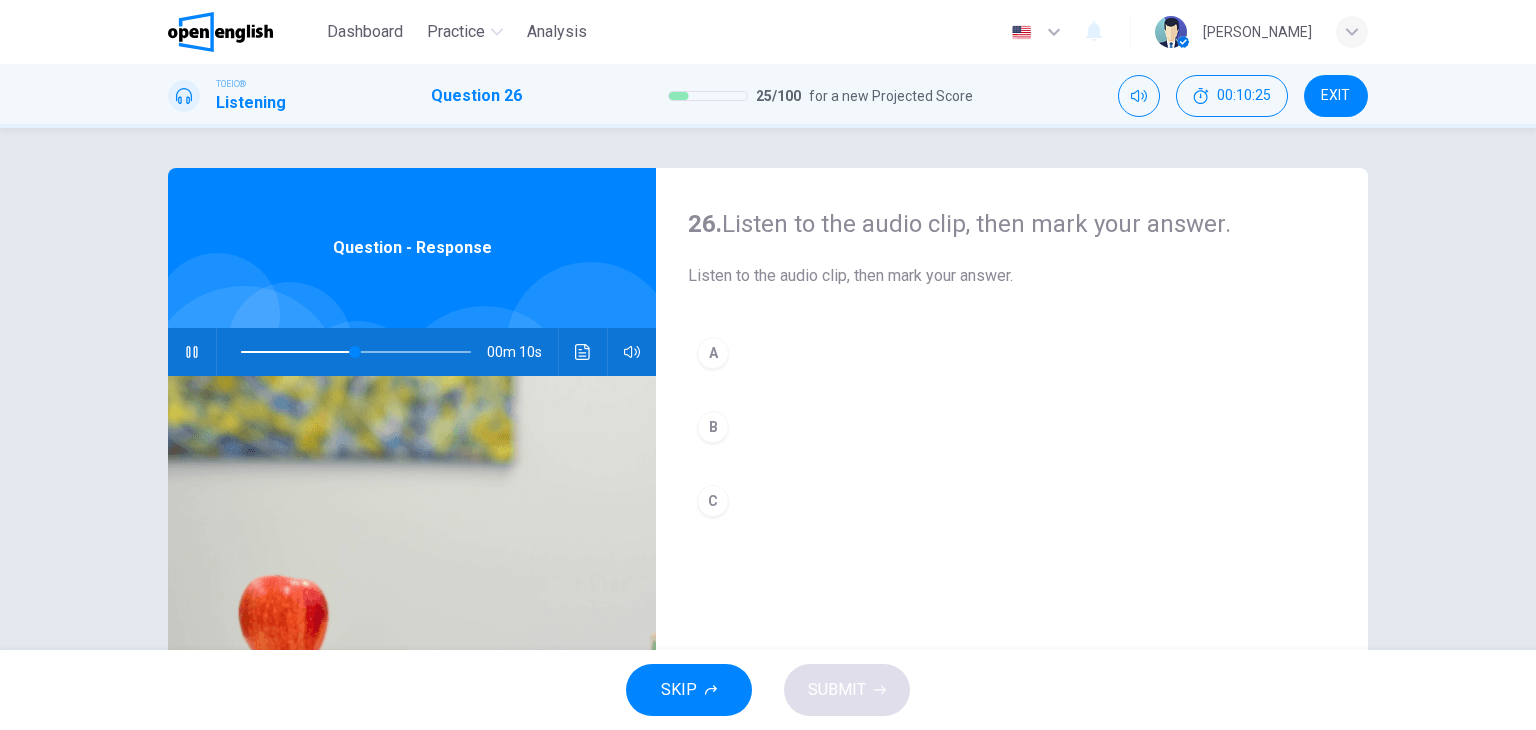 click on "A" at bounding box center (713, 353) 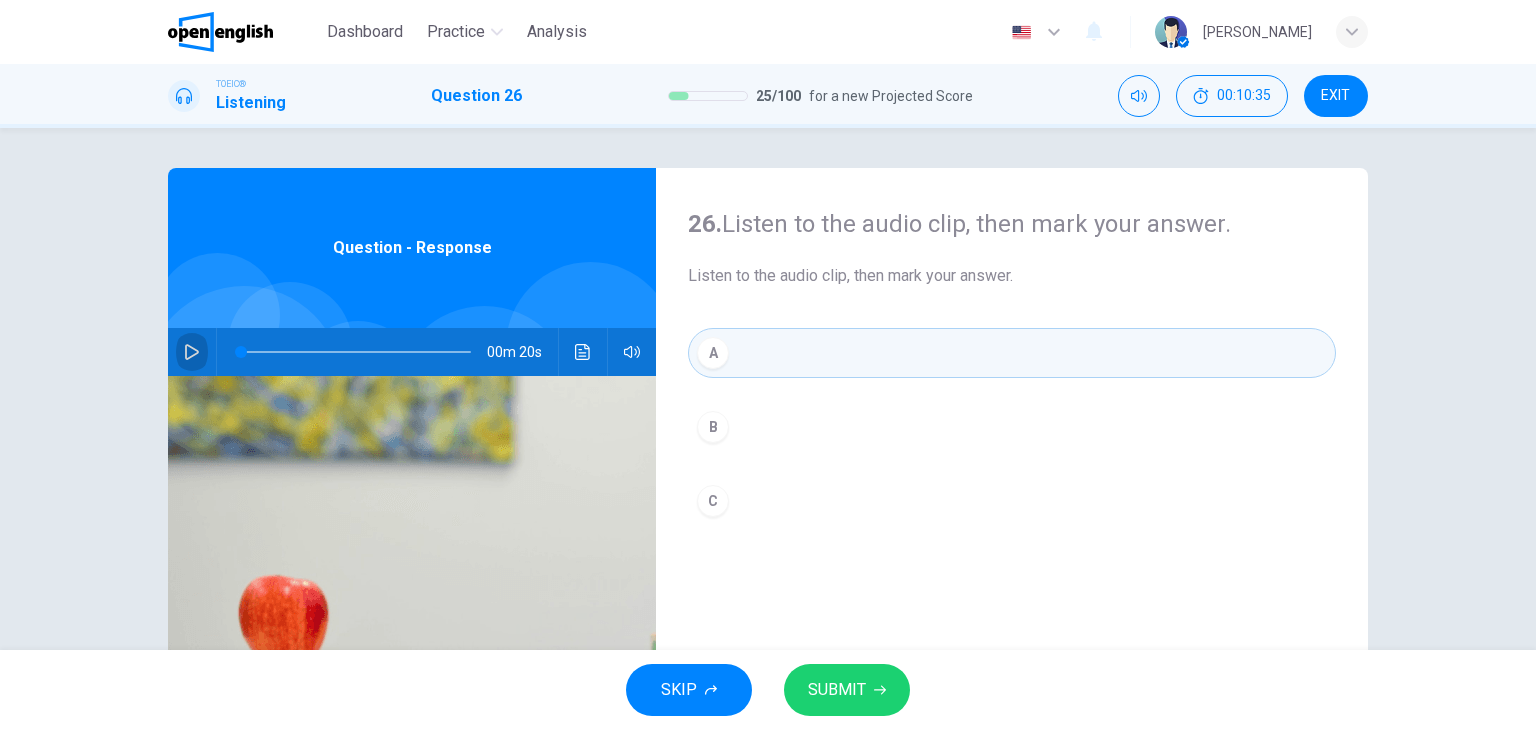 click 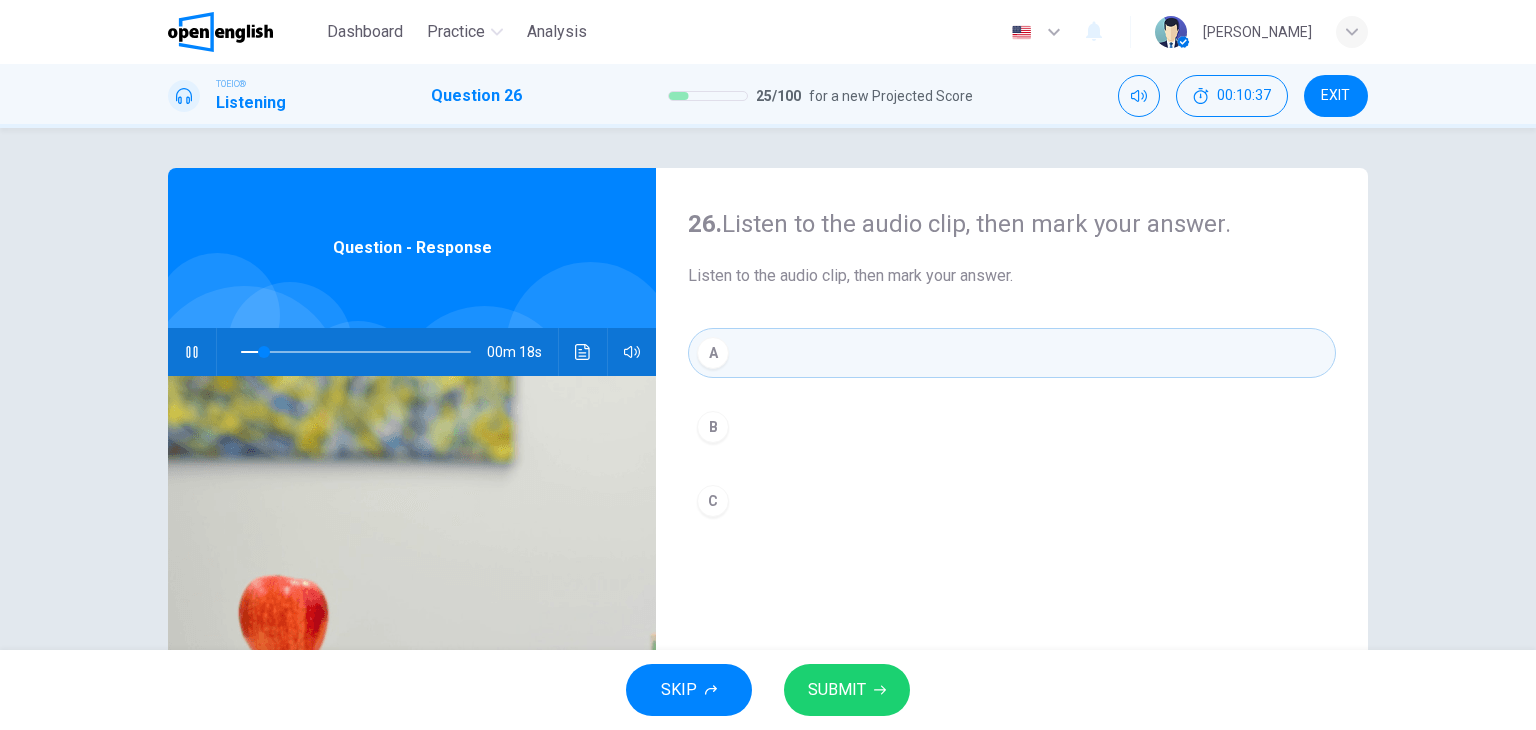click on "SUBMIT" at bounding box center (847, 690) 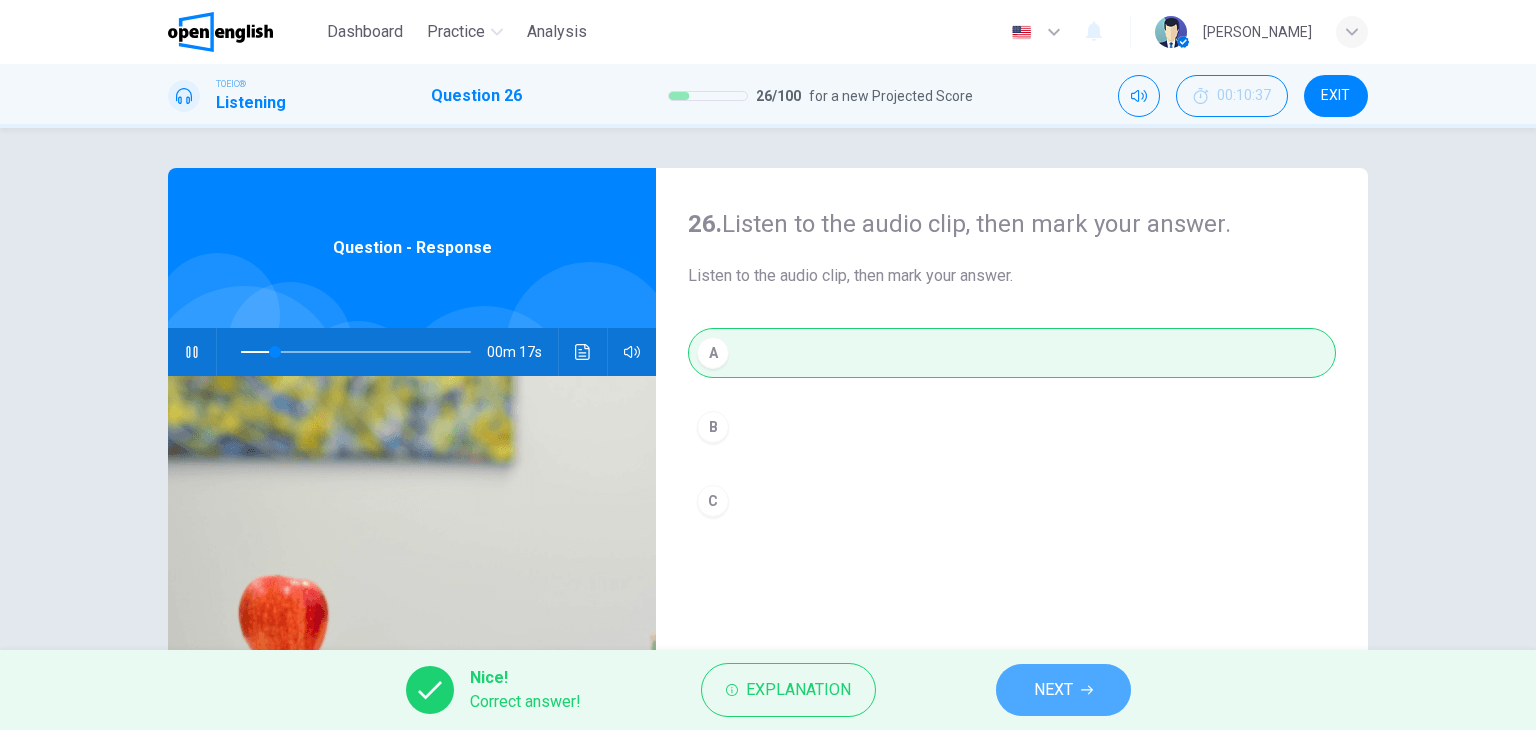 type on "**" 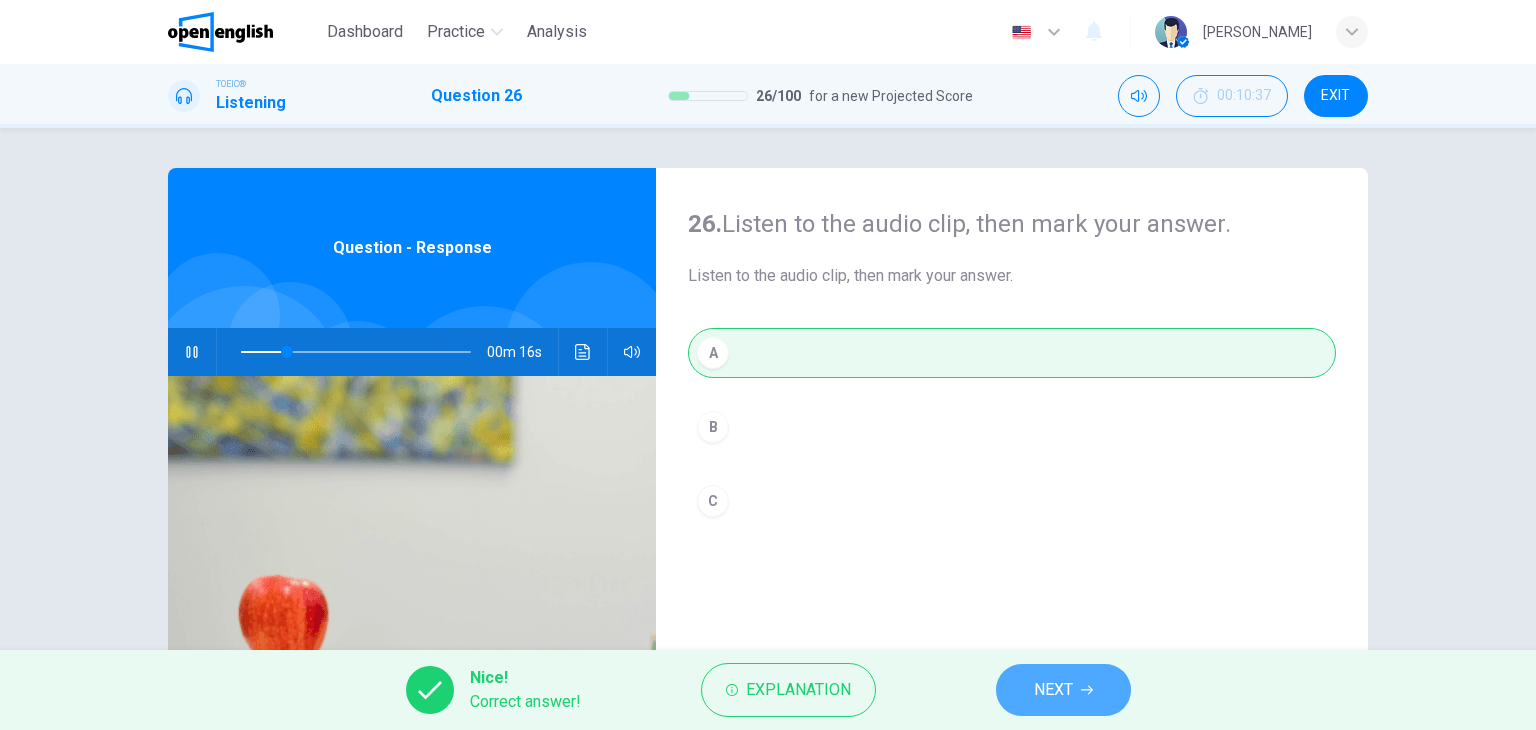 click on "NEXT" at bounding box center [1053, 690] 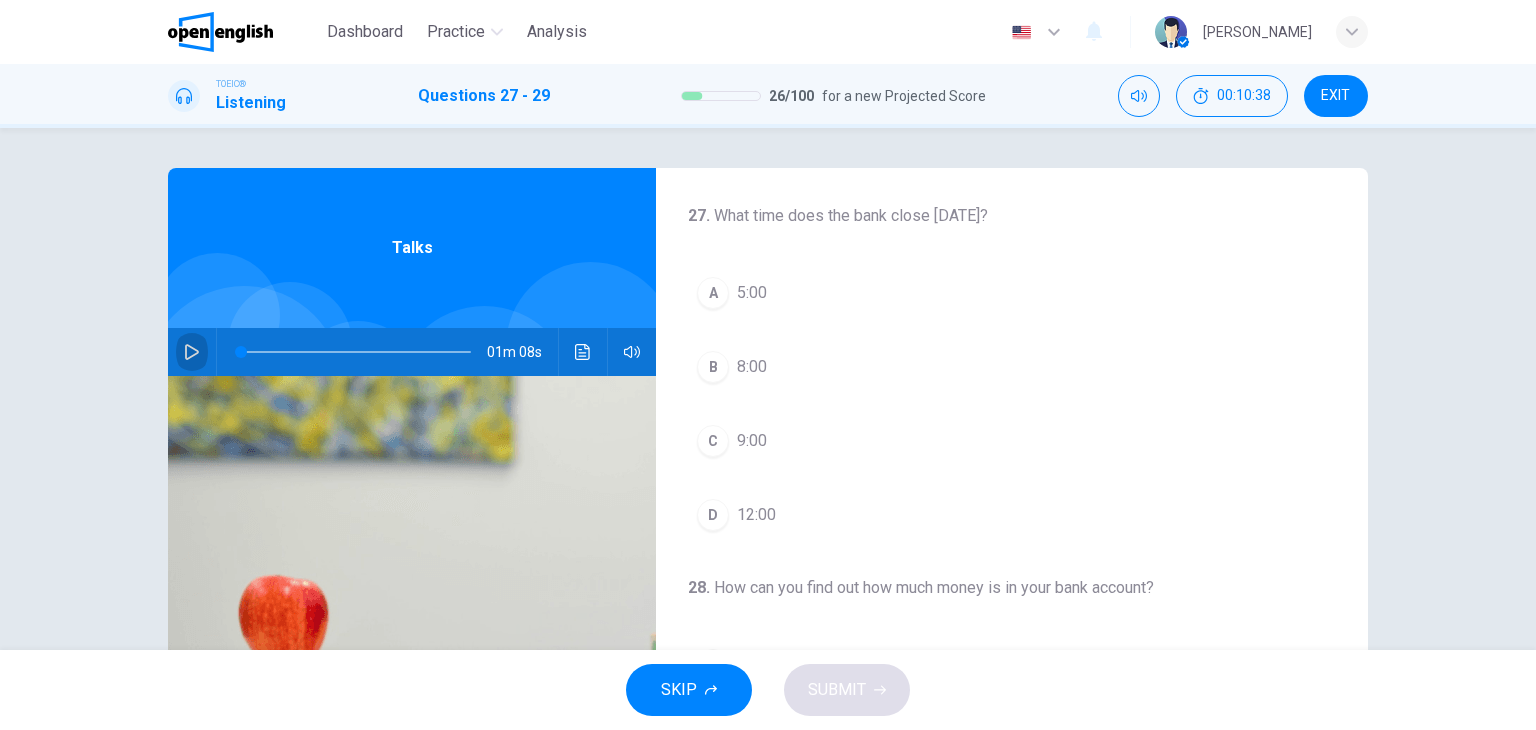 click 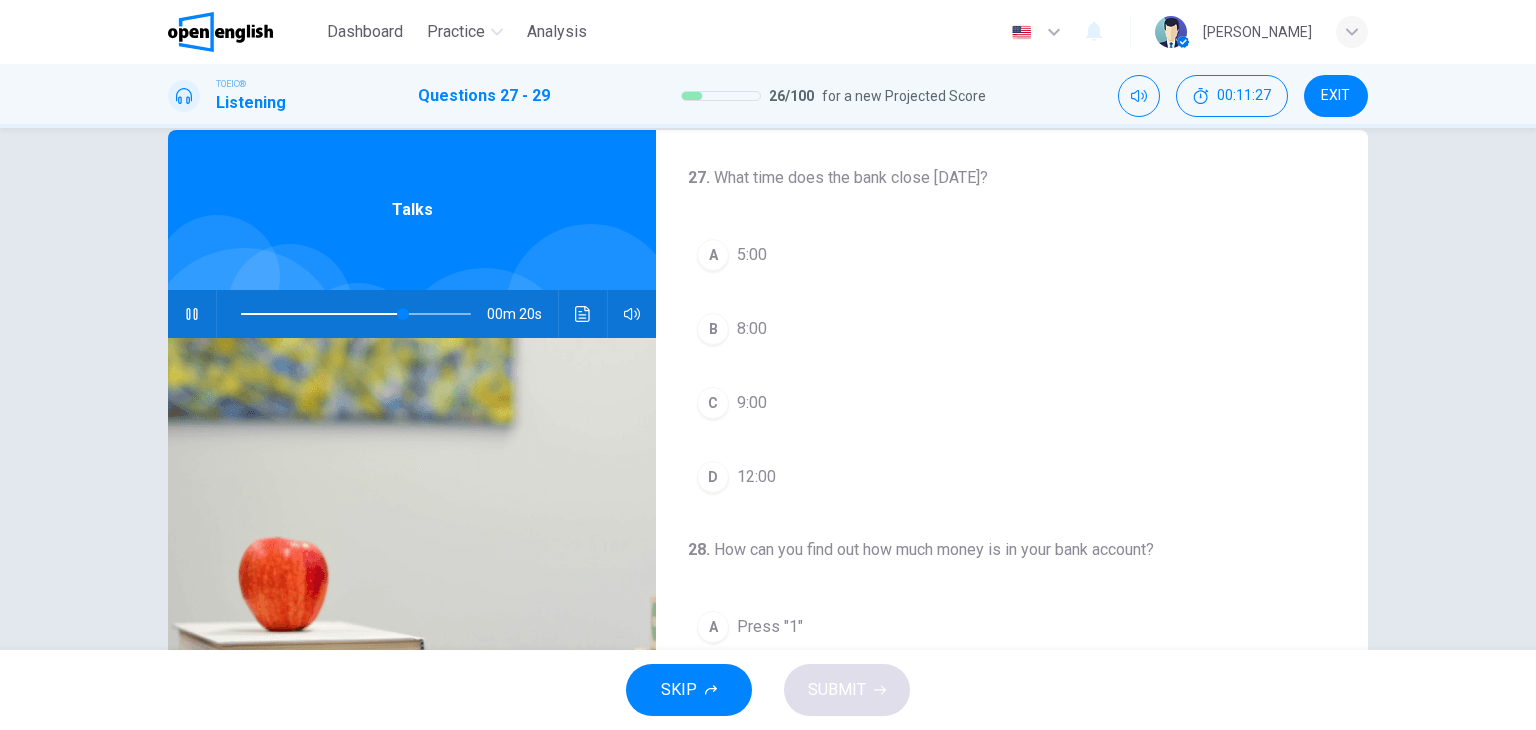 scroll, scrollTop: 0, scrollLeft: 0, axis: both 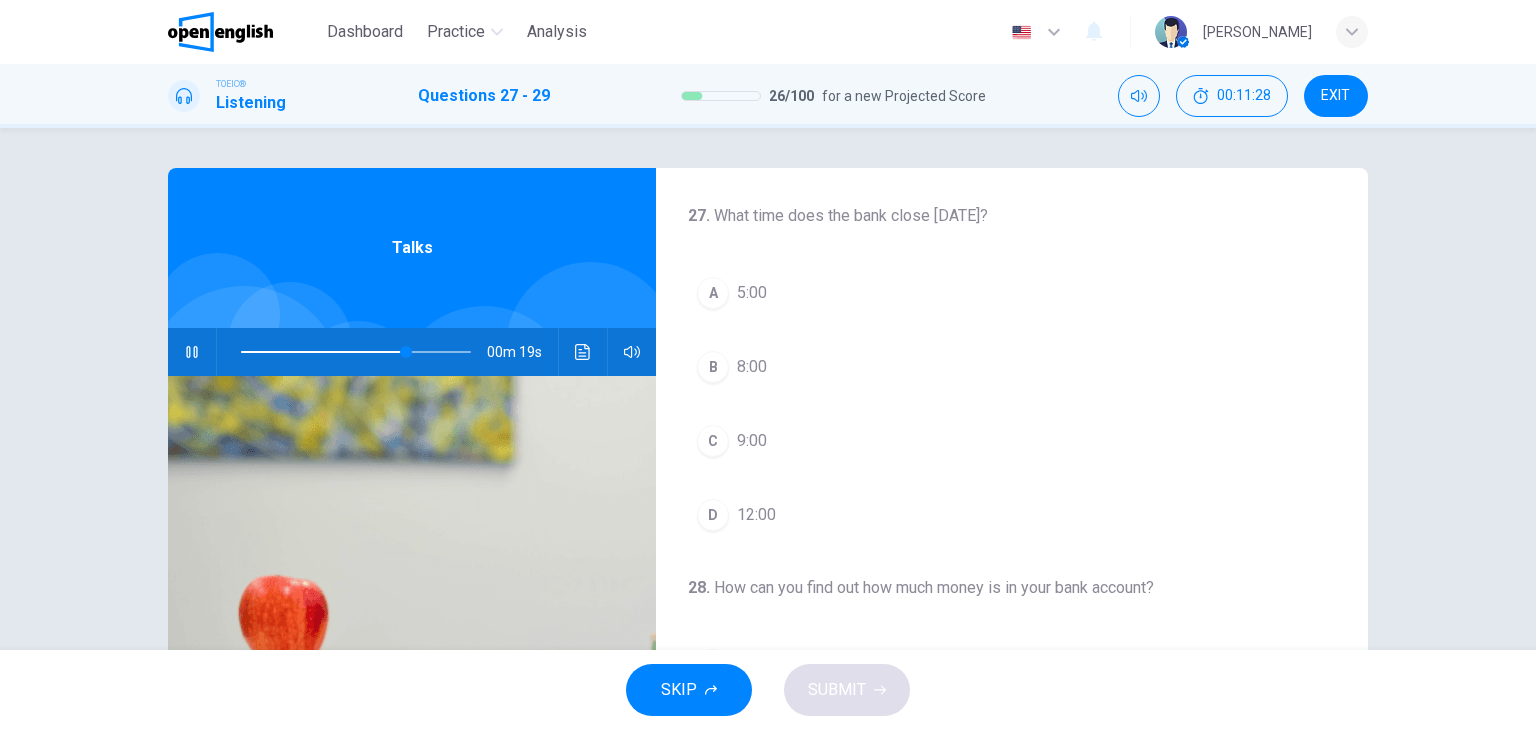 click on "D 12:00" at bounding box center (1012, 515) 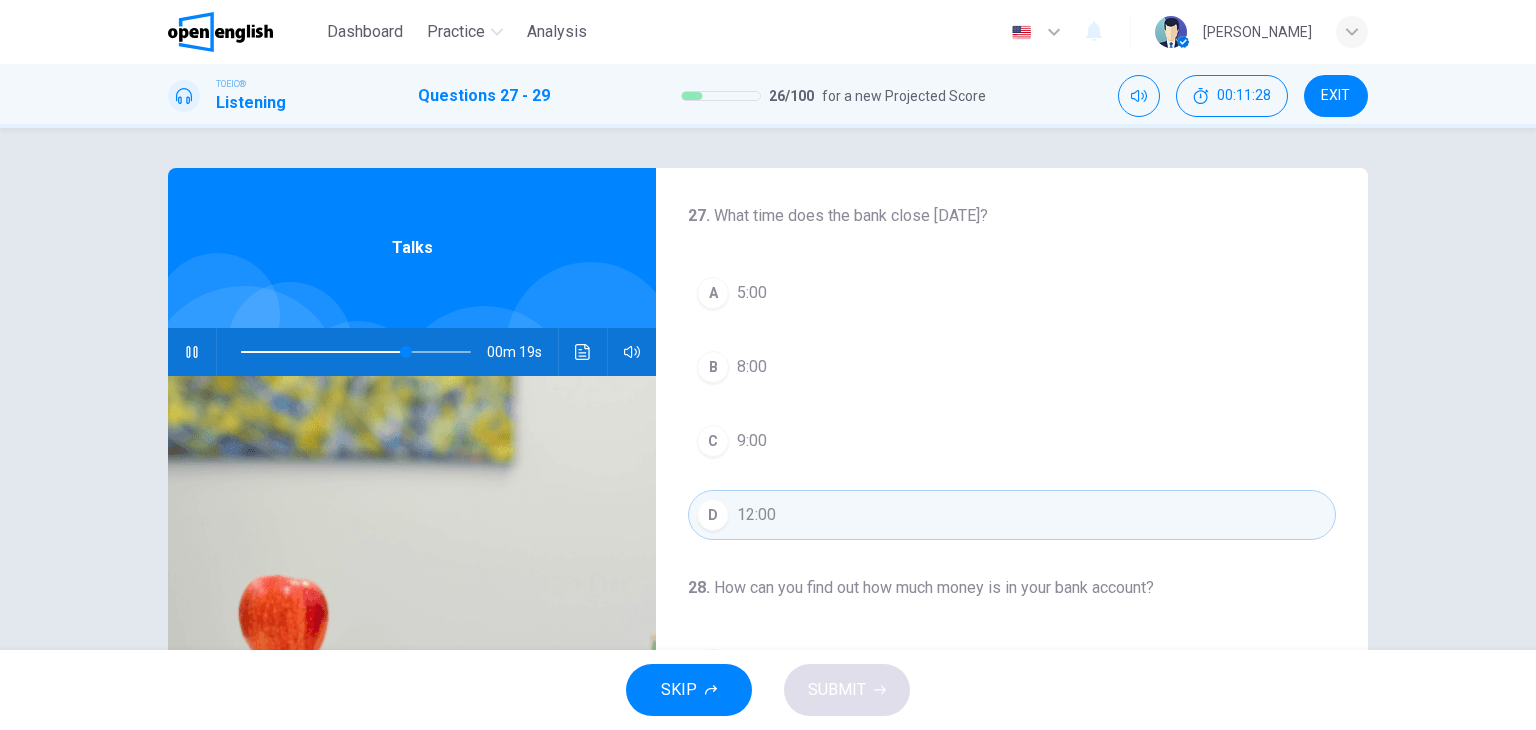 scroll, scrollTop: 166, scrollLeft: 0, axis: vertical 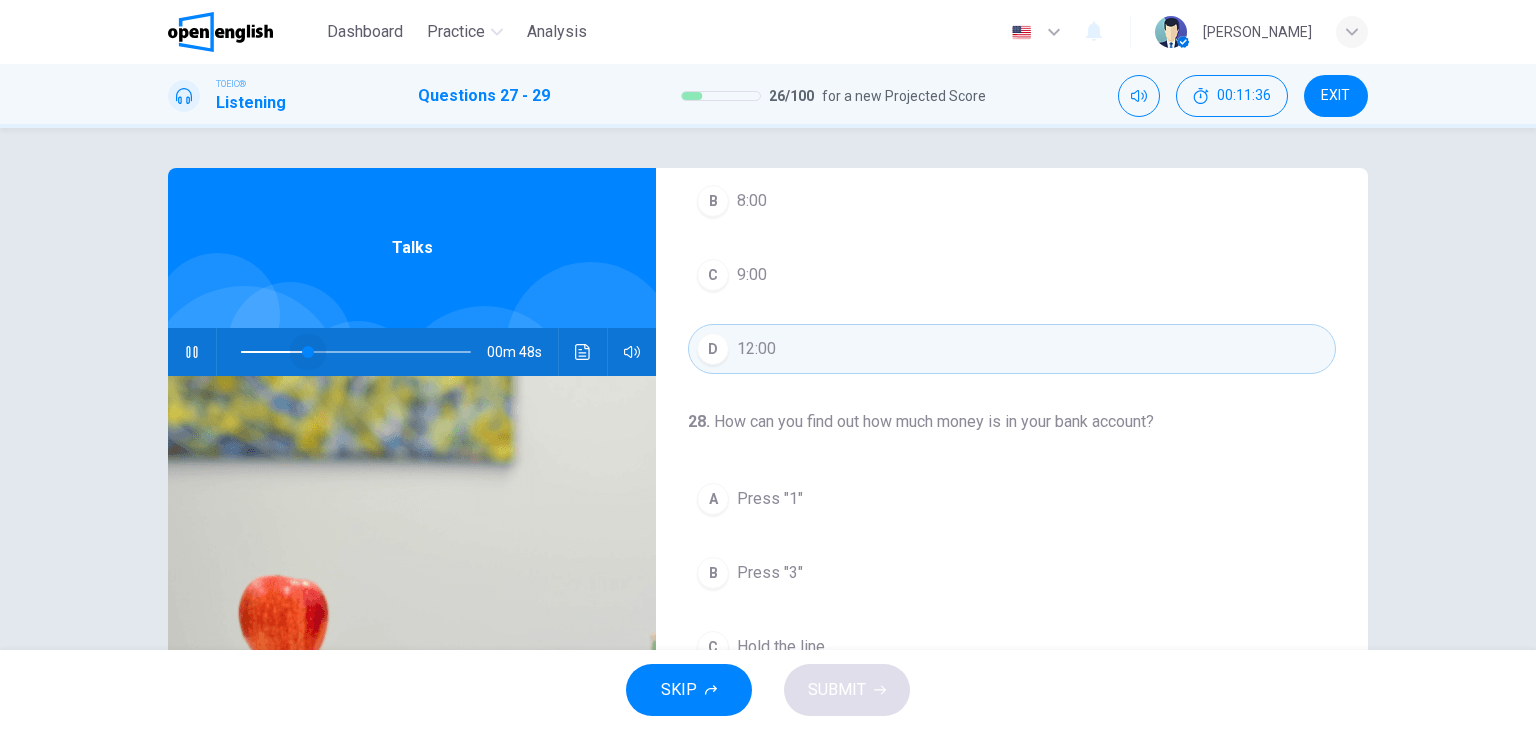 click at bounding box center (356, 352) 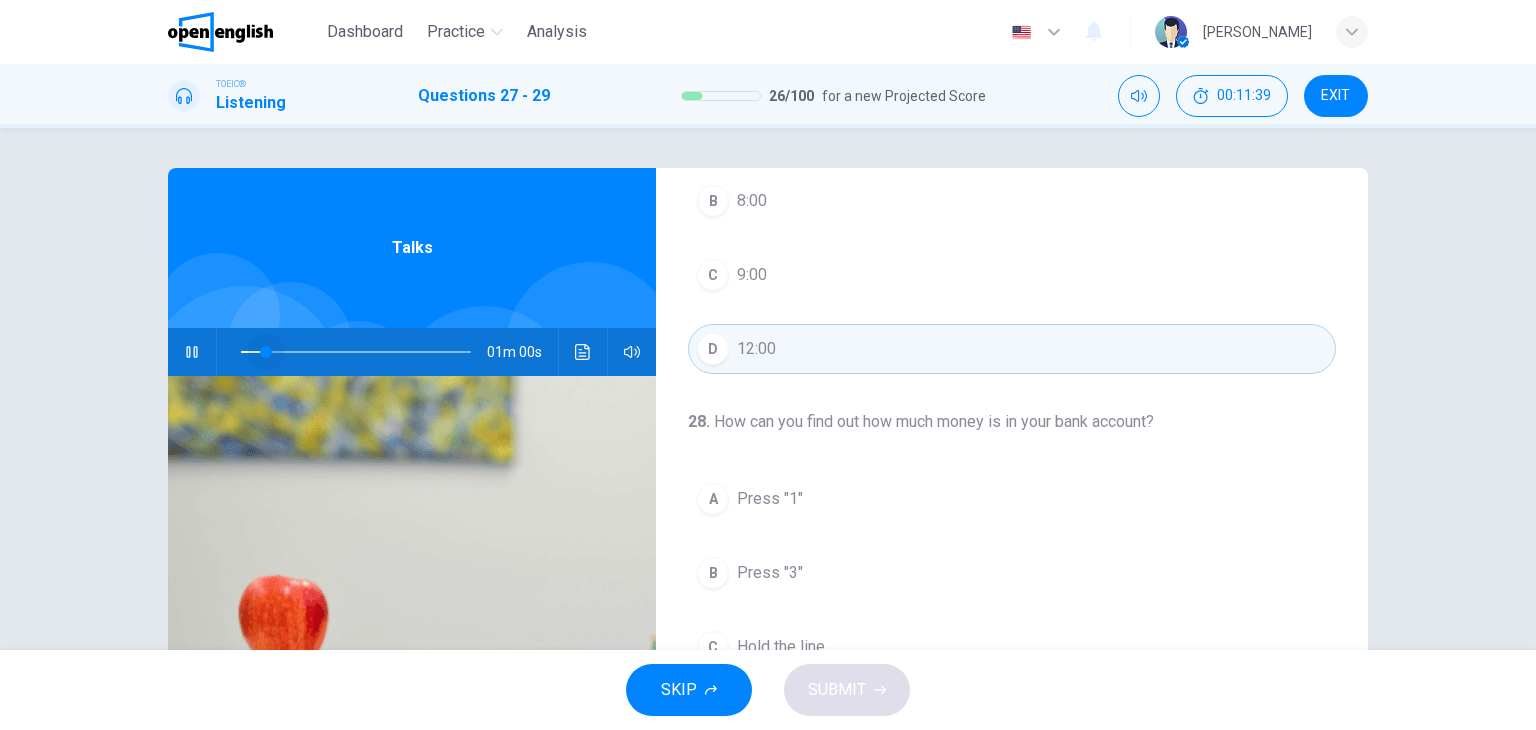 click at bounding box center [356, 352] 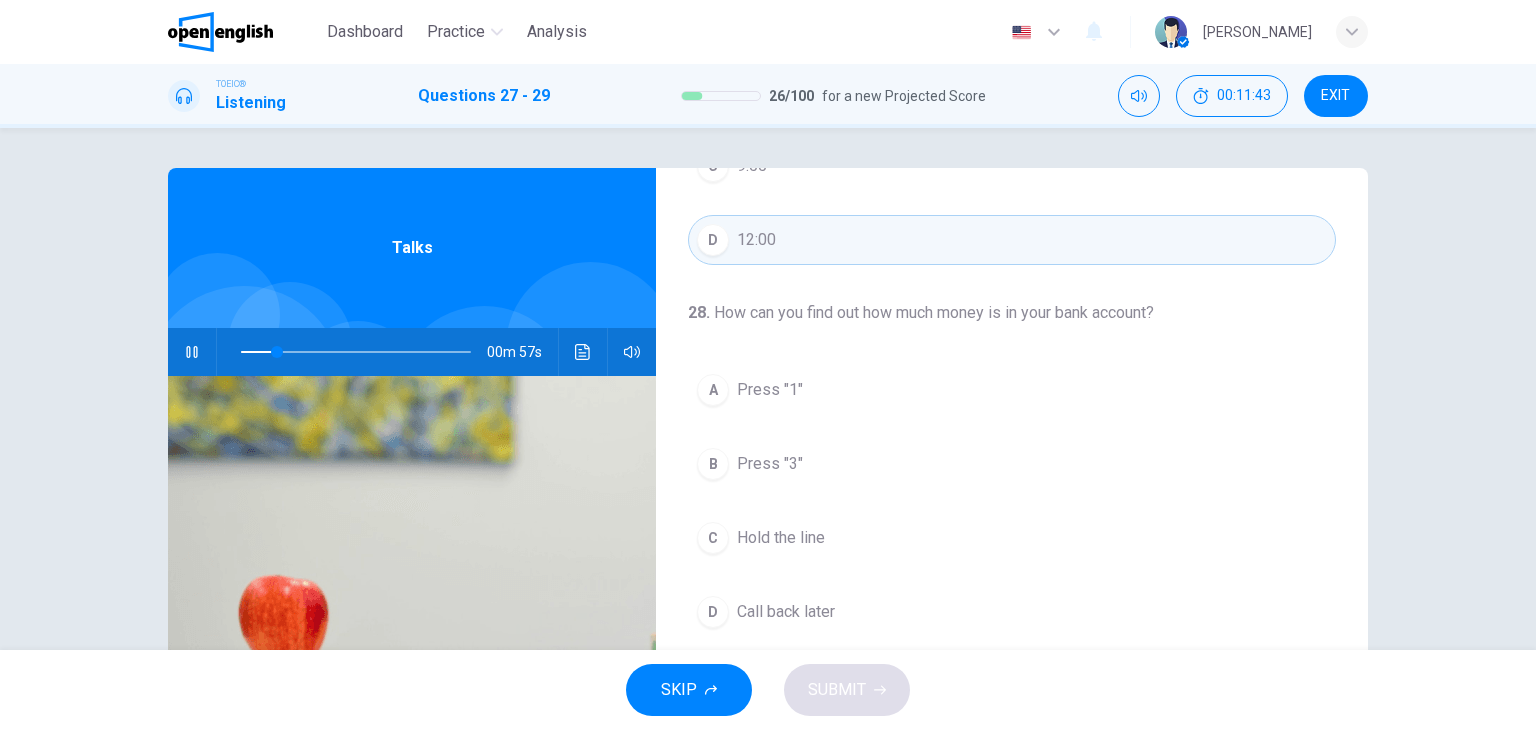 scroll, scrollTop: 333, scrollLeft: 0, axis: vertical 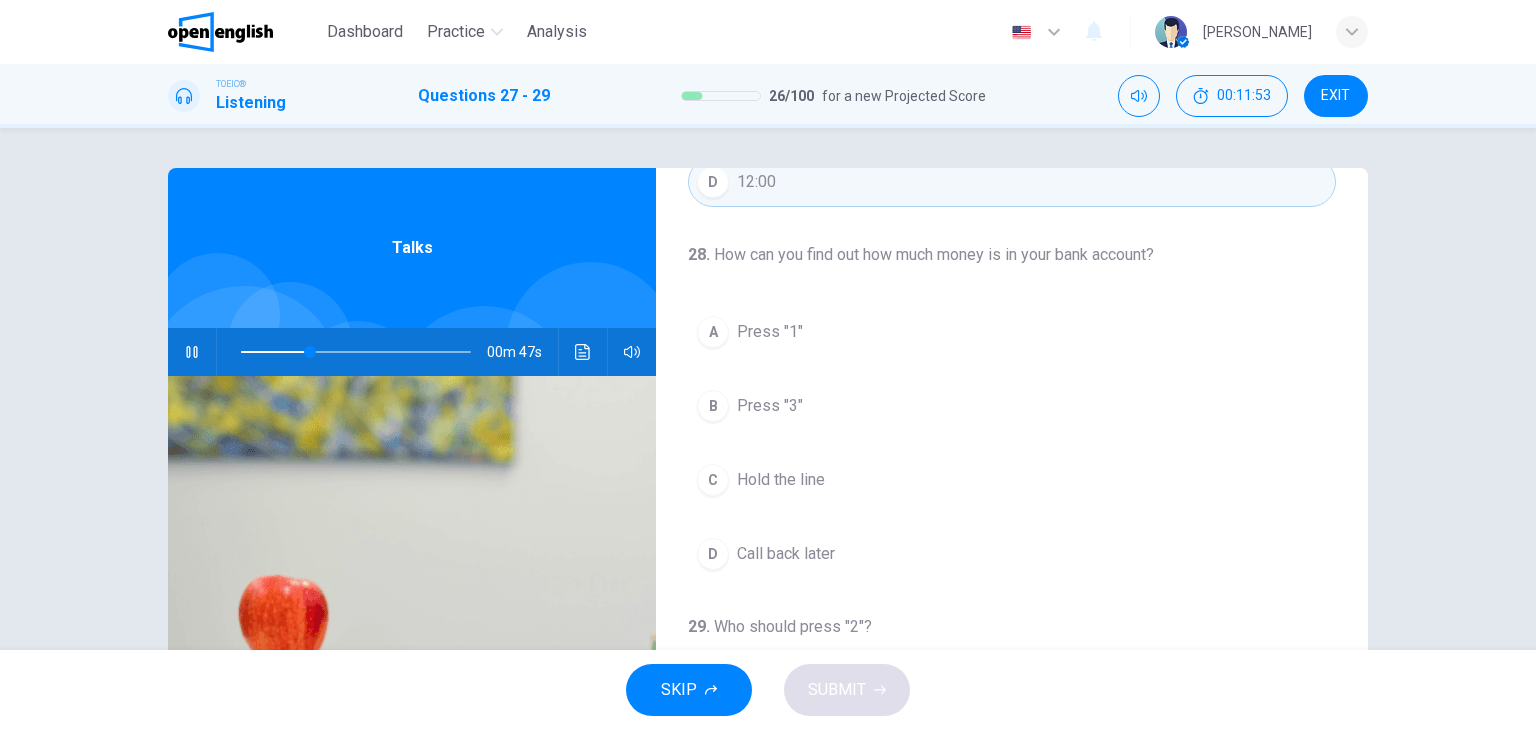 click on "Press "1"" at bounding box center (770, 332) 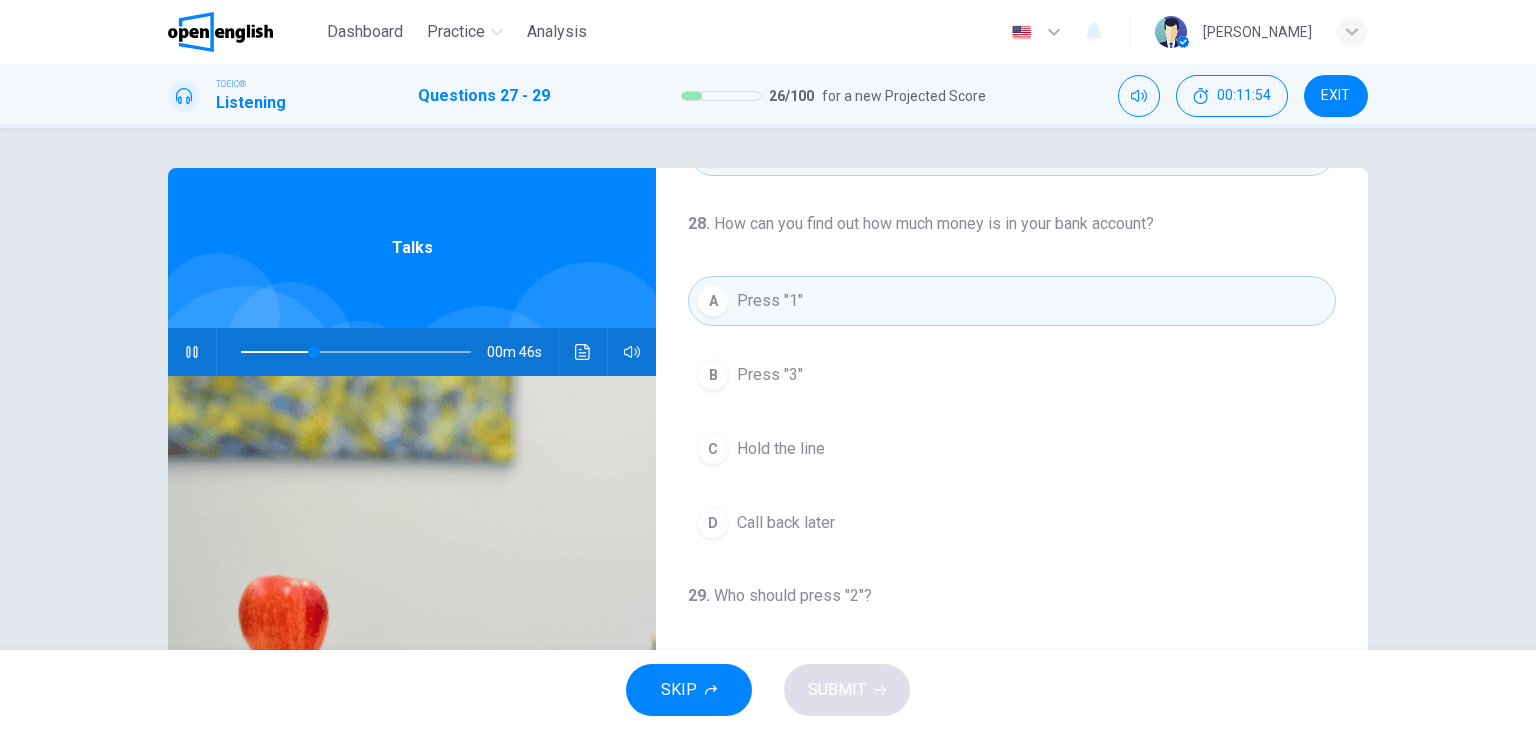 scroll, scrollTop: 452, scrollLeft: 0, axis: vertical 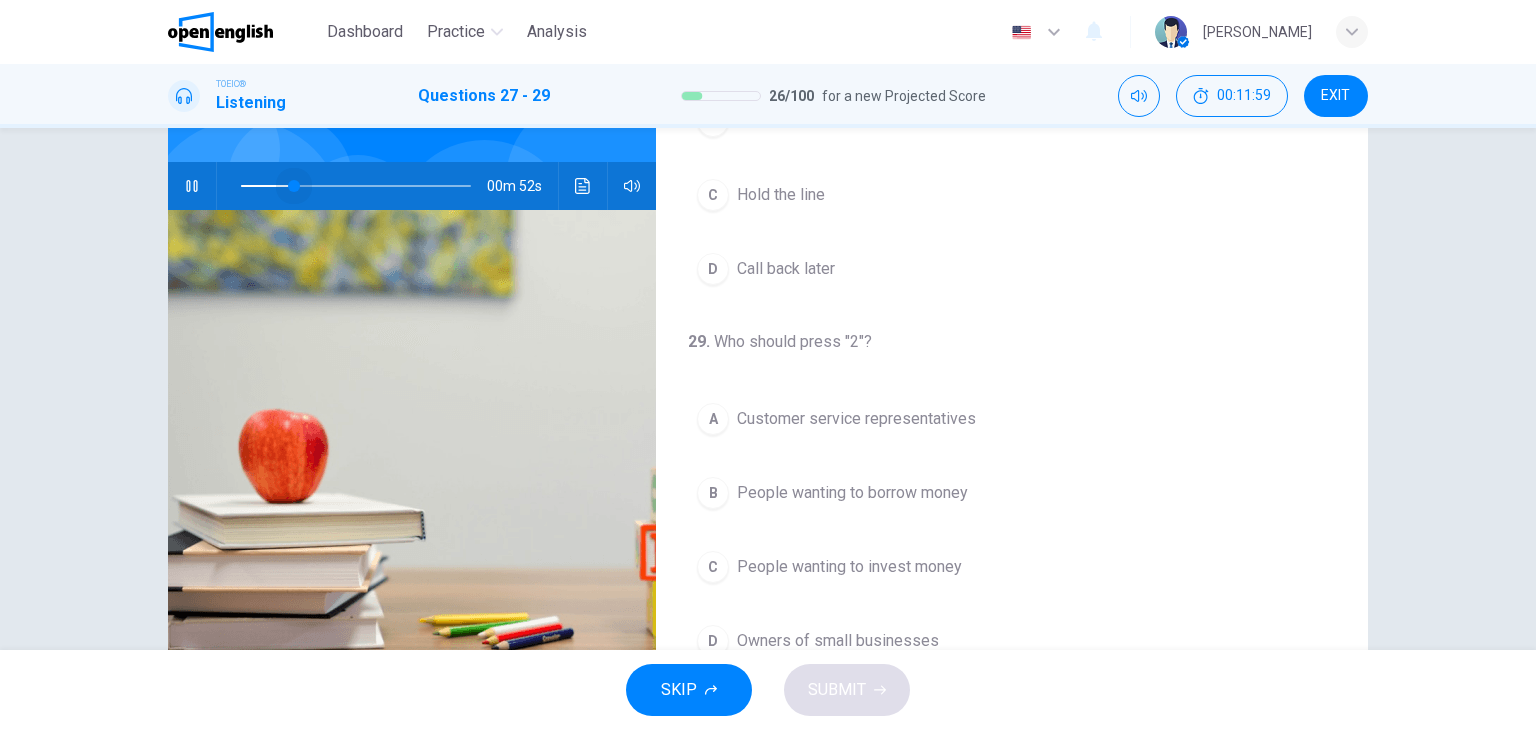 click at bounding box center (356, 186) 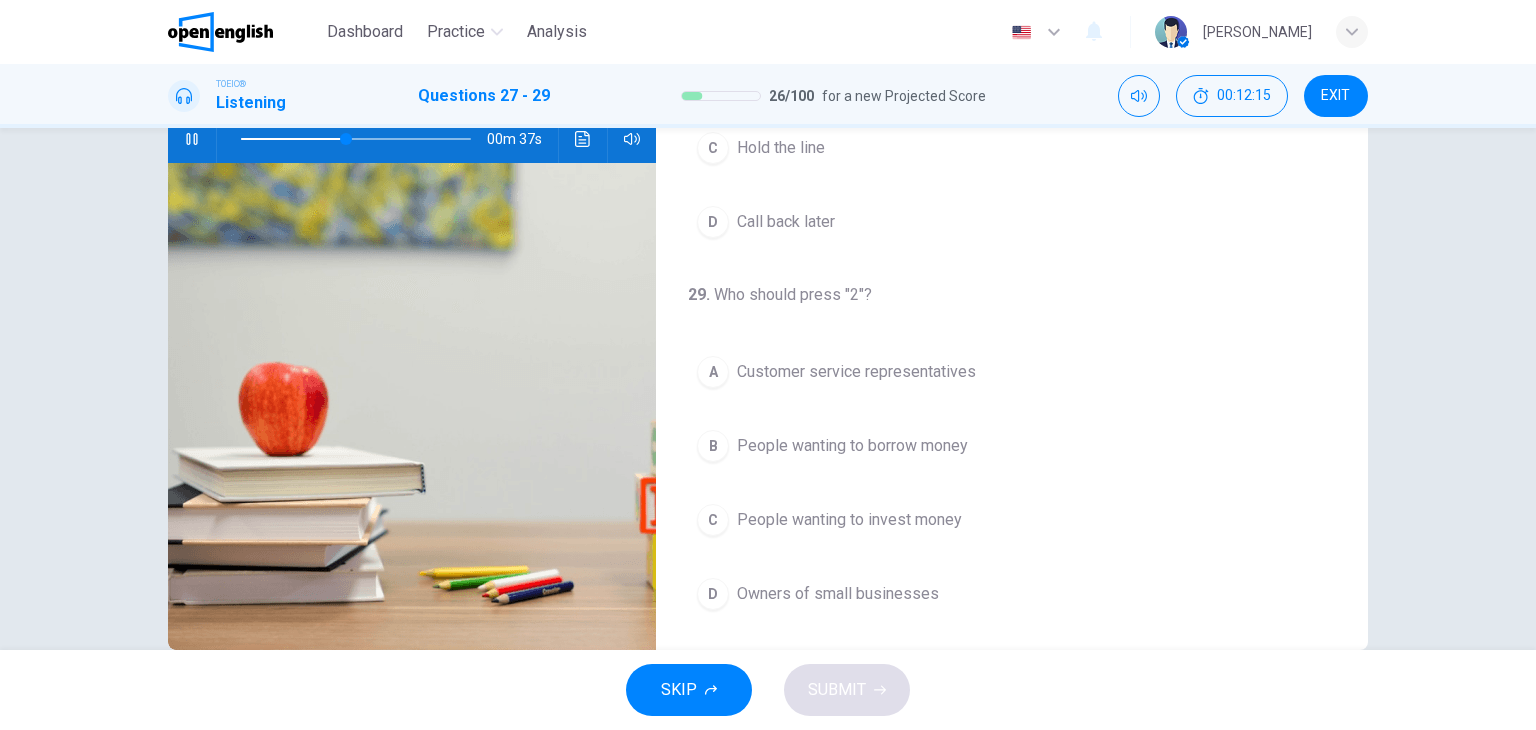 scroll, scrollTop: 253, scrollLeft: 0, axis: vertical 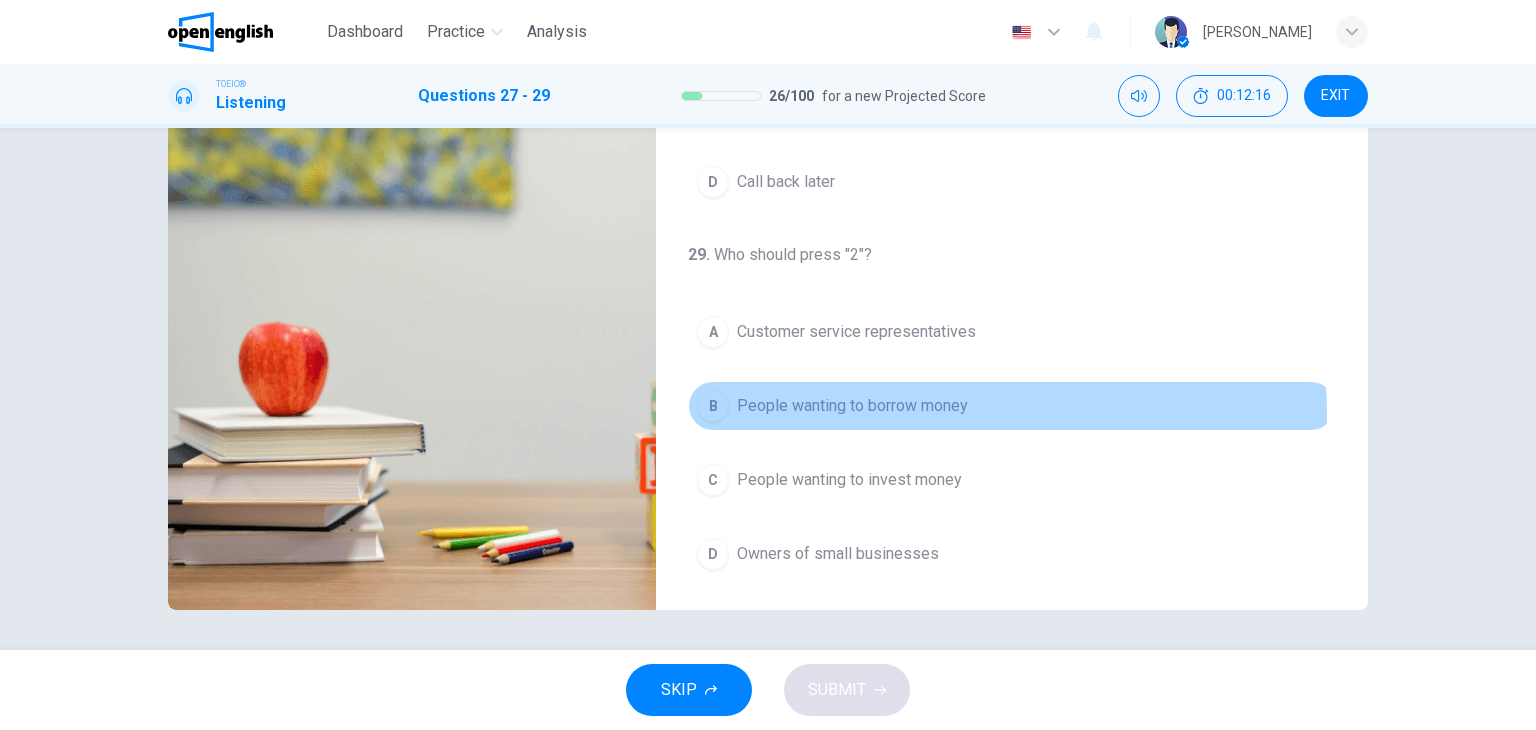 click on "People wanting to borrow money" at bounding box center (852, 406) 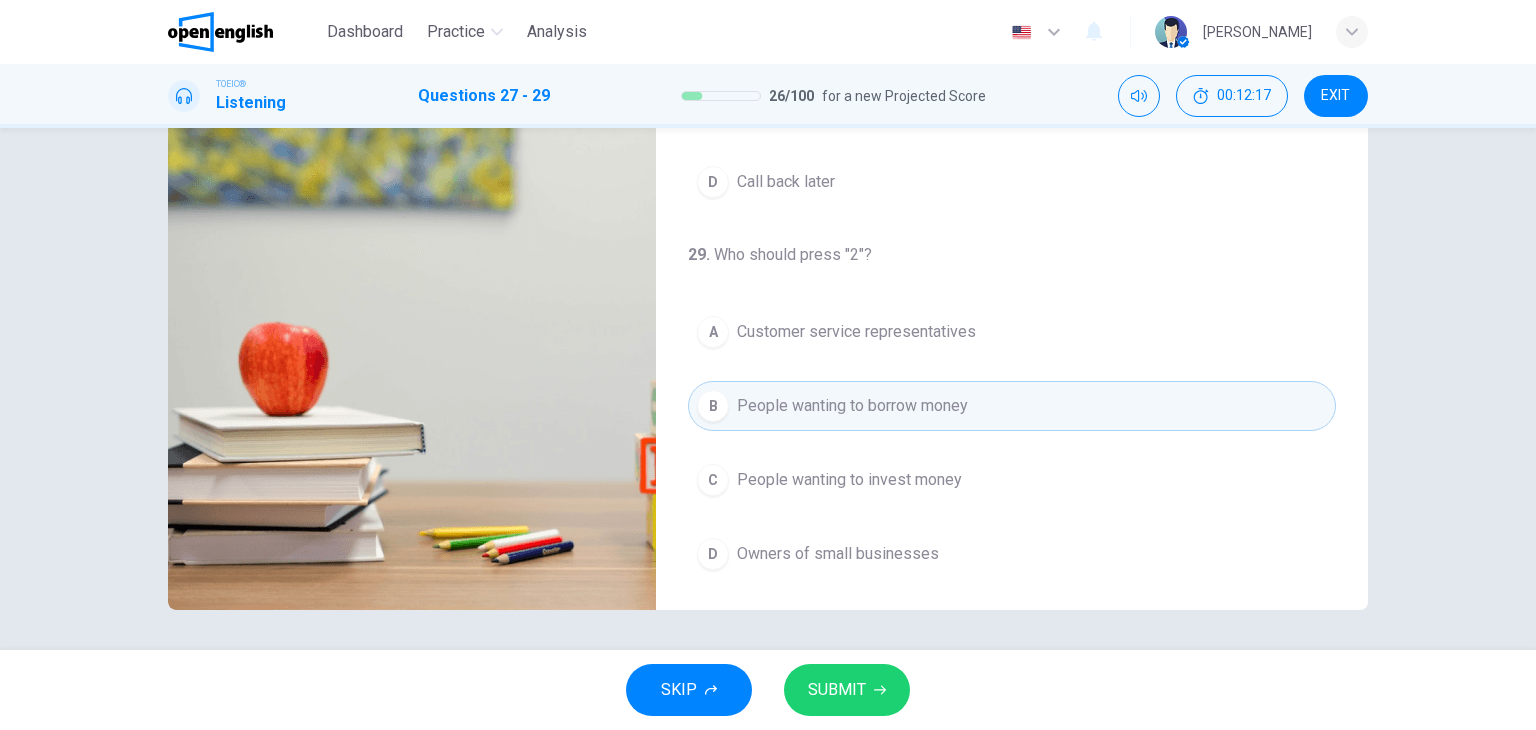 click on "SUBMIT" at bounding box center [837, 690] 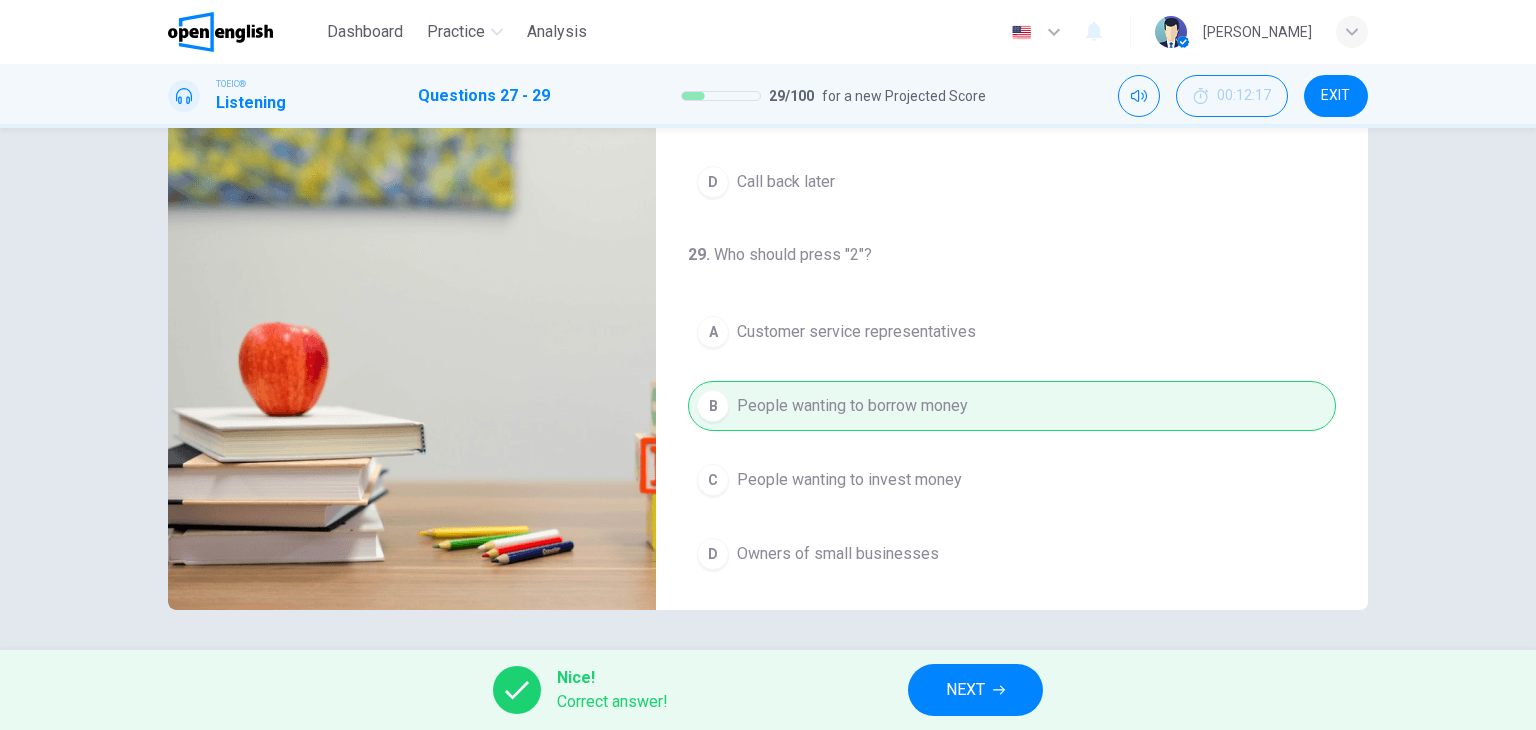 type on "**" 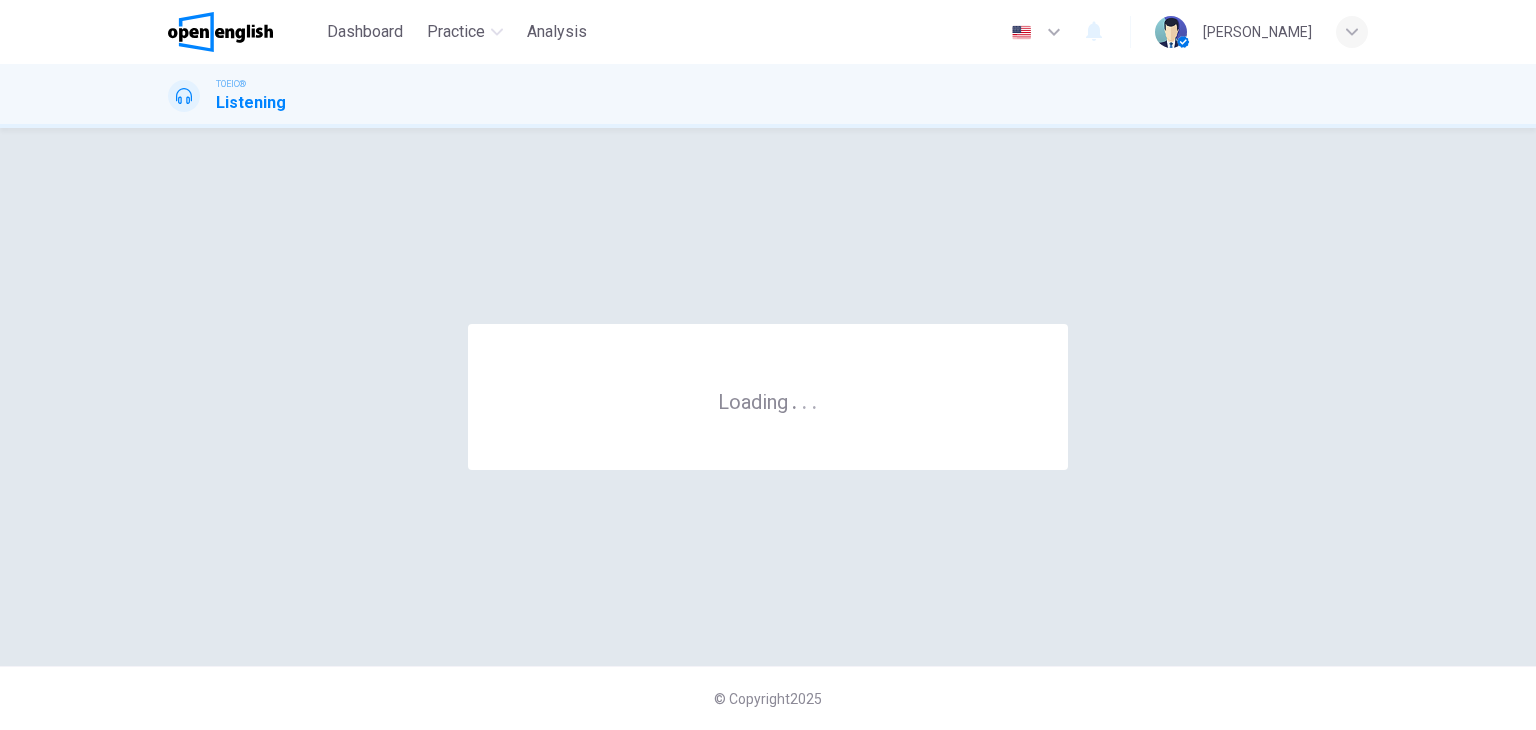 scroll, scrollTop: 0, scrollLeft: 0, axis: both 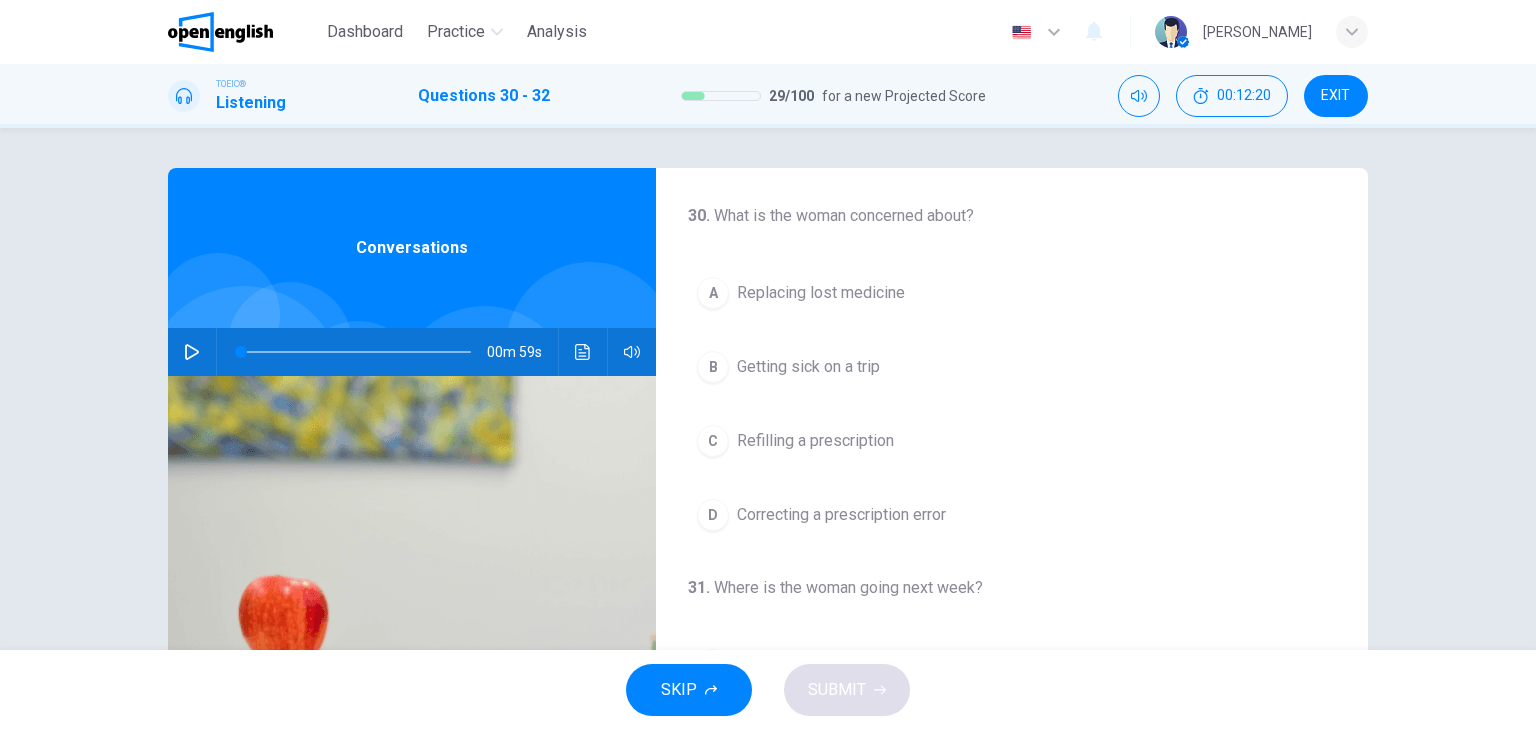 click on "EXIT" at bounding box center (1335, 96) 